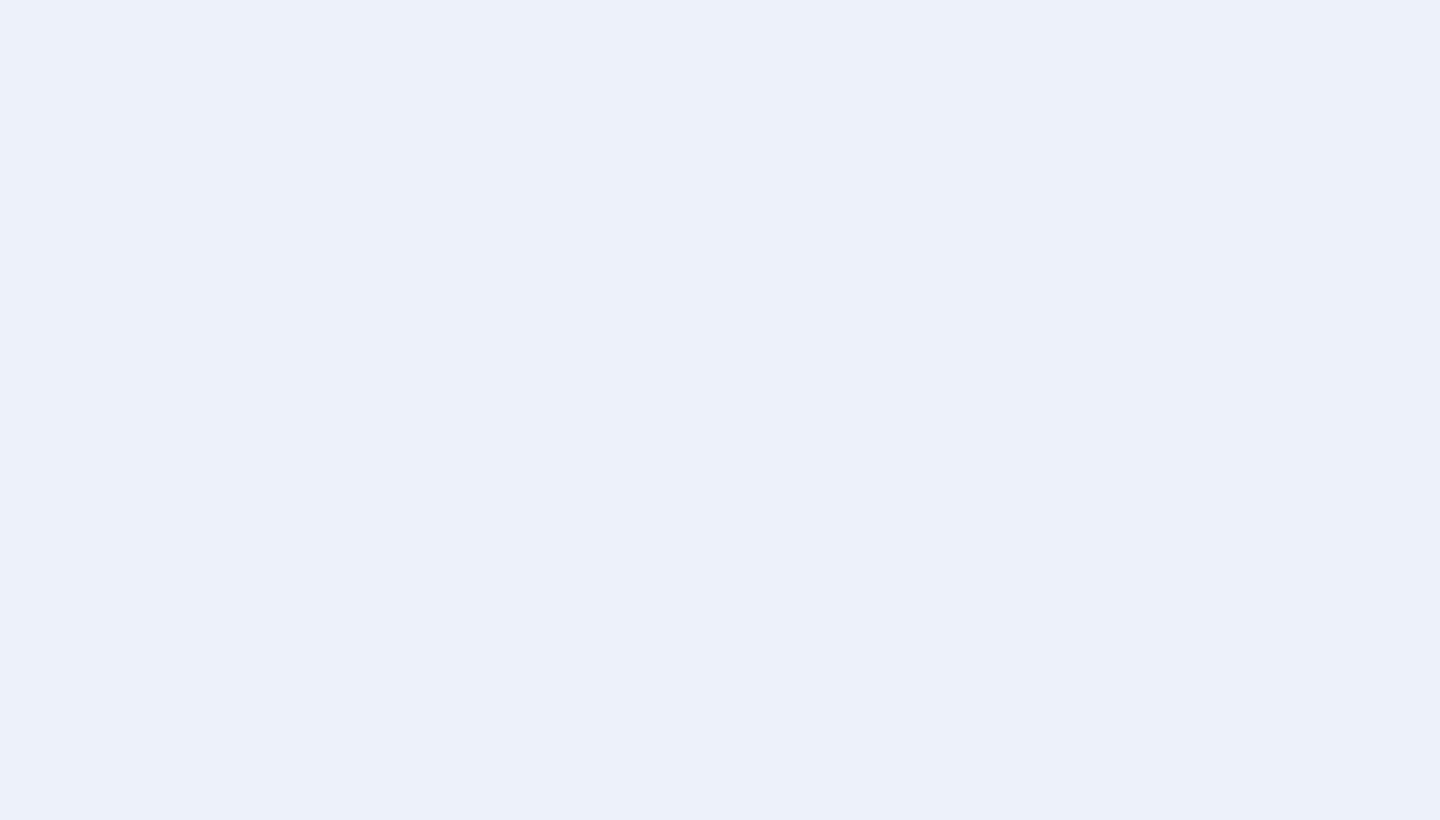 scroll, scrollTop: 0, scrollLeft: 0, axis: both 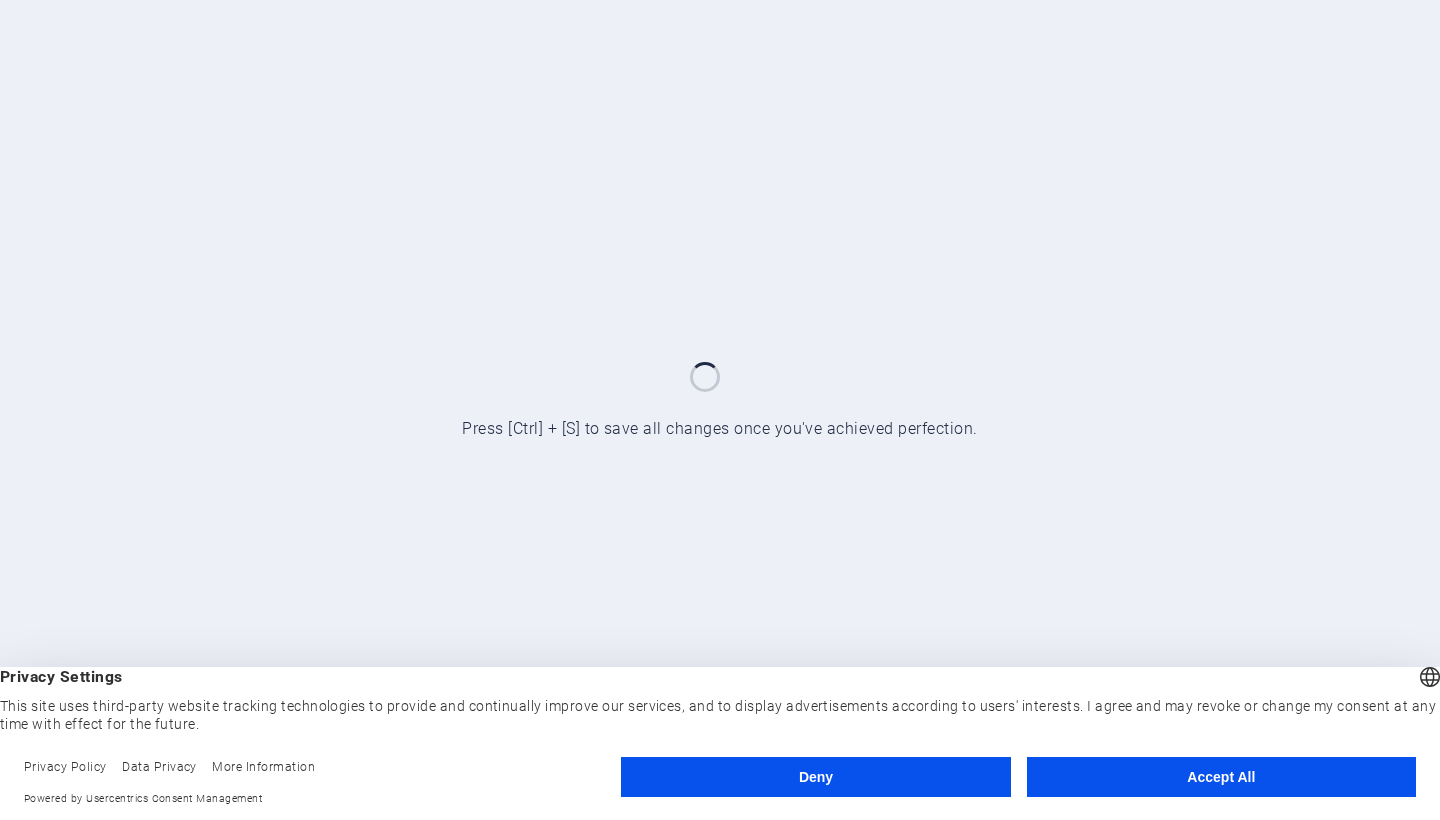 click on "Deny" at bounding box center (815, 777) 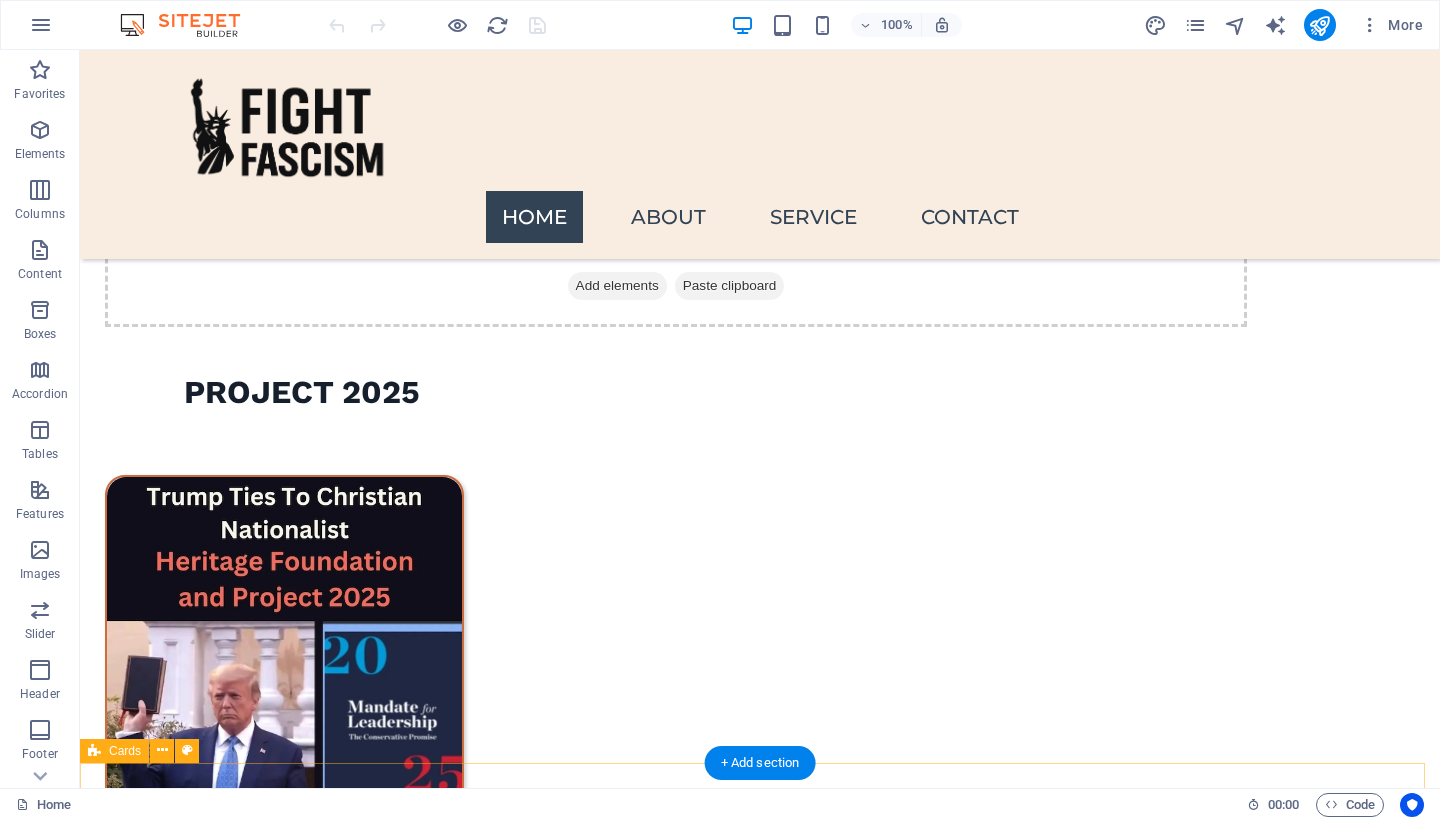 scroll, scrollTop: 0, scrollLeft: 0, axis: both 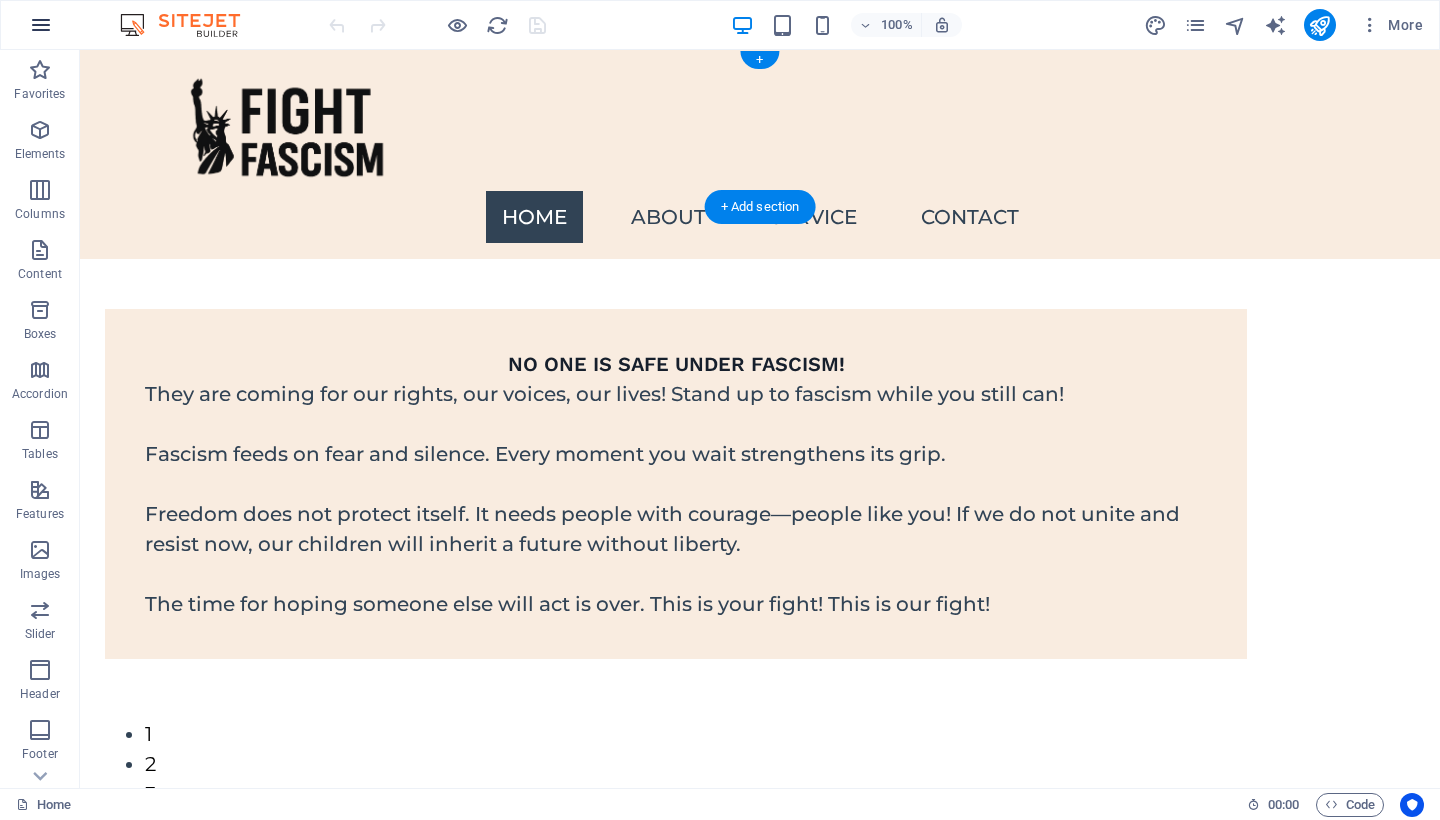 click at bounding box center (41, 25) 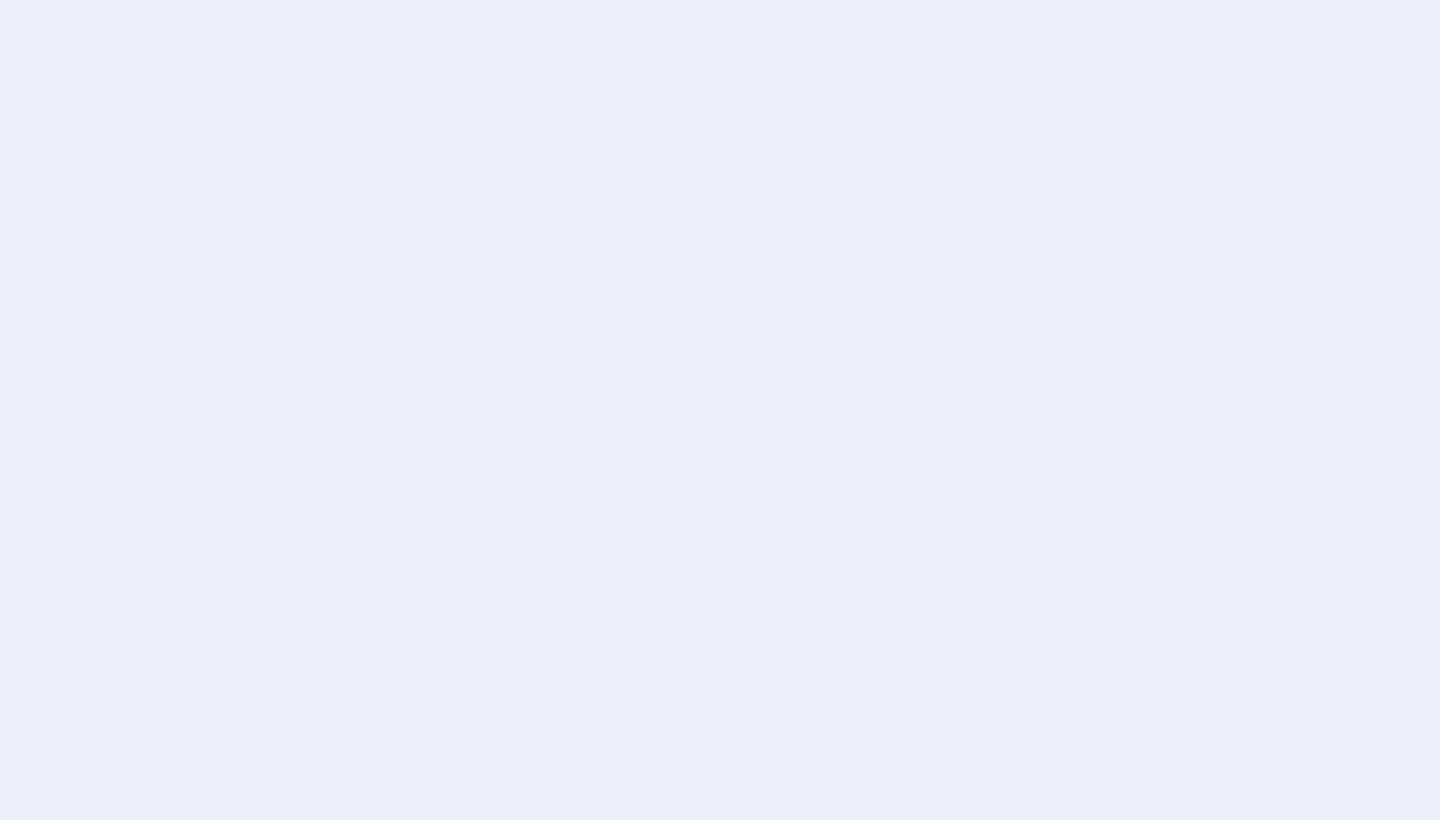 scroll, scrollTop: 0, scrollLeft: 0, axis: both 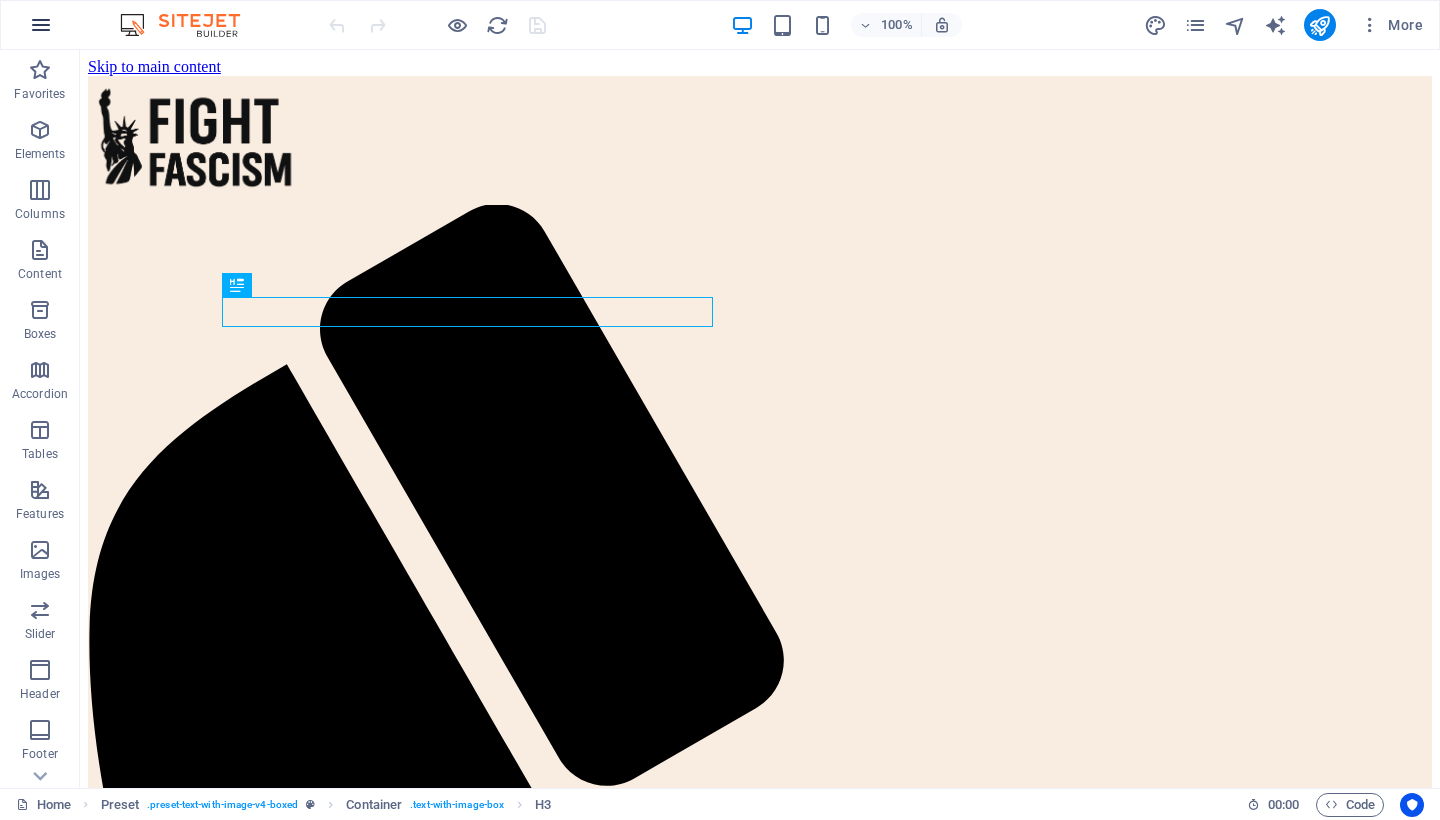 click at bounding box center (41, 25) 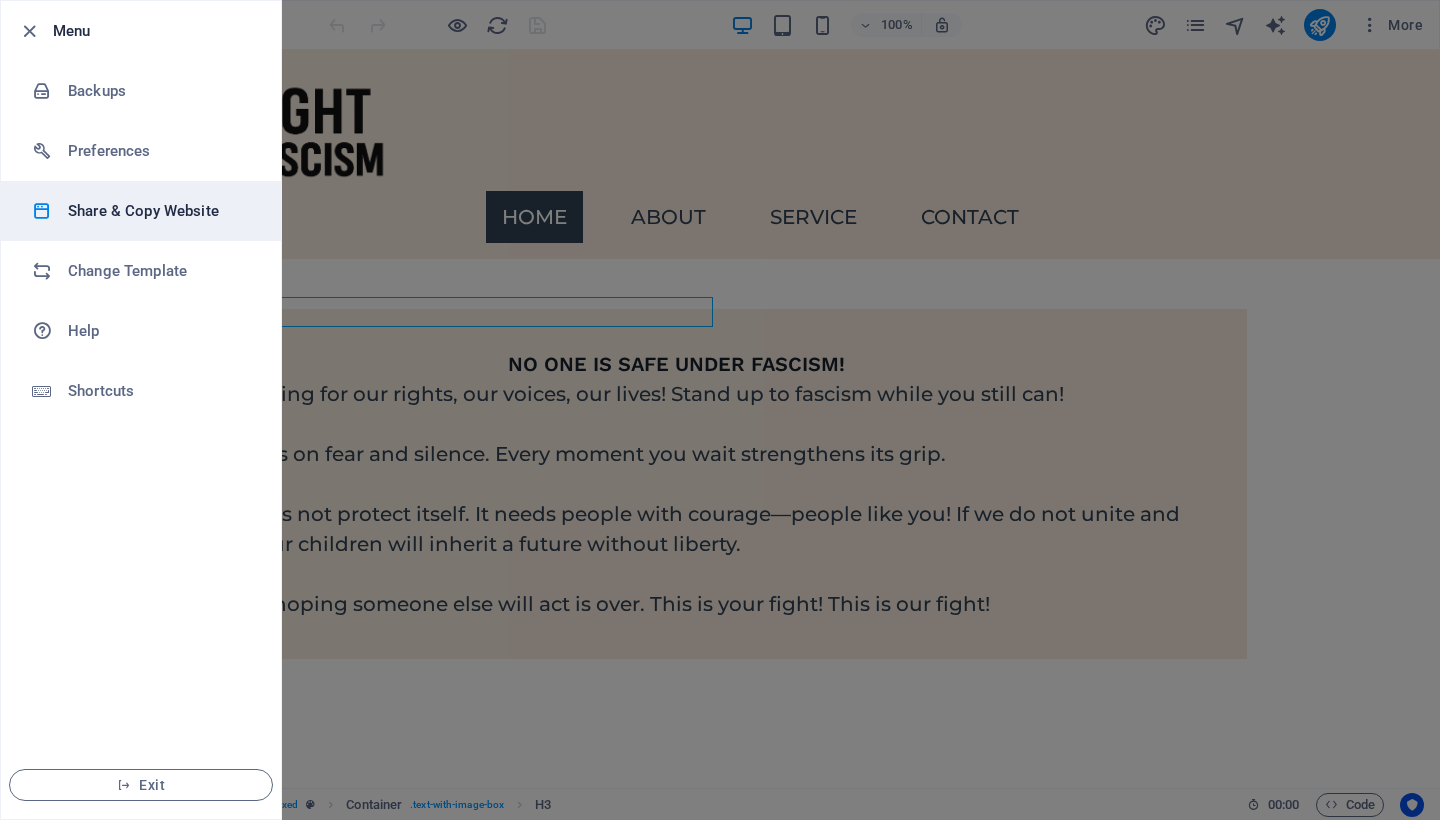 click on "Share & Copy Website" at bounding box center [160, 211] 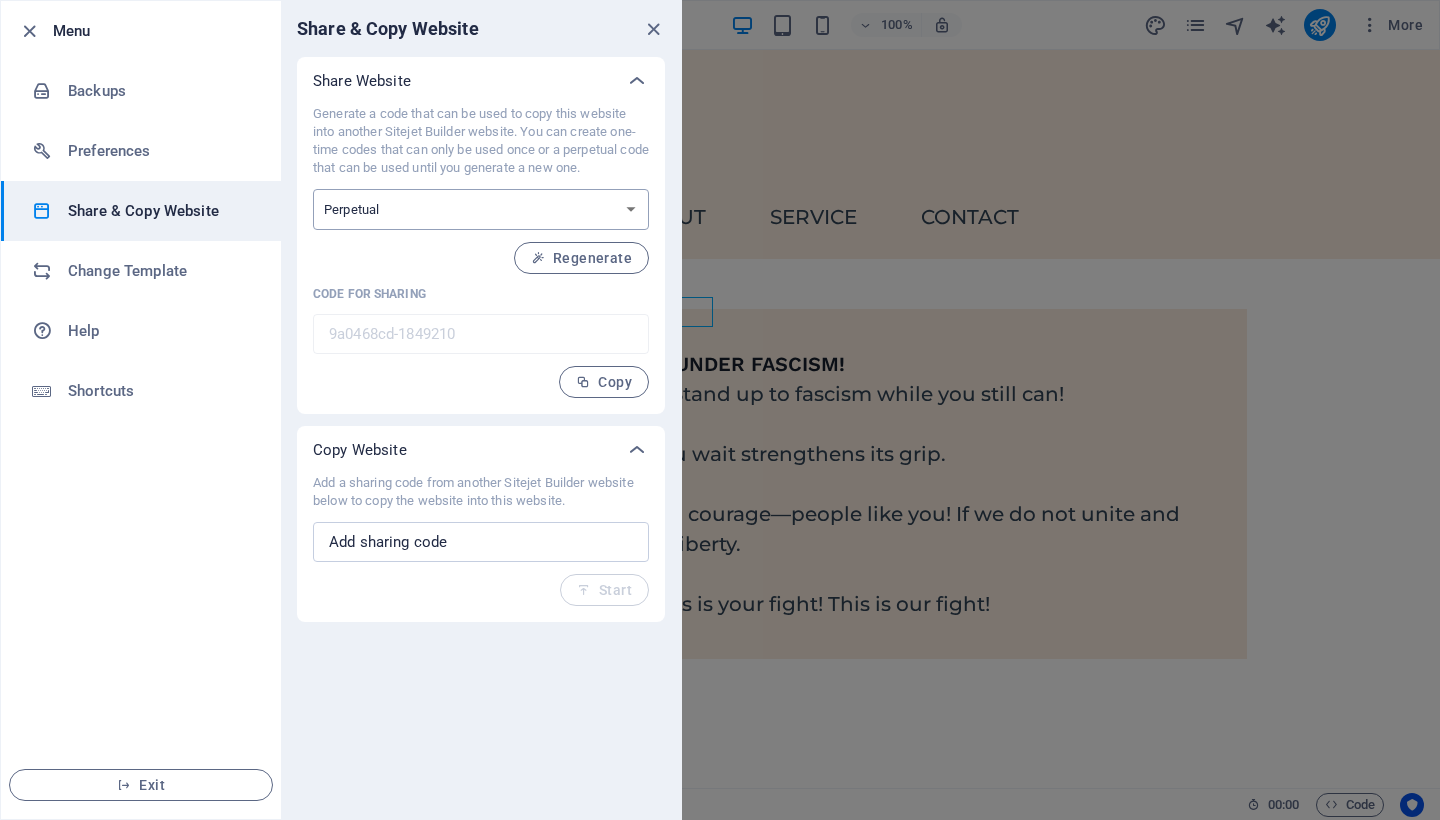 select on "onetime" 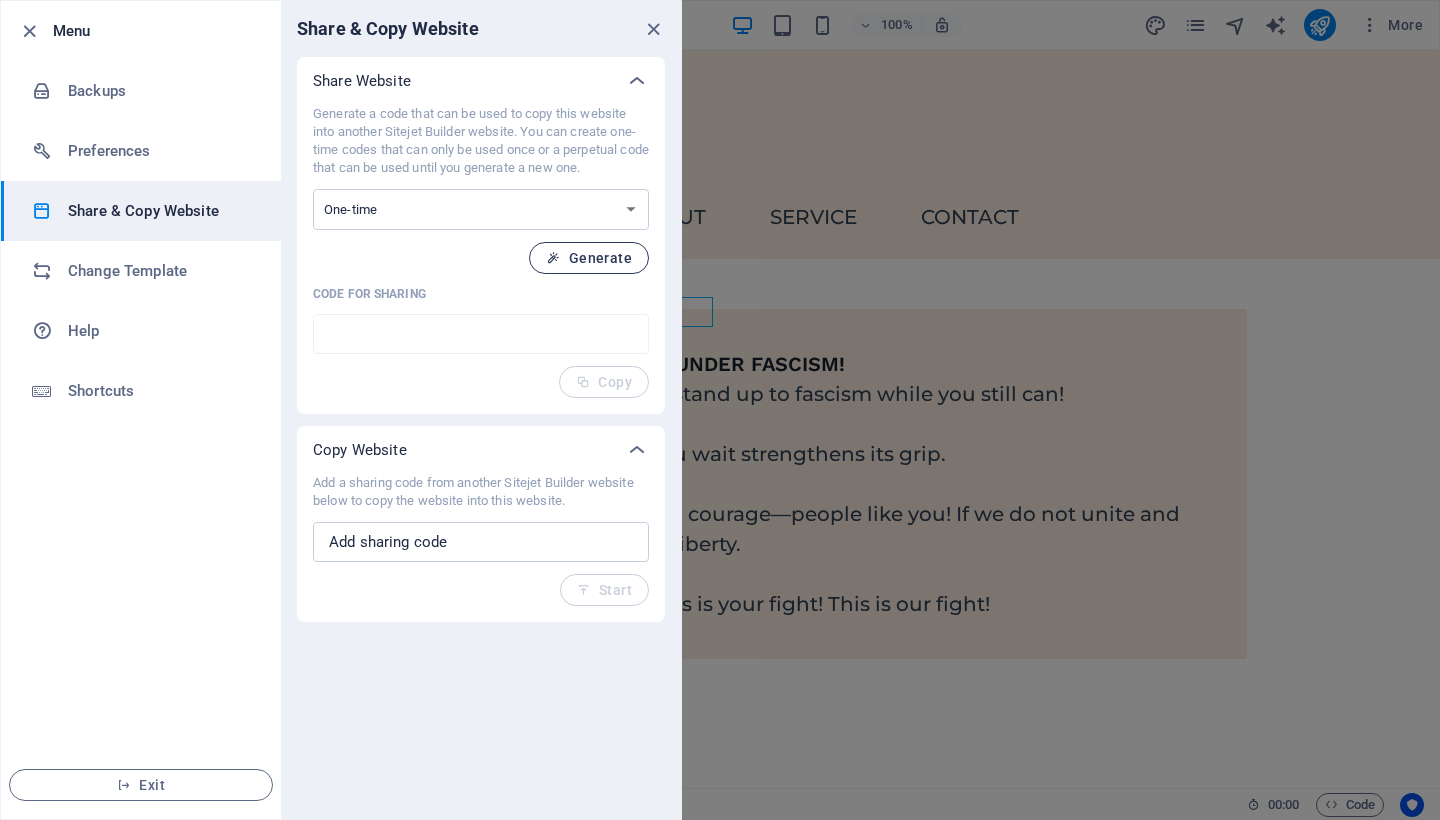 click on "Generate" at bounding box center (589, 258) 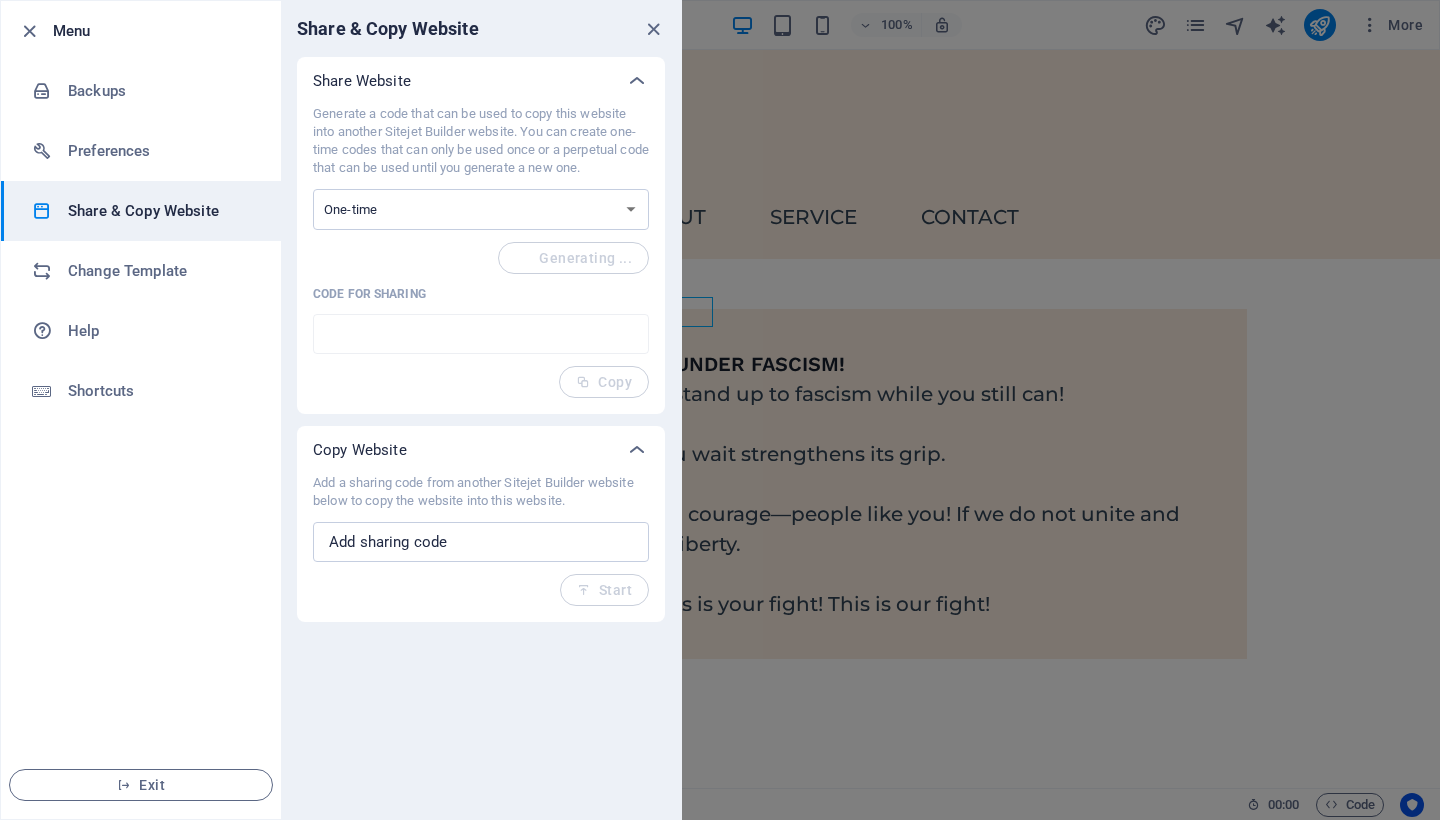 type on "d0328346-1849210" 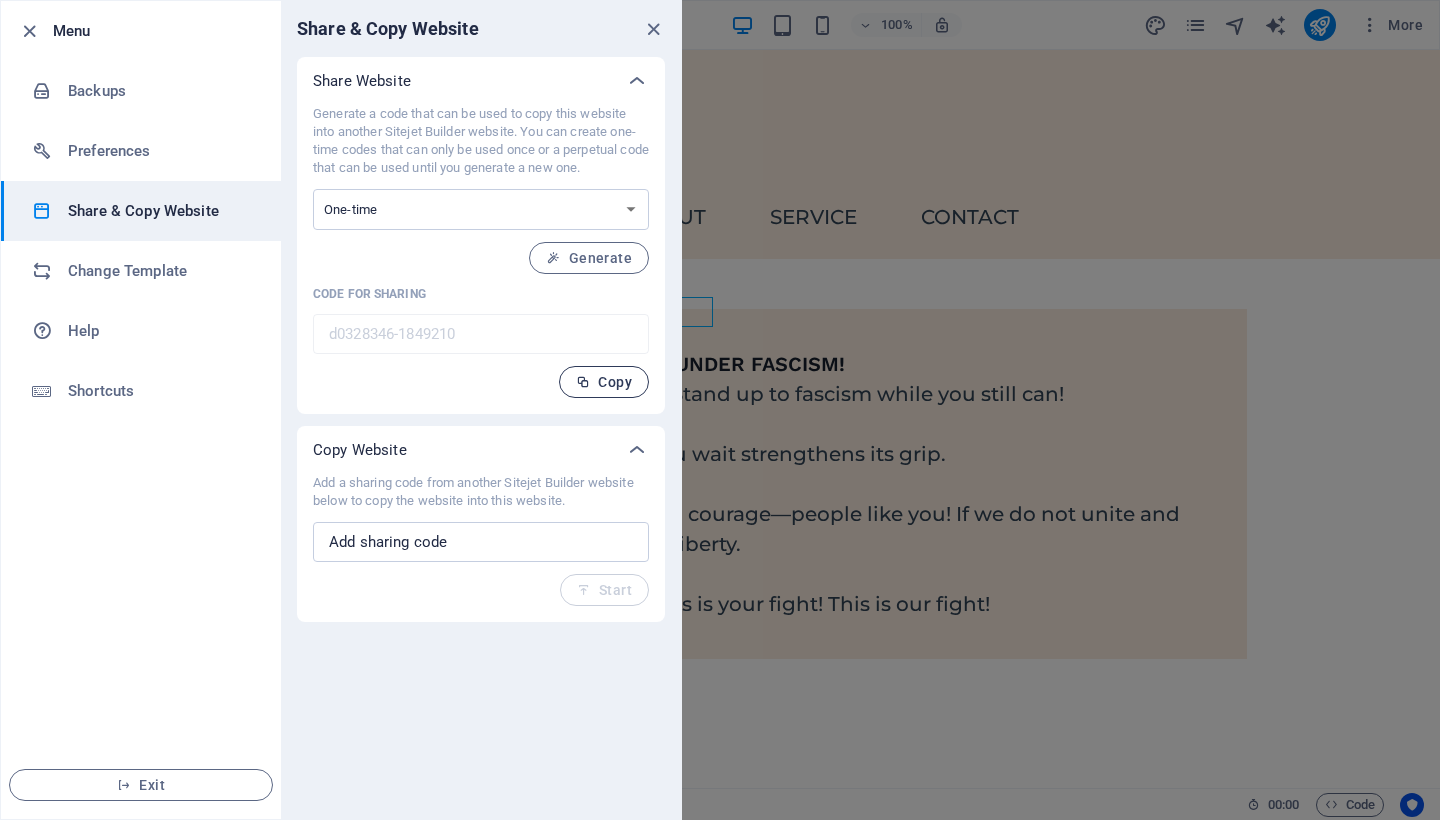 click on "Copy" at bounding box center [604, 382] 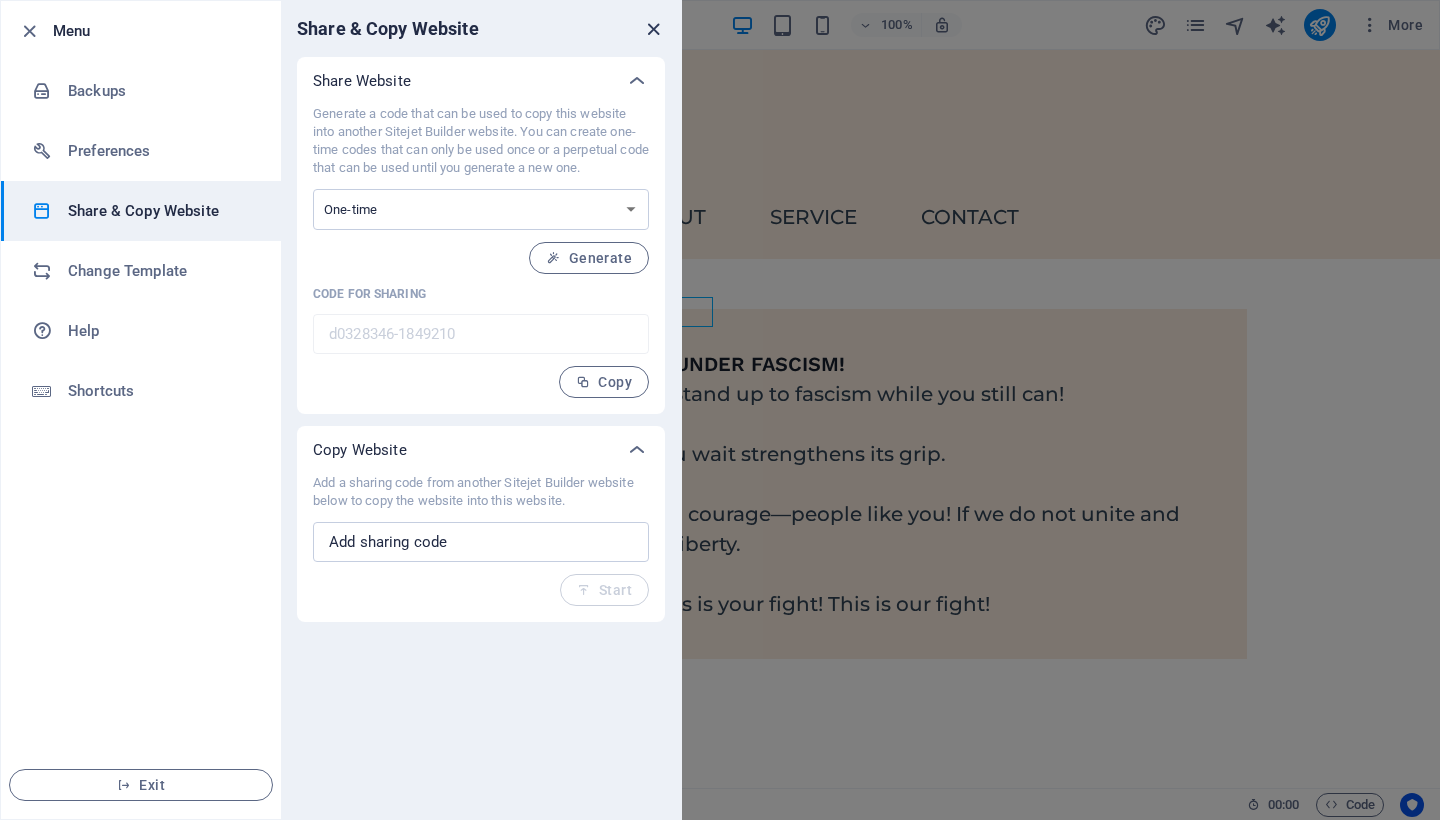 click at bounding box center (653, 29) 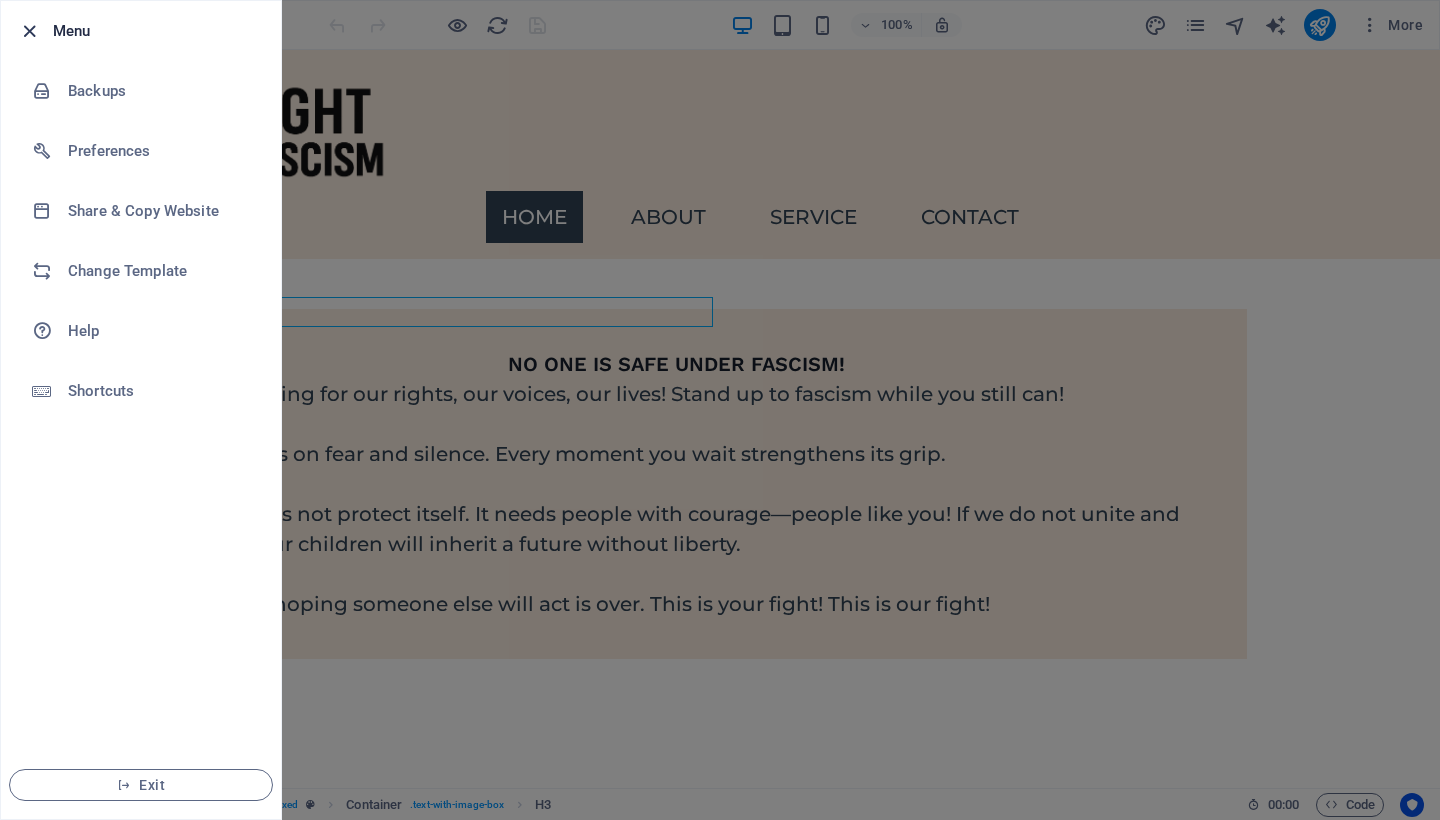 click at bounding box center (29, 31) 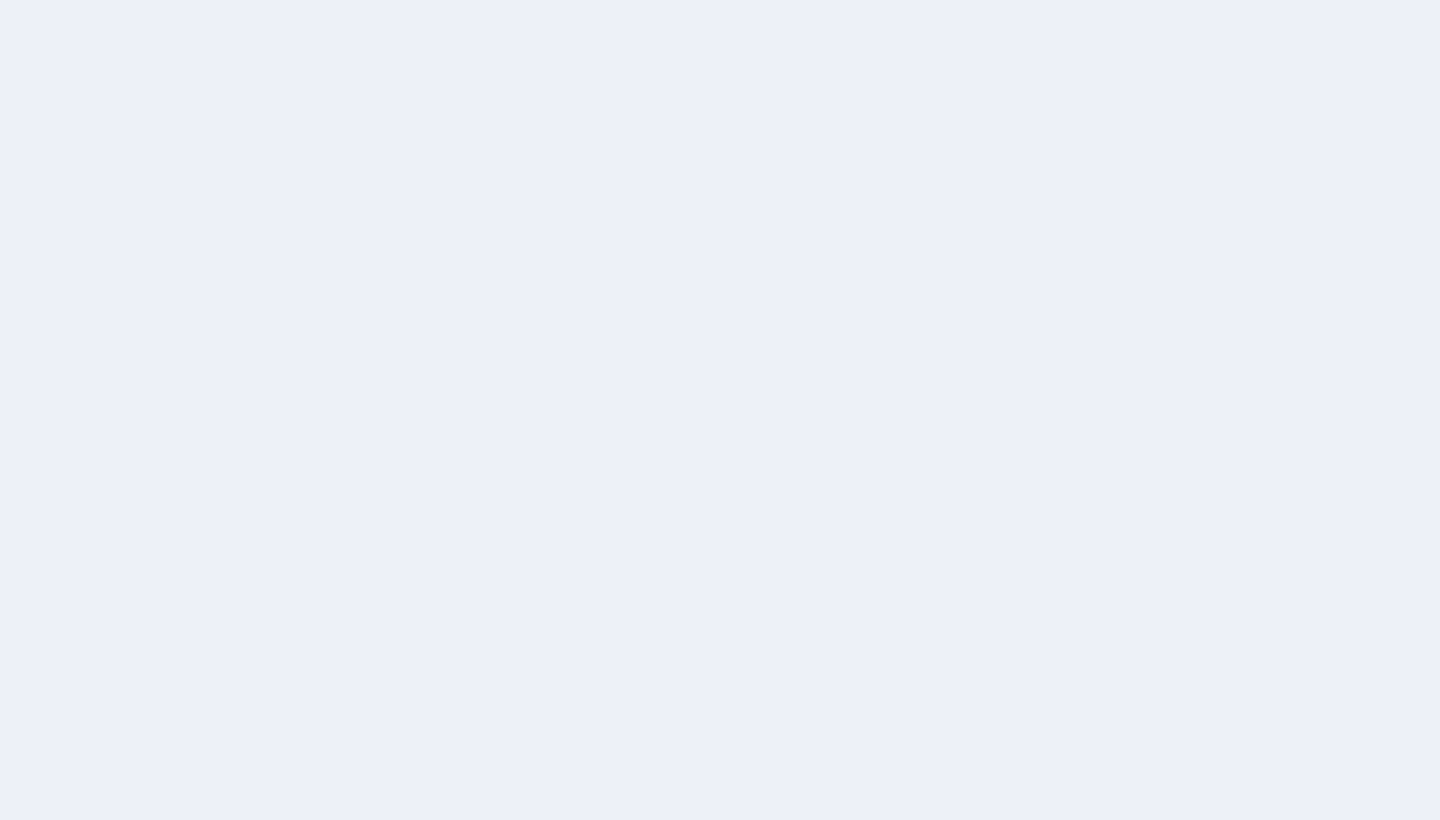 scroll, scrollTop: 0, scrollLeft: 0, axis: both 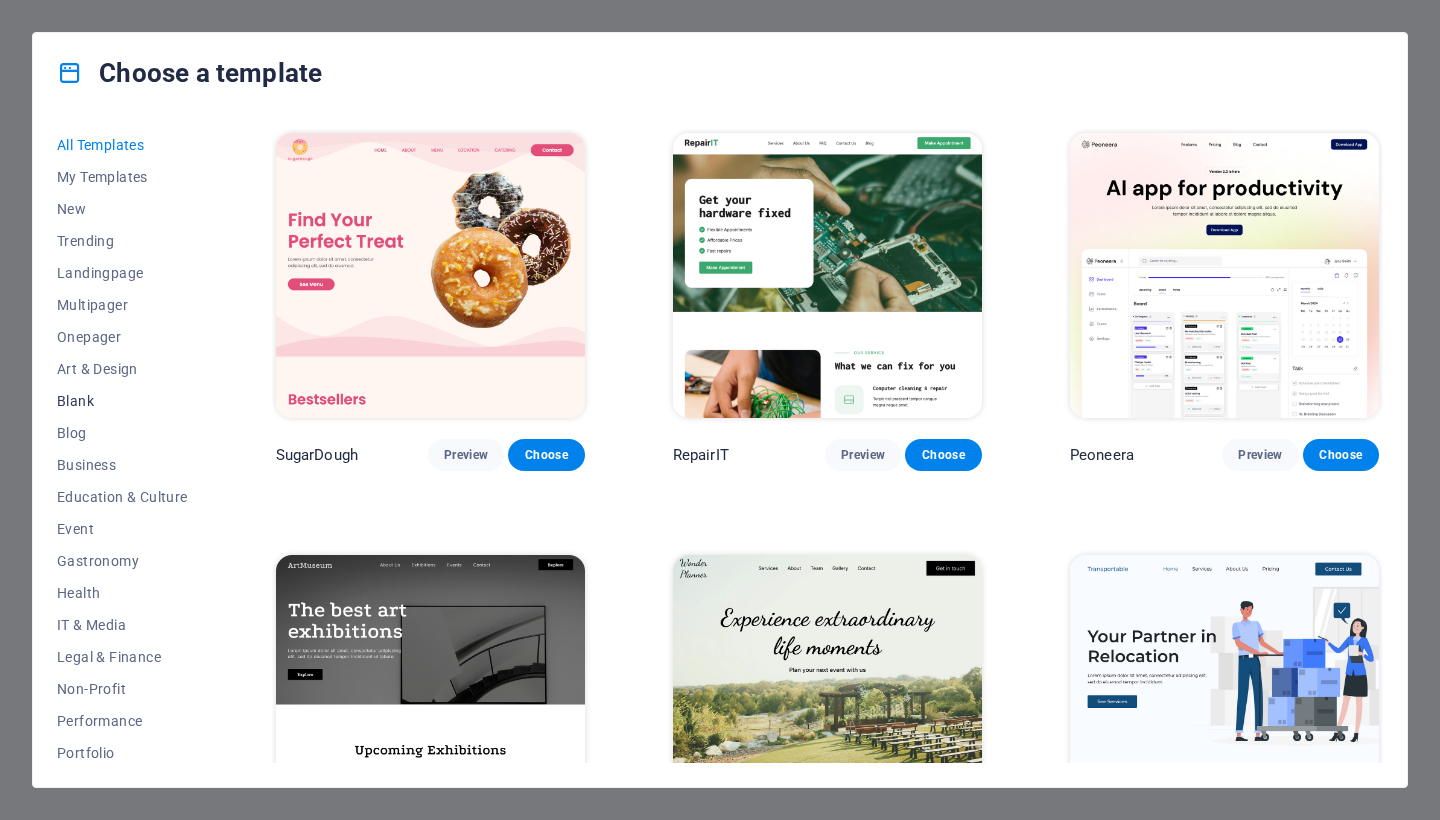 click on "Blank" at bounding box center [122, 401] 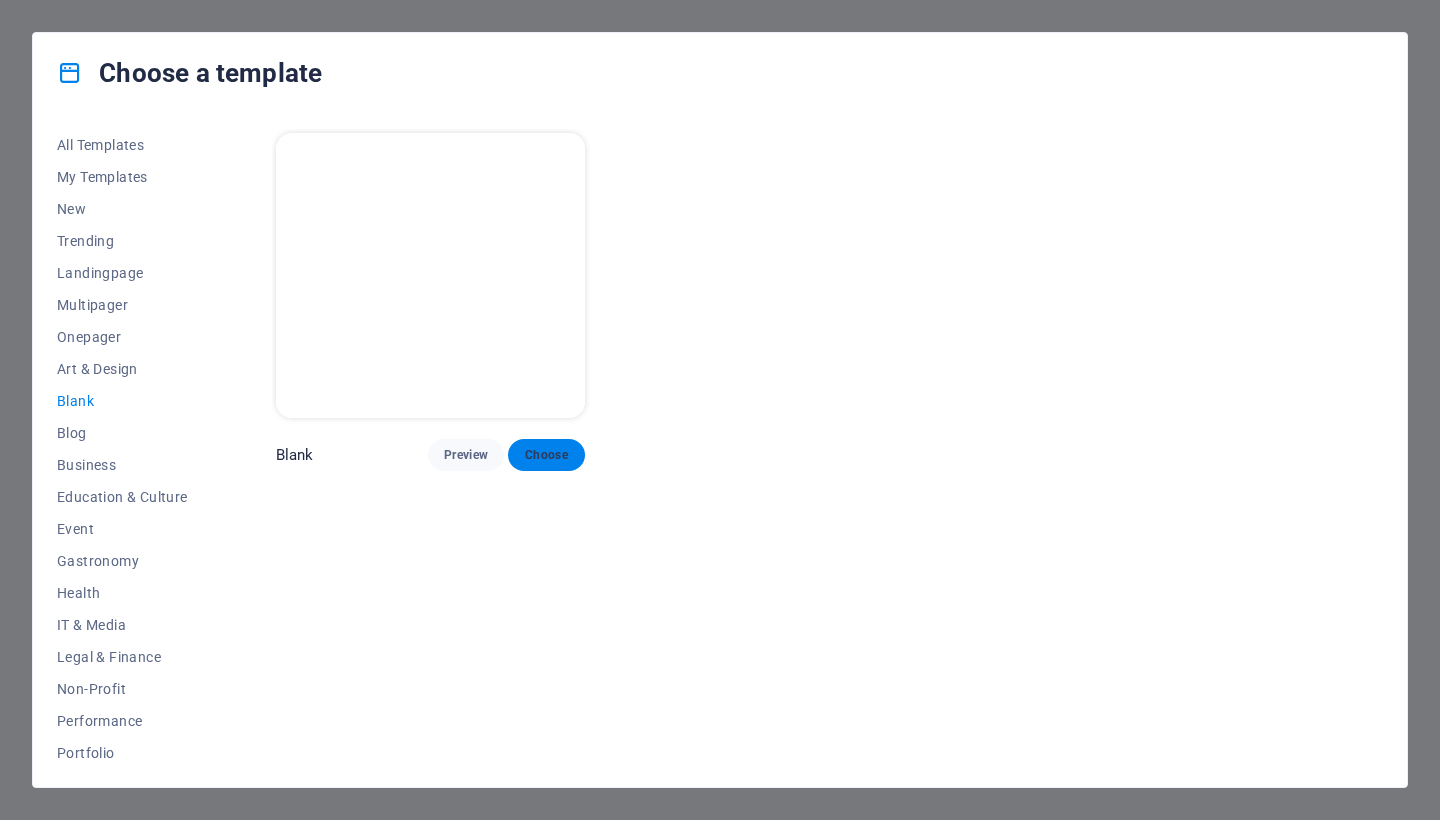 click on "Choose" at bounding box center (546, 455) 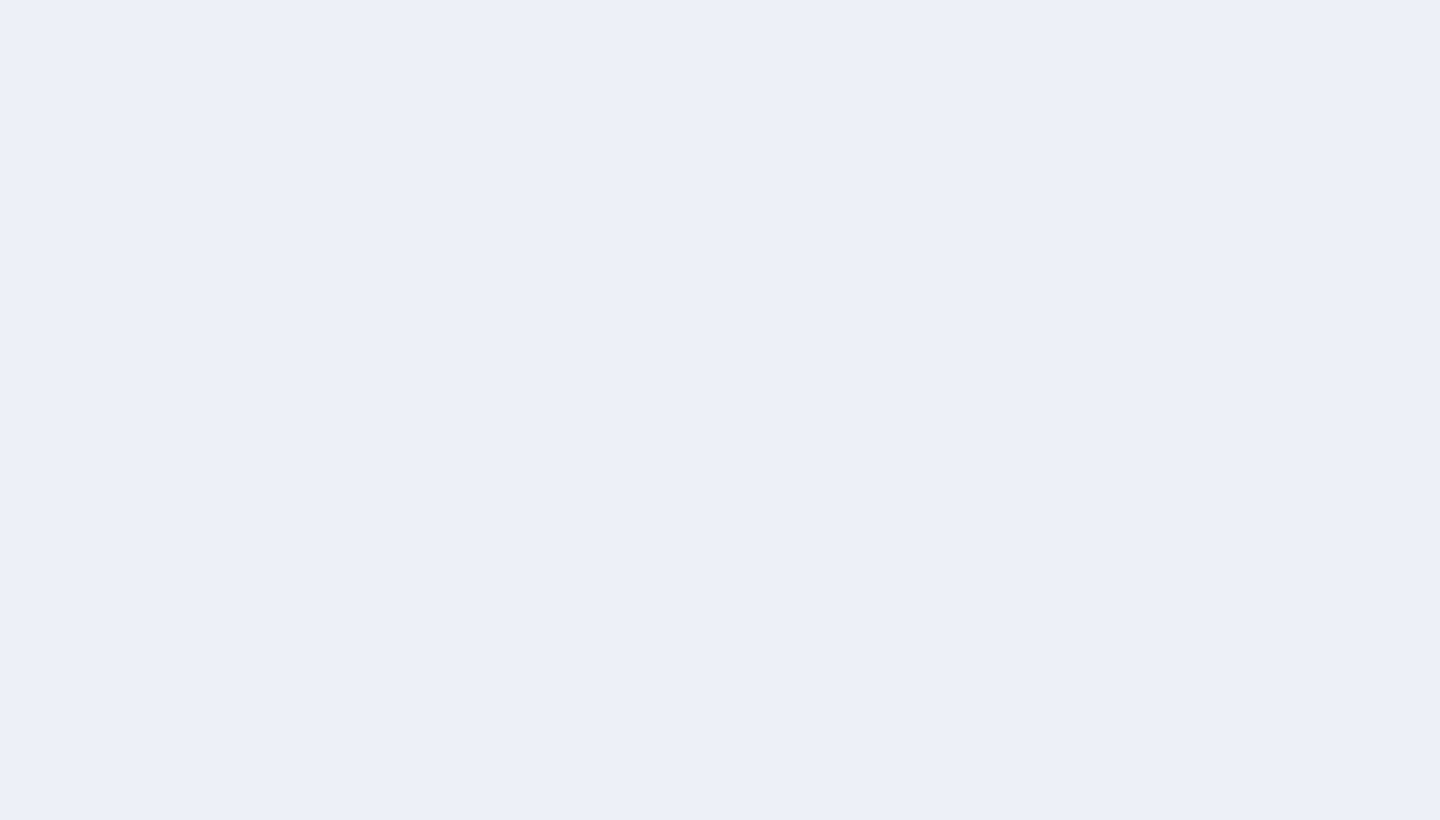 scroll, scrollTop: 0, scrollLeft: 0, axis: both 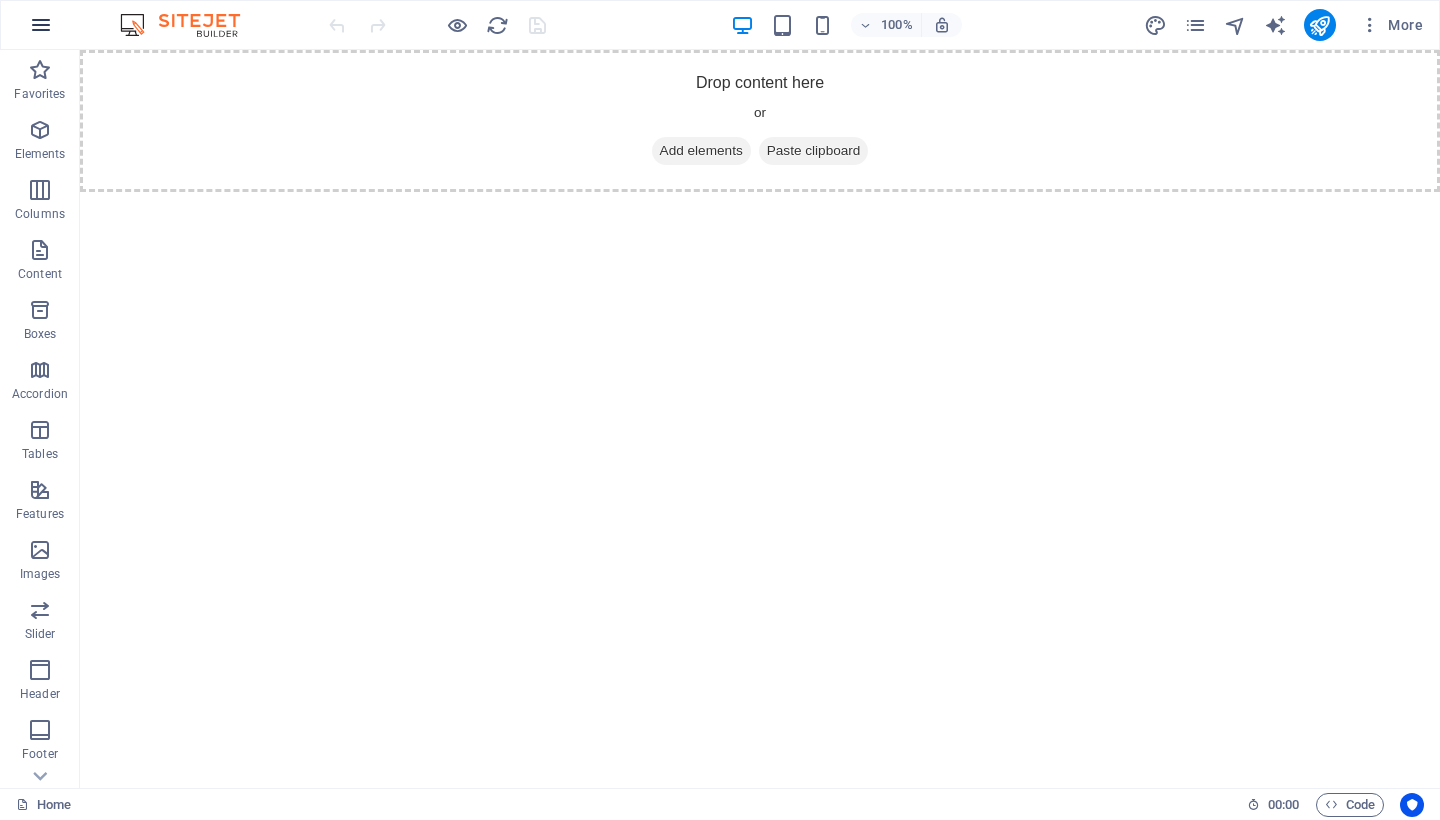 click at bounding box center (41, 25) 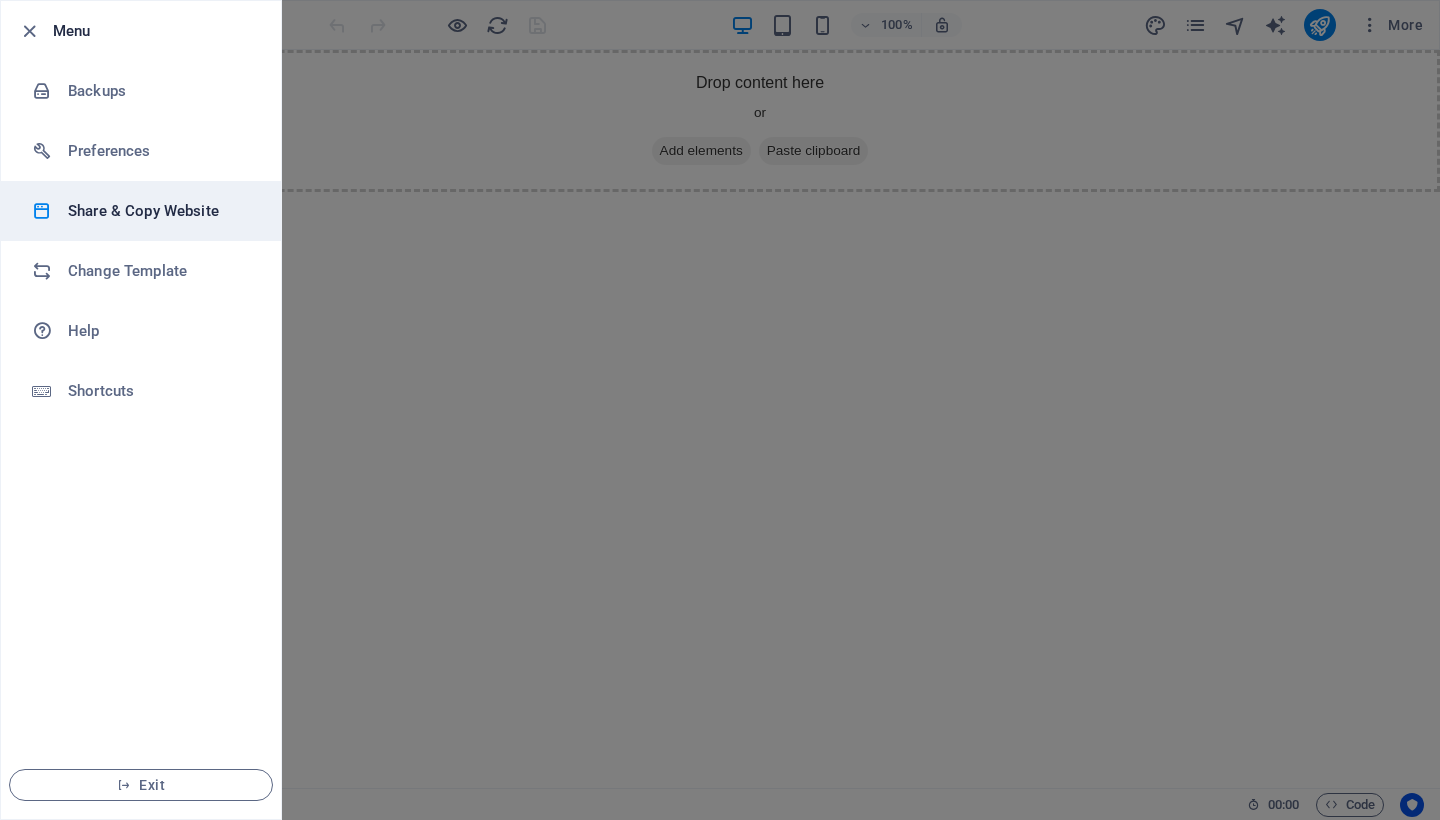click on "Share & Copy Website" at bounding box center (160, 211) 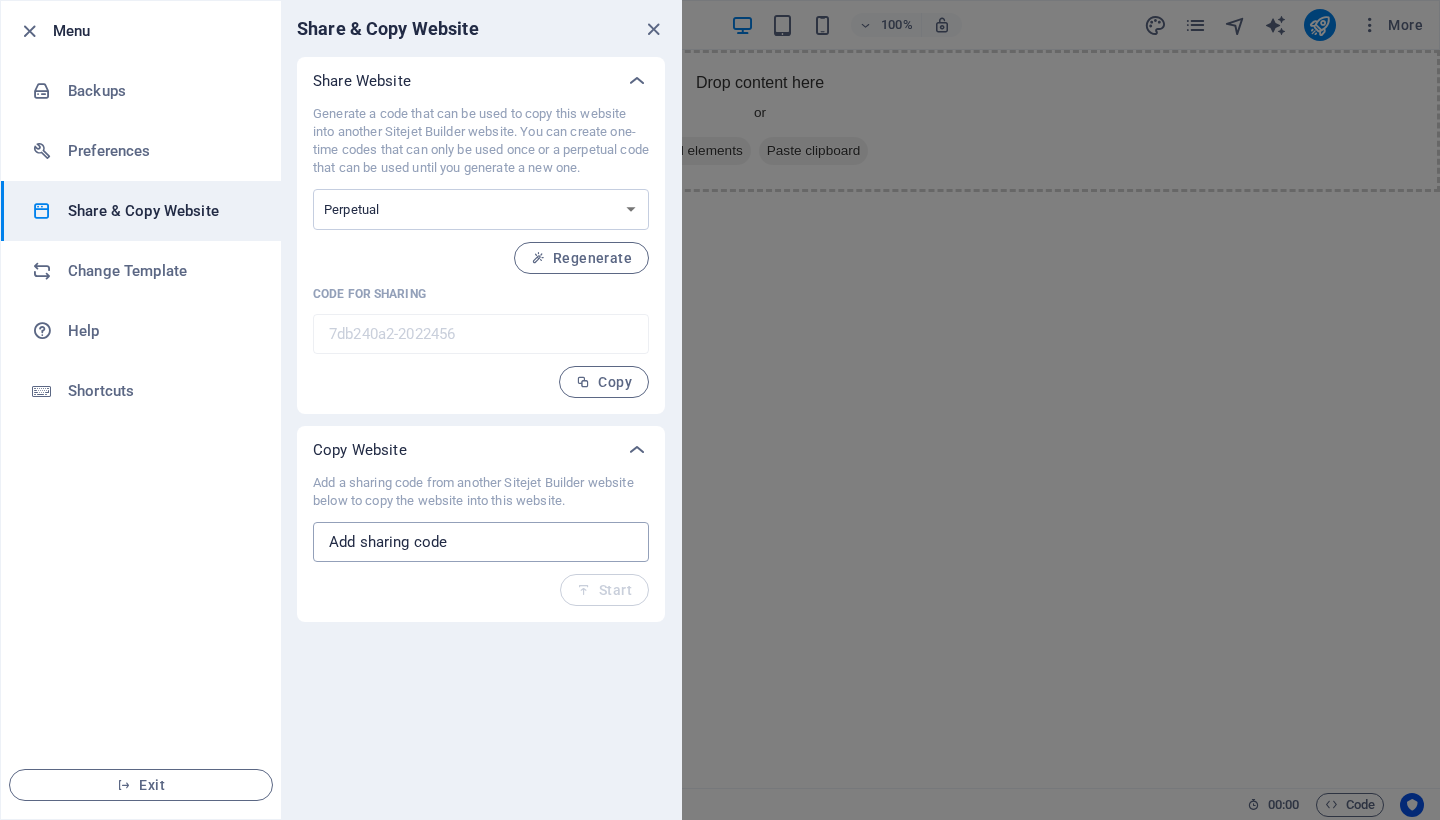 click at bounding box center (481, 542) 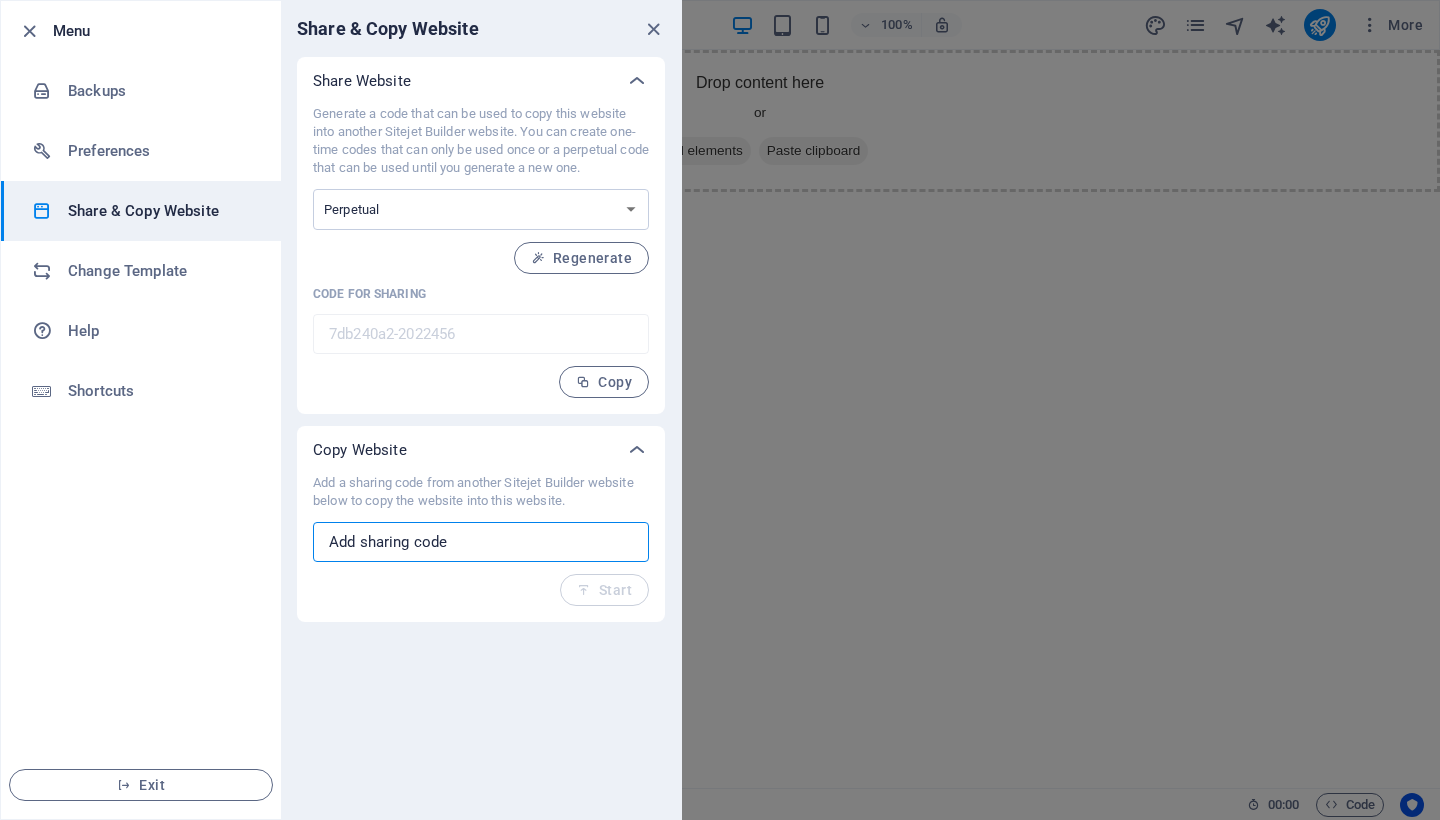 paste on "d0328346-1849210" 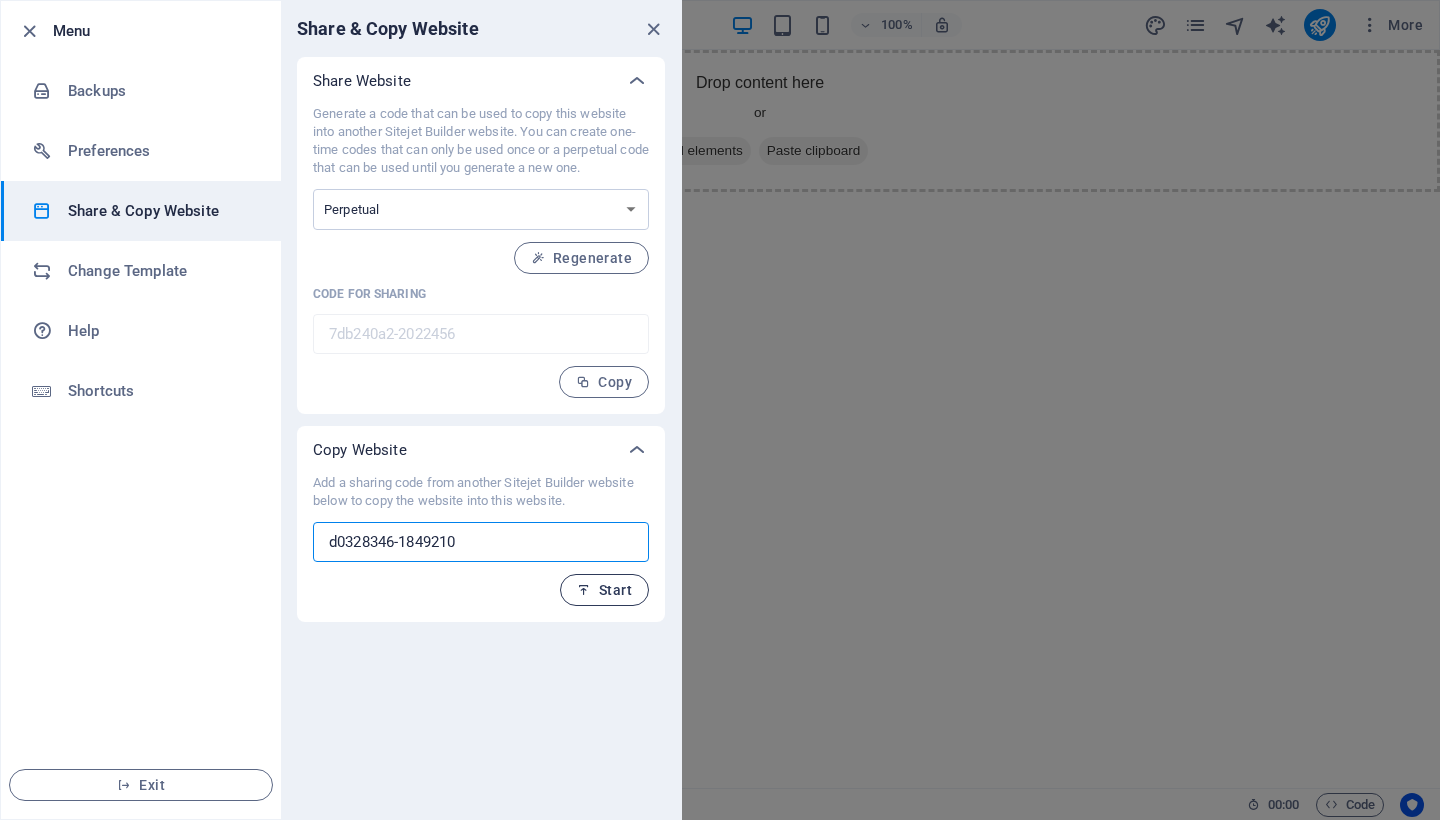 type on "d0328346-1849210" 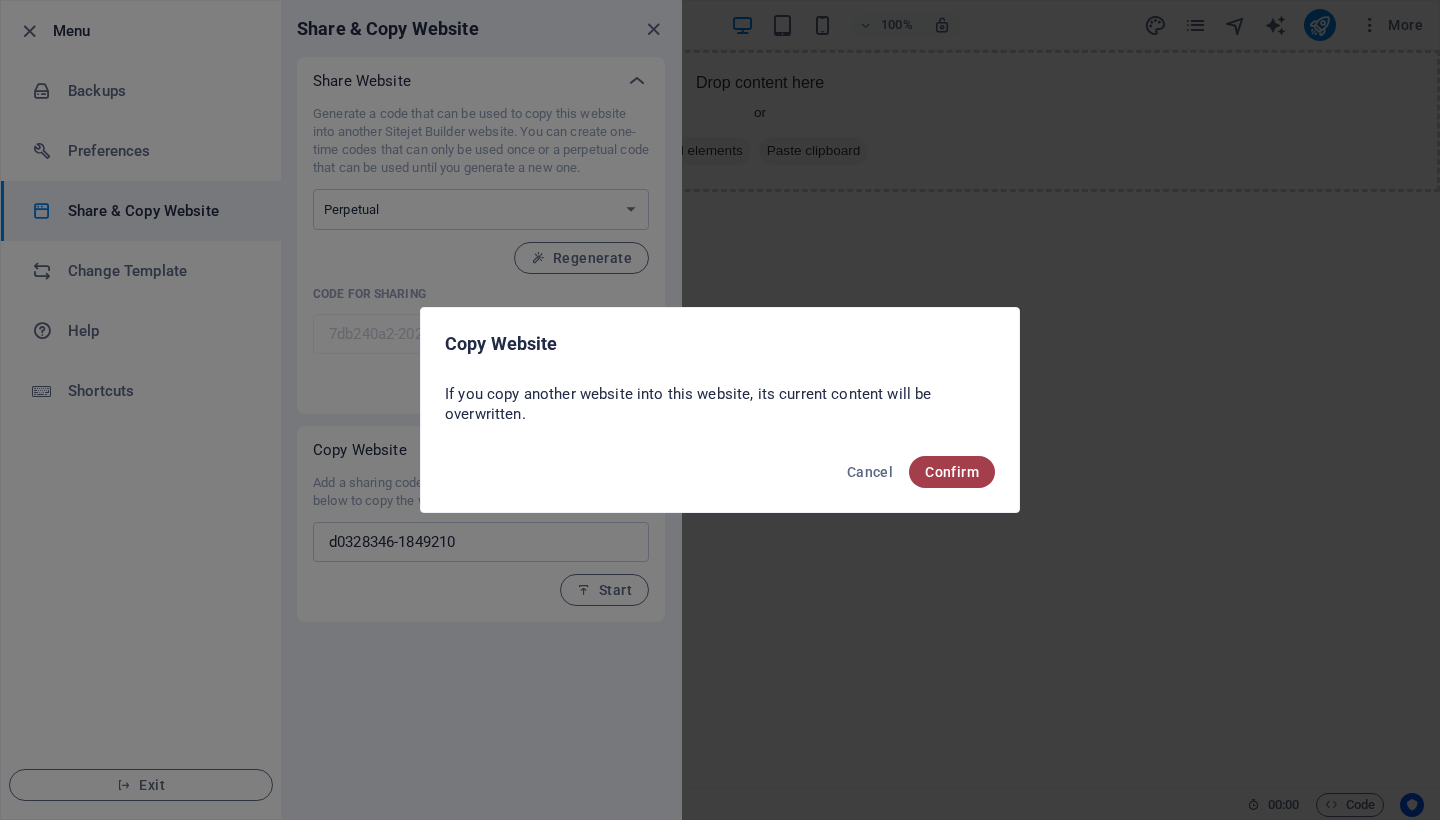 click on "Confirm" at bounding box center [952, 472] 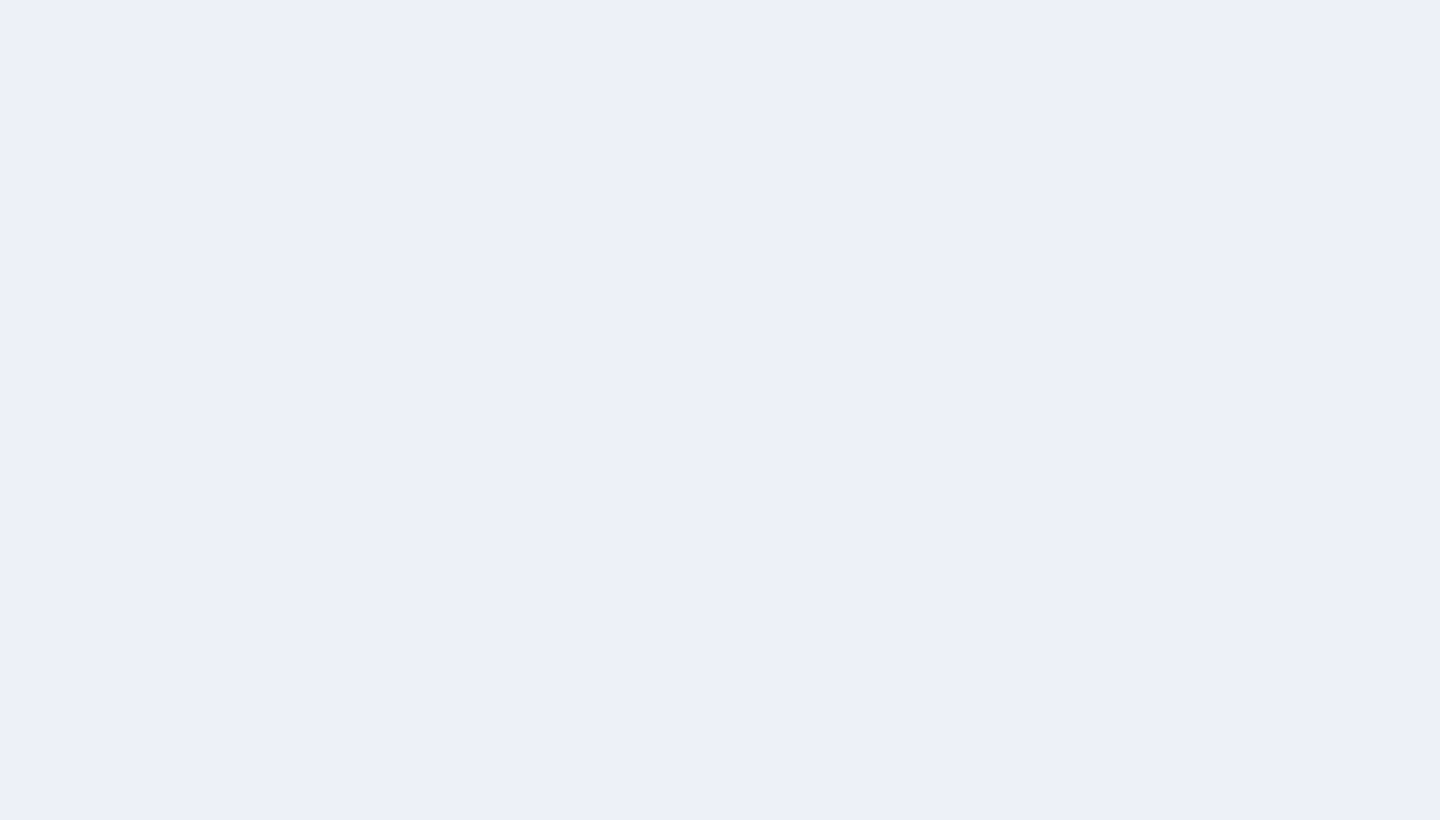 scroll, scrollTop: 0, scrollLeft: 0, axis: both 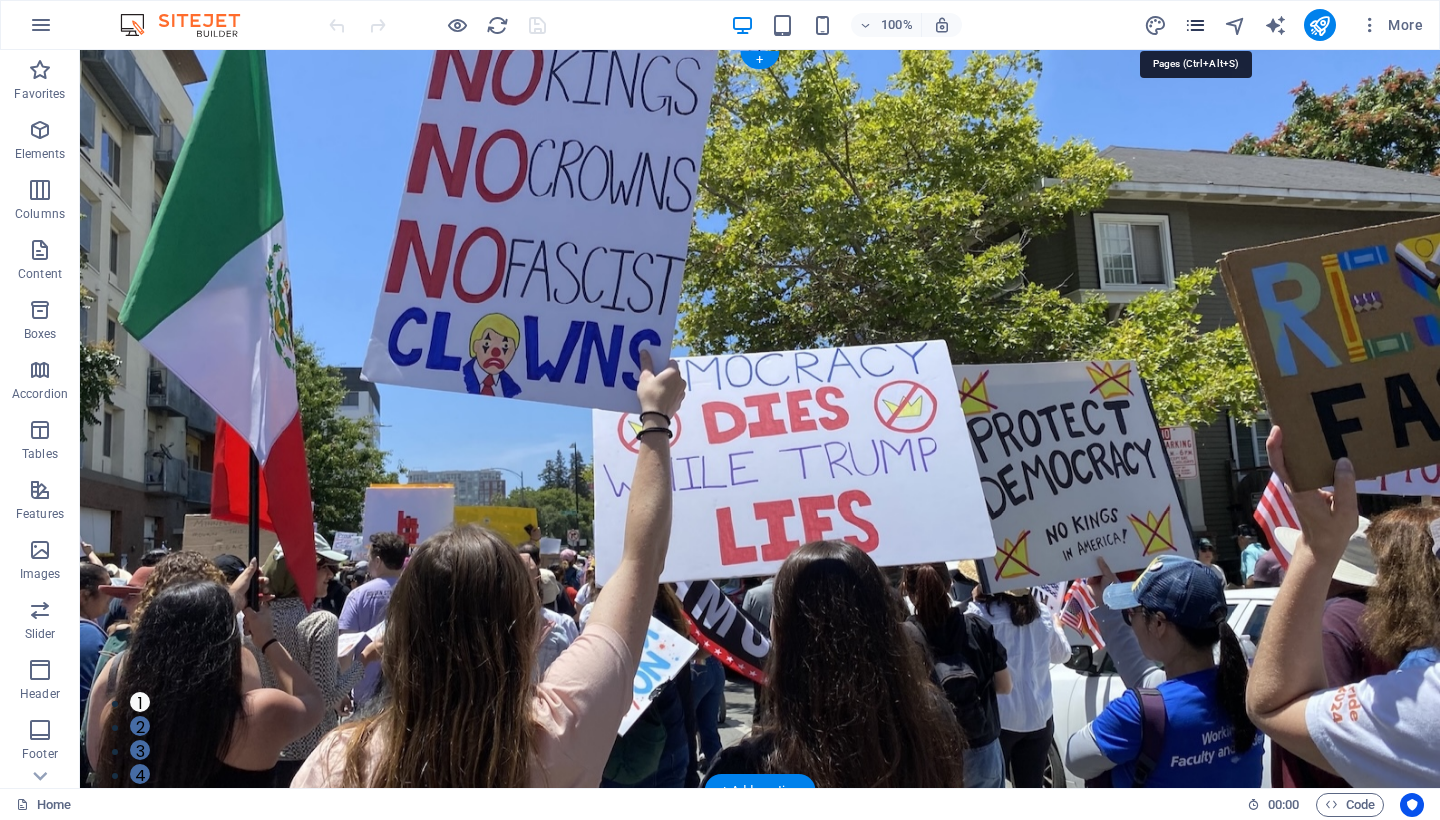 click at bounding box center (1195, 25) 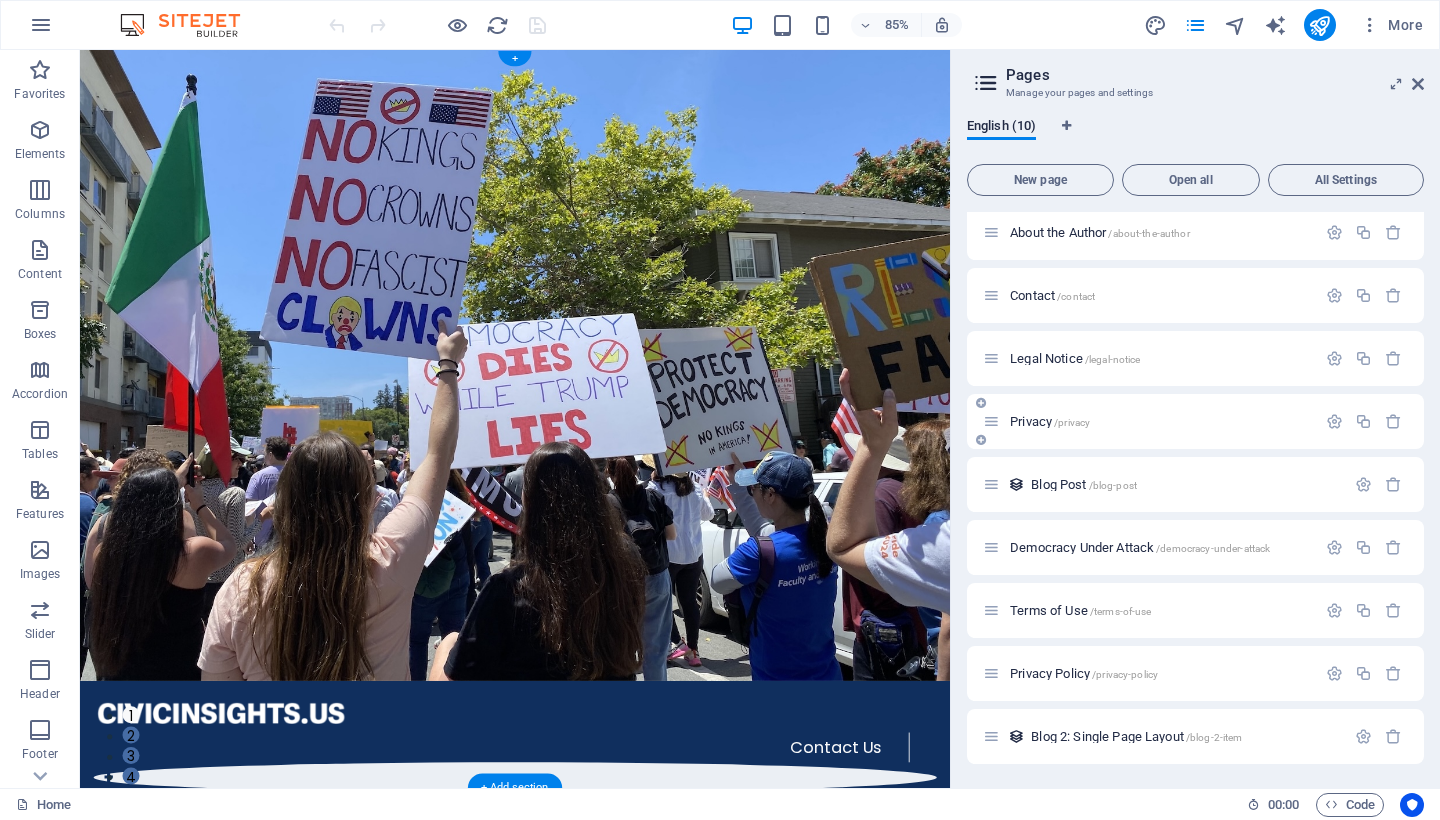 scroll, scrollTop: 0, scrollLeft: 0, axis: both 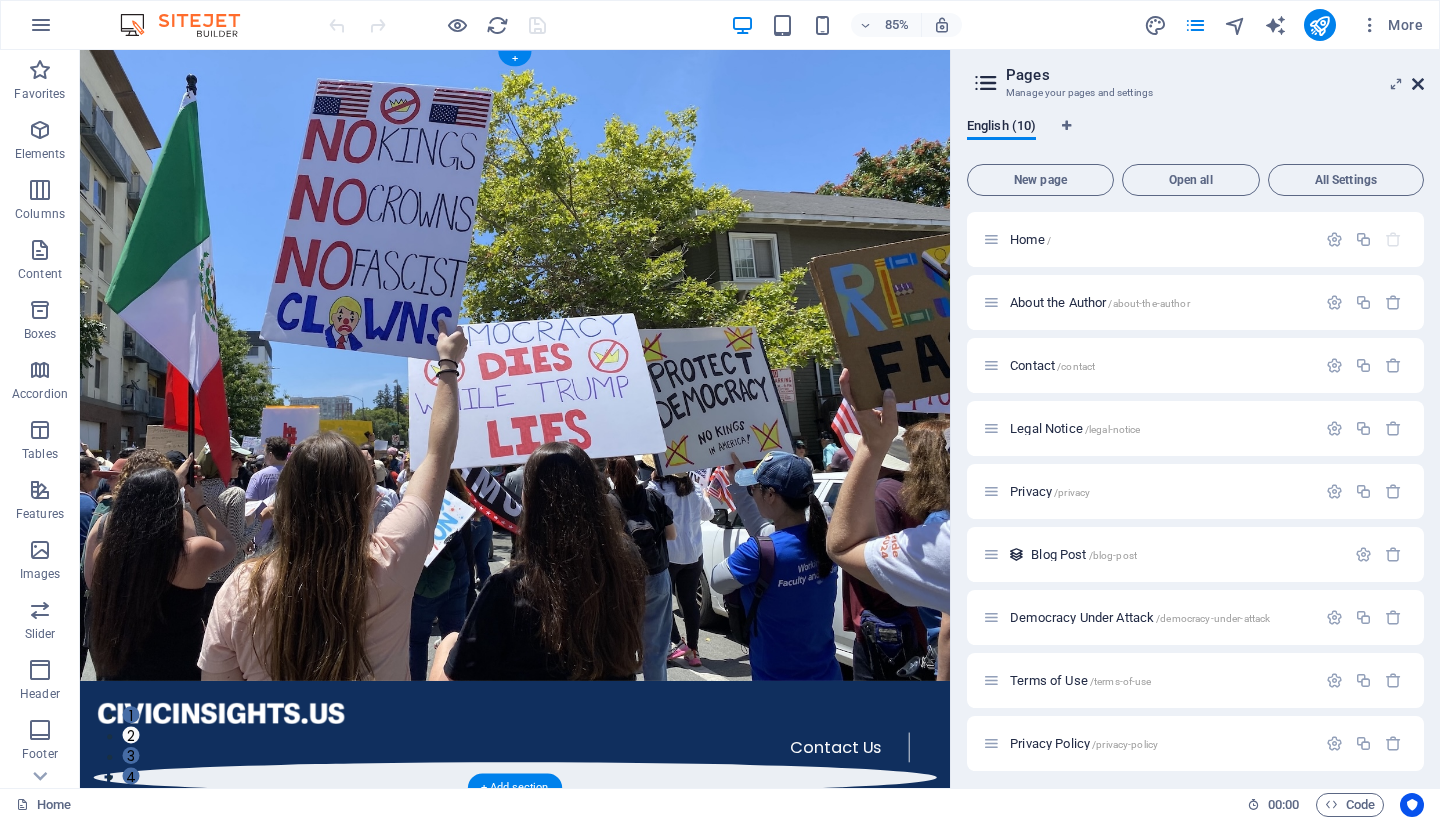 click at bounding box center [1418, 84] 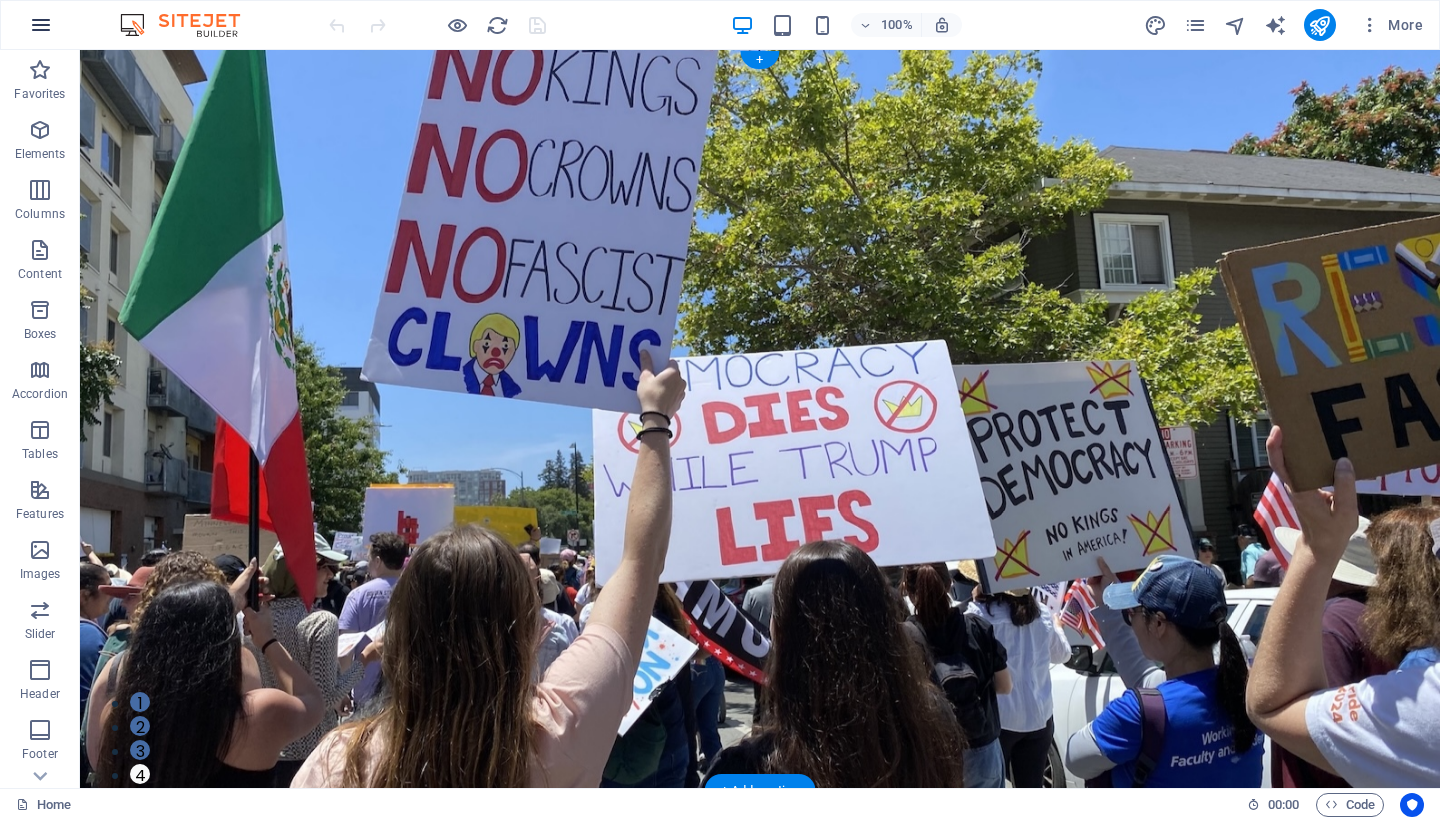 click at bounding box center (41, 25) 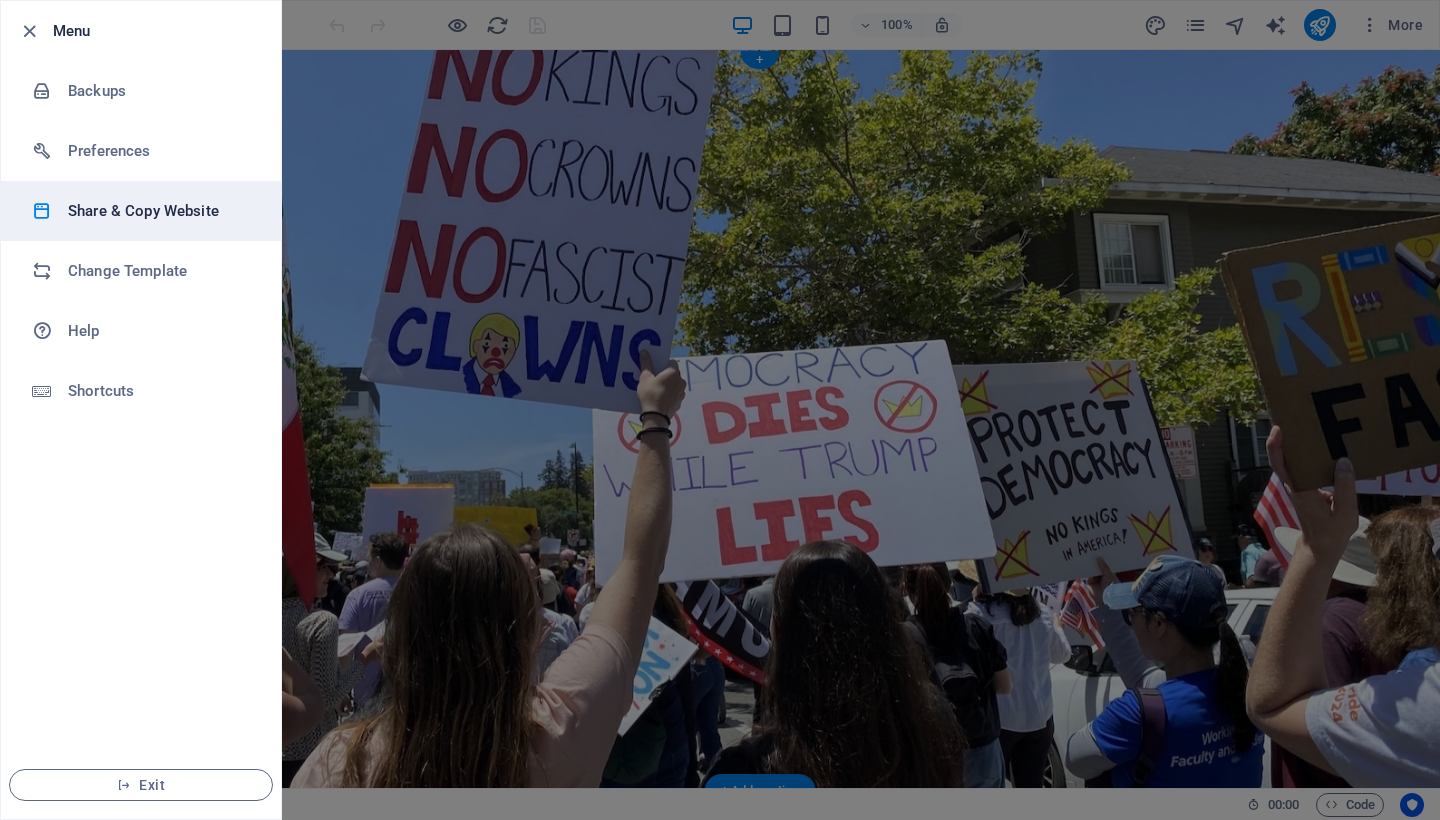 click on "Share & Copy Website" at bounding box center [160, 211] 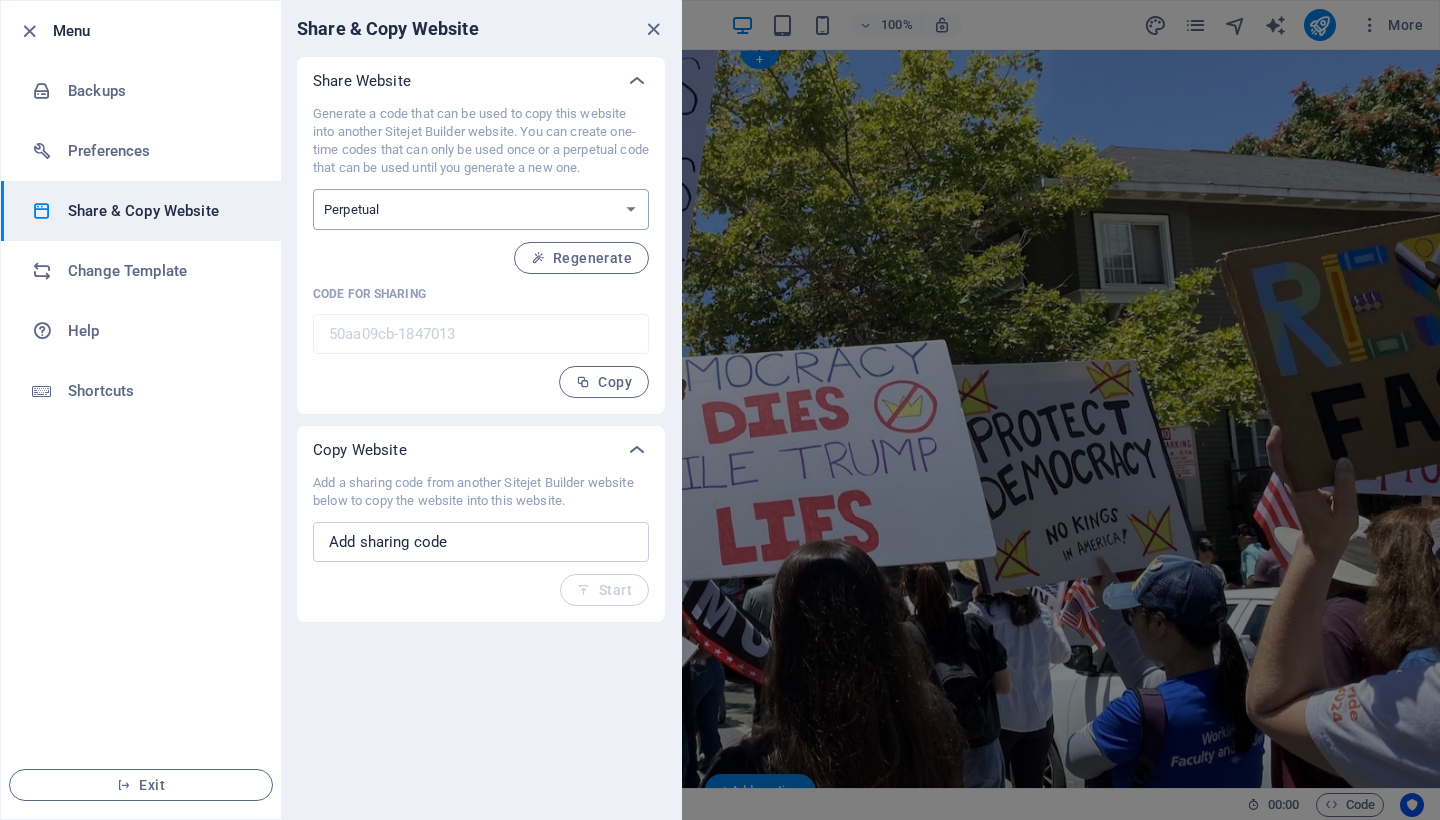 select on "onetime" 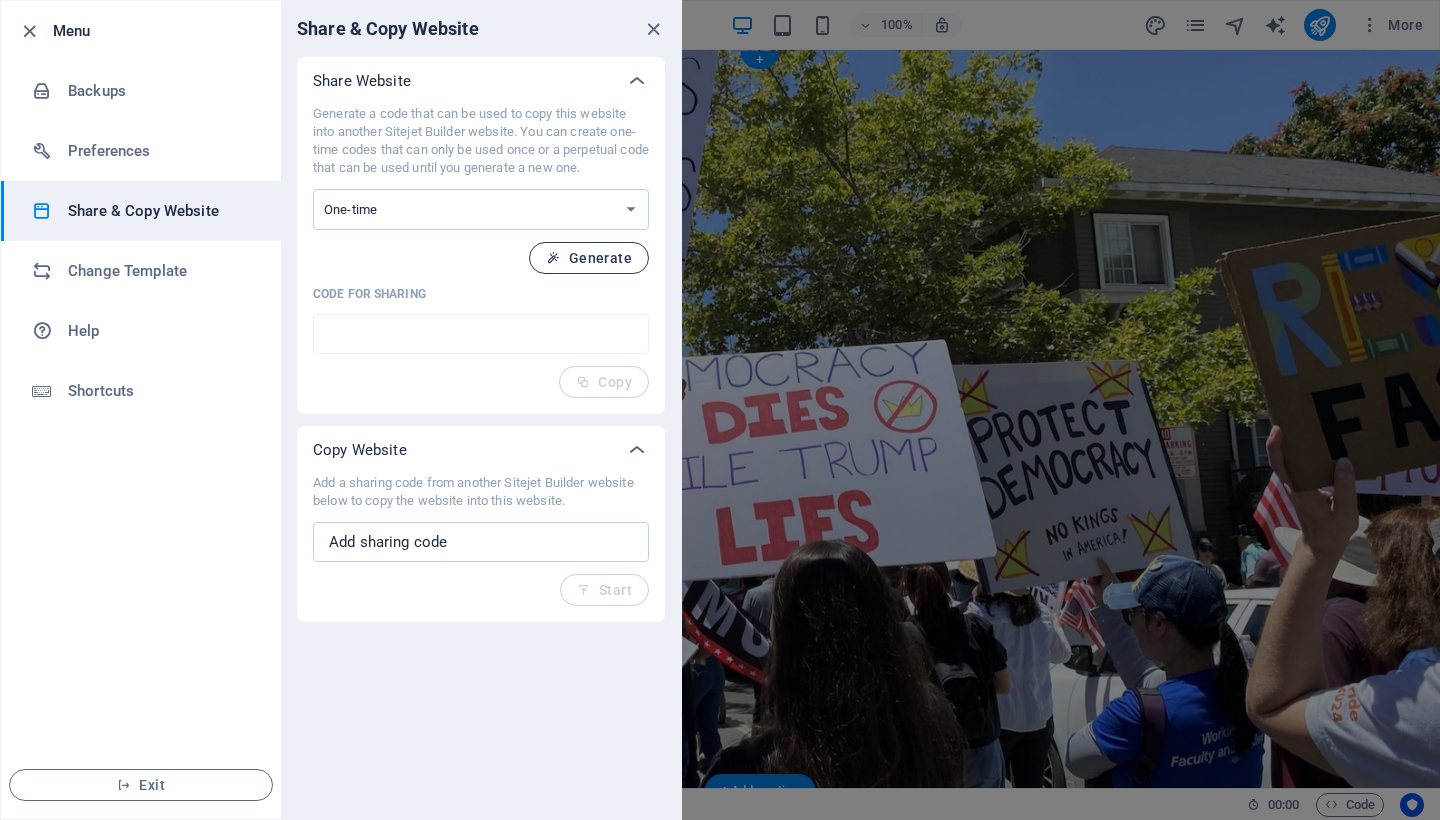click on "Generate" at bounding box center (589, 258) 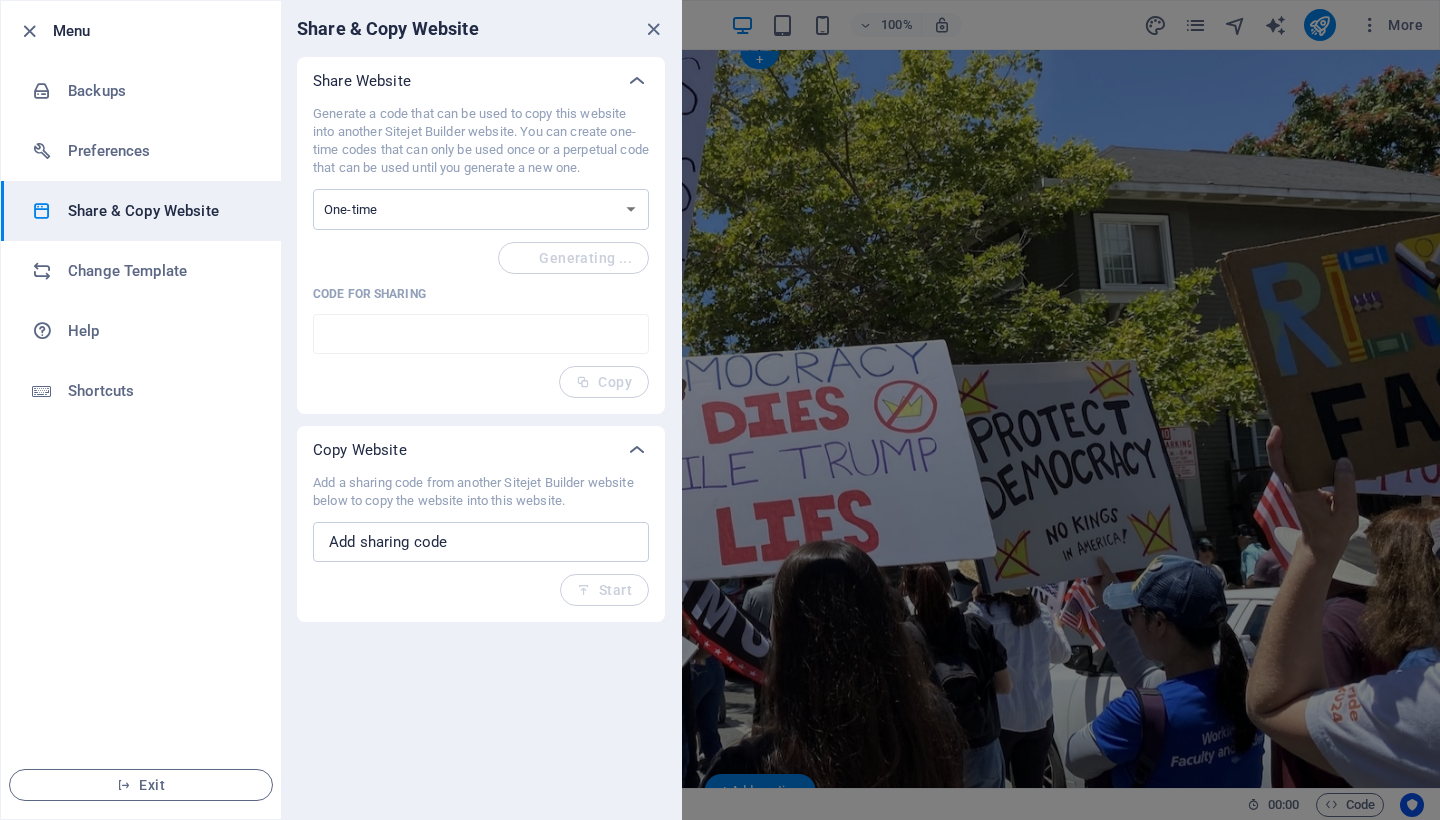 type on "2fc4782b-1847013" 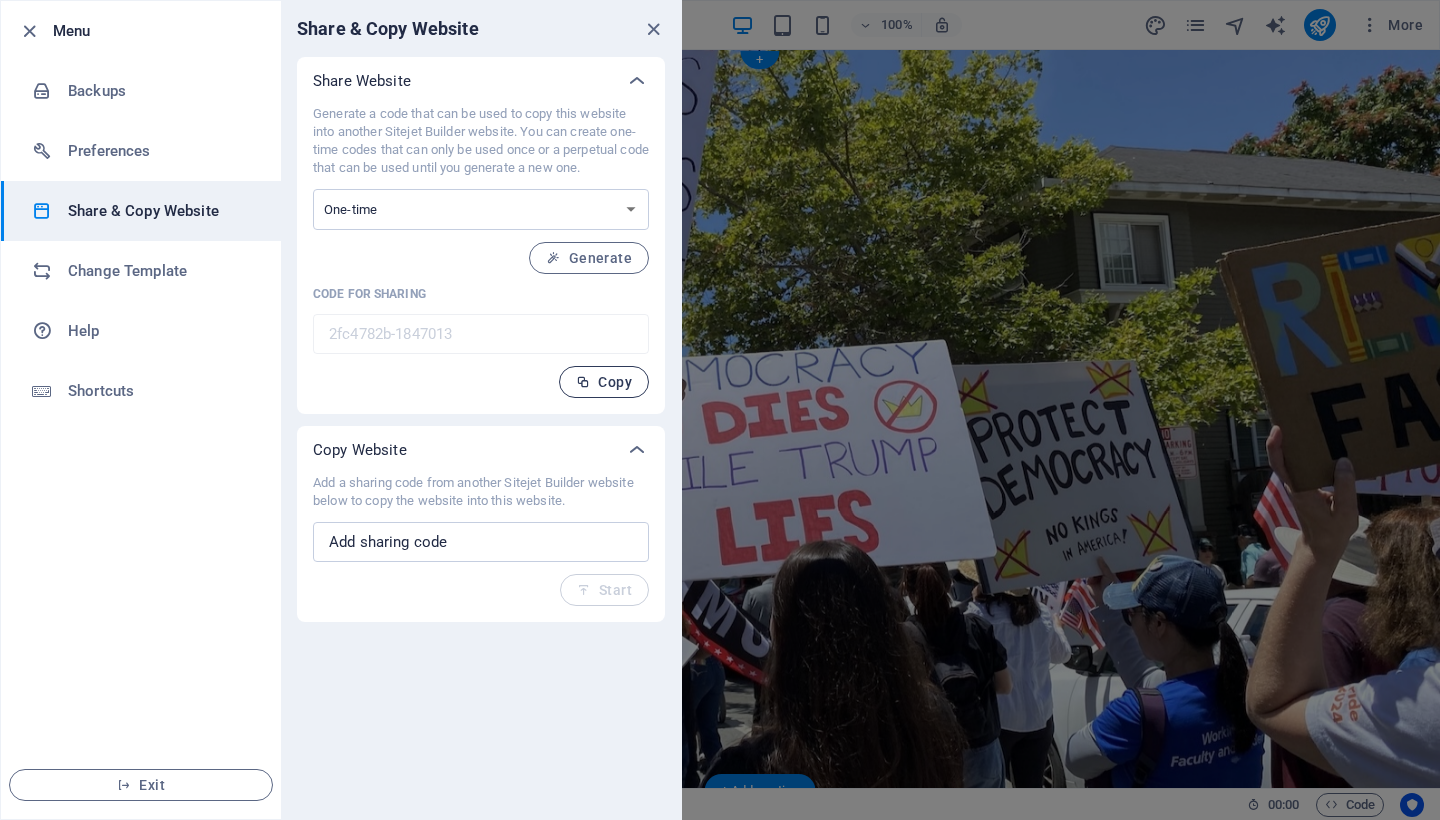 click on "Copy" at bounding box center [604, 382] 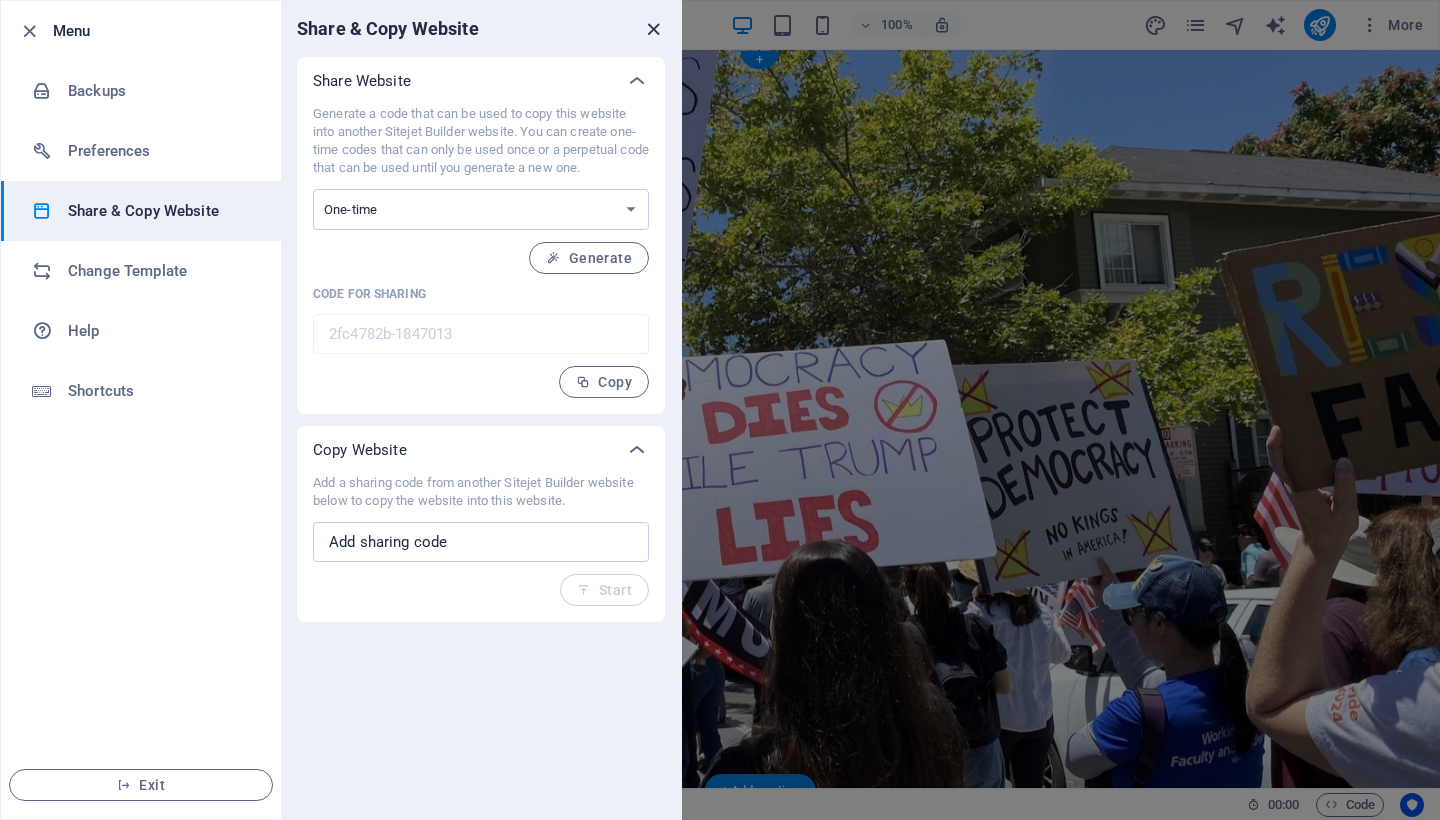 click at bounding box center (653, 29) 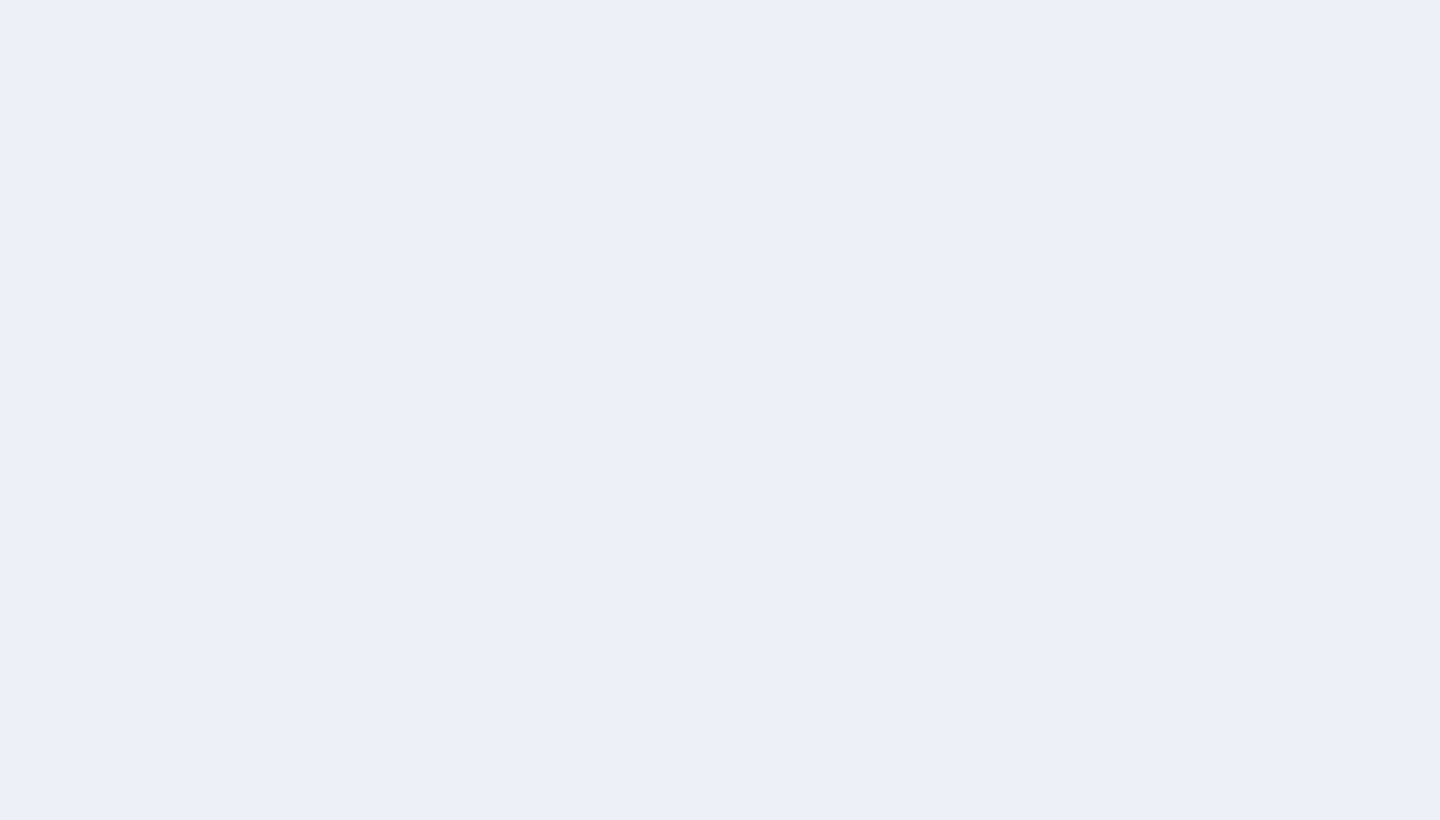 scroll, scrollTop: 0, scrollLeft: 0, axis: both 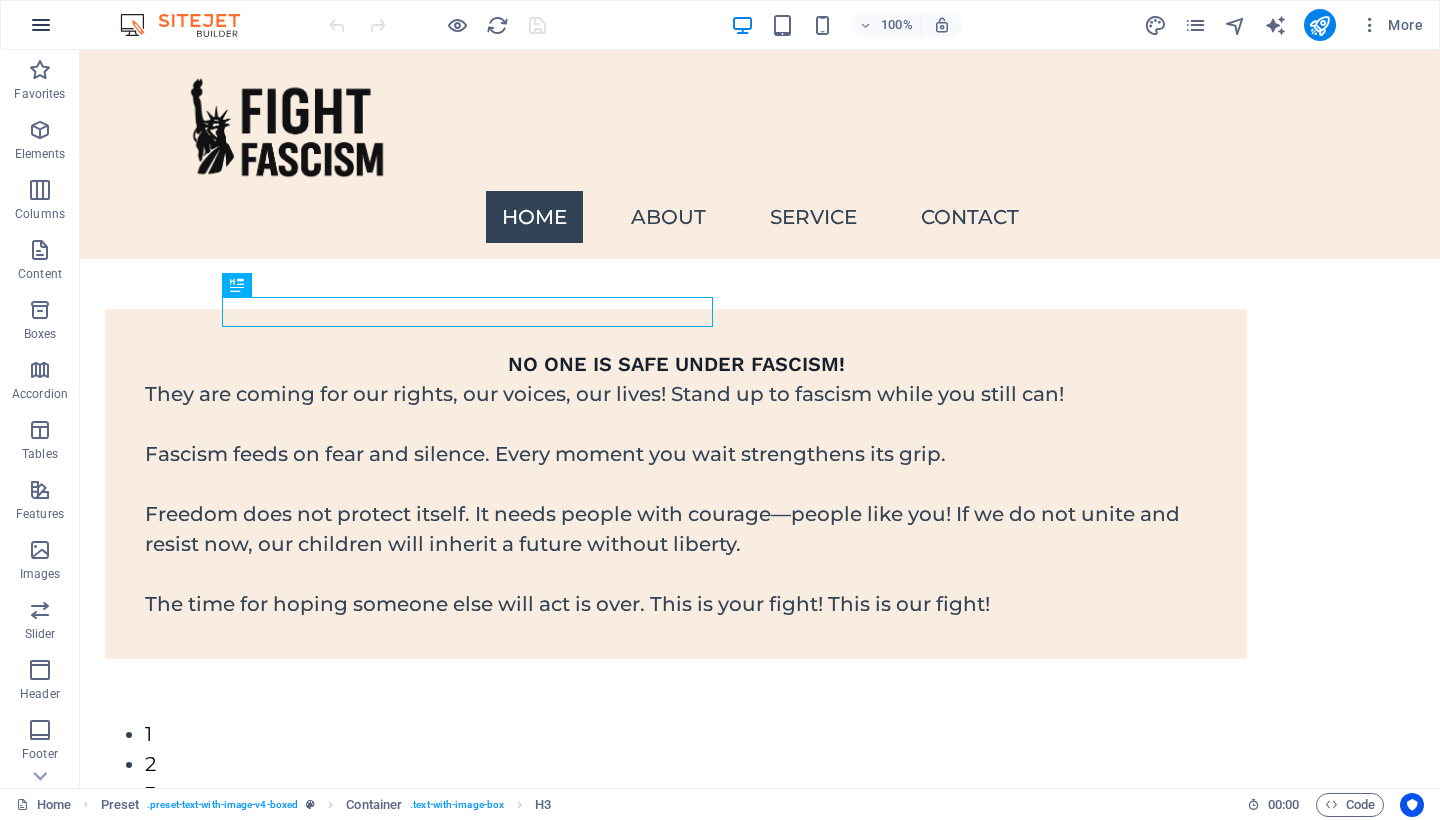 click at bounding box center (41, 25) 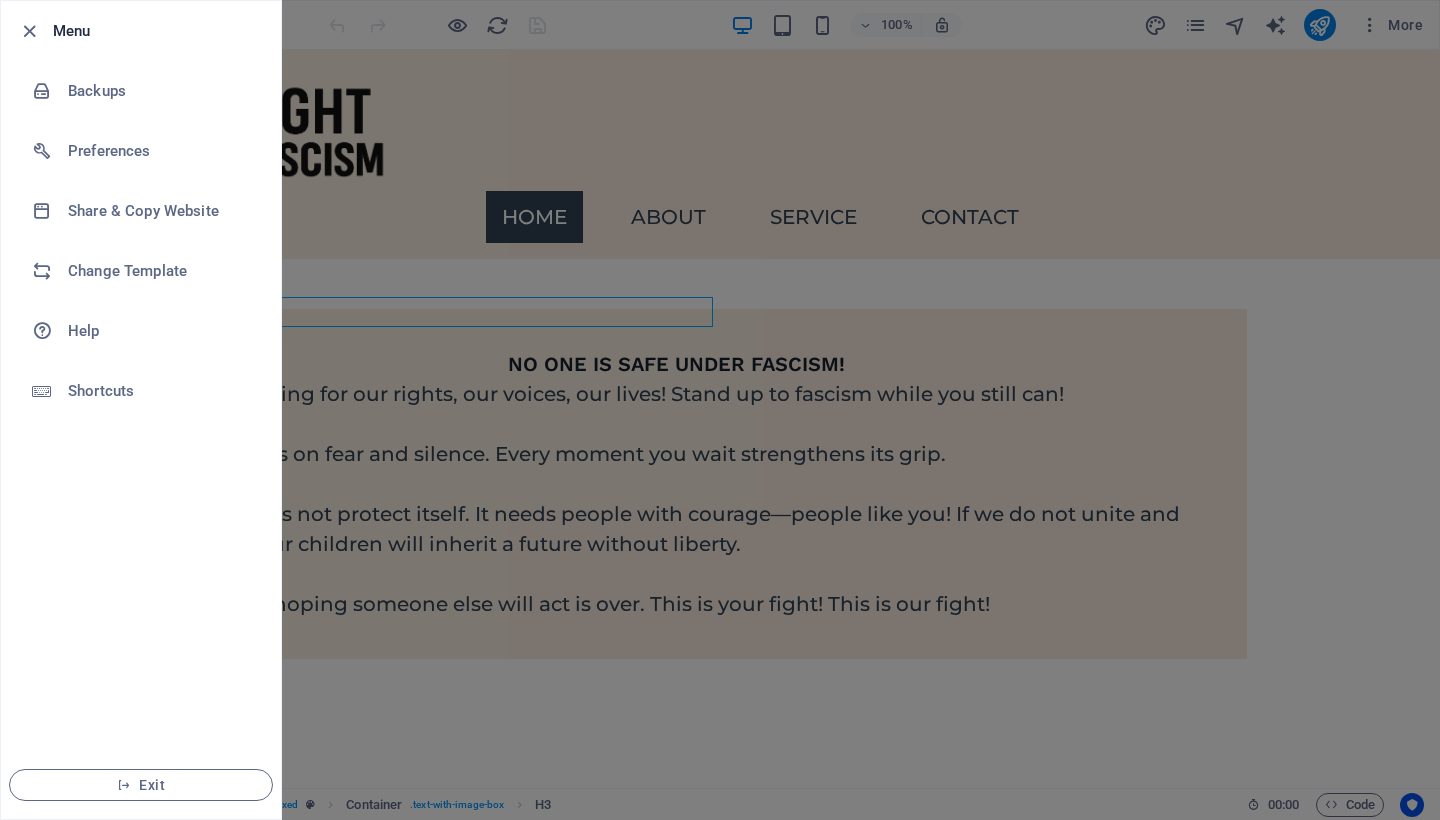 click at bounding box center (720, 410) 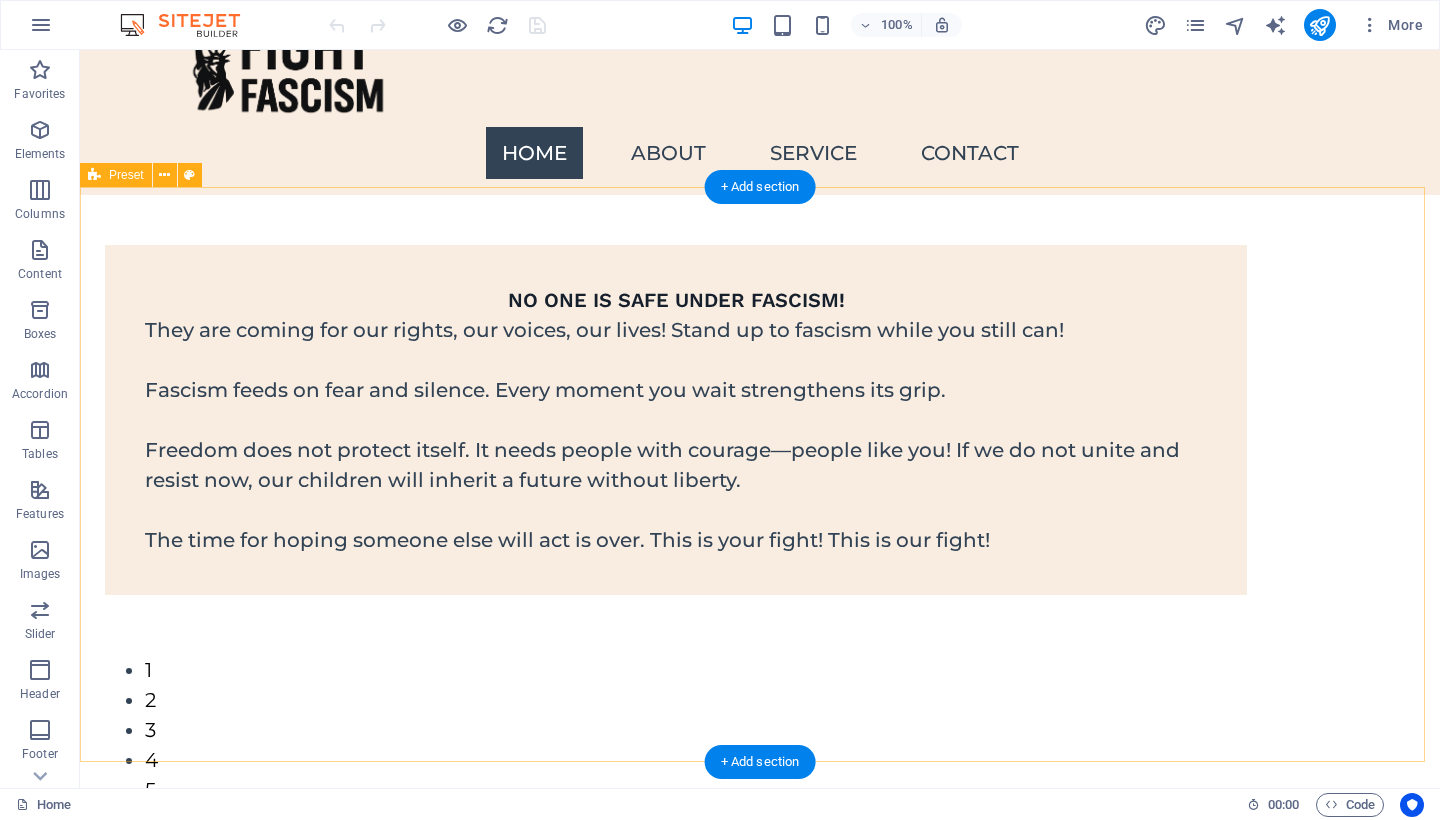 scroll, scrollTop: 0, scrollLeft: 0, axis: both 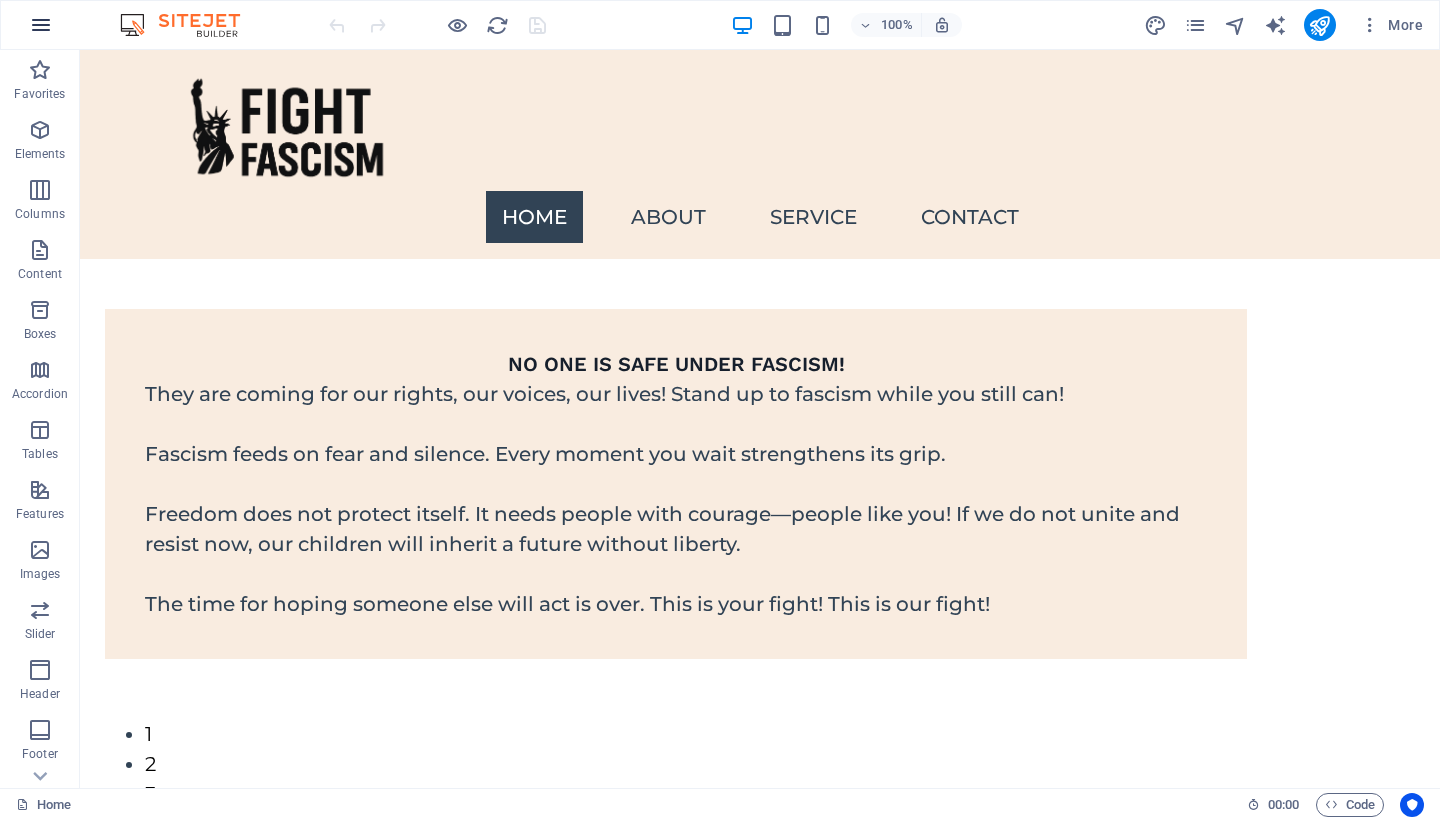 click at bounding box center (41, 25) 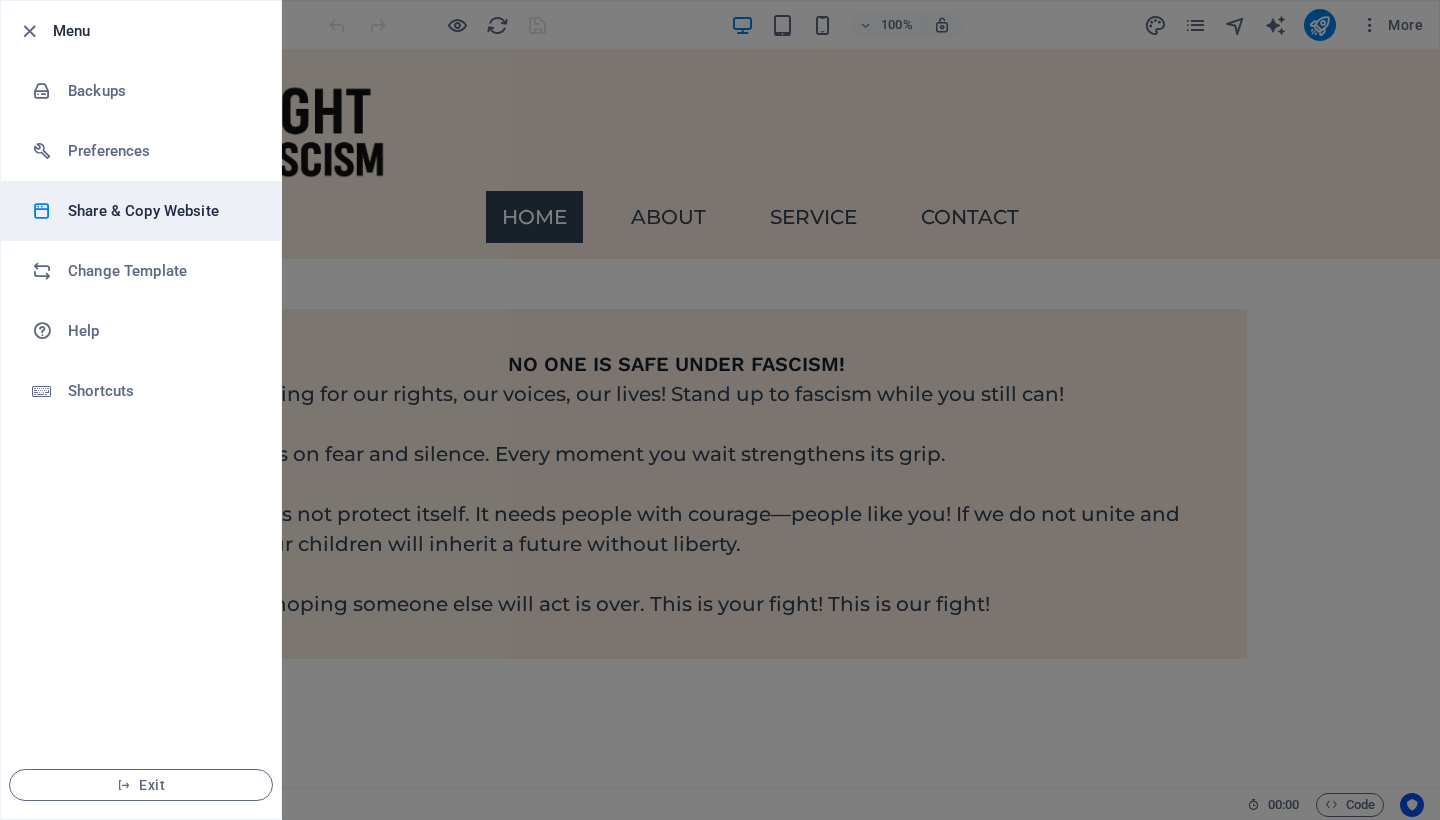 click on "Share & Copy Website" at bounding box center (160, 211) 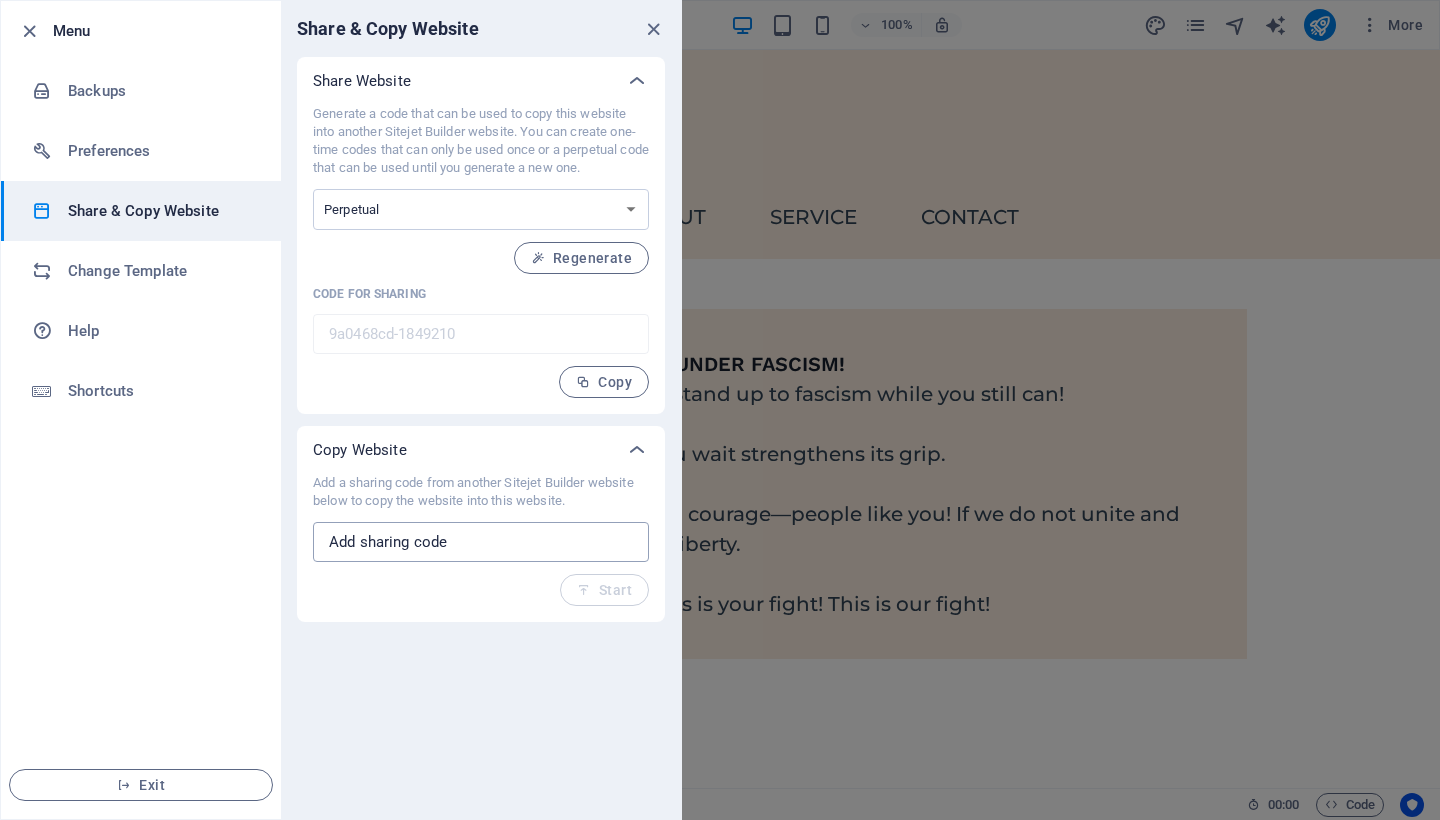 click at bounding box center (481, 542) 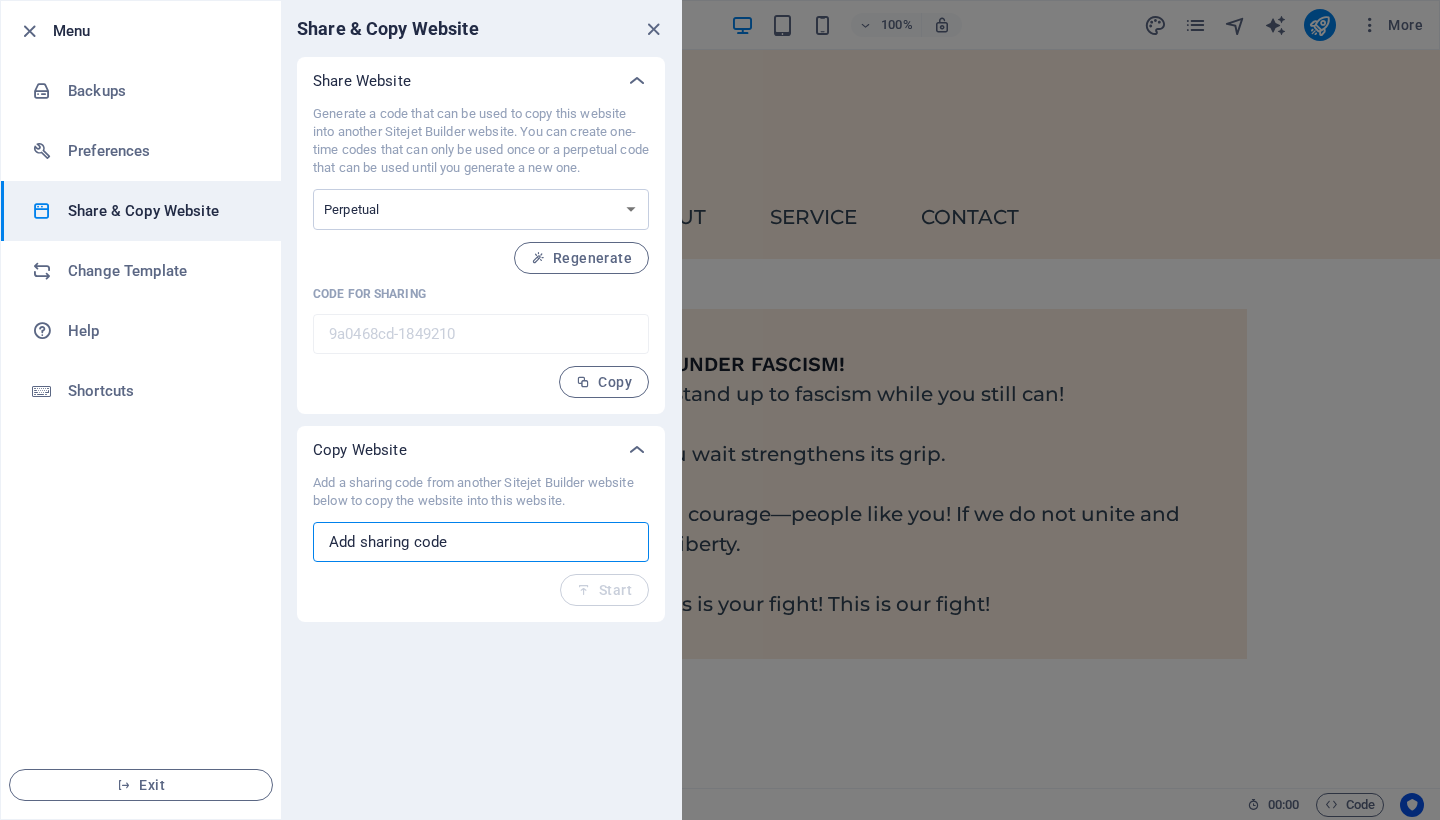 paste on "2fc4782b-1847013" 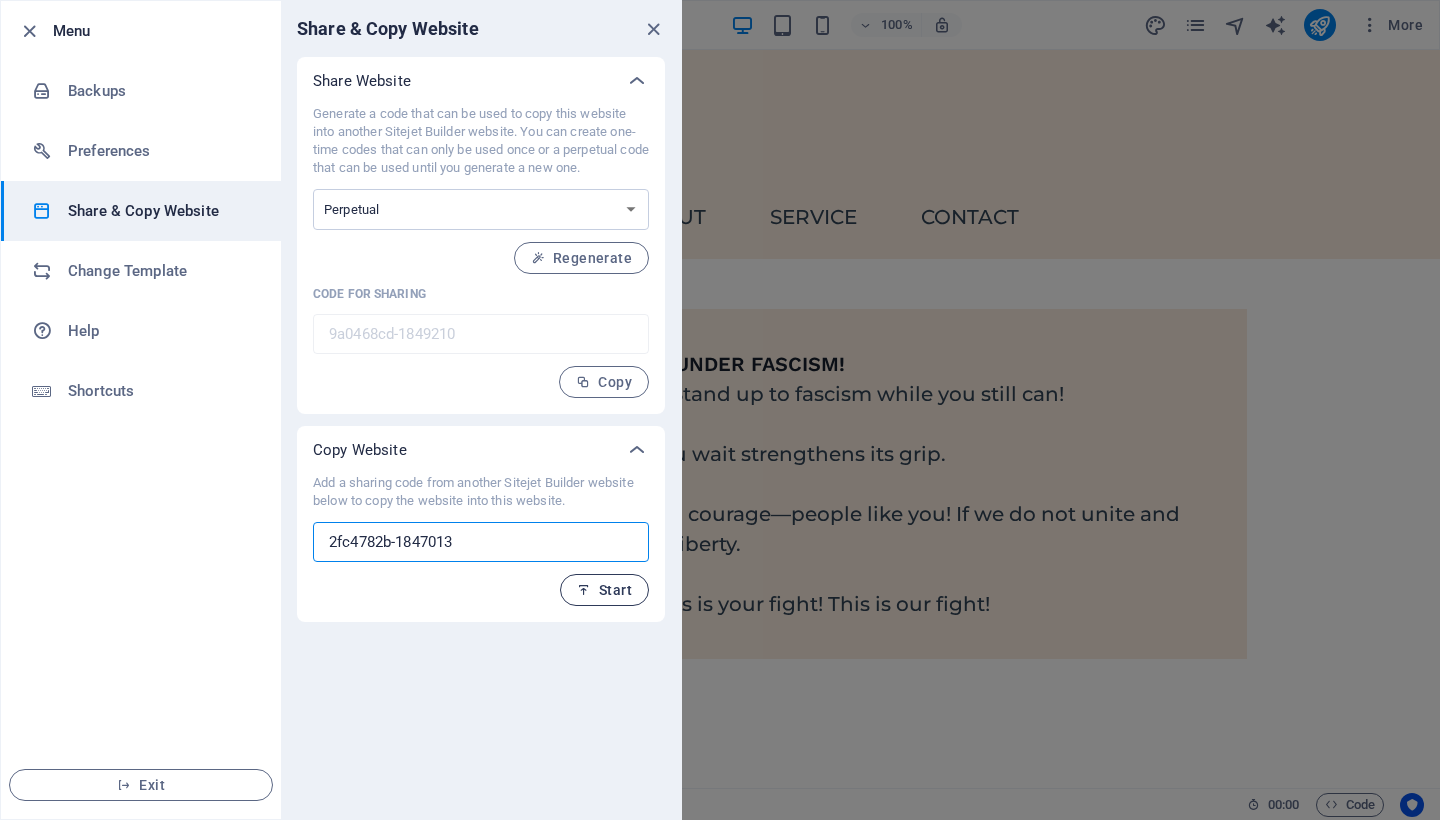 type on "2fc4782b-1847013" 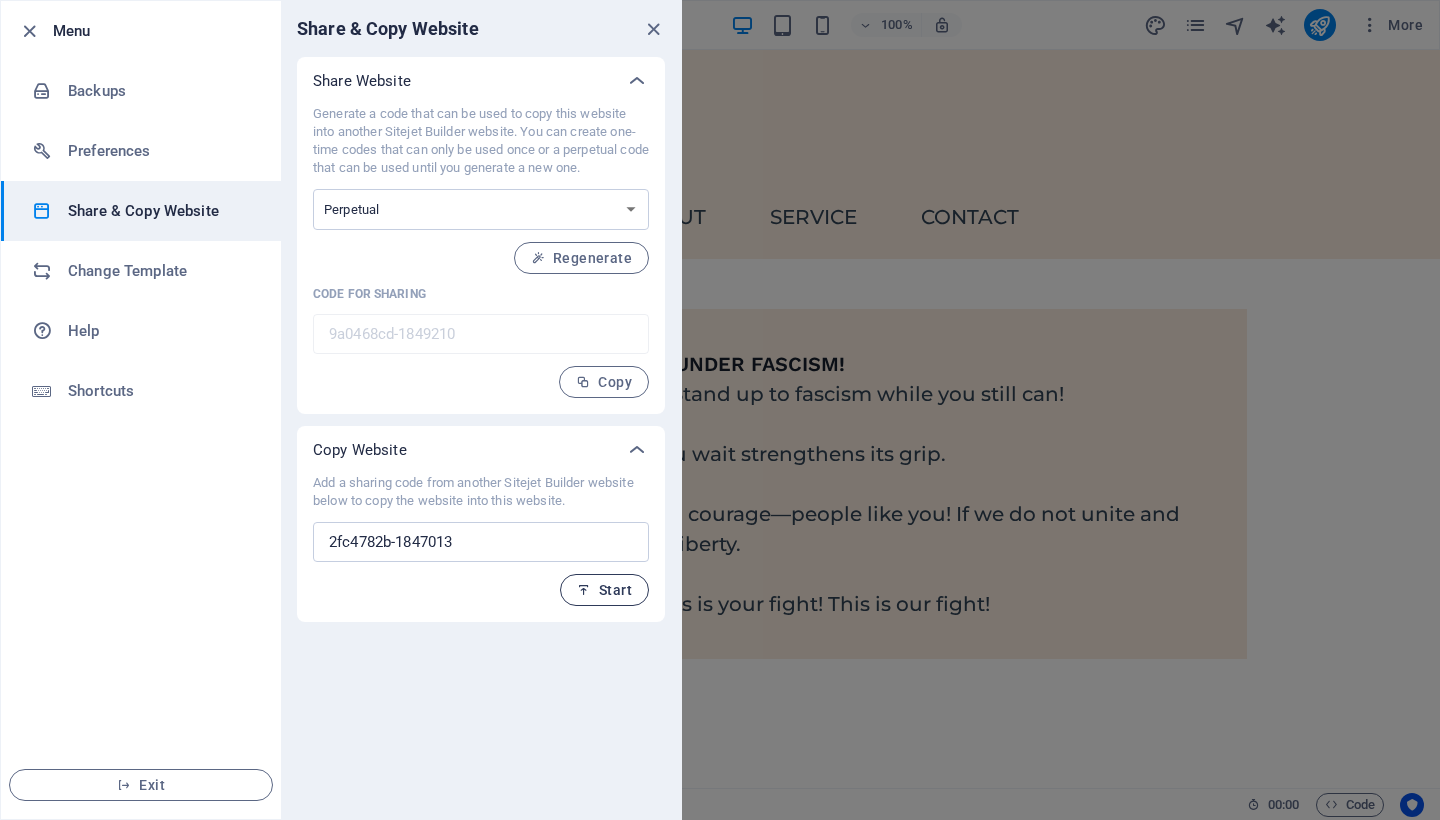 click on "Start" at bounding box center [604, 590] 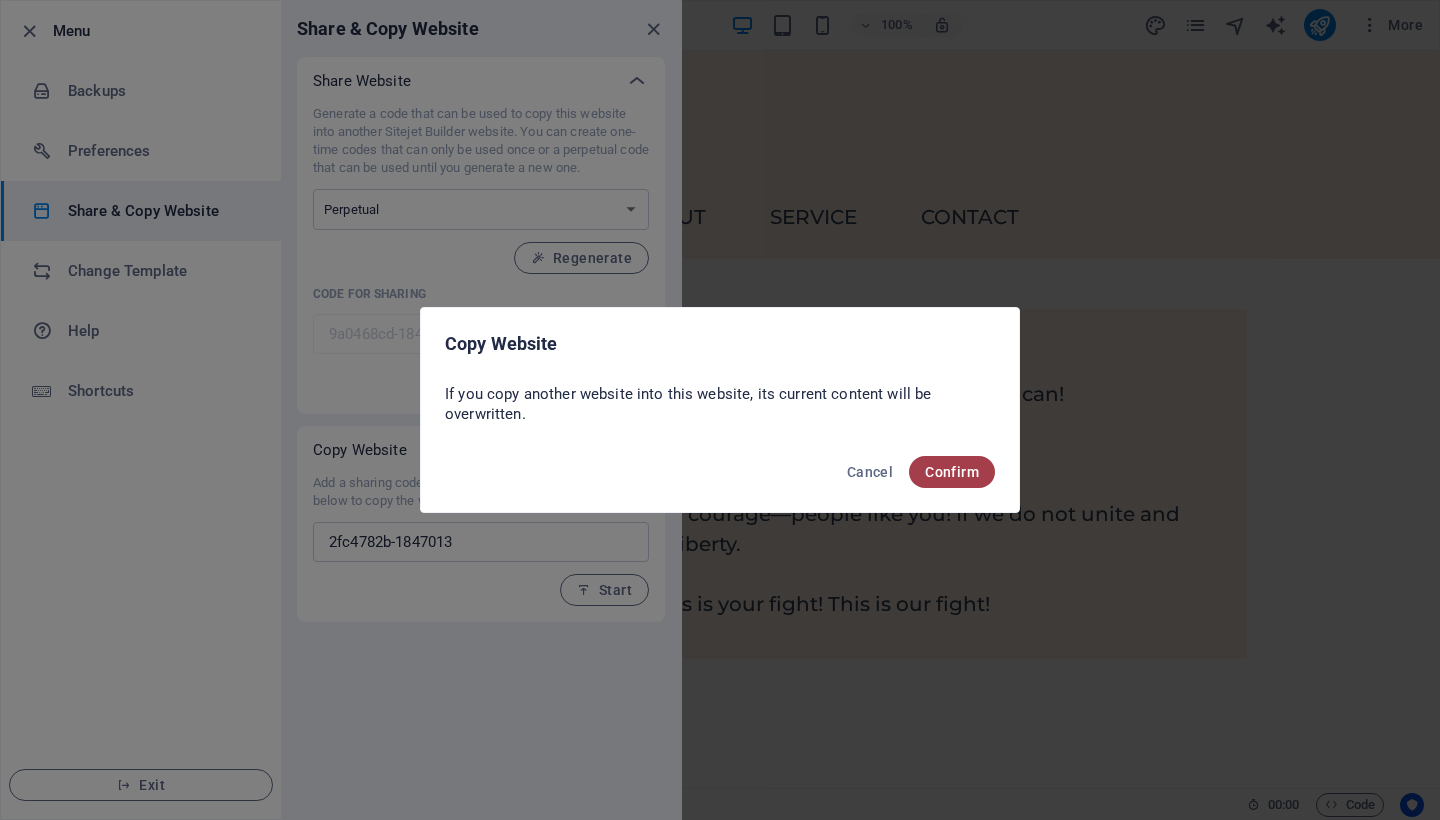 click on "Confirm" at bounding box center [952, 472] 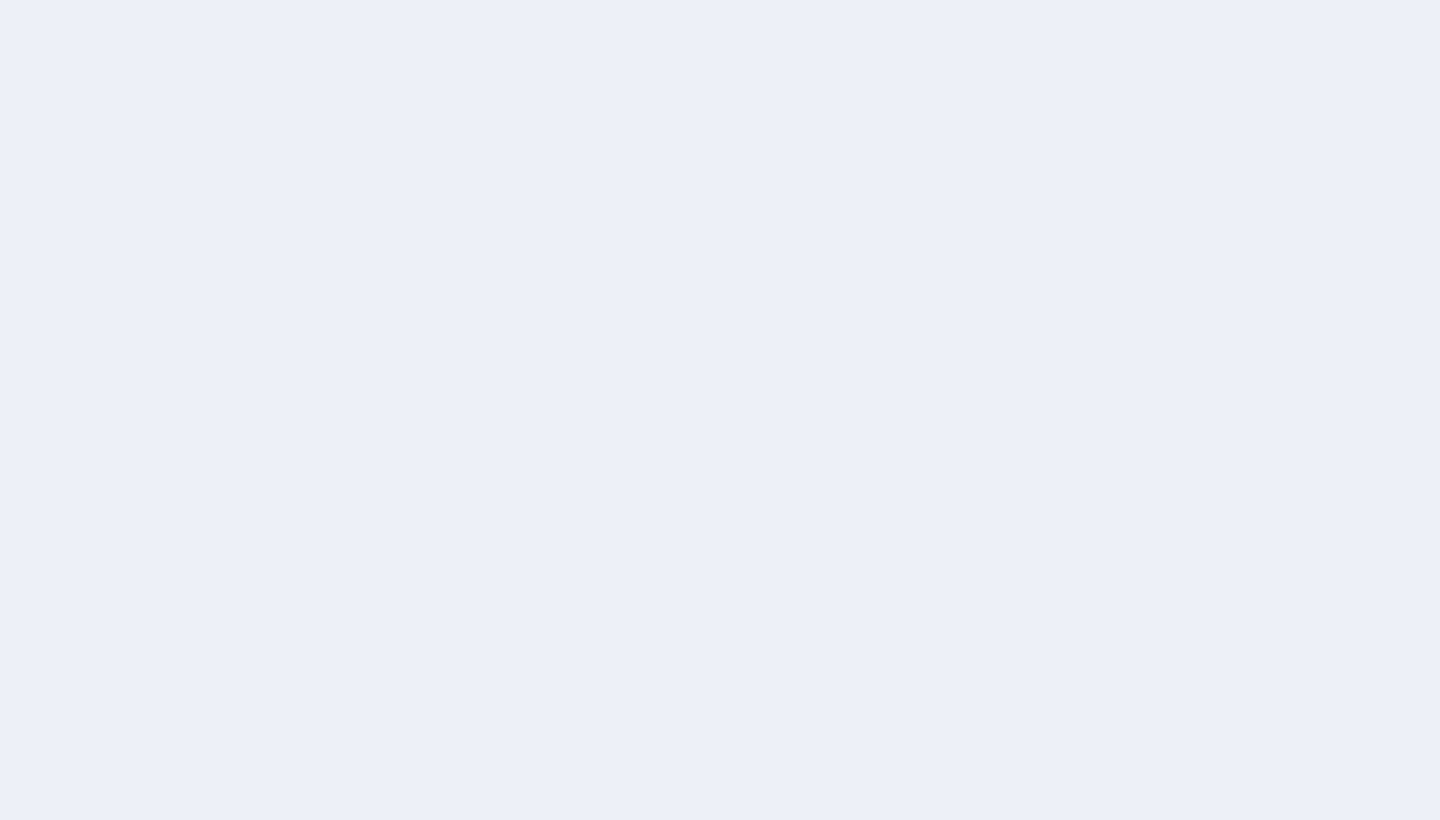scroll, scrollTop: 0, scrollLeft: 0, axis: both 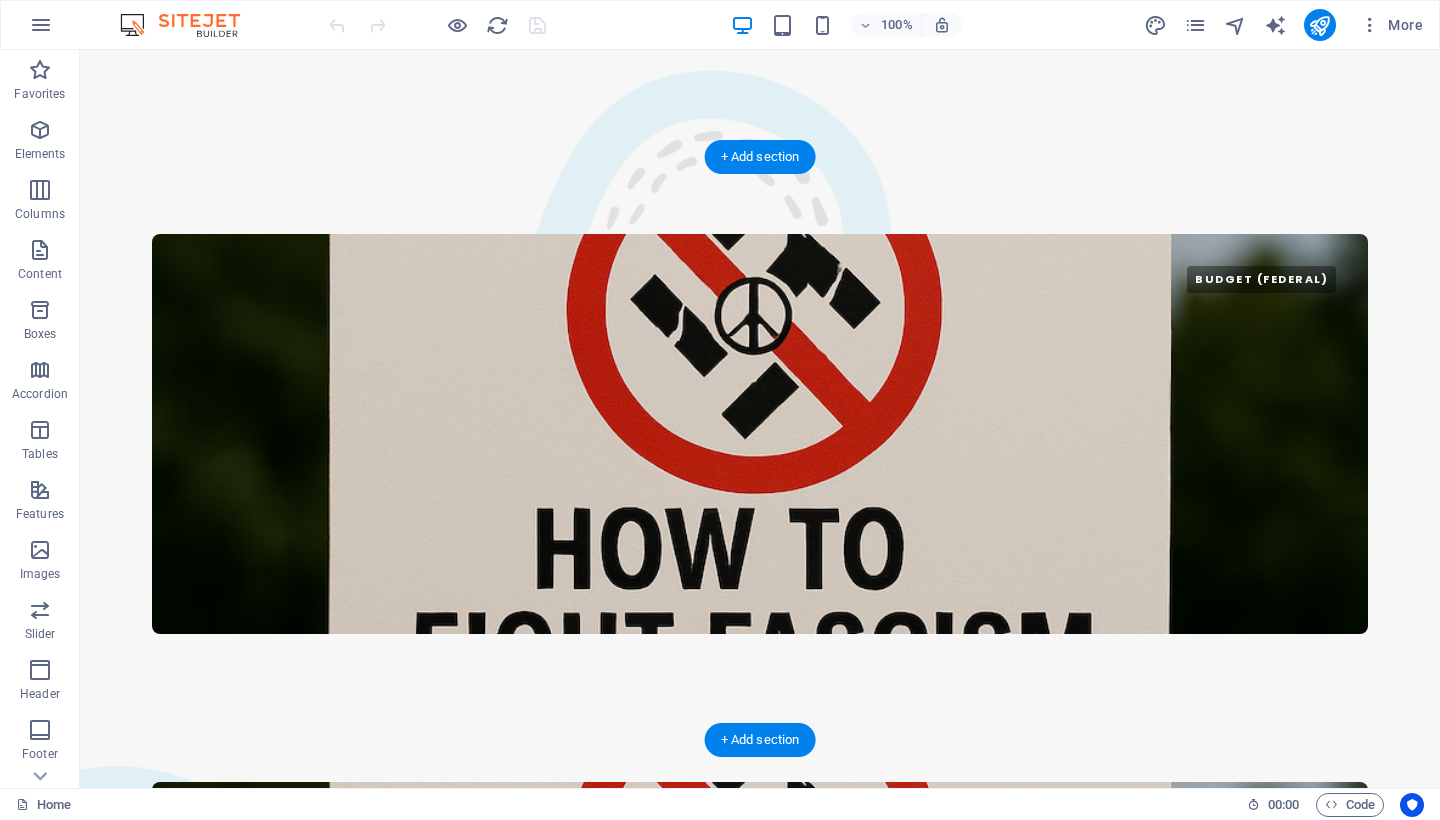 click at bounding box center [760, 7489] 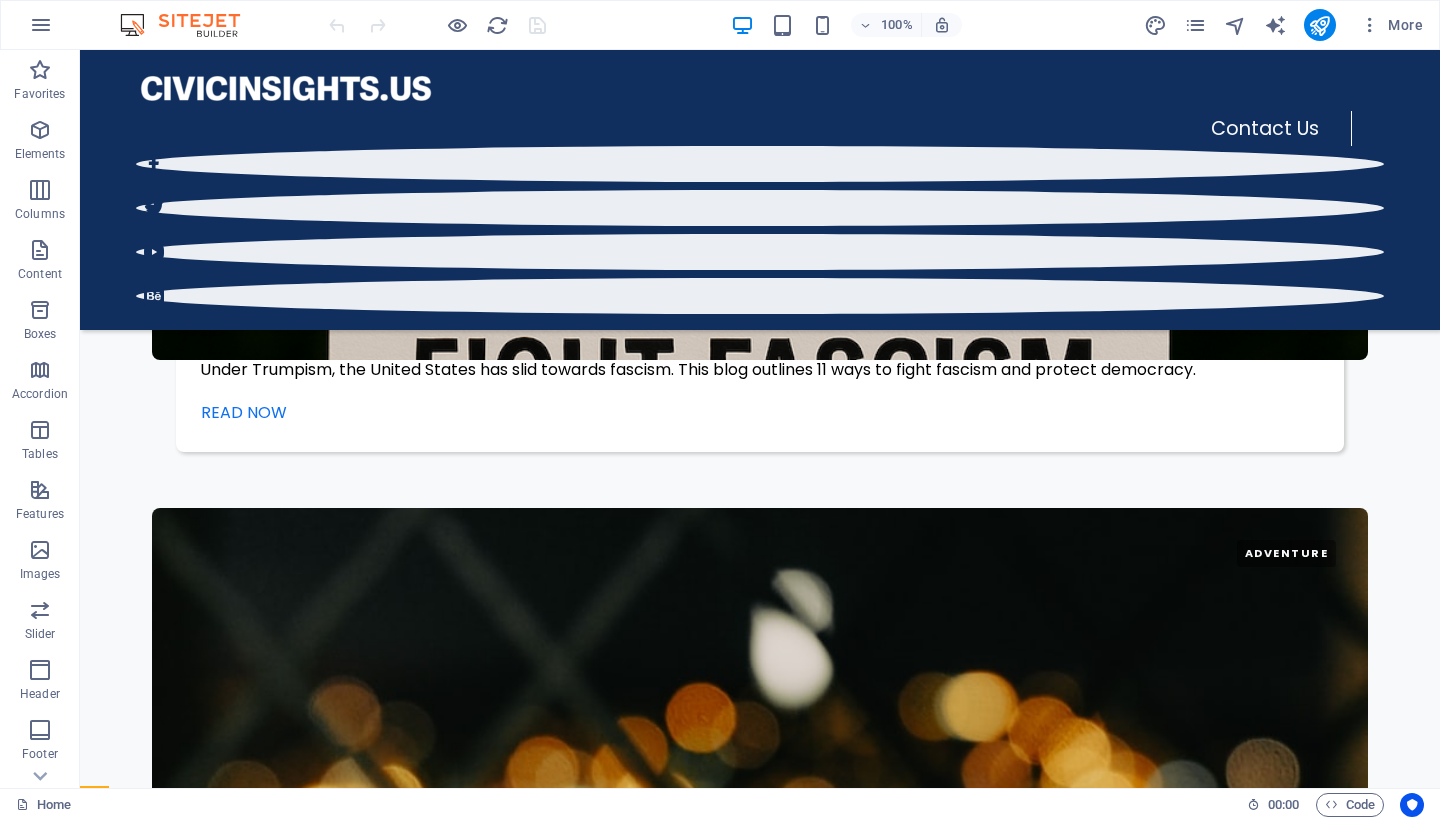 scroll, scrollTop: 4022, scrollLeft: 0, axis: vertical 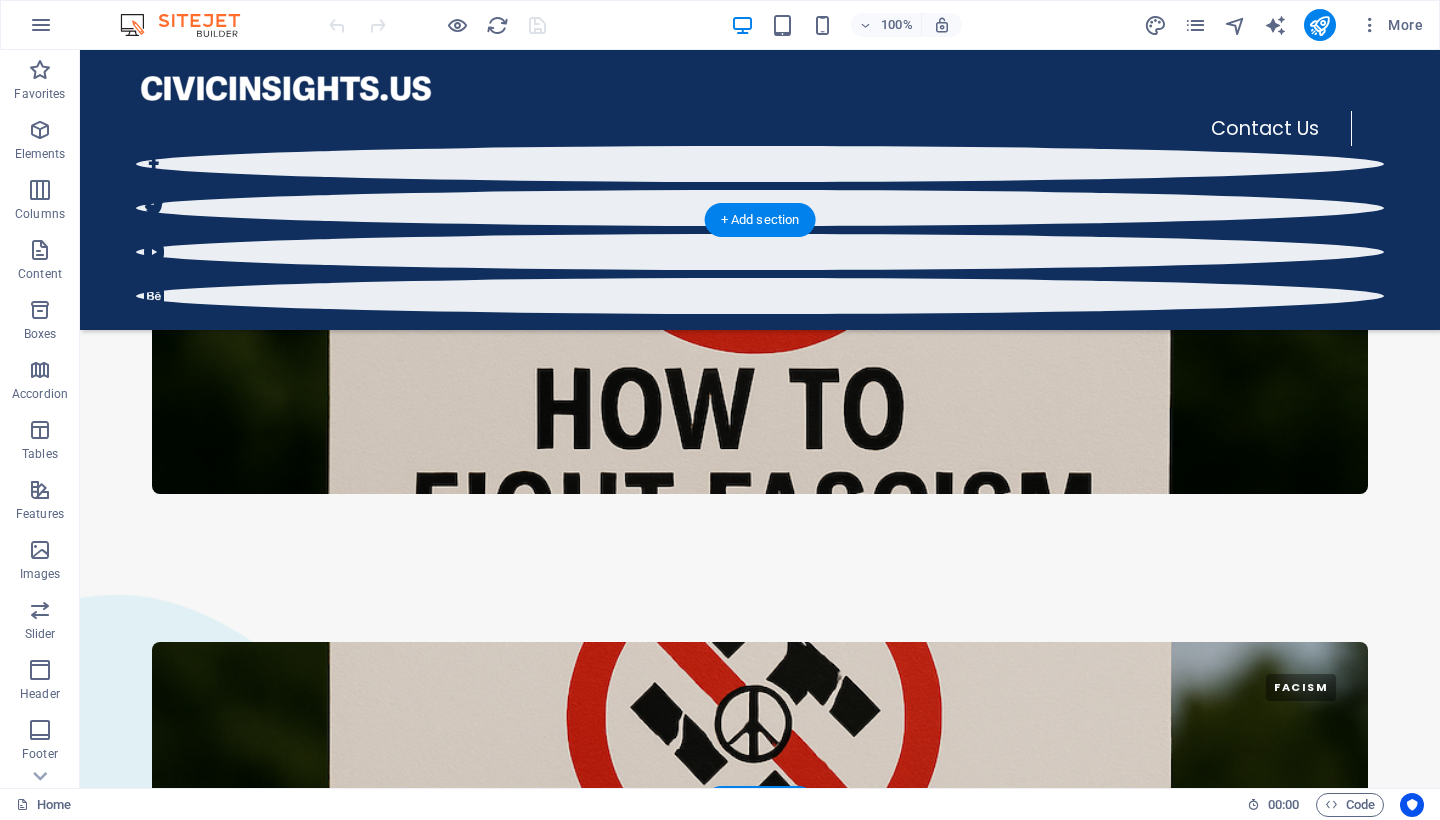 click at bounding box center [760, 7349] 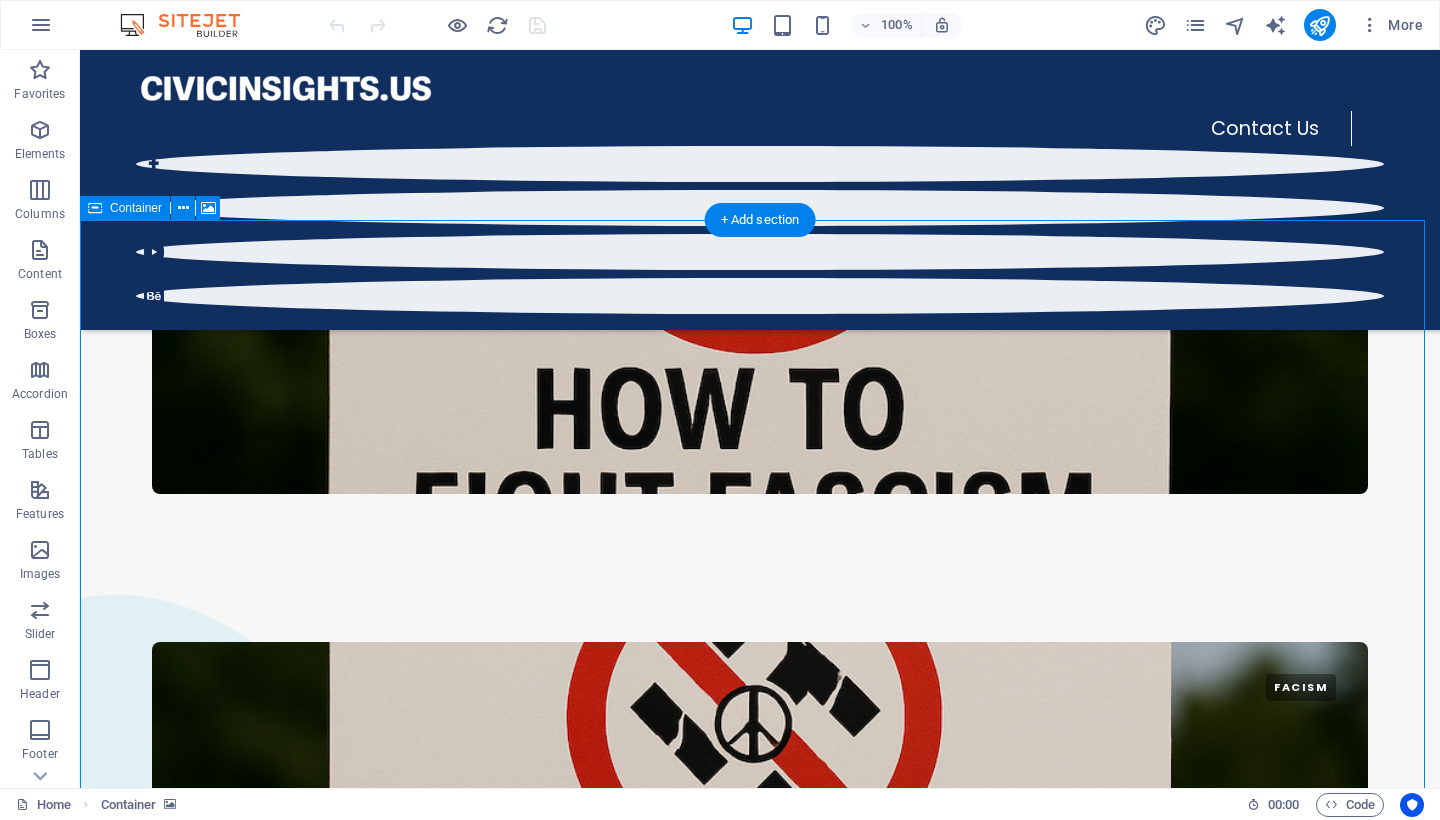 click at bounding box center (95, 208) 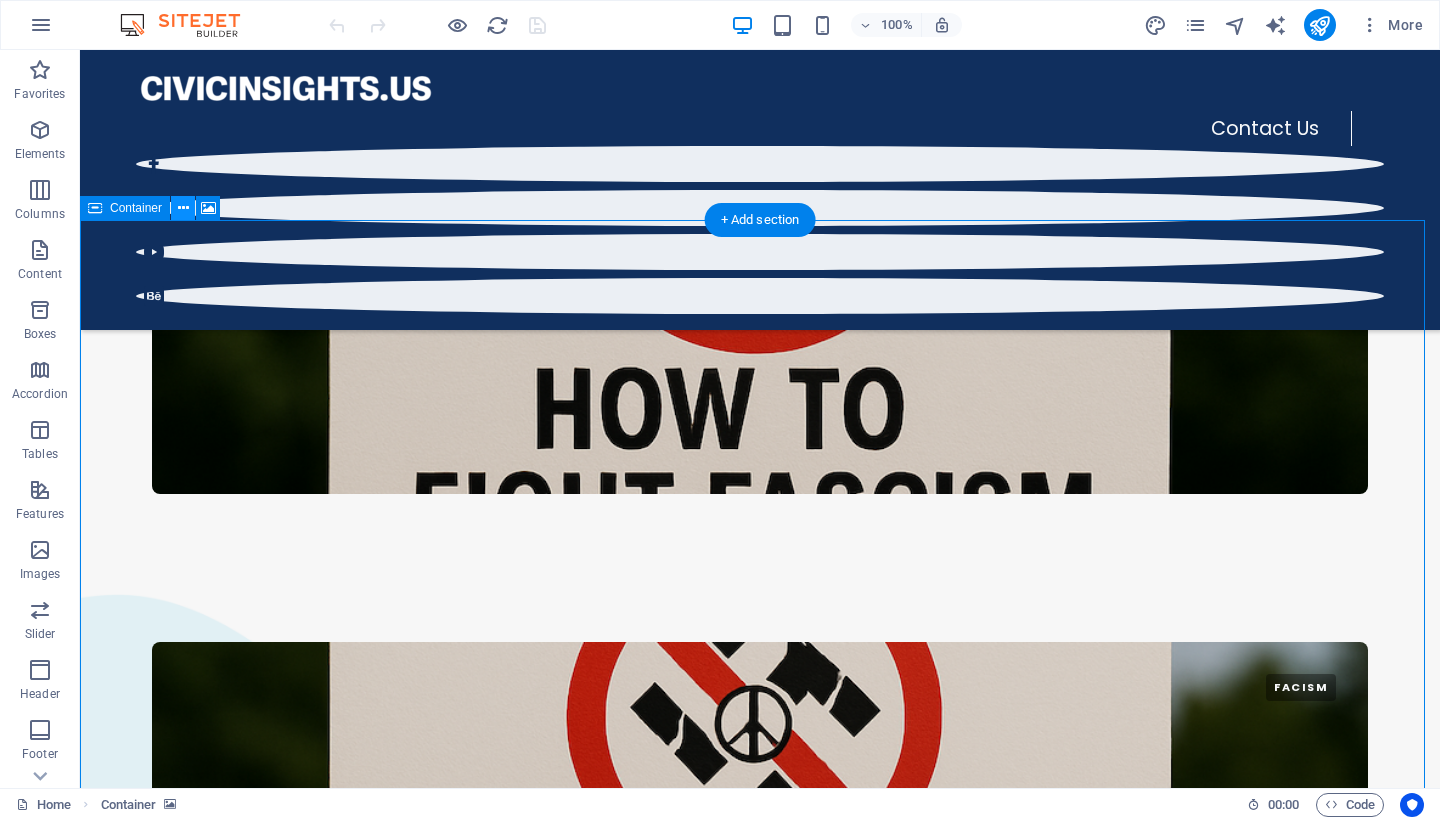 click at bounding box center [183, 208] 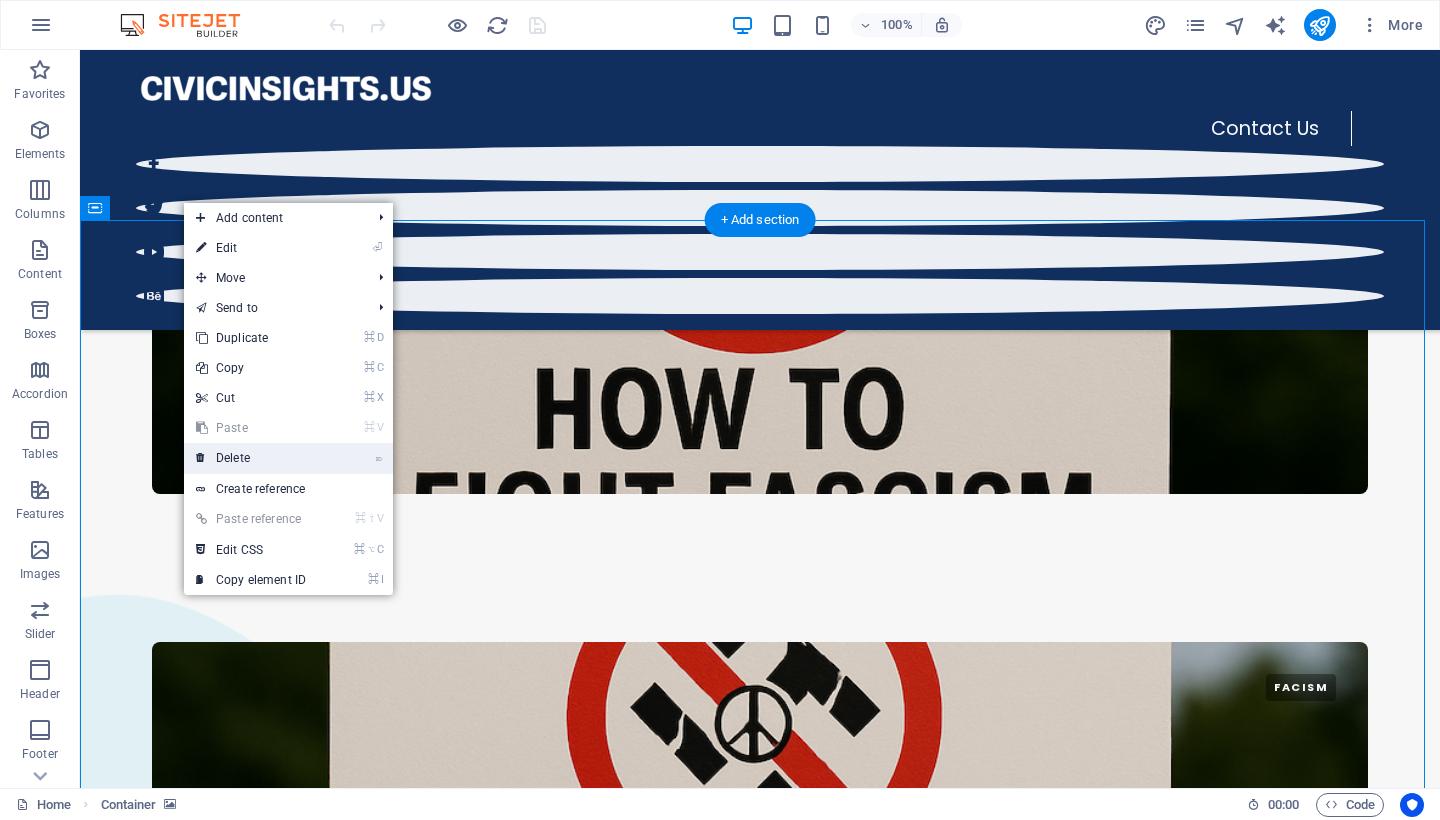 click on "⌦  Delete" at bounding box center (251, 458) 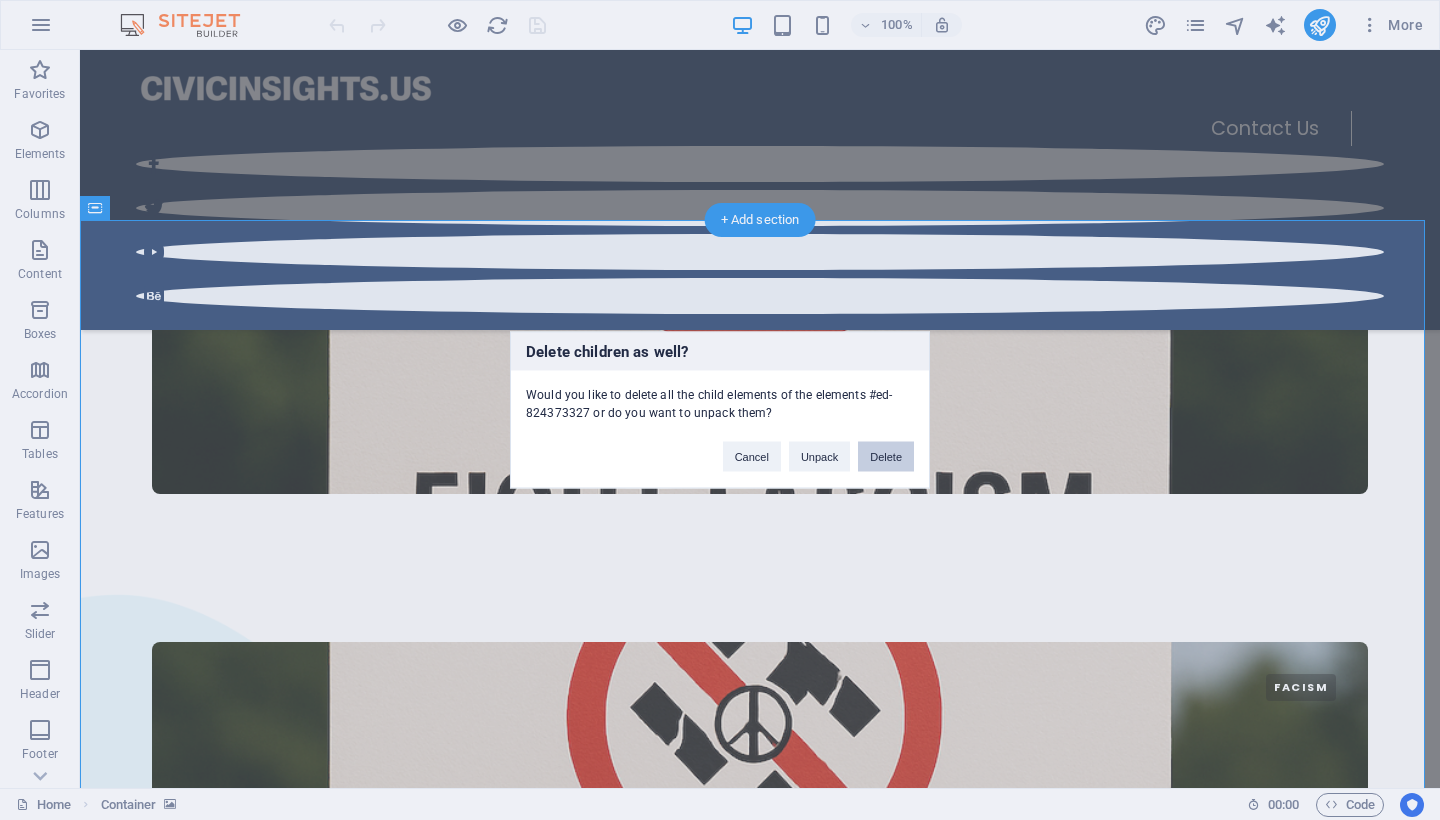 click on "Delete" at bounding box center [886, 457] 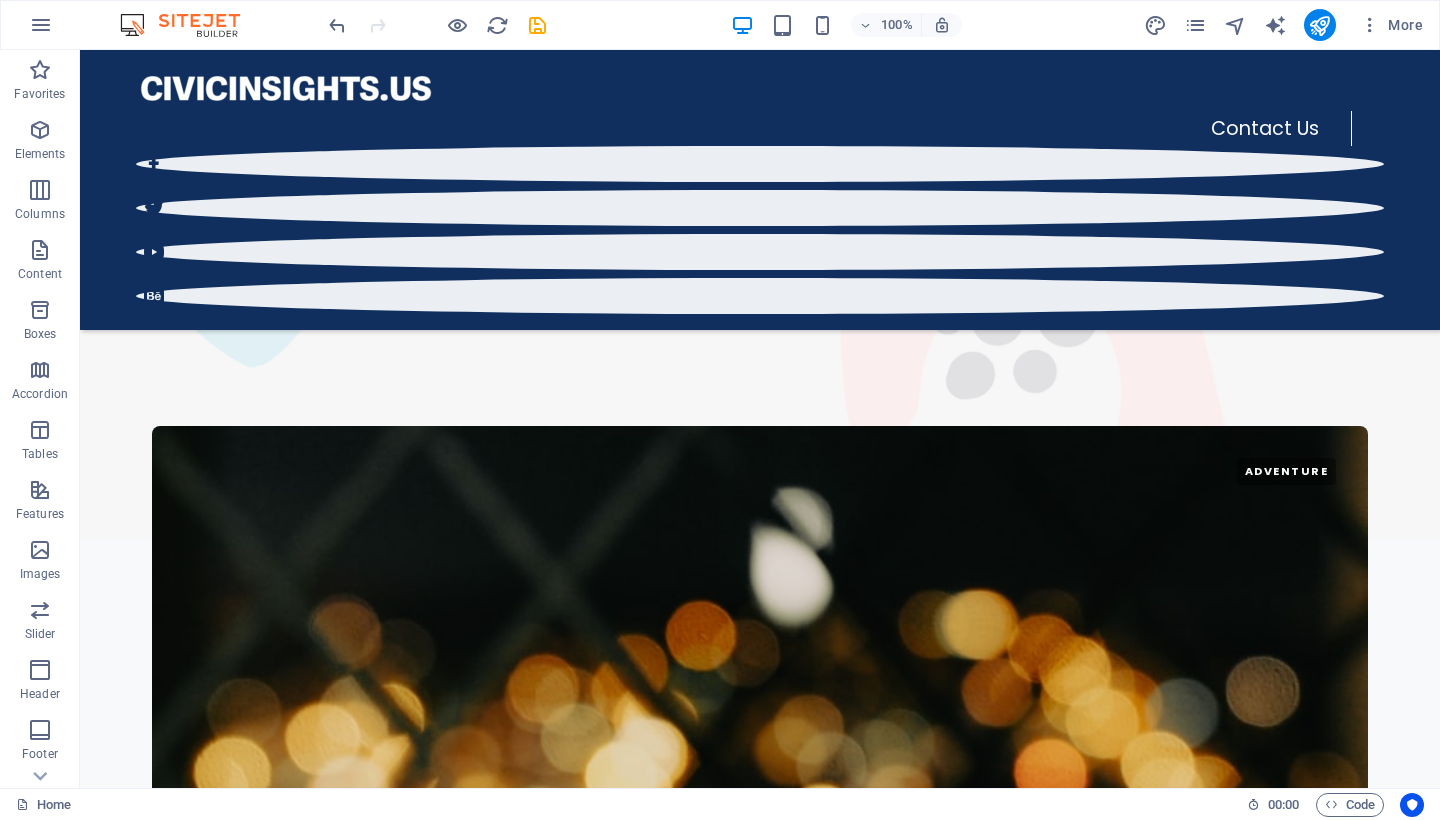 scroll, scrollTop: 4089, scrollLeft: 0, axis: vertical 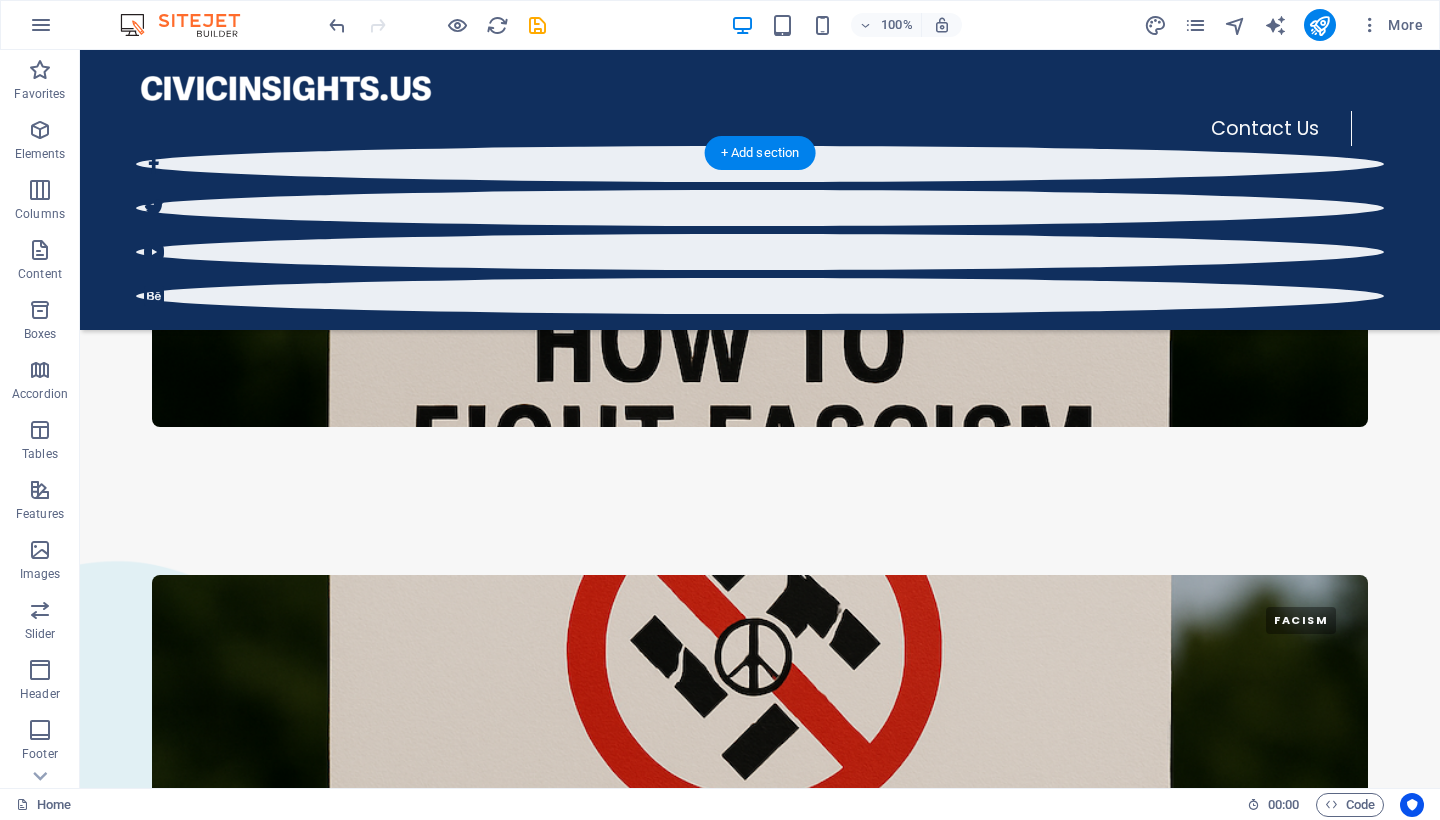click at bounding box center [760, 8056] 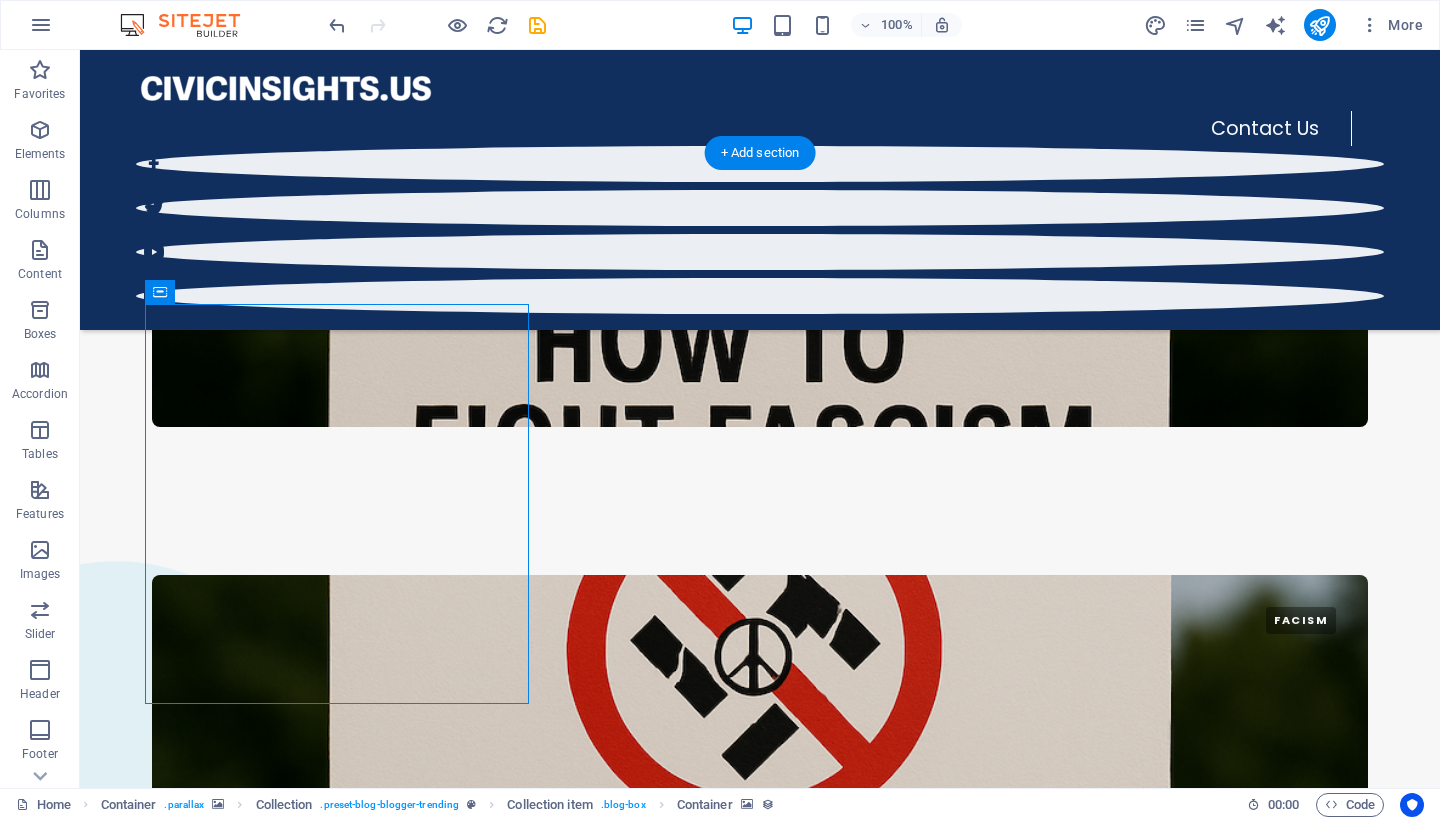 click at bounding box center (760, 7297) 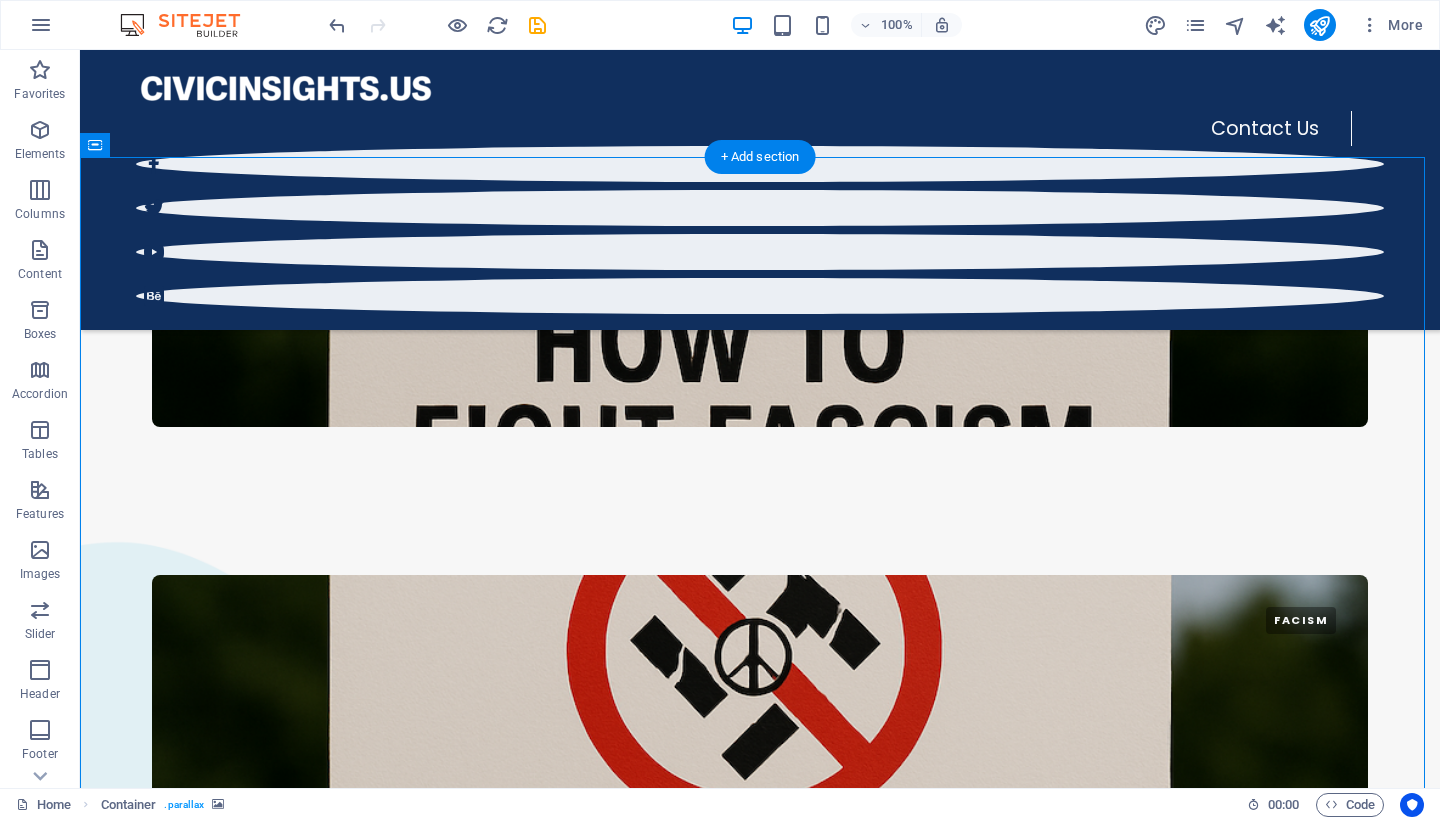 scroll, scrollTop: 3916, scrollLeft: 0, axis: vertical 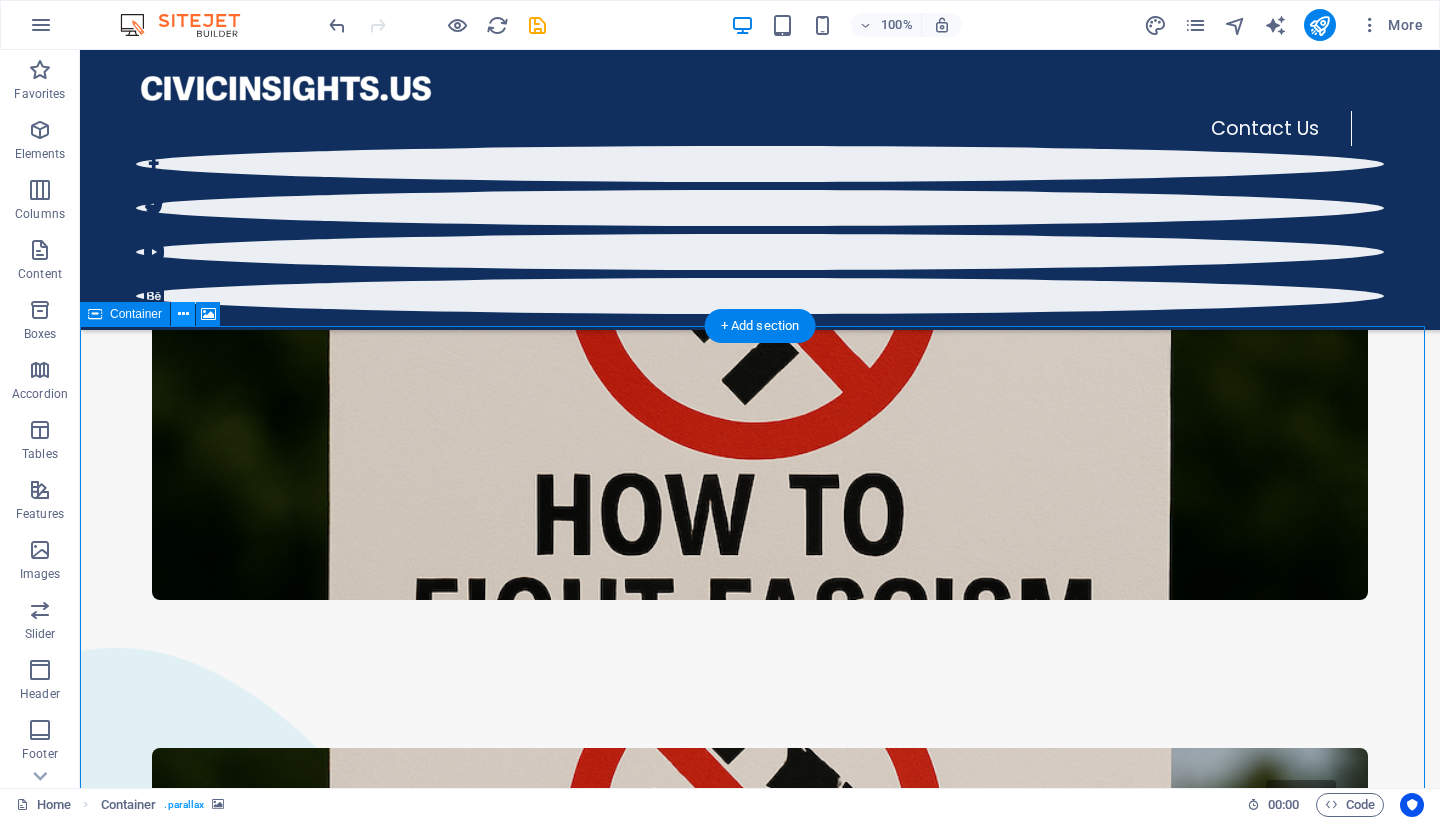 click at bounding box center (183, 314) 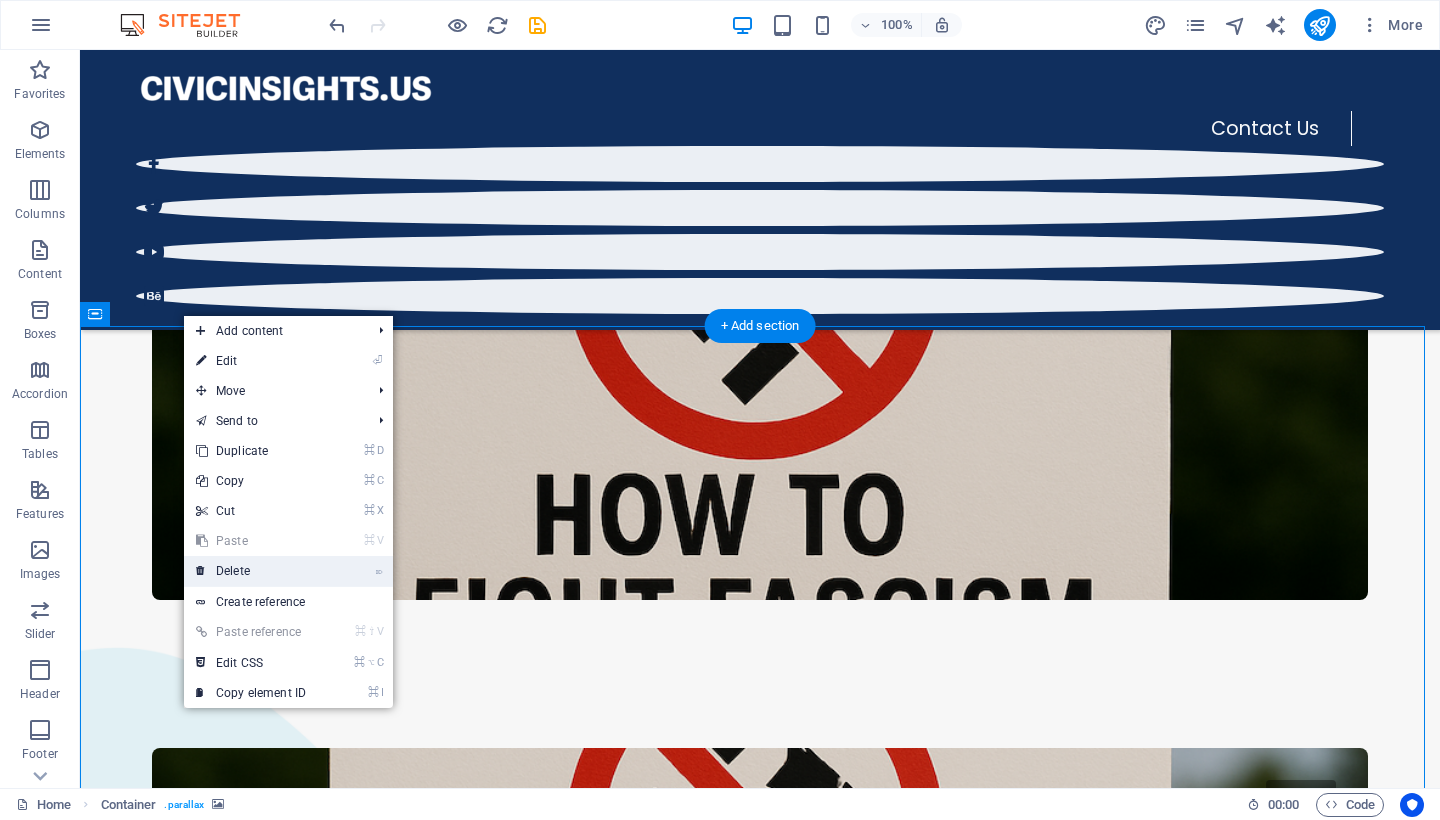 click on "⌦  Delete" at bounding box center [251, 571] 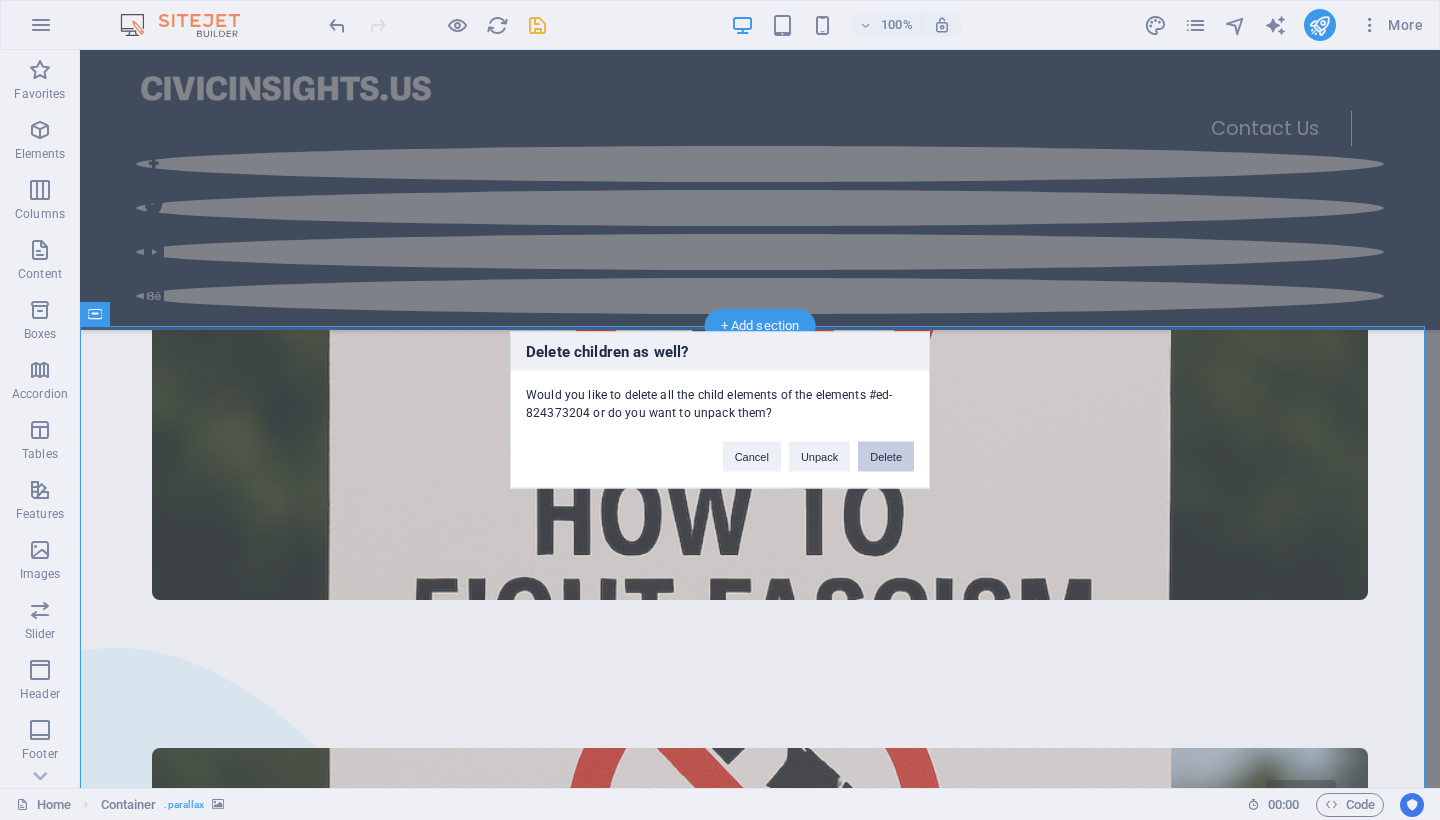 click on "Delete" at bounding box center [886, 457] 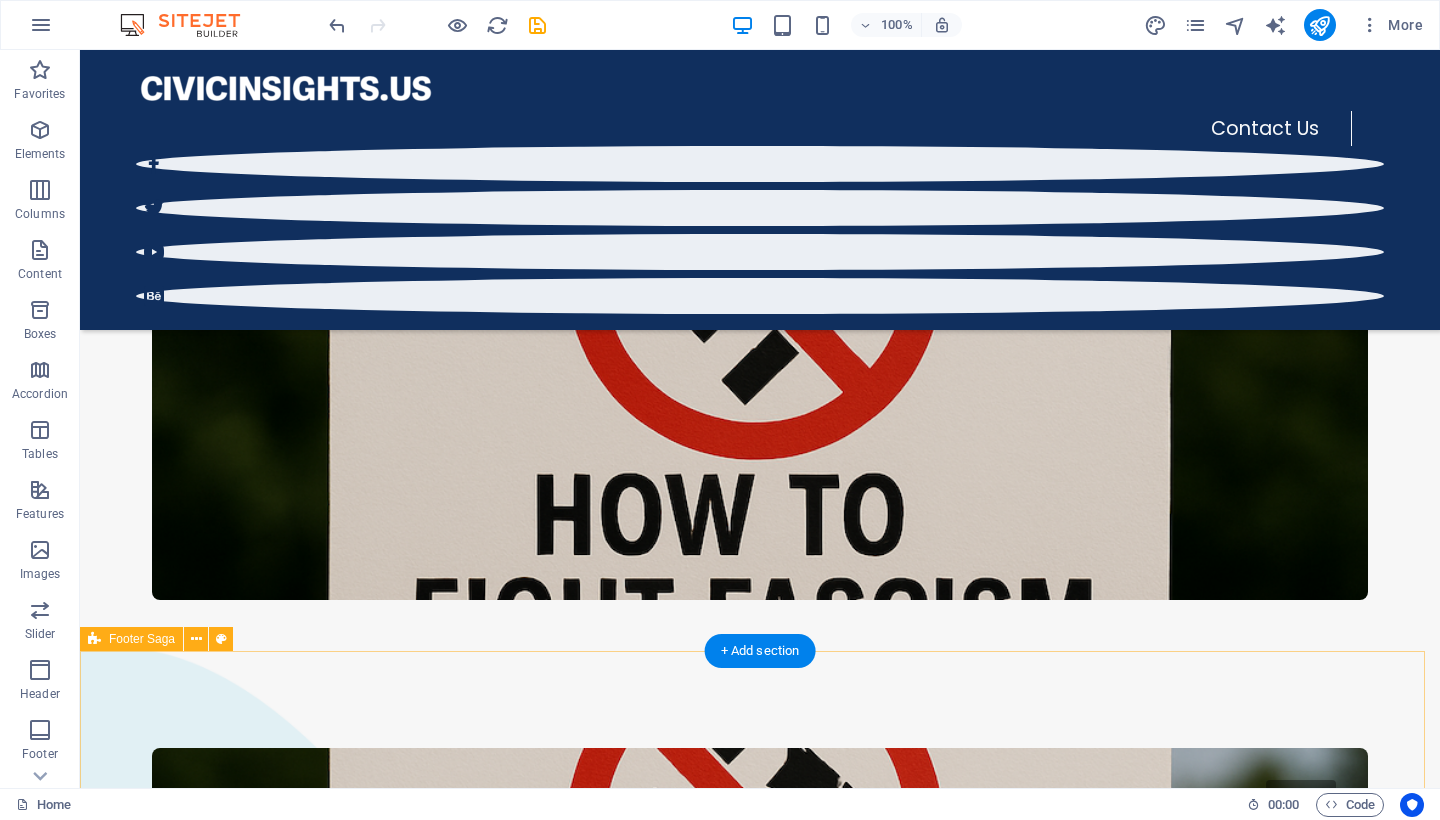 scroll, scrollTop: 4097, scrollLeft: 0, axis: vertical 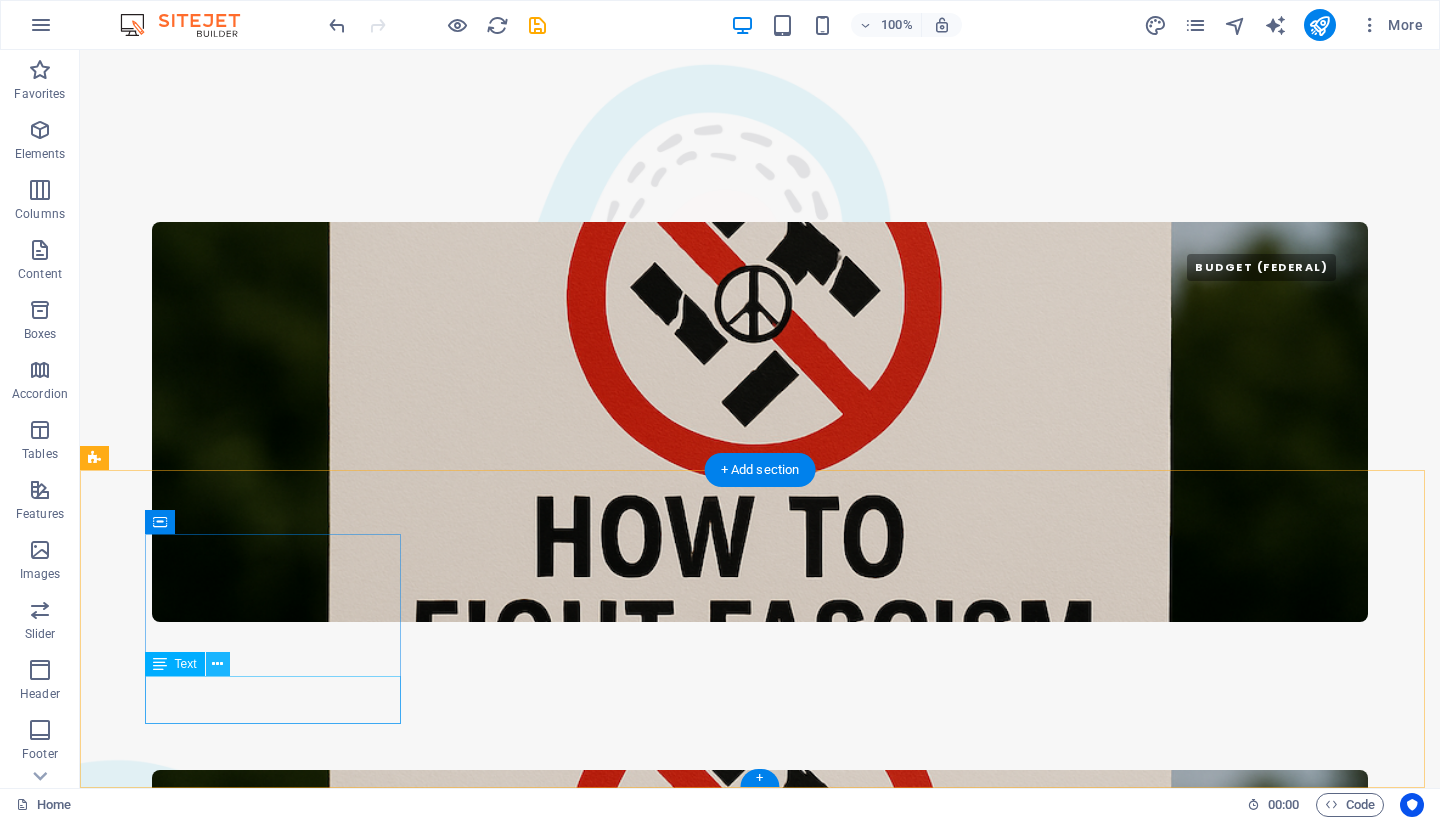 click at bounding box center [217, 664] 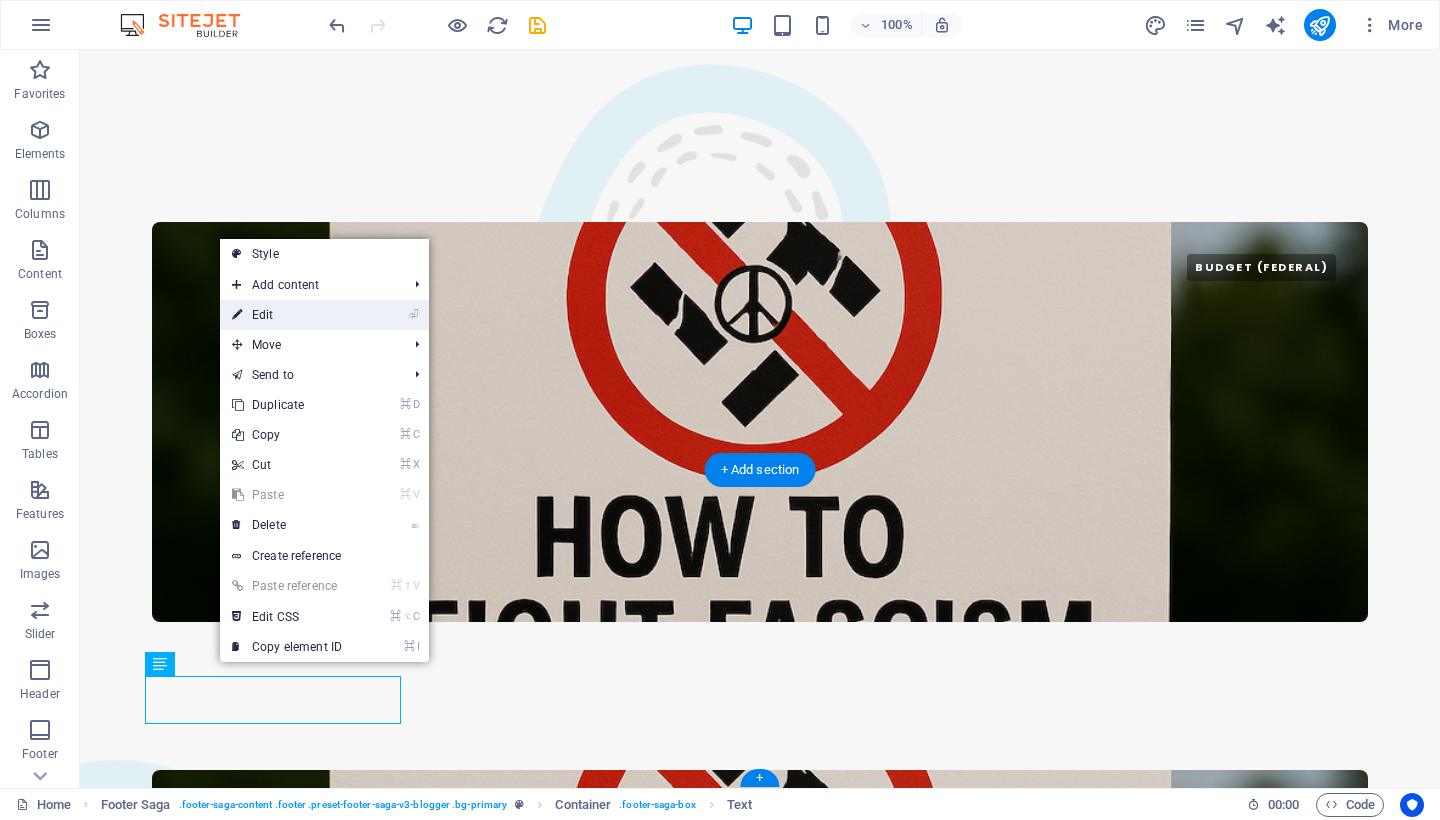 click on "⏎  Edit" at bounding box center [287, 315] 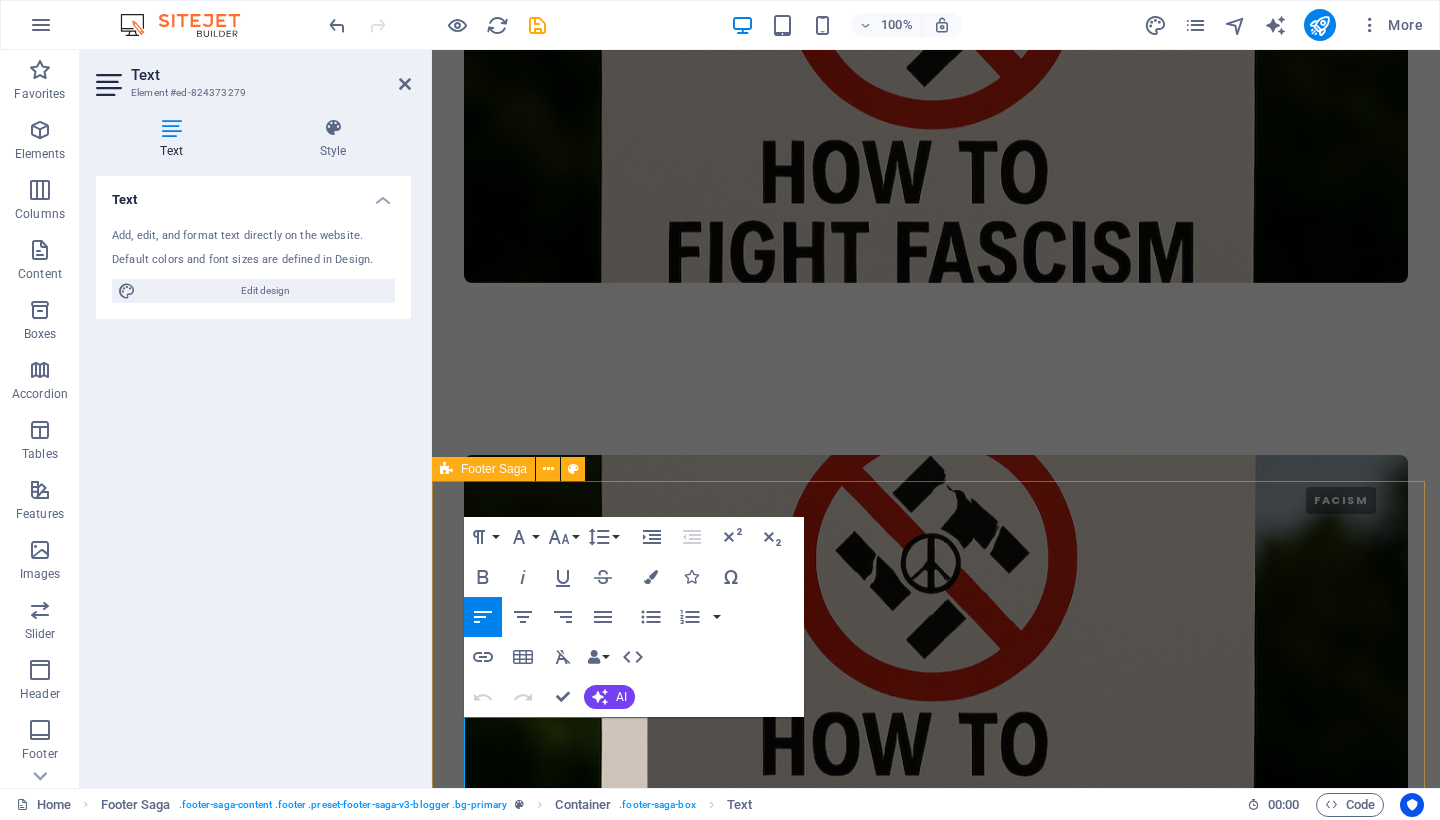 scroll, scrollTop: 4874, scrollLeft: 0, axis: vertical 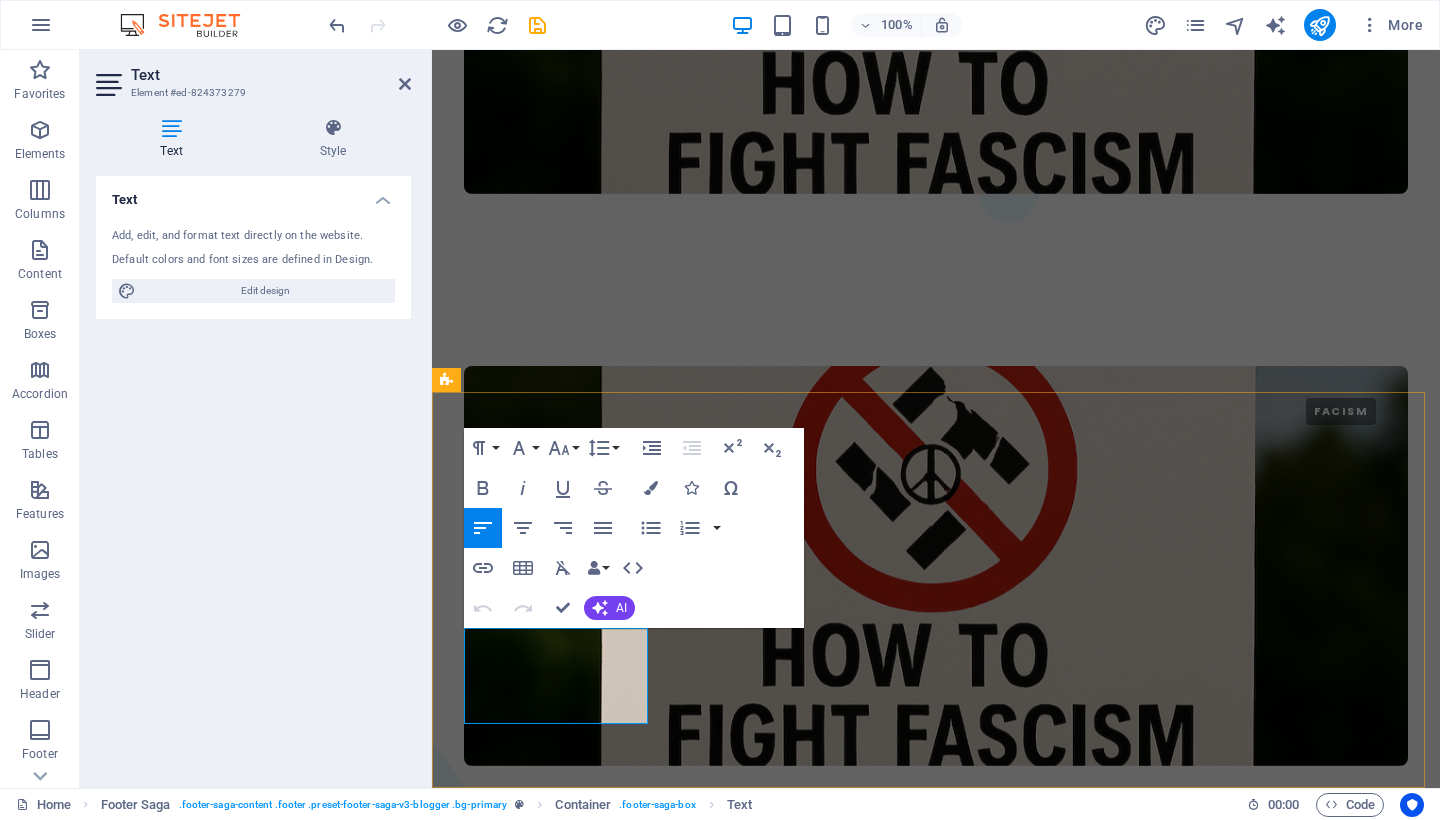 click on "[EMAIL]" at bounding box center [558, 7711] 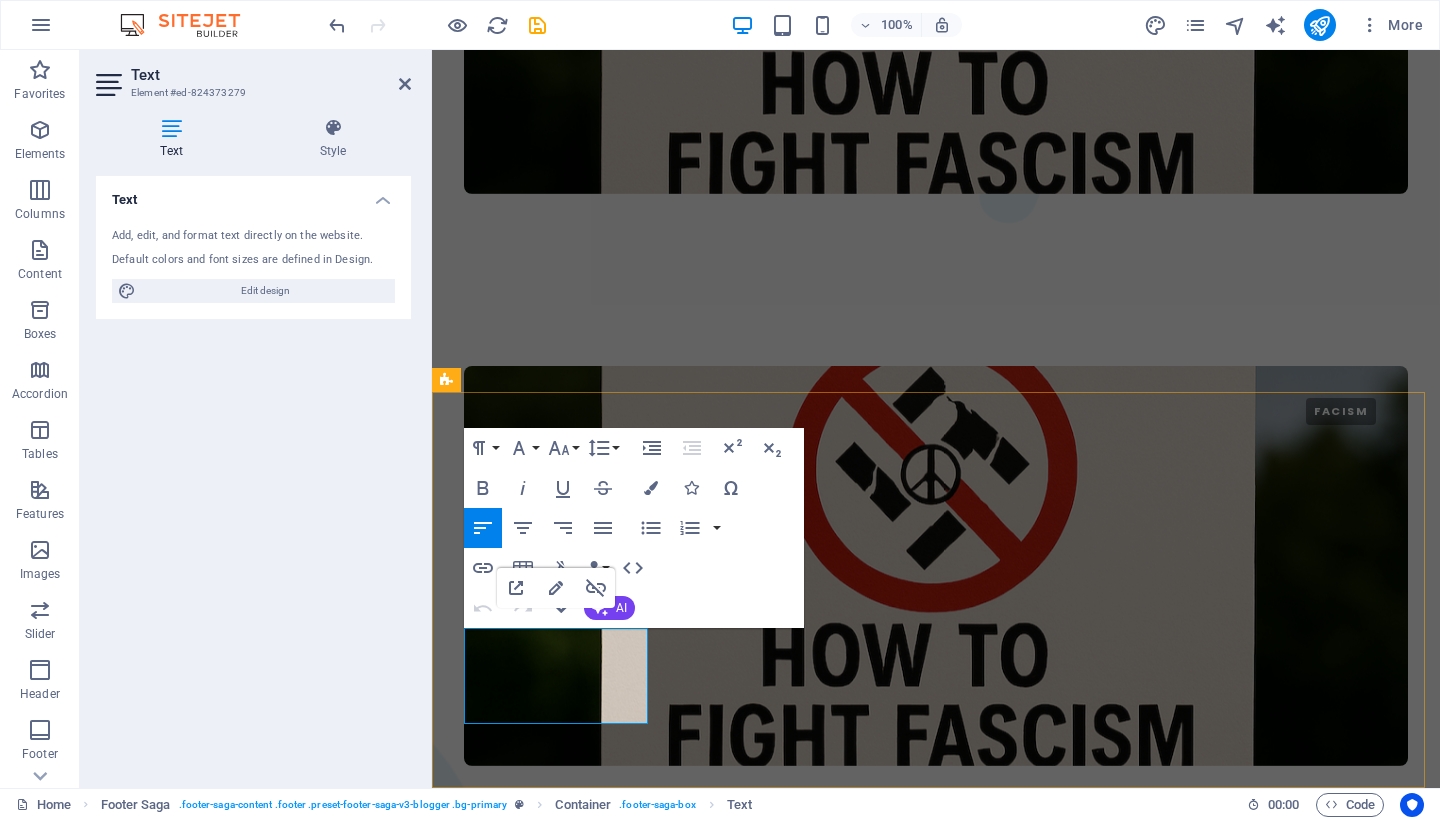 scroll, scrollTop: 4826, scrollLeft: 0, axis: vertical 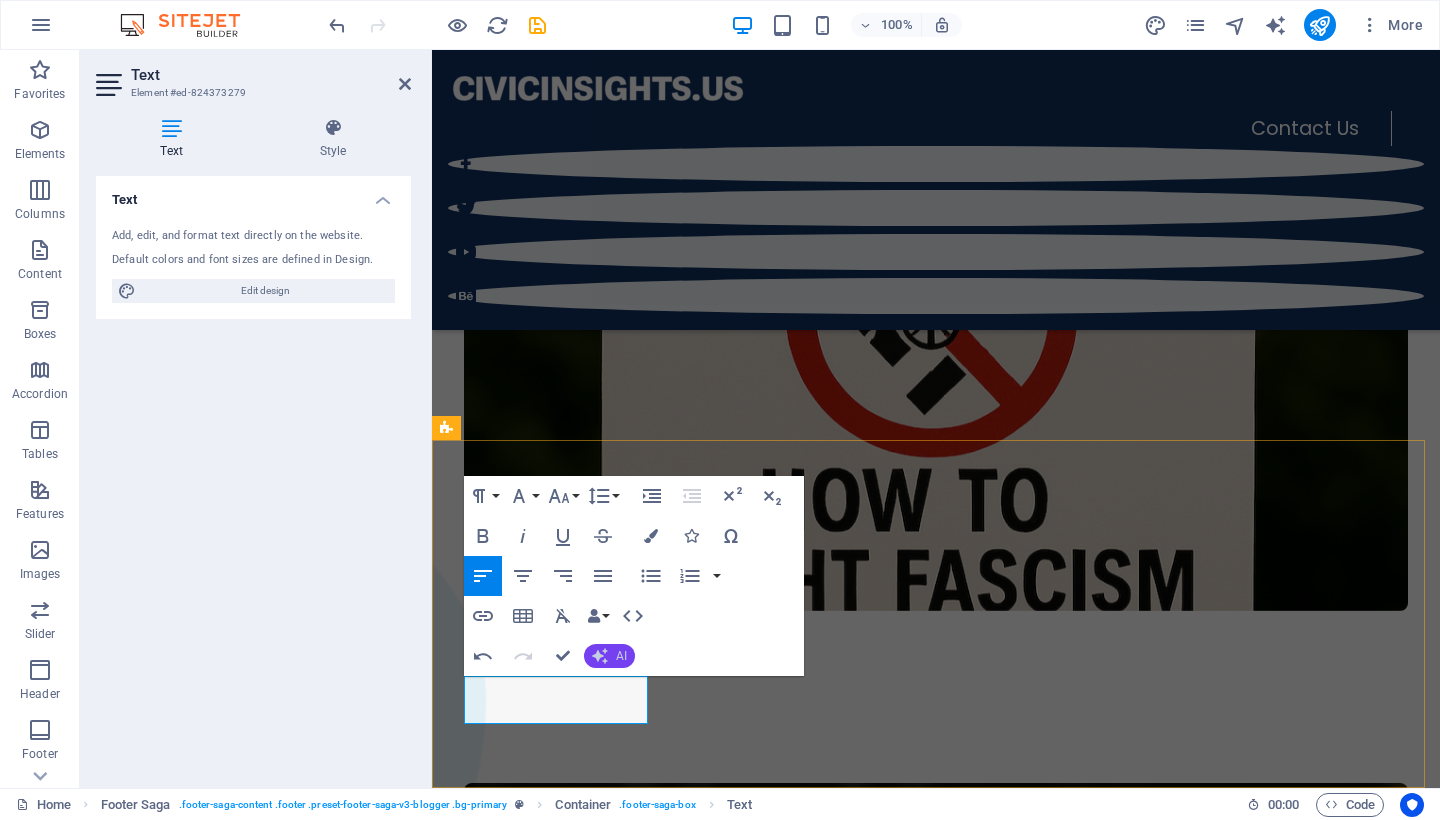 type 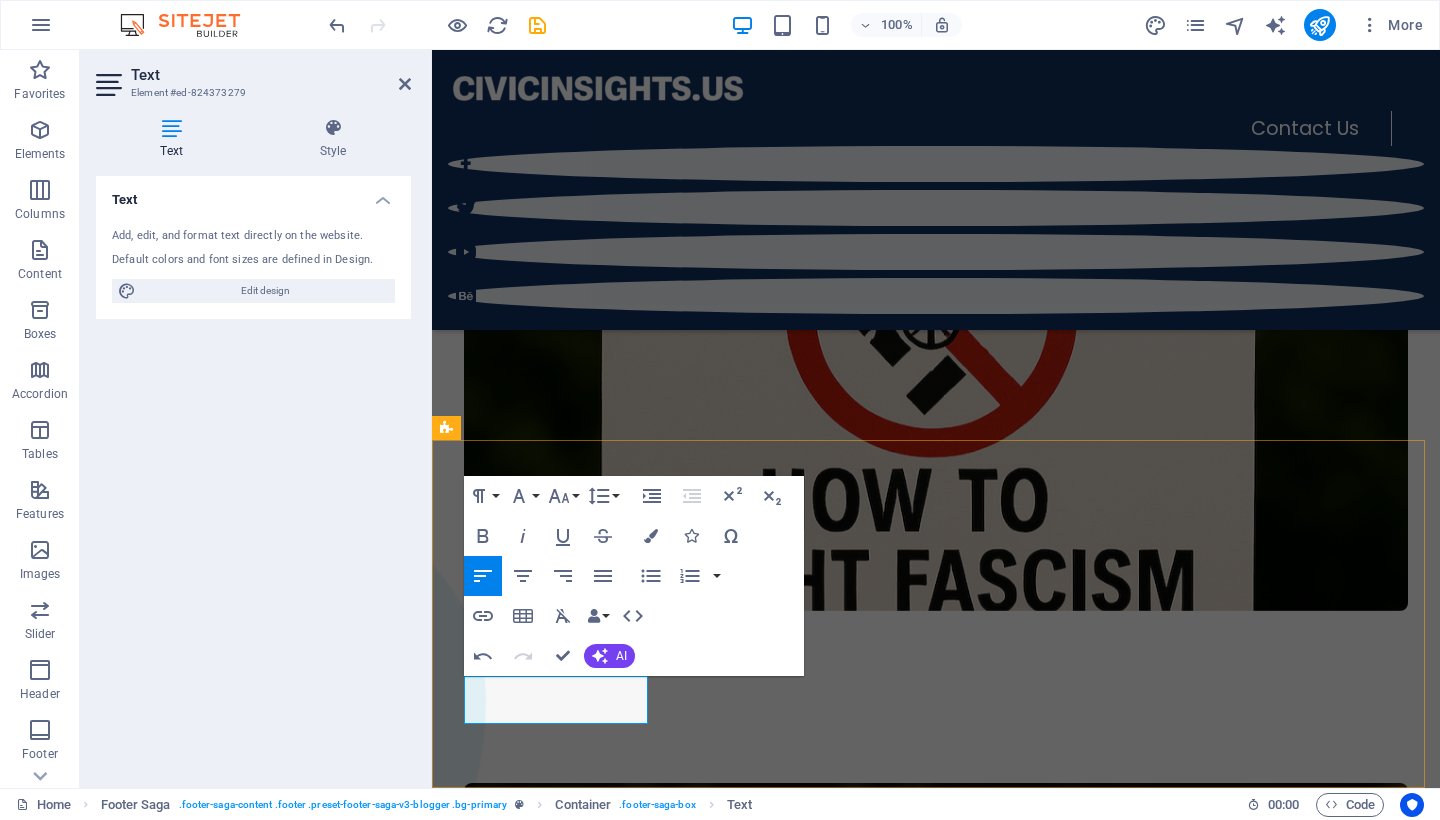 click on "PO" at bounding box center [558, 7556] 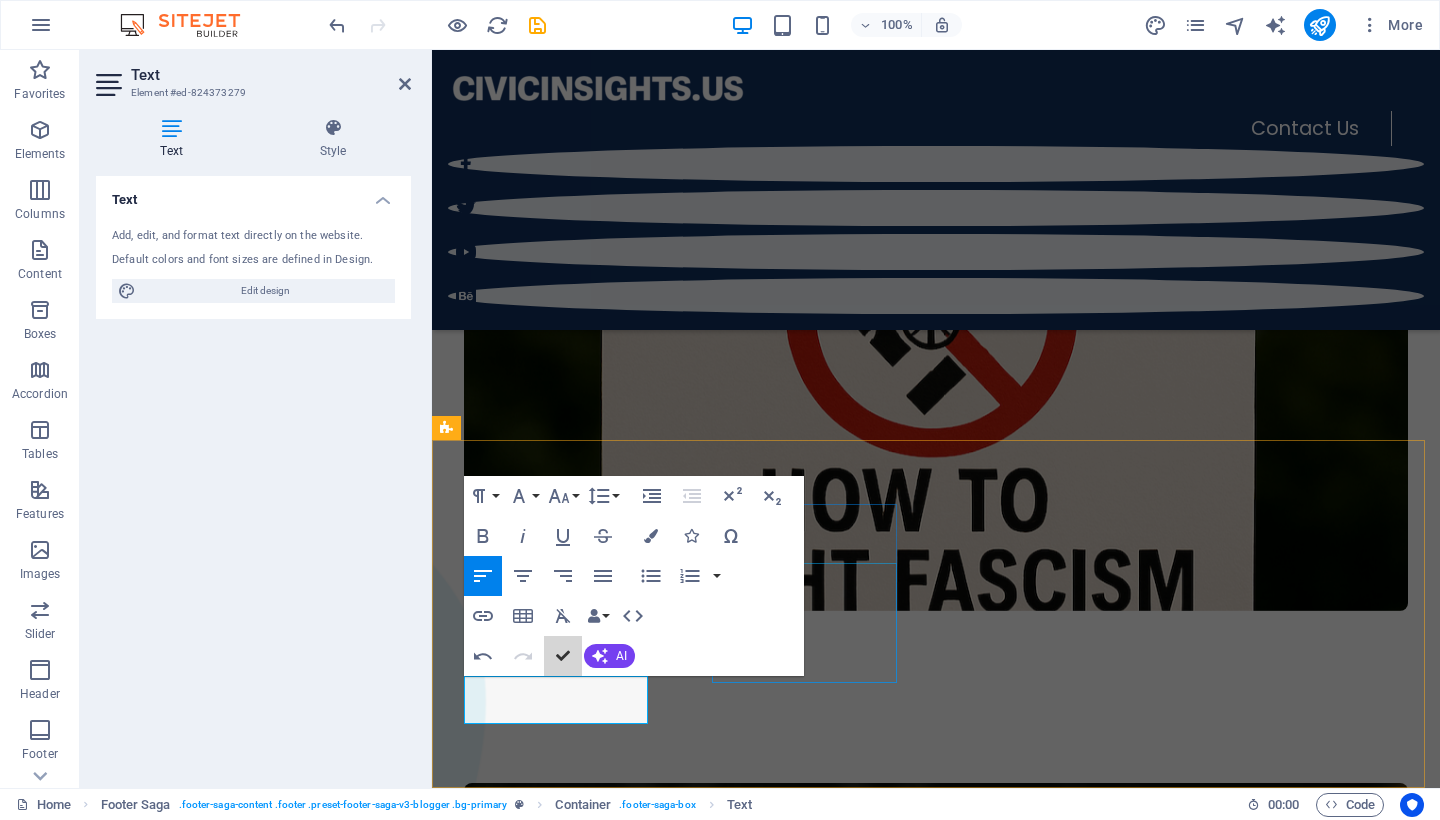 scroll, scrollTop: 4097, scrollLeft: 0, axis: vertical 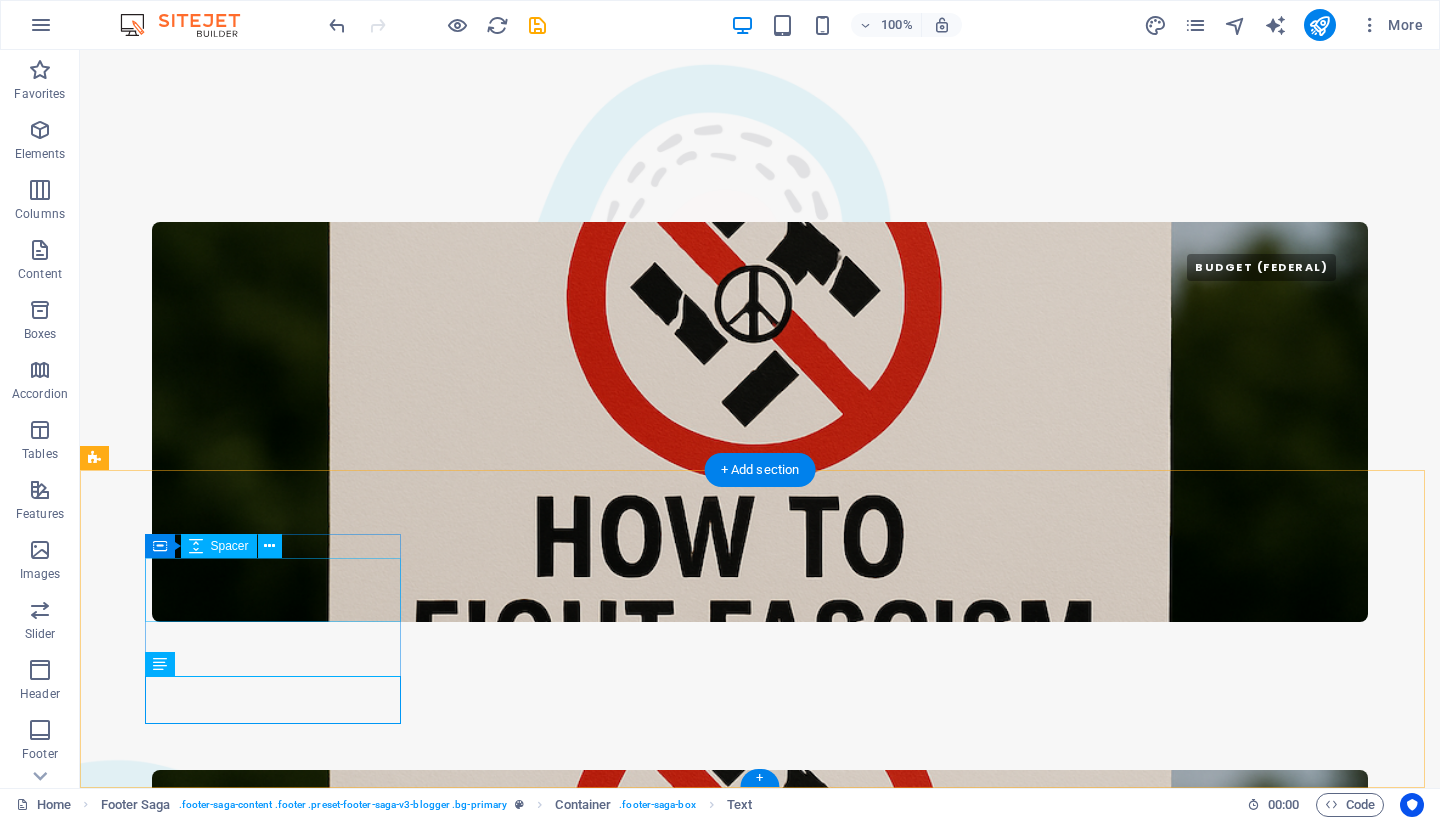 click at bounding box center [240, 7828] 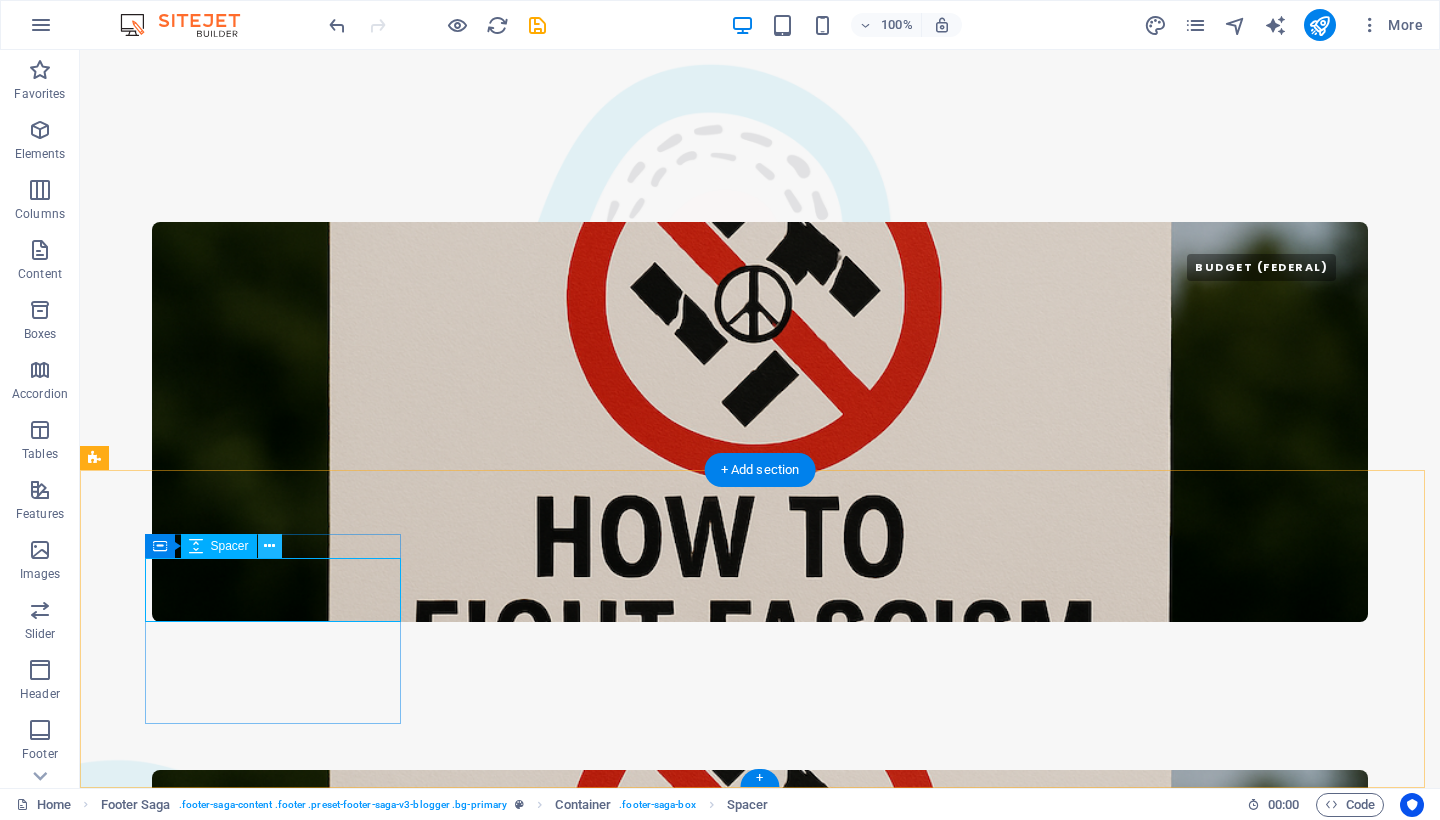 click at bounding box center (269, 546) 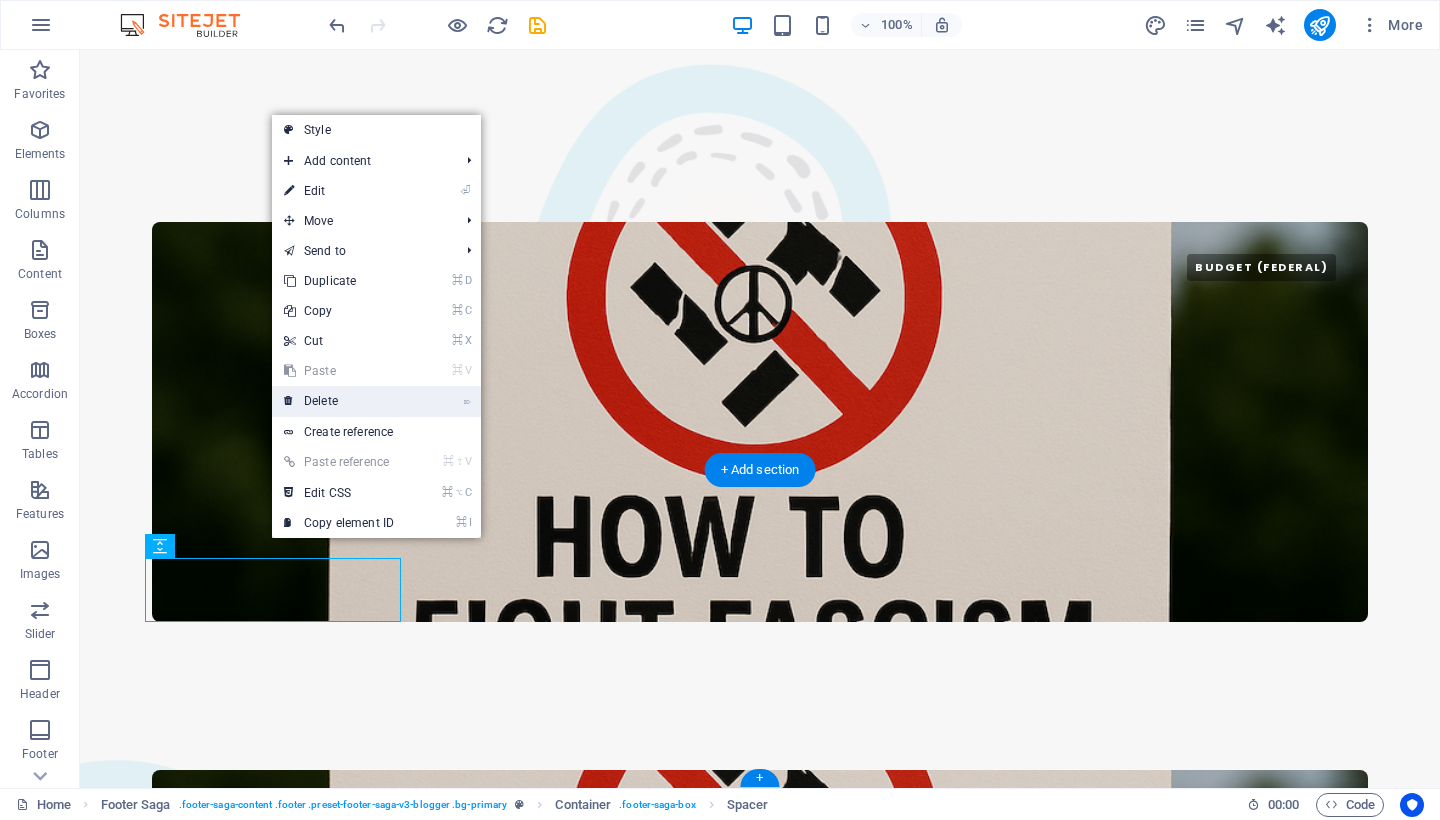 click on "⌦  Delete" at bounding box center (339, 401) 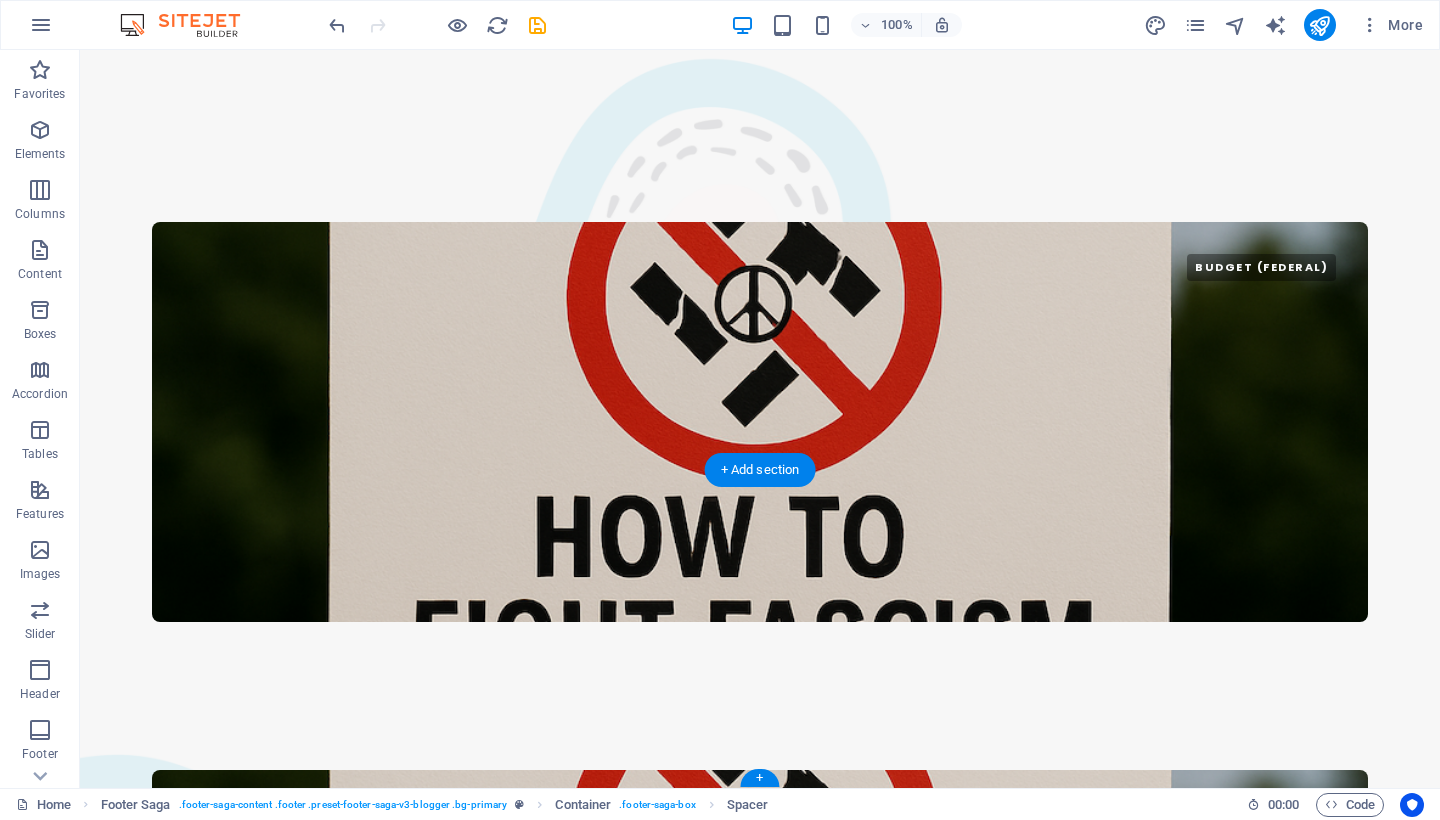 scroll, scrollTop: 4086, scrollLeft: 0, axis: vertical 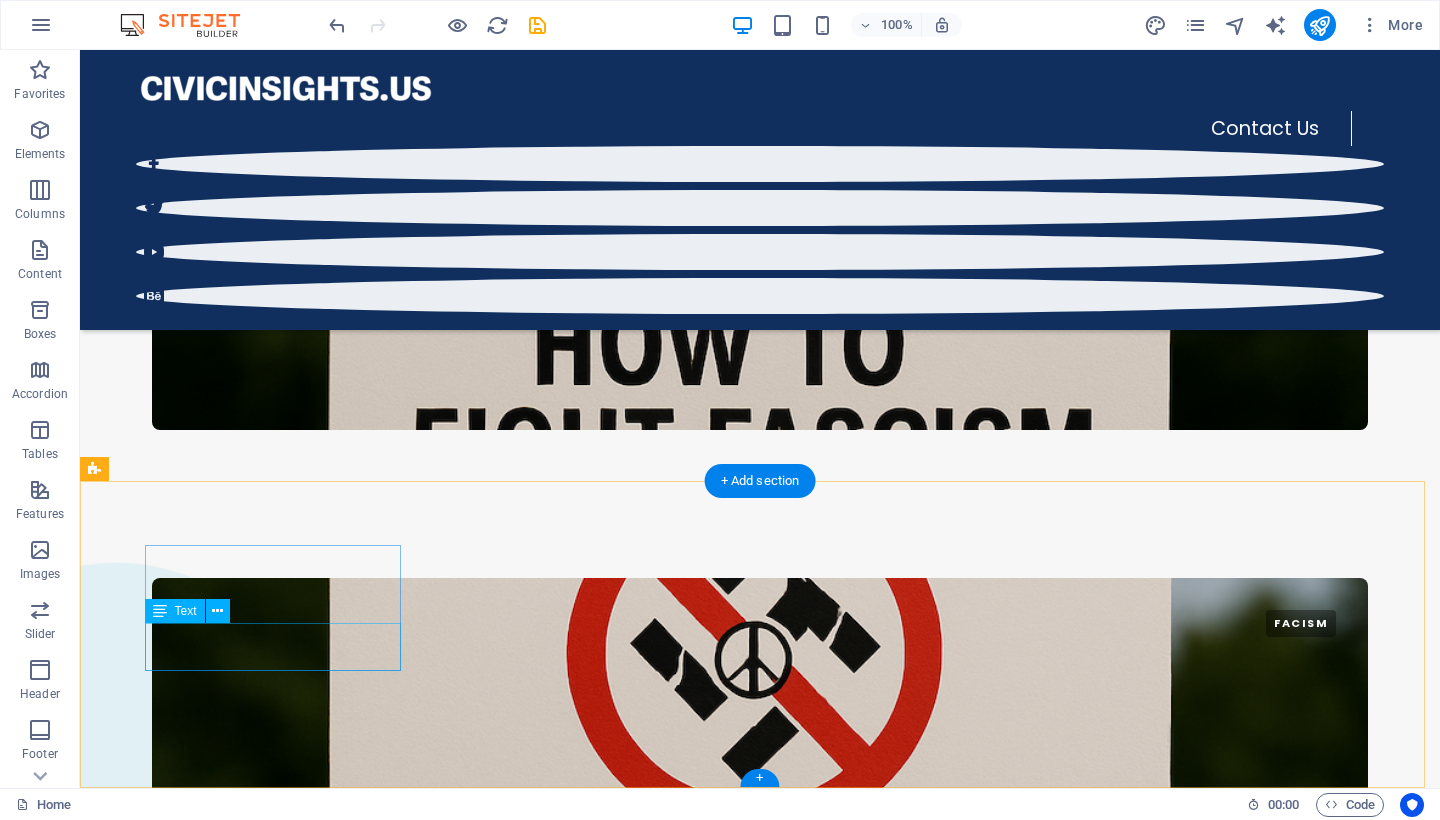 click on "POPO 0123 - 456789" at bounding box center [240, 7682] 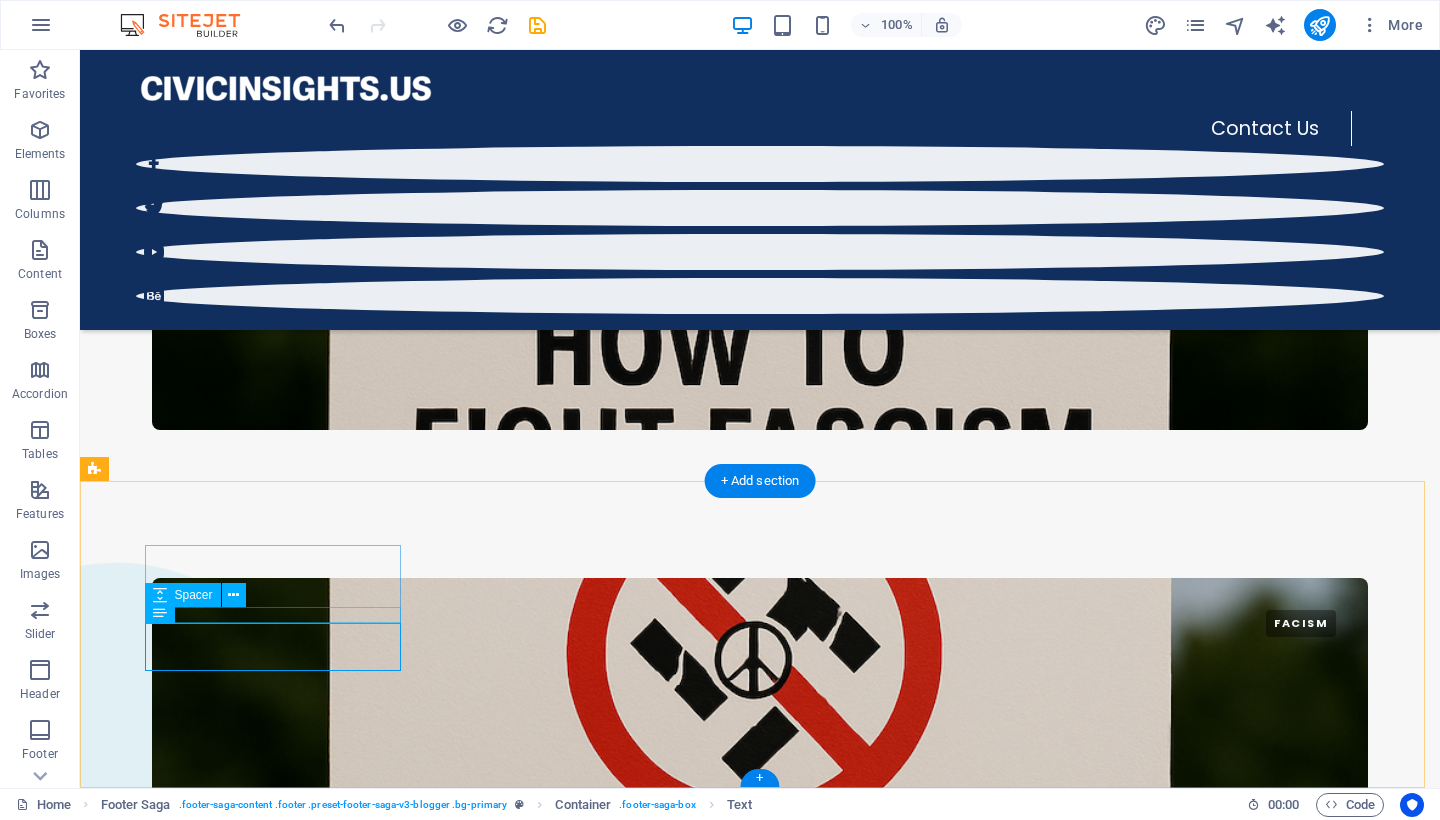 click at bounding box center [240, 7650] 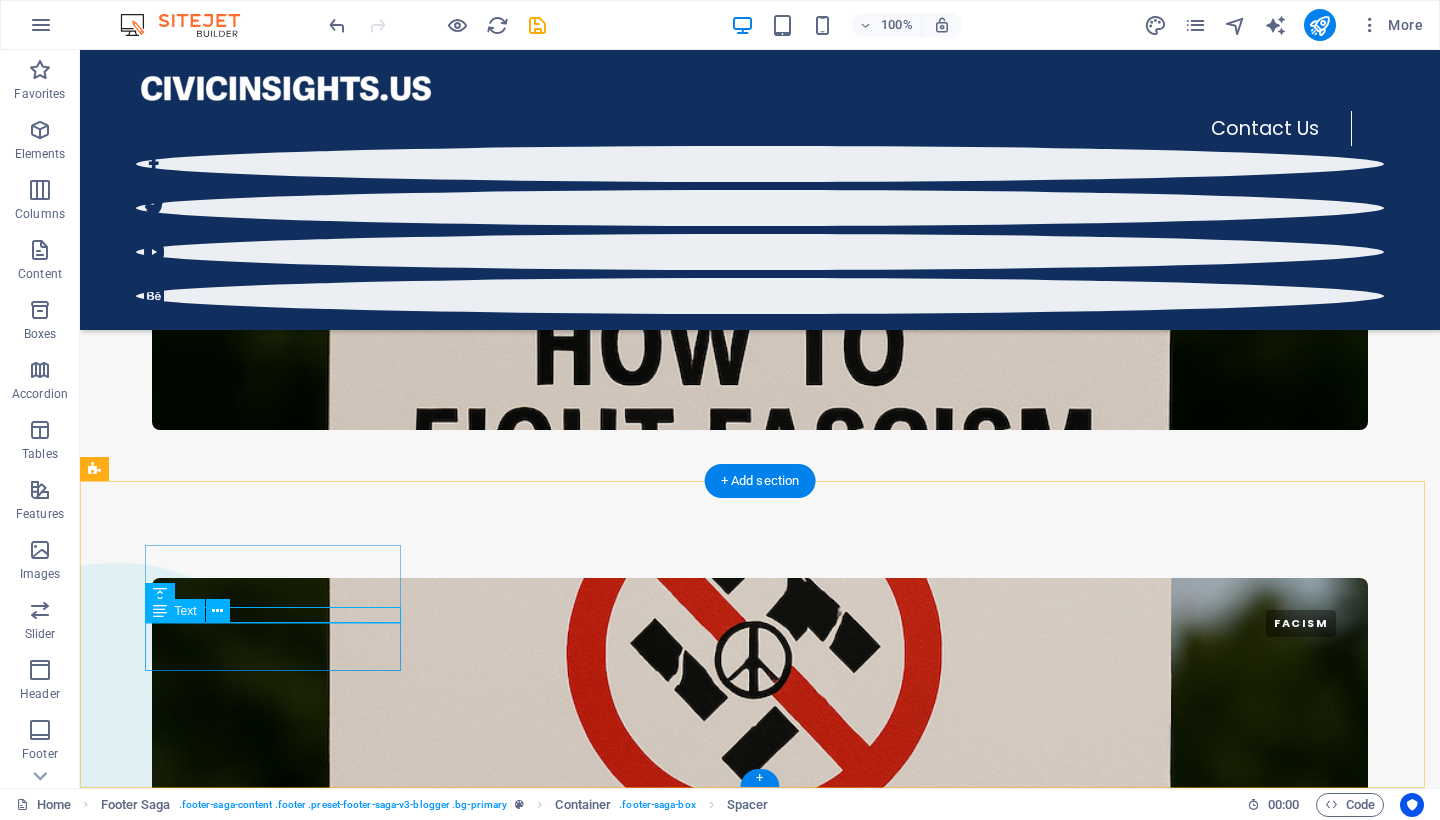 click on "0123 - 456789" at bounding box center [167, 7693] 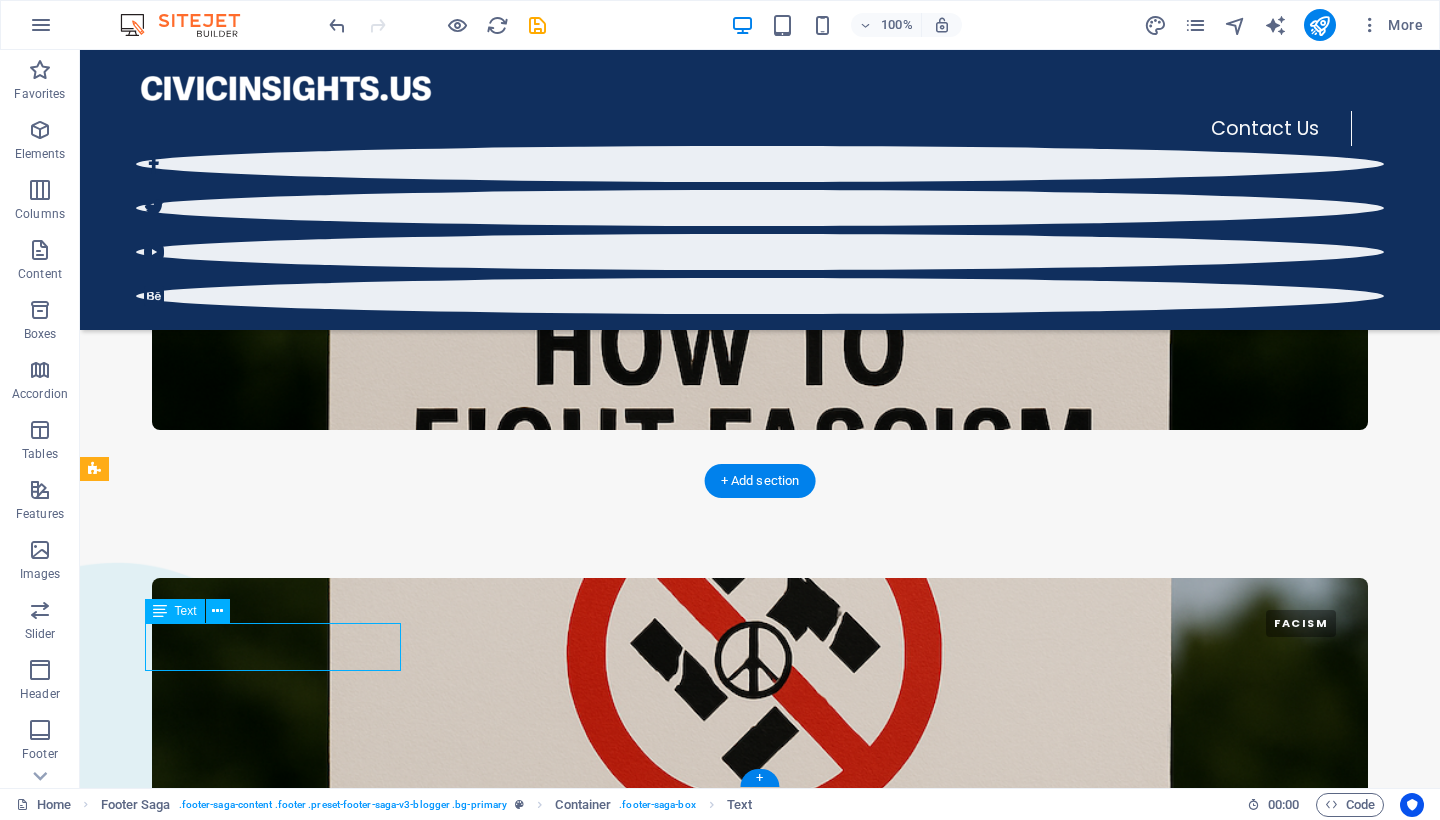 click on "POPO 0123 - 456789" at bounding box center [240, 7682] 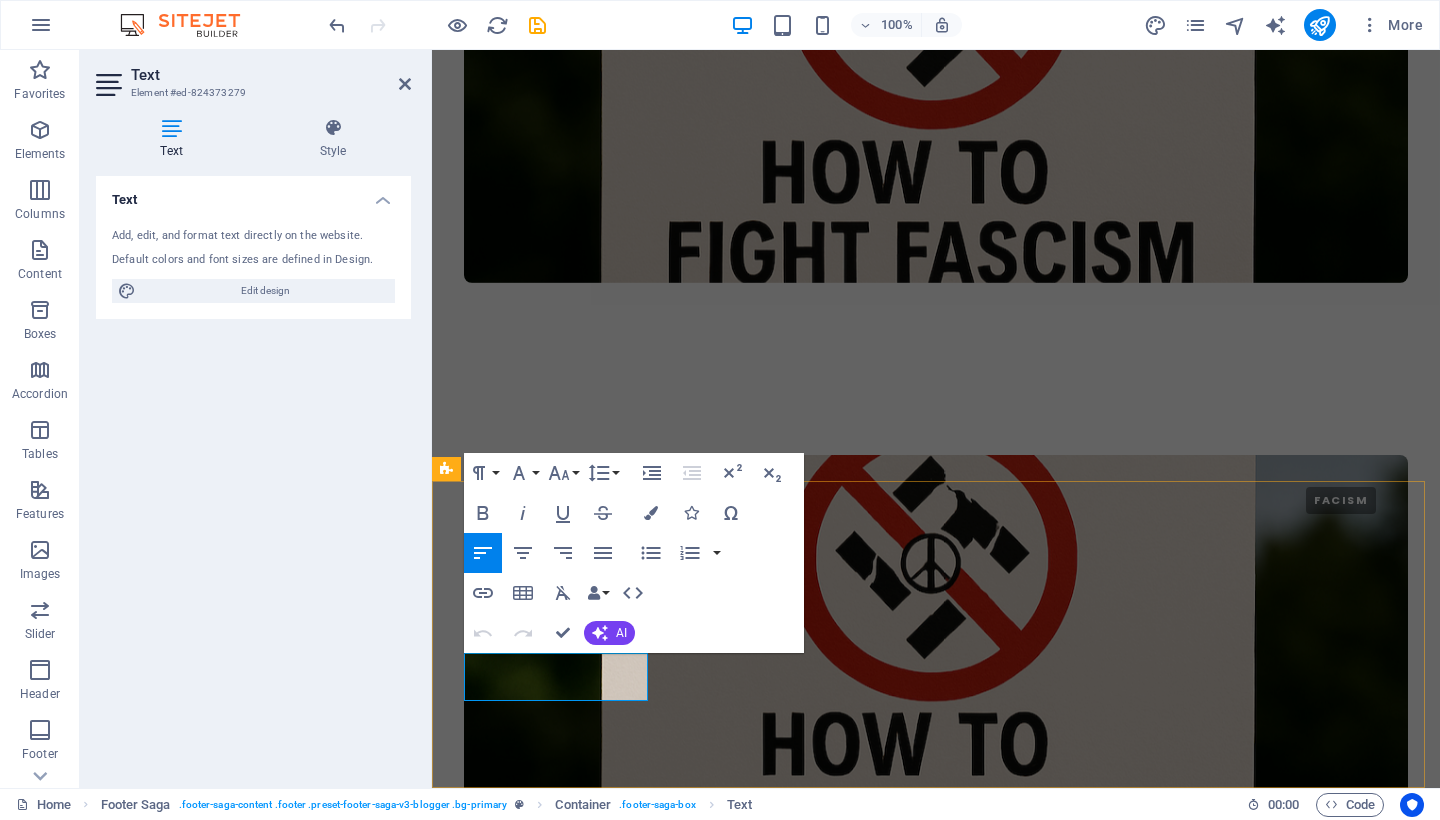 click on "0123 - 456789" at bounding box center (558, 7760) 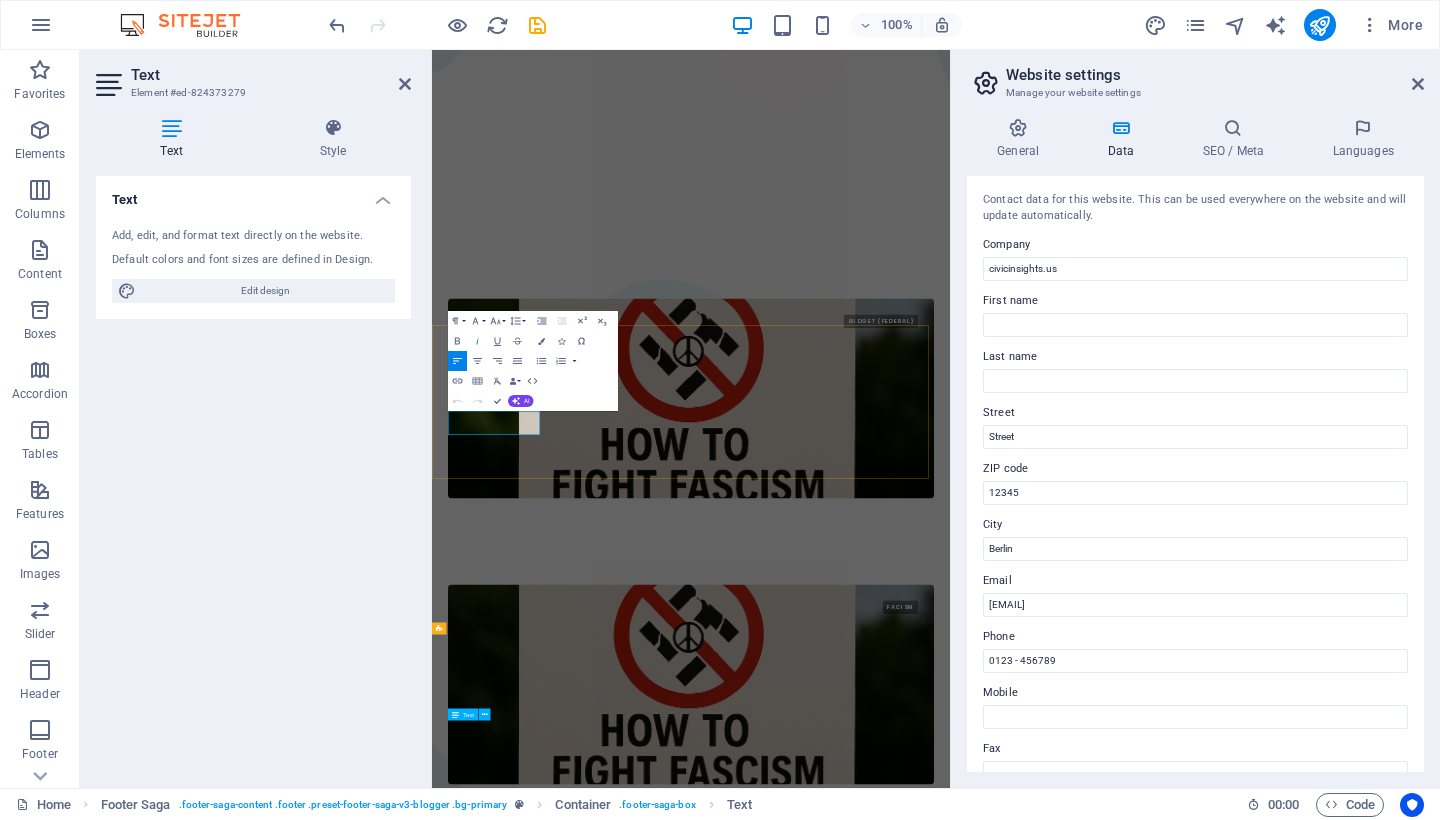 click on "Contact the Editor POPO 0123 - 456789 Menu Home About the Author Contact Privacy Legal Notice Address Street [CITY]   12345 Connections" at bounding box center [950, 8579] 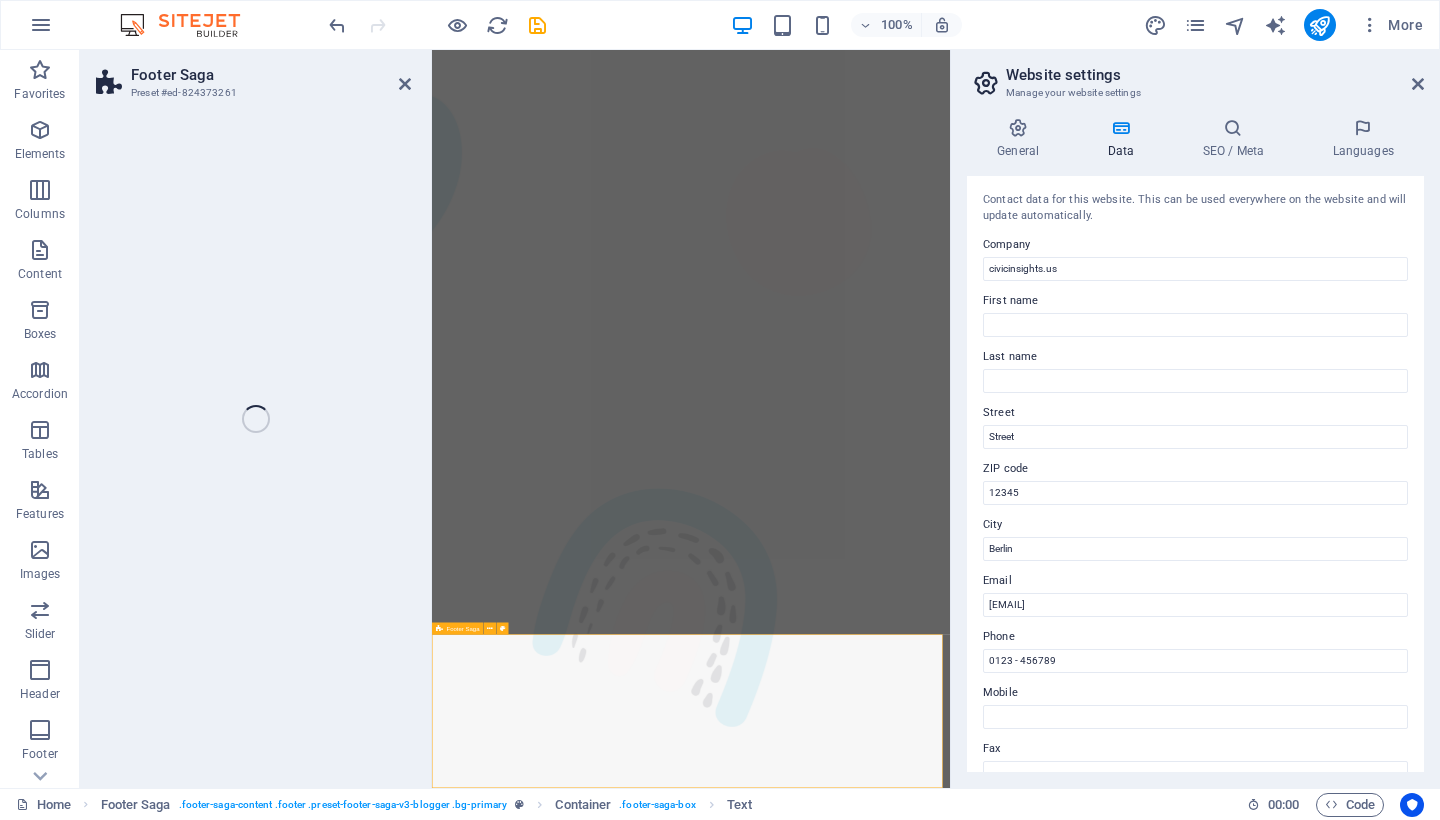 scroll, scrollTop: 4666, scrollLeft: 0, axis: vertical 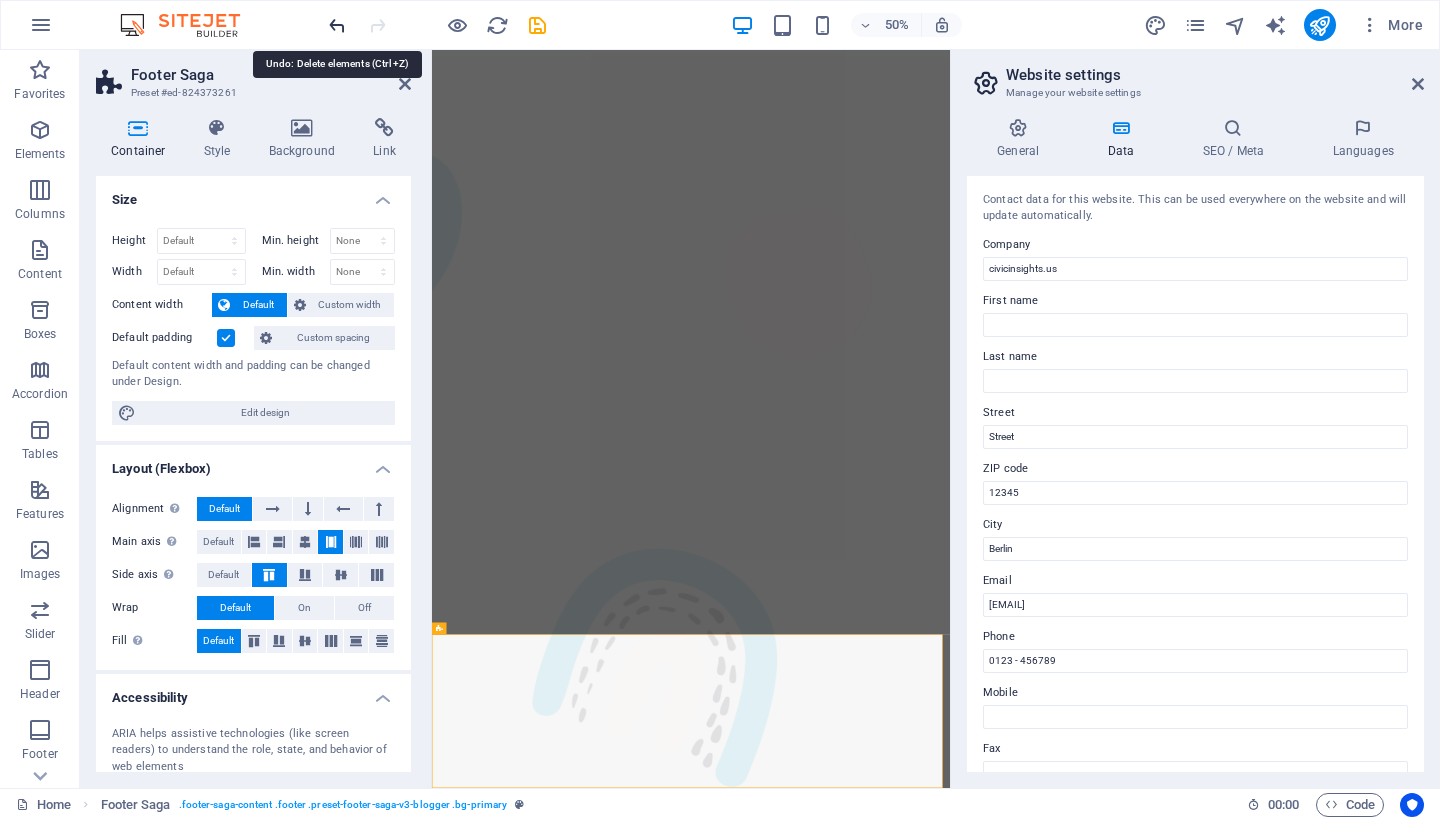 click at bounding box center [337, 25] 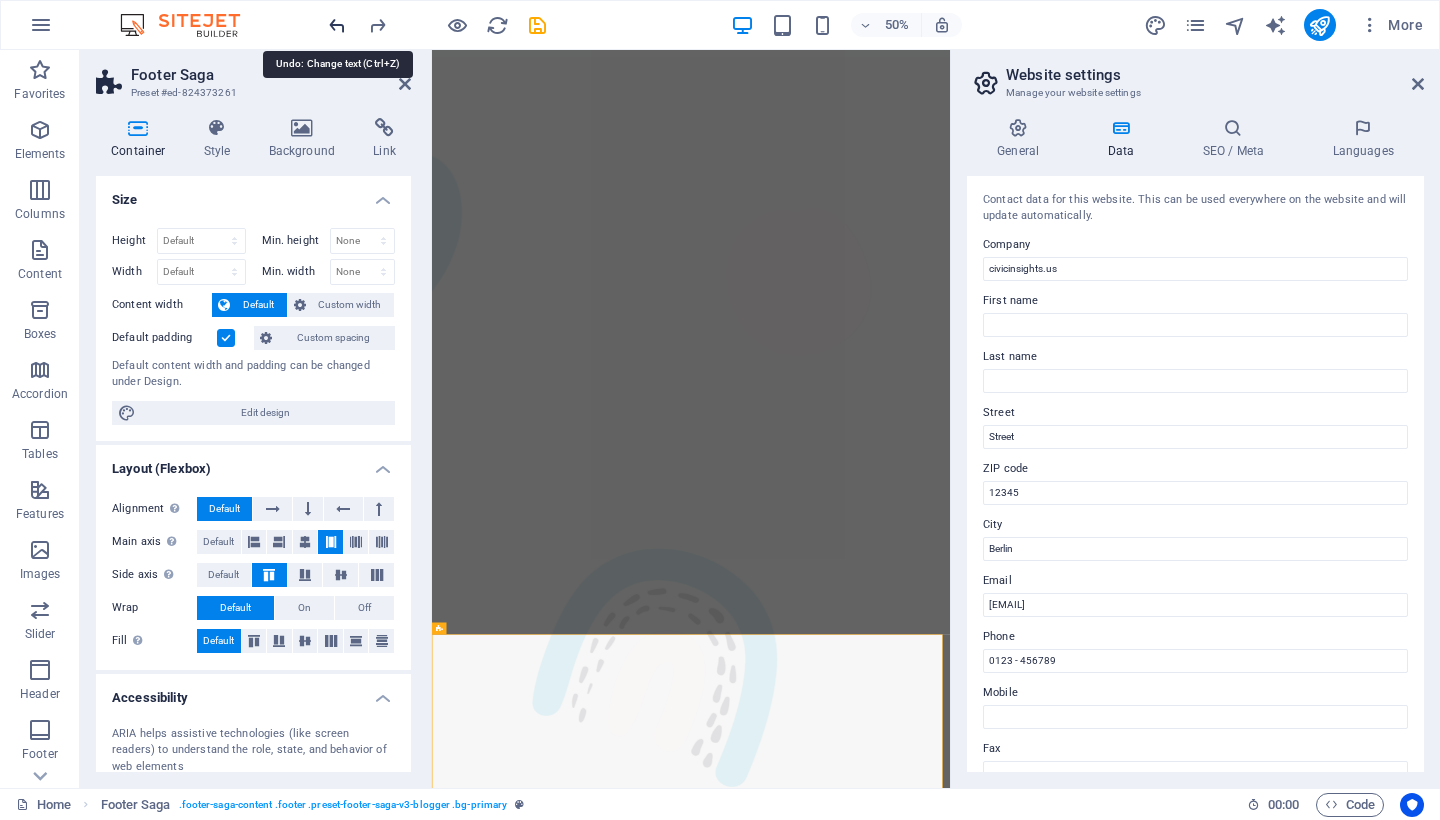 click at bounding box center [337, 25] 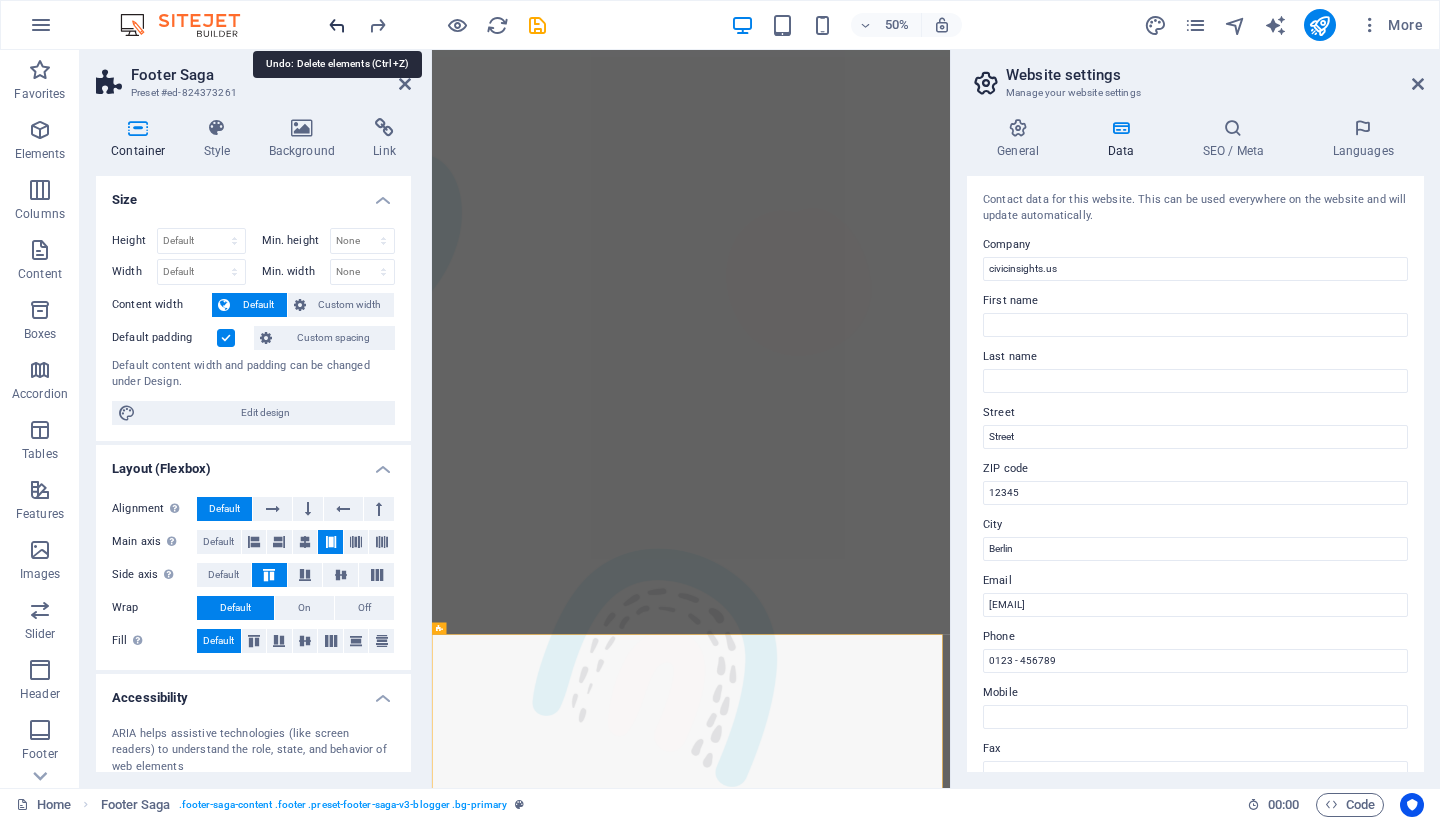 click at bounding box center (337, 25) 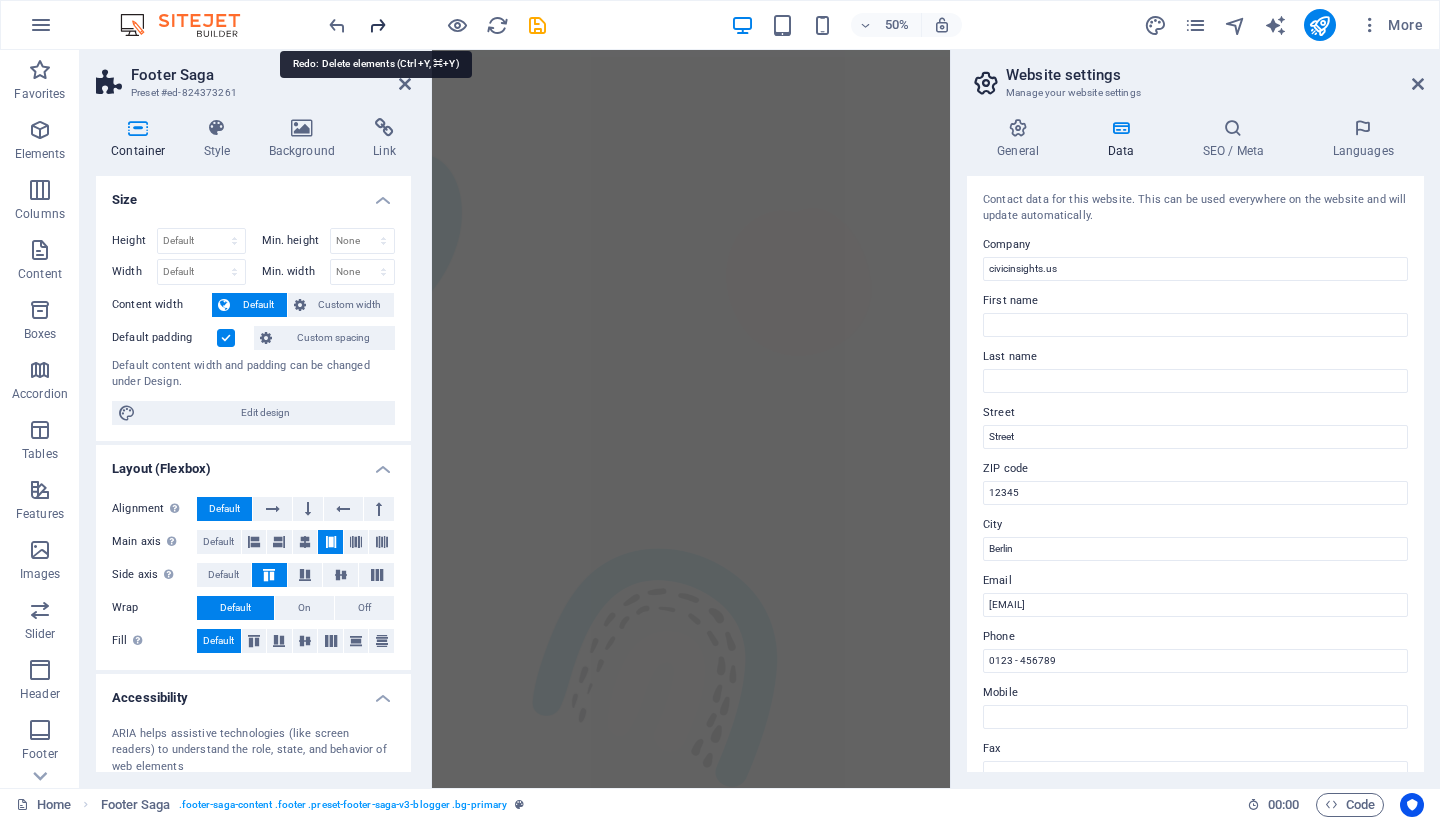 click at bounding box center (377, 25) 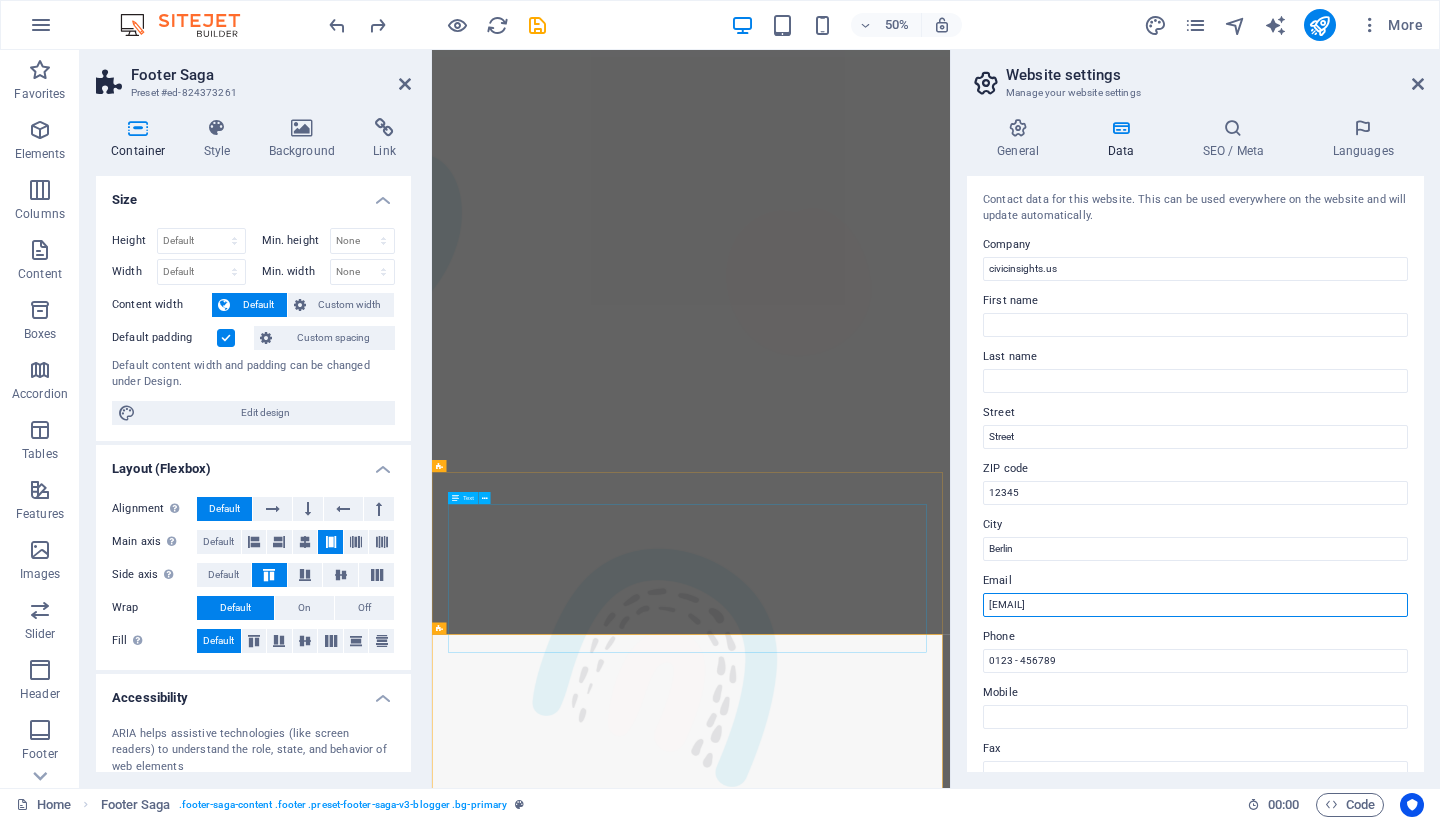drag, startPoint x: 1659, startPoint y: 652, endPoint x: 1372, endPoint y: 1148, distance: 573.0489 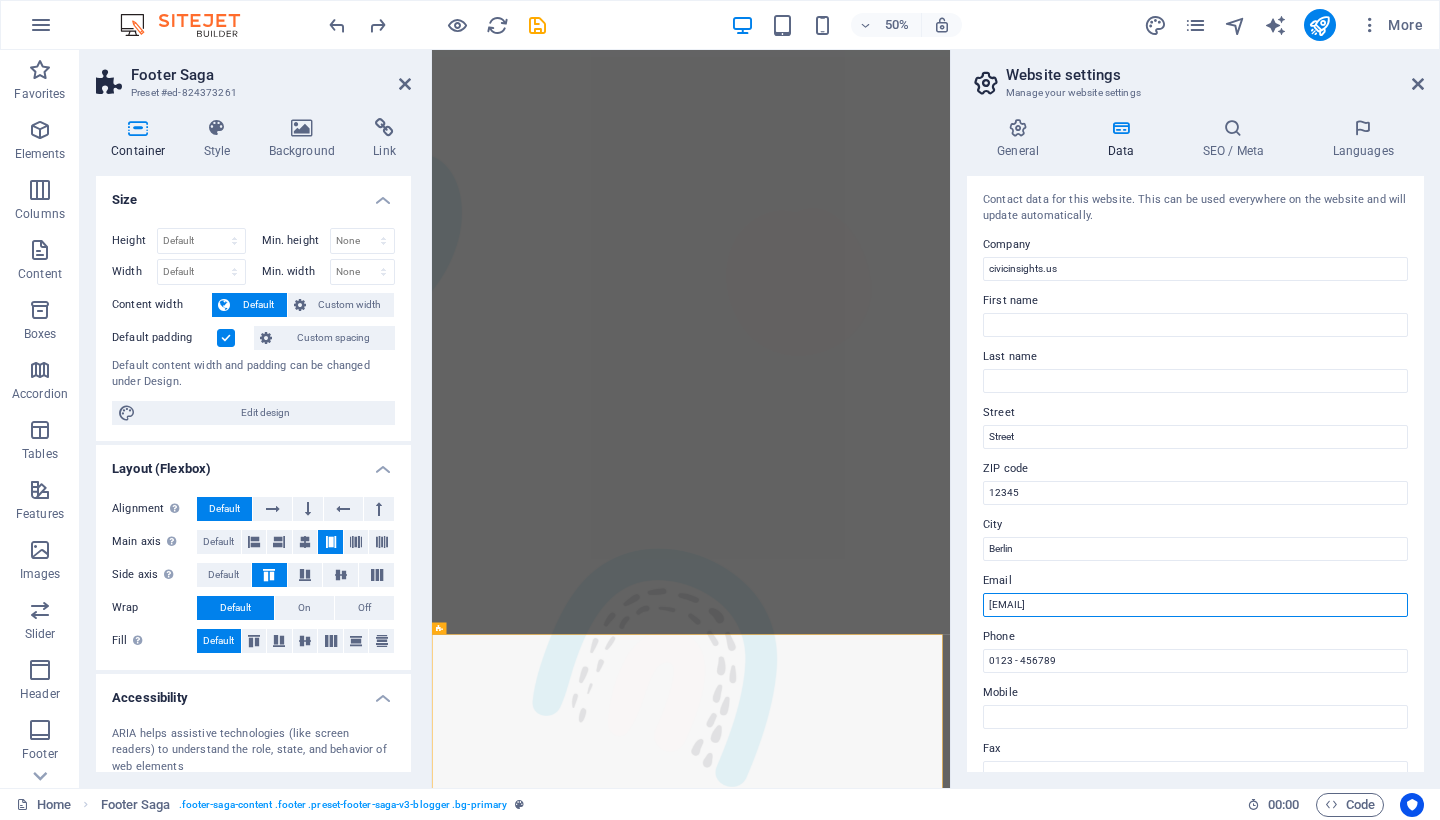 drag, startPoint x: 1259, startPoint y: 606, endPoint x: 998, endPoint y: 592, distance: 261.3752 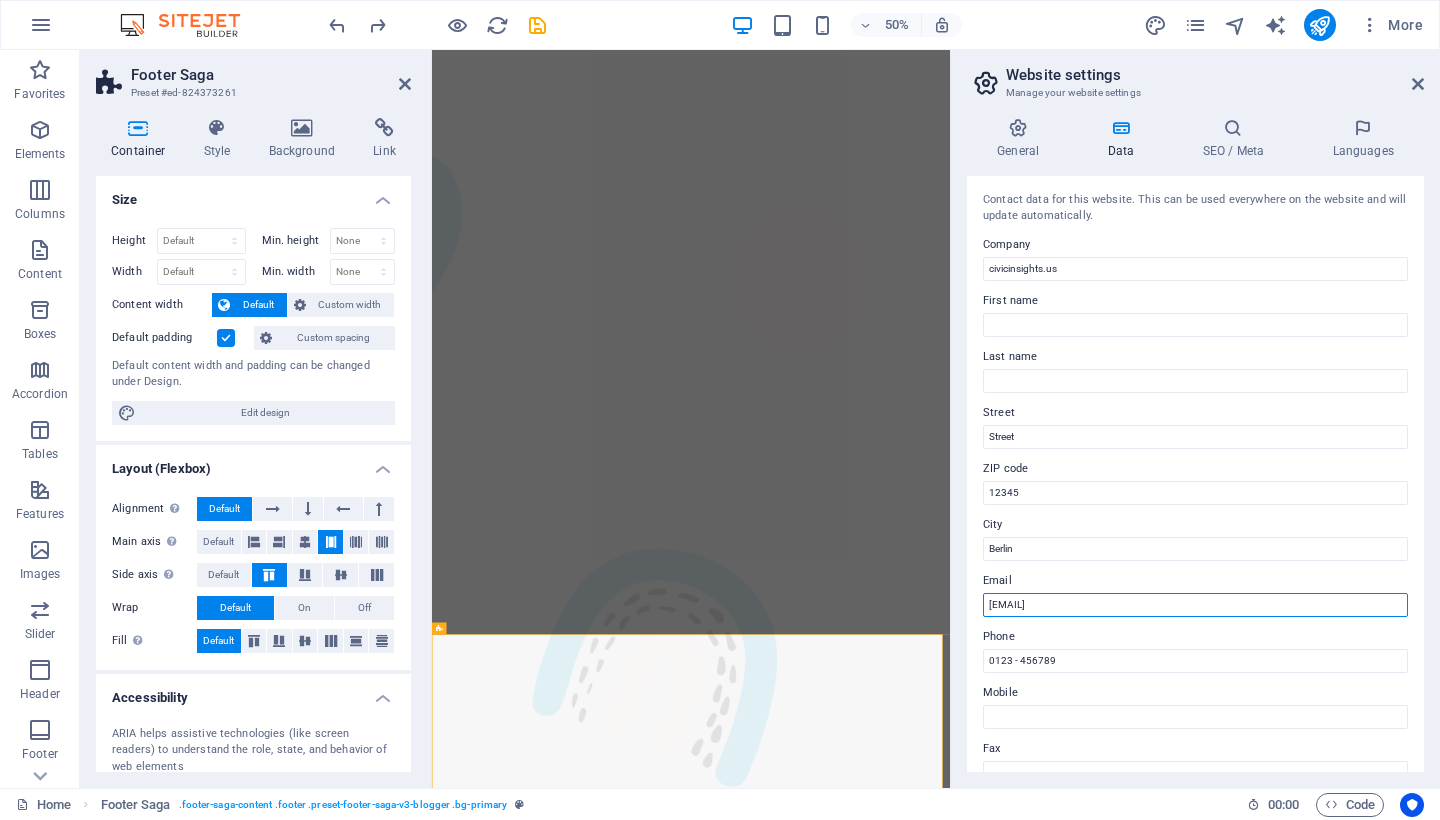 click on "[EMAIL]" at bounding box center (1195, 605) 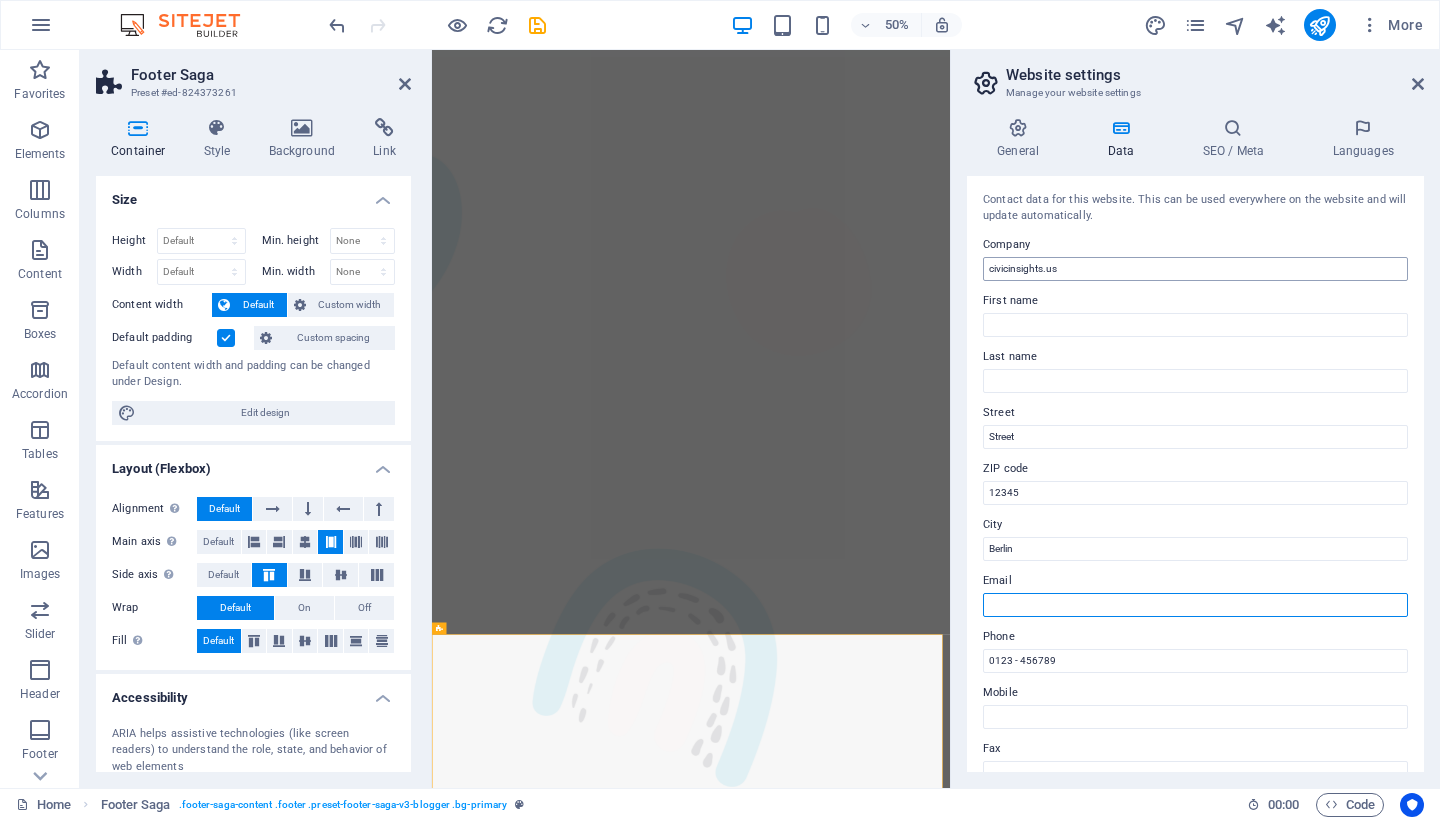 type 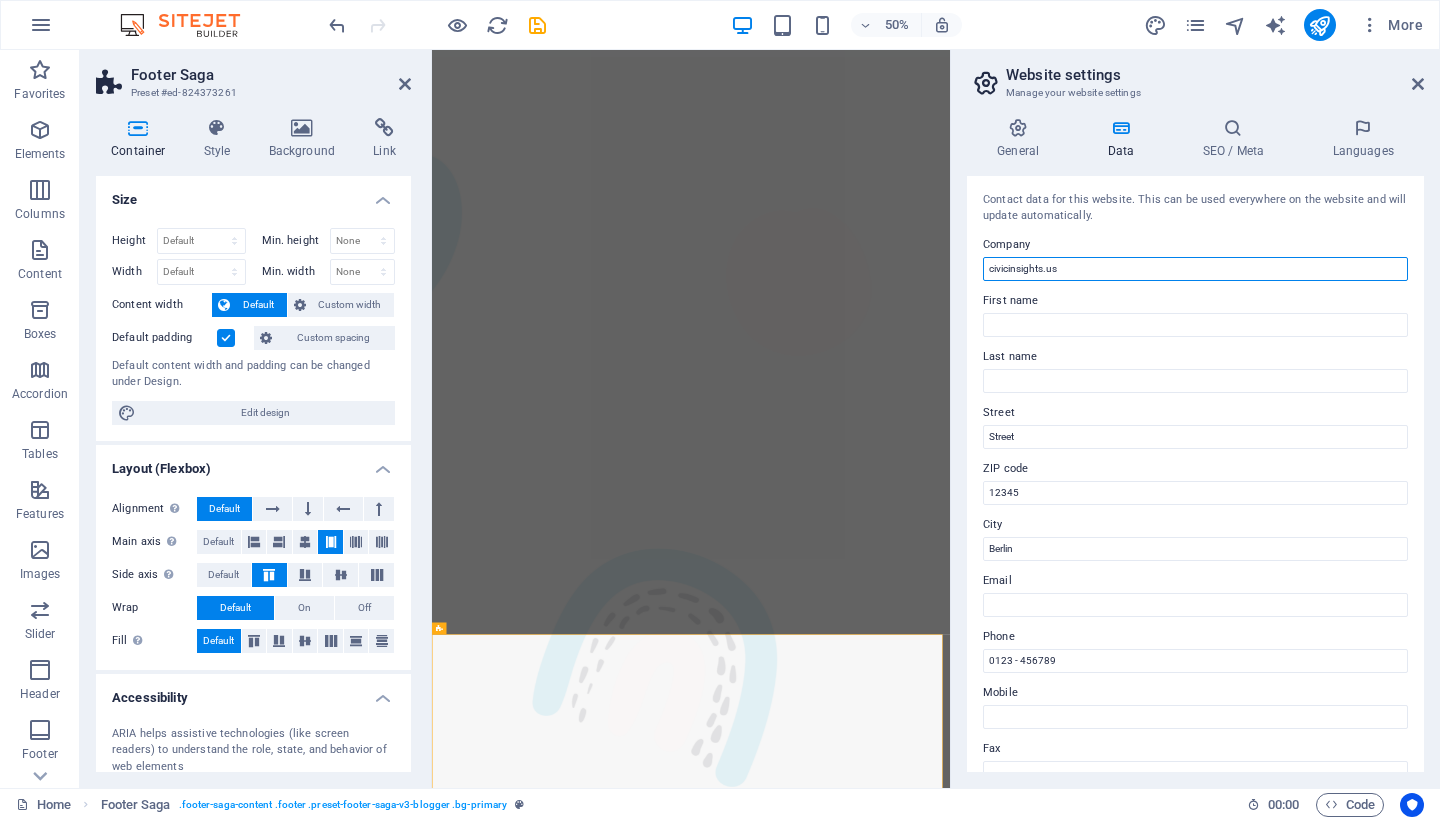 drag, startPoint x: 1541, startPoint y: 317, endPoint x: 1426, endPoint y: 492, distance: 209.40392 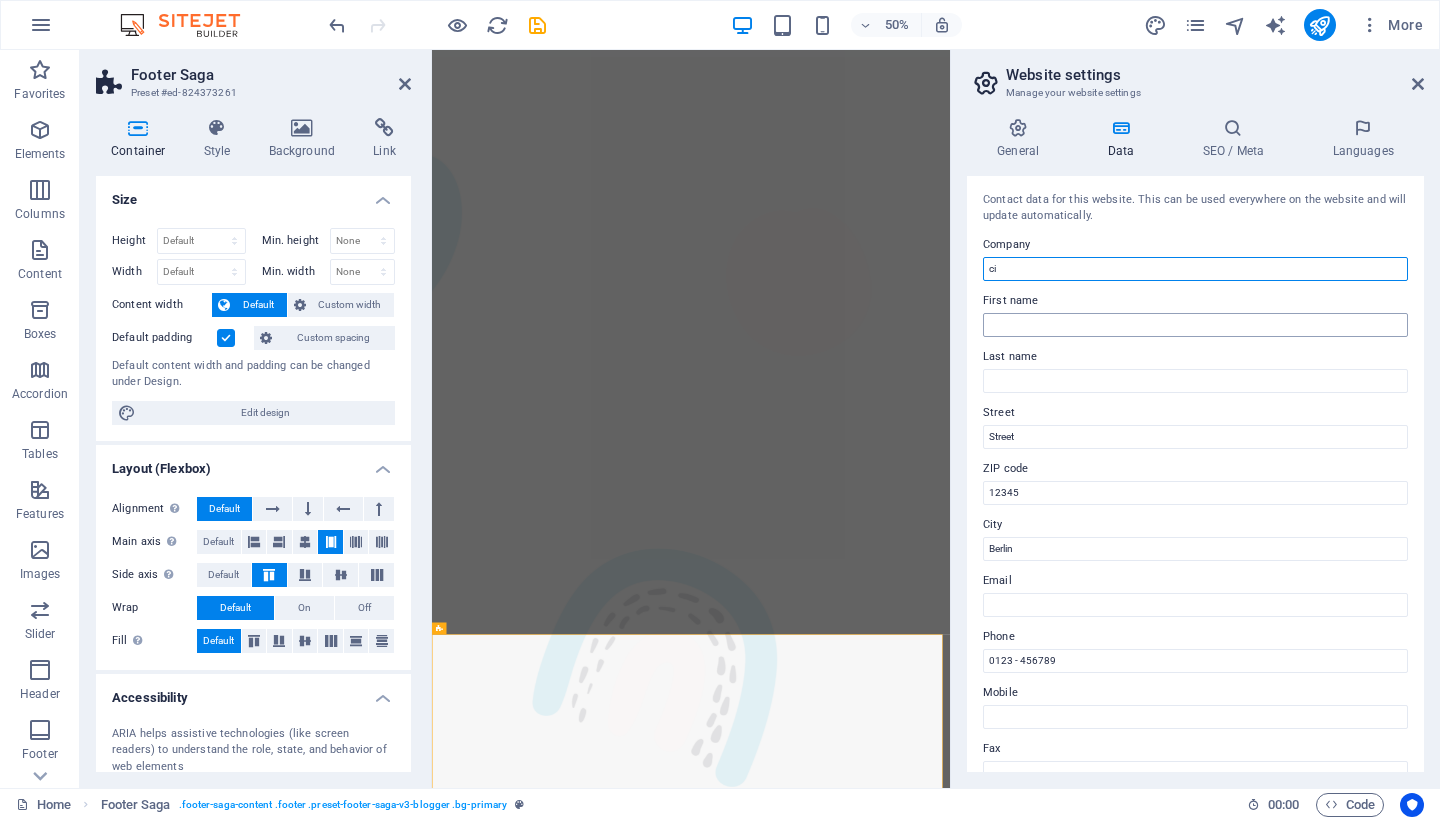 type on "c" 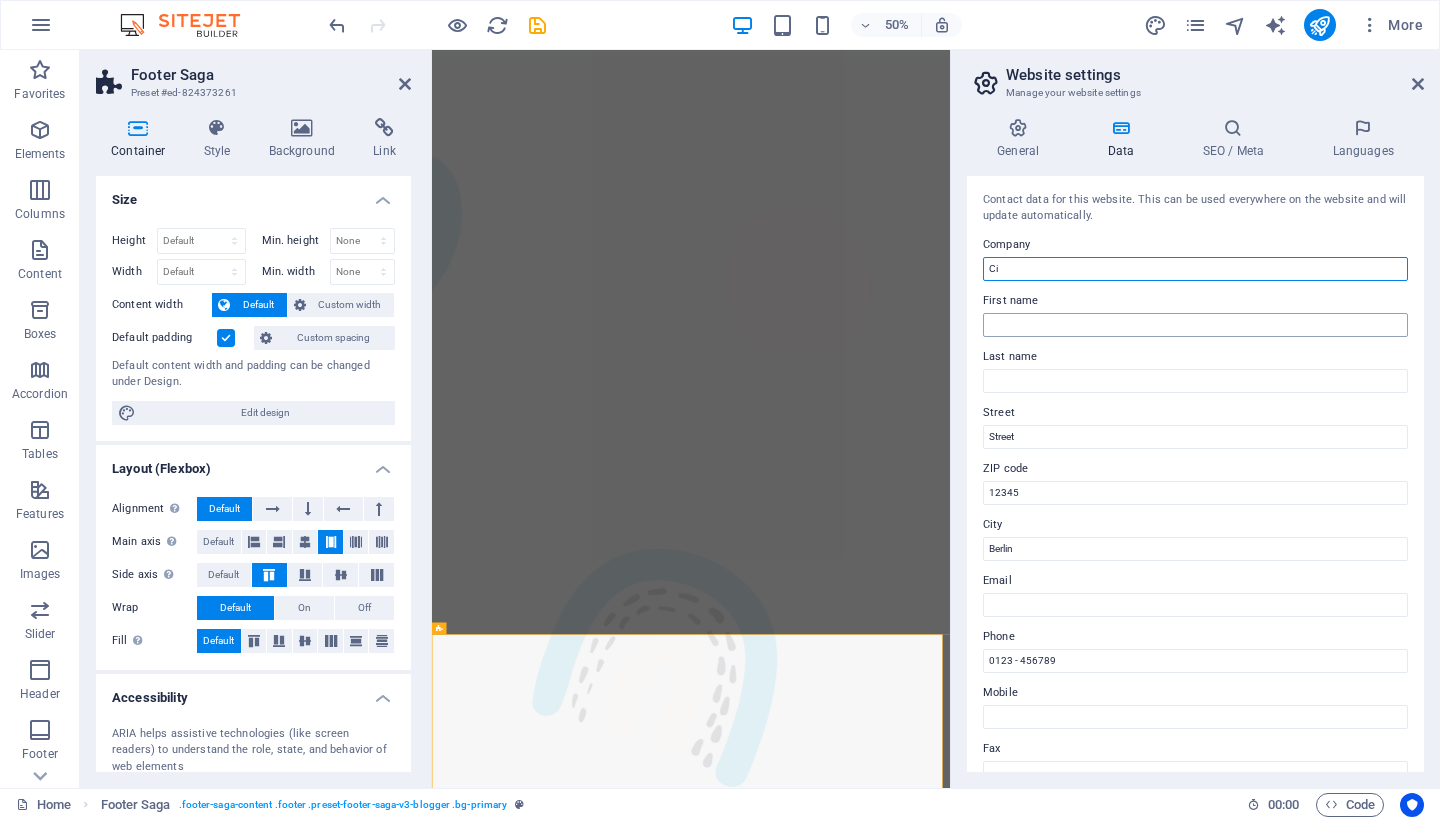 type on "C" 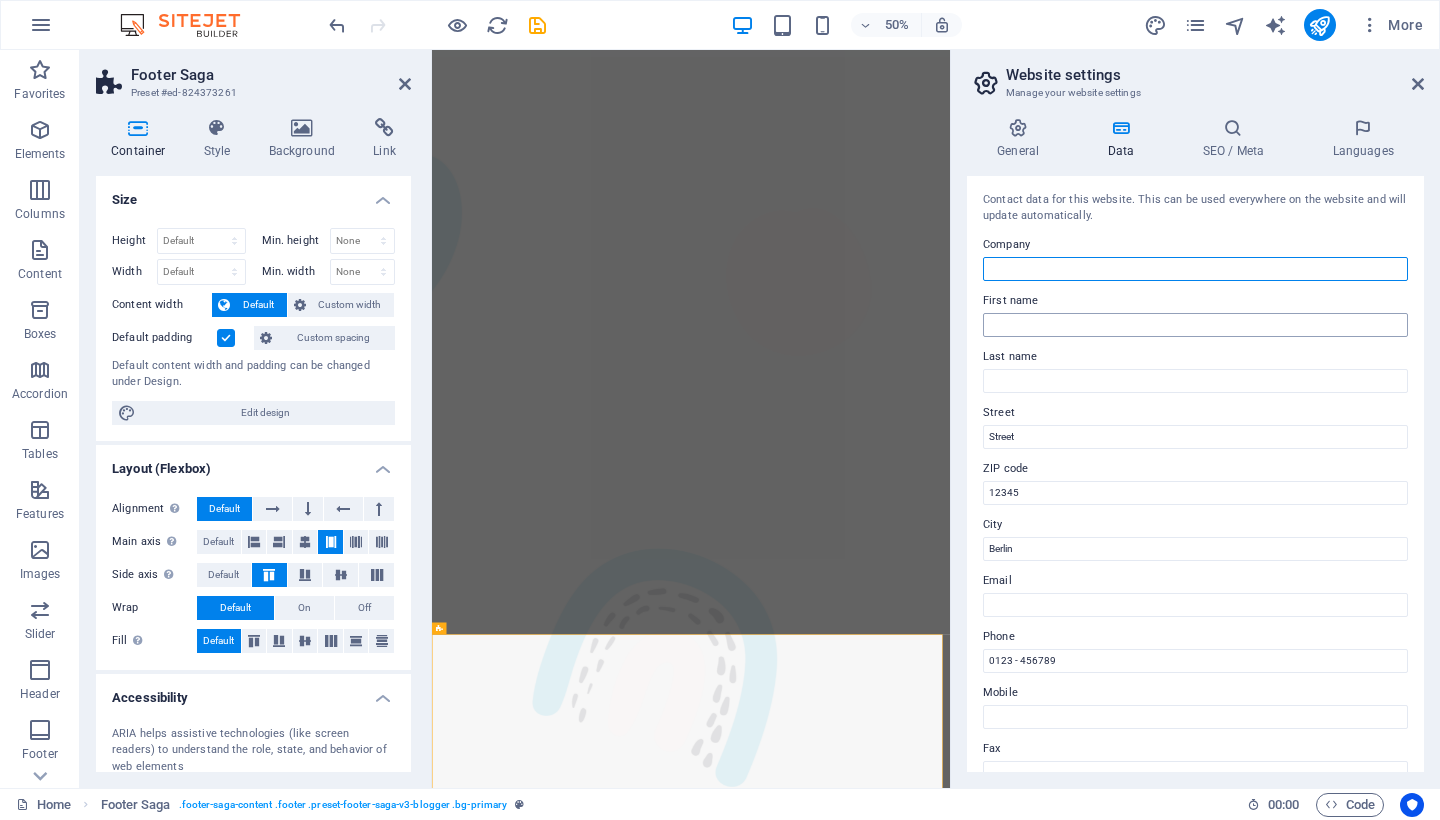 type on "c" 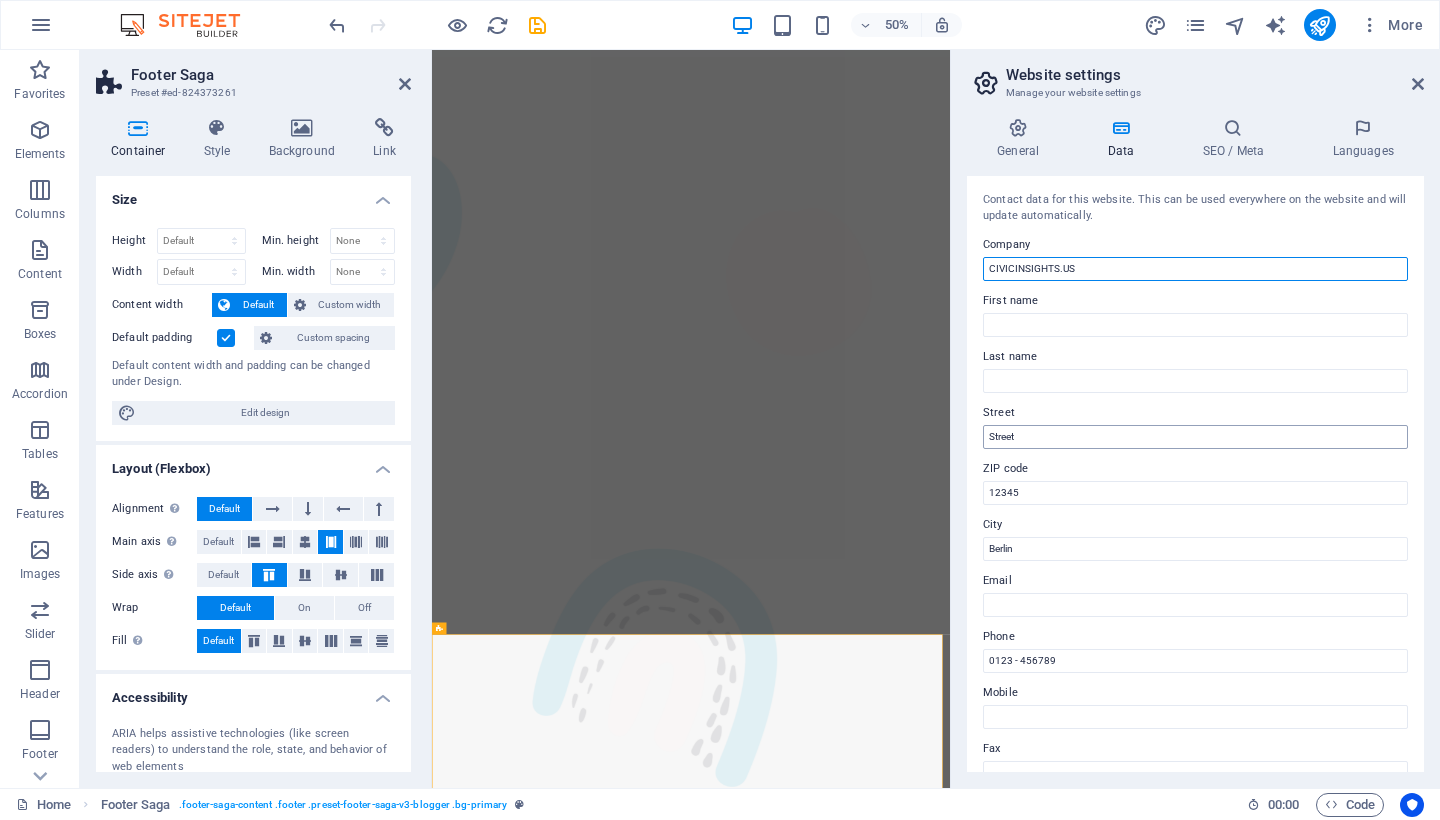 type on "CIVICINSIGHTS.US" 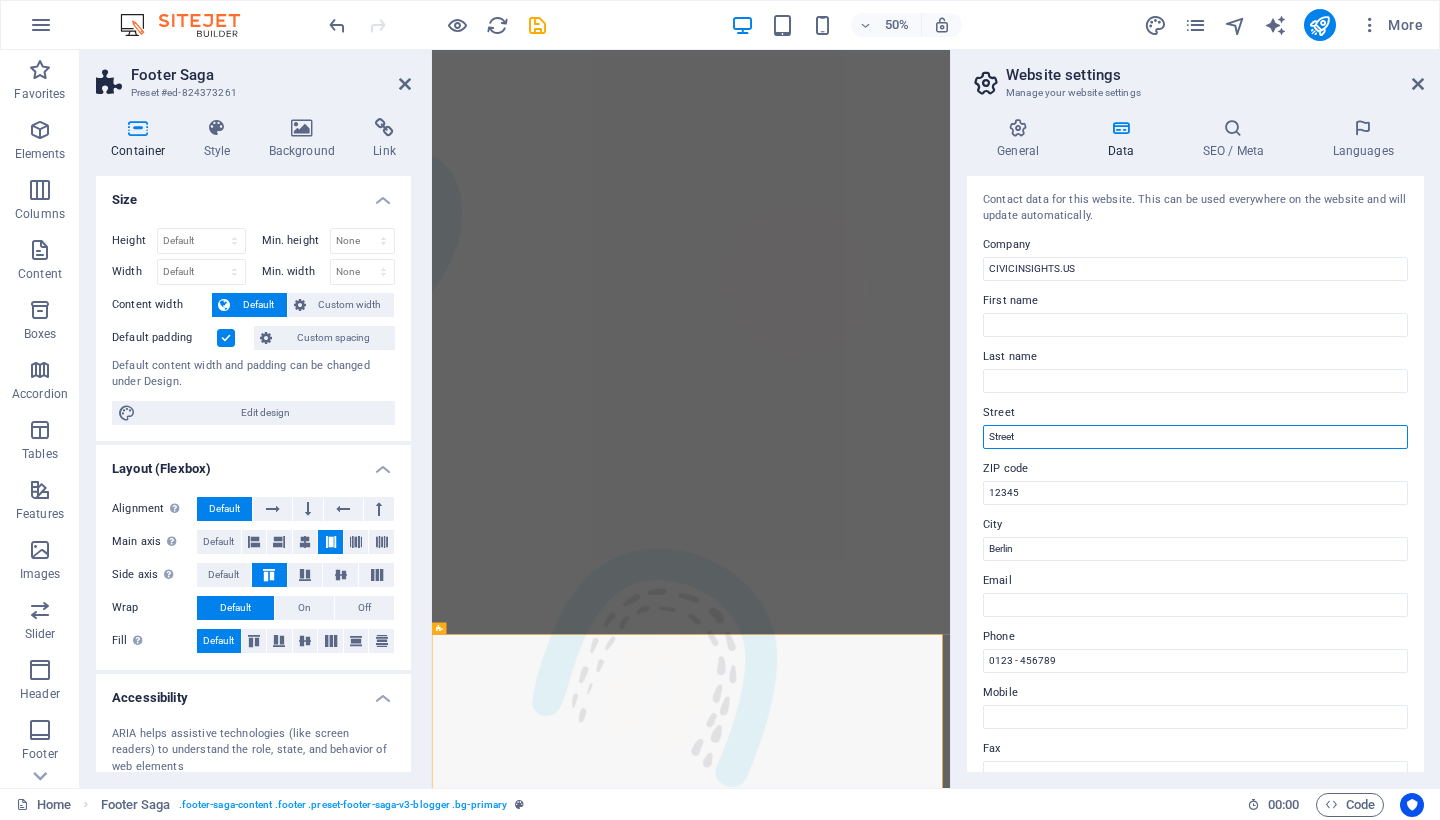 drag, startPoint x: 1491, startPoint y: 484, endPoint x: 1424, endPoint y: 818, distance: 340.65378 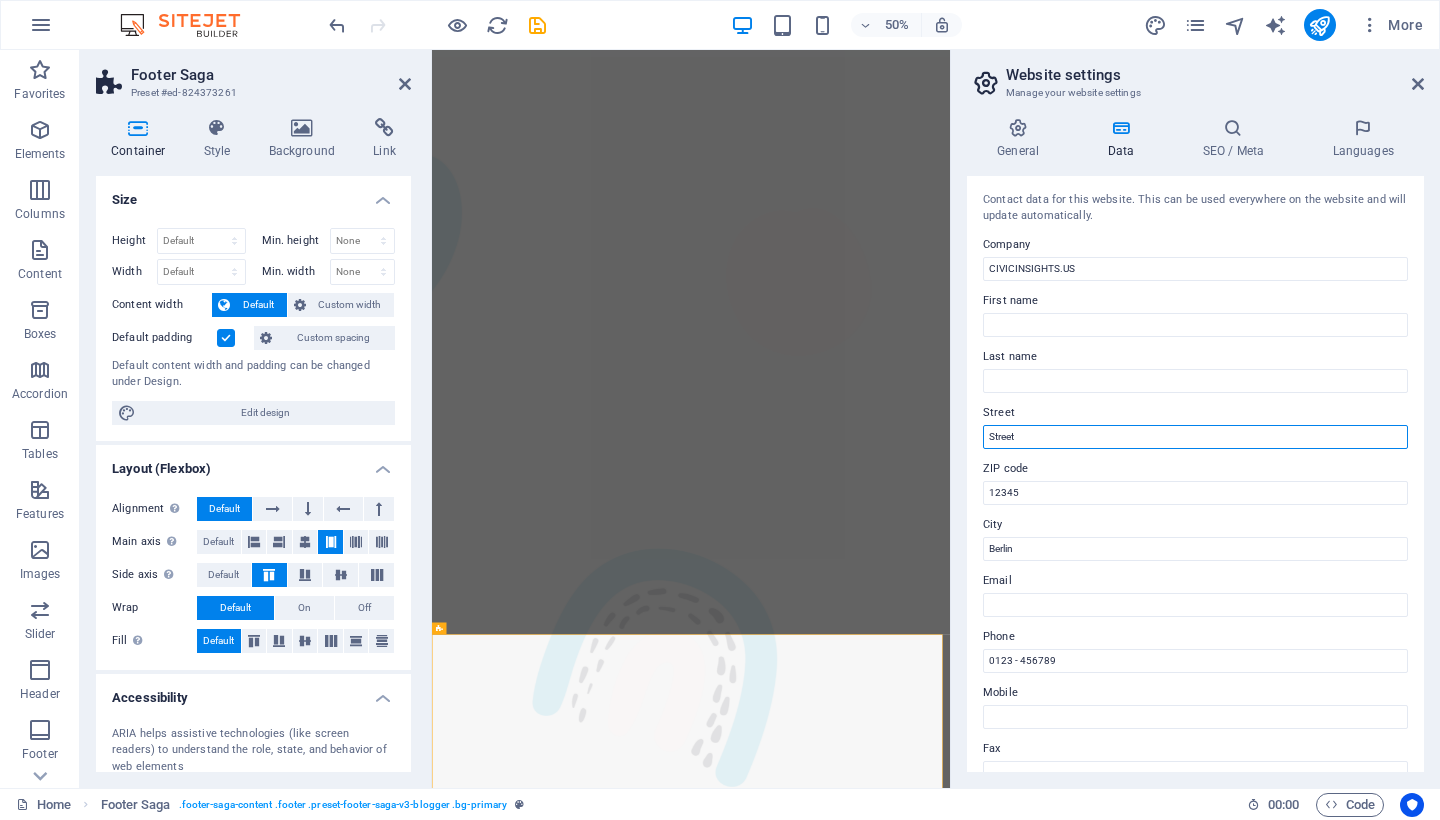 drag, startPoint x: 1061, startPoint y: 436, endPoint x: 971, endPoint y: 435, distance: 90.005554 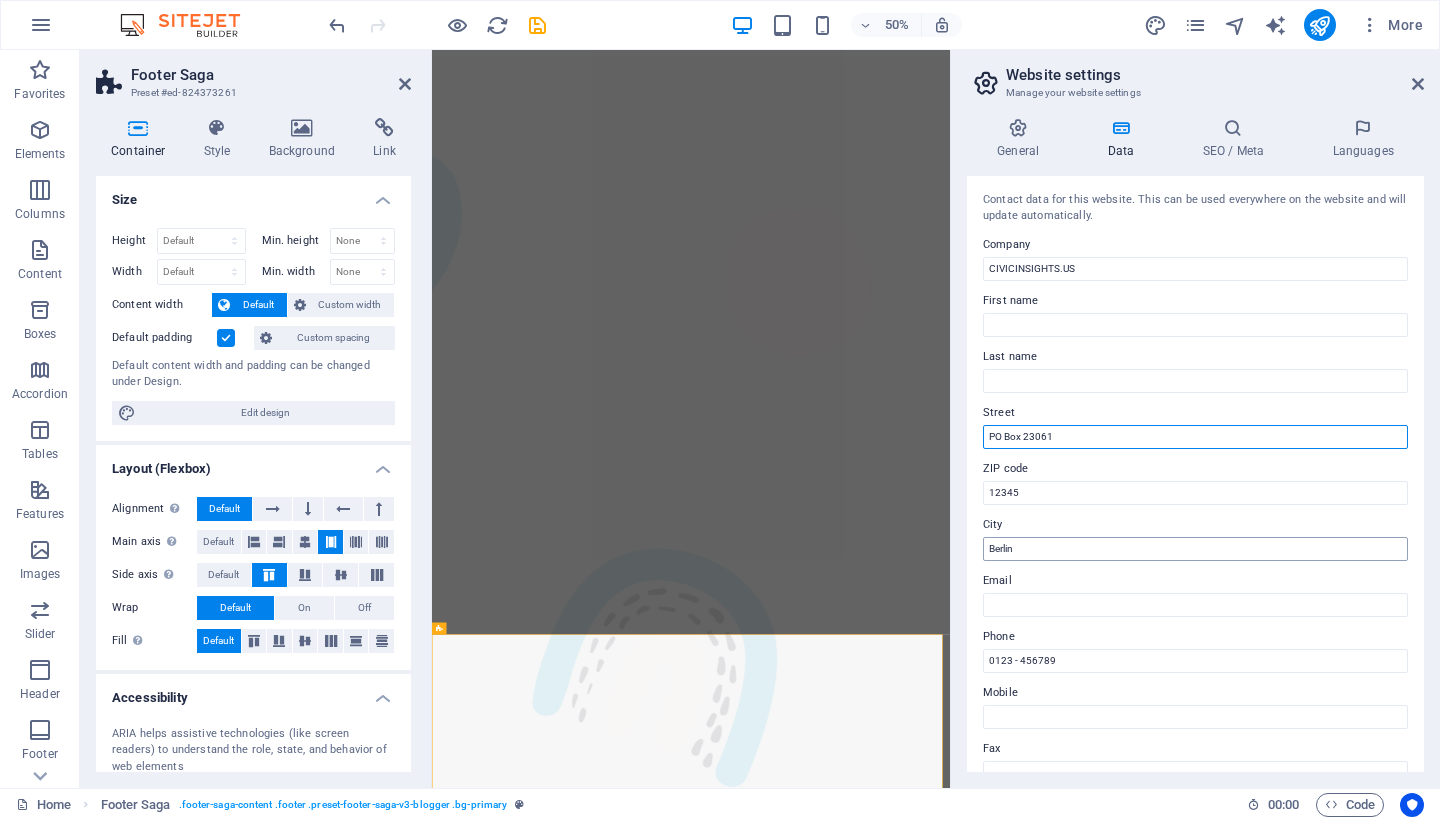 type on "PO Box 23061" 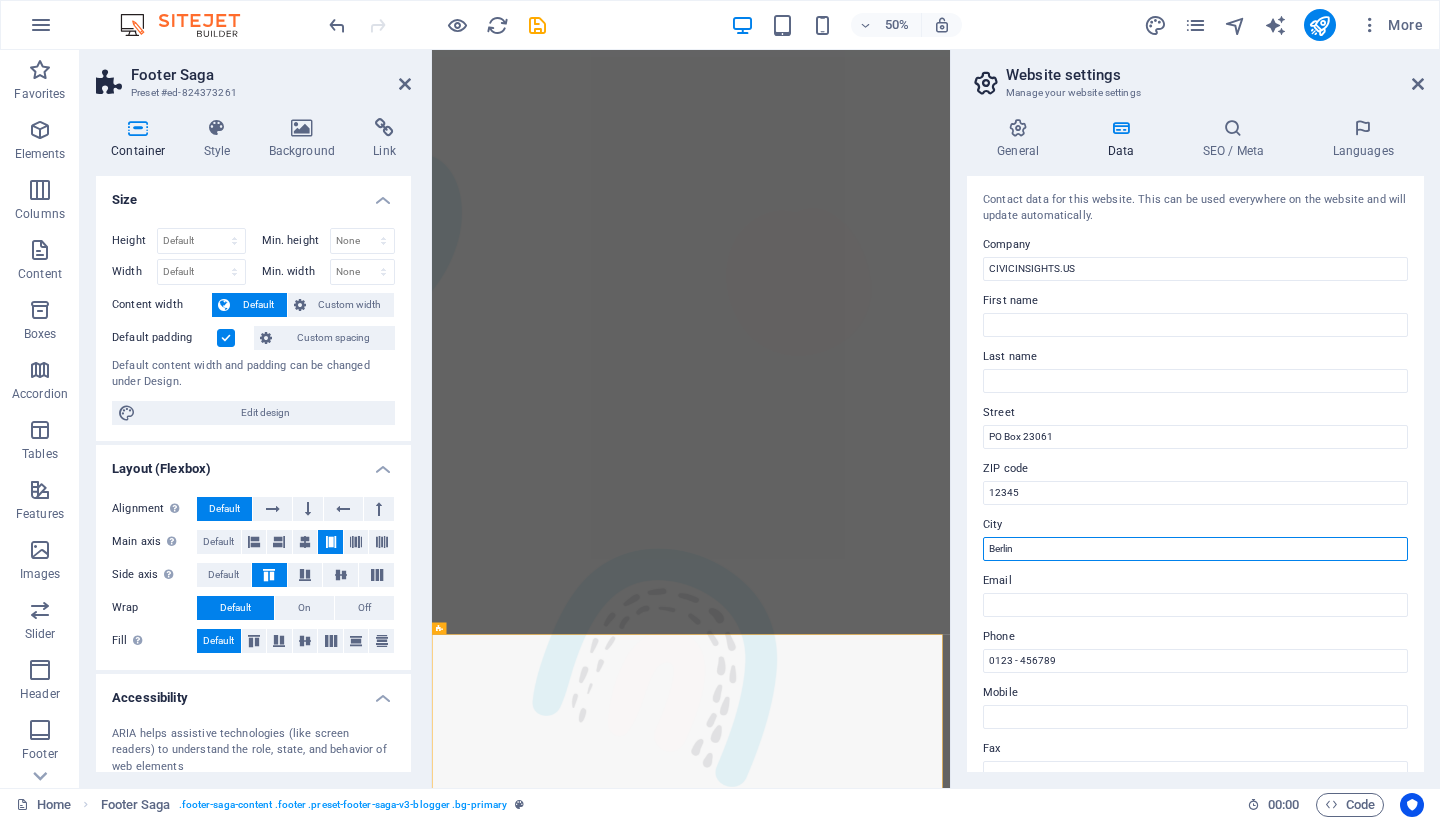 drag, startPoint x: 1055, startPoint y: 553, endPoint x: 969, endPoint y: 544, distance: 86.46965 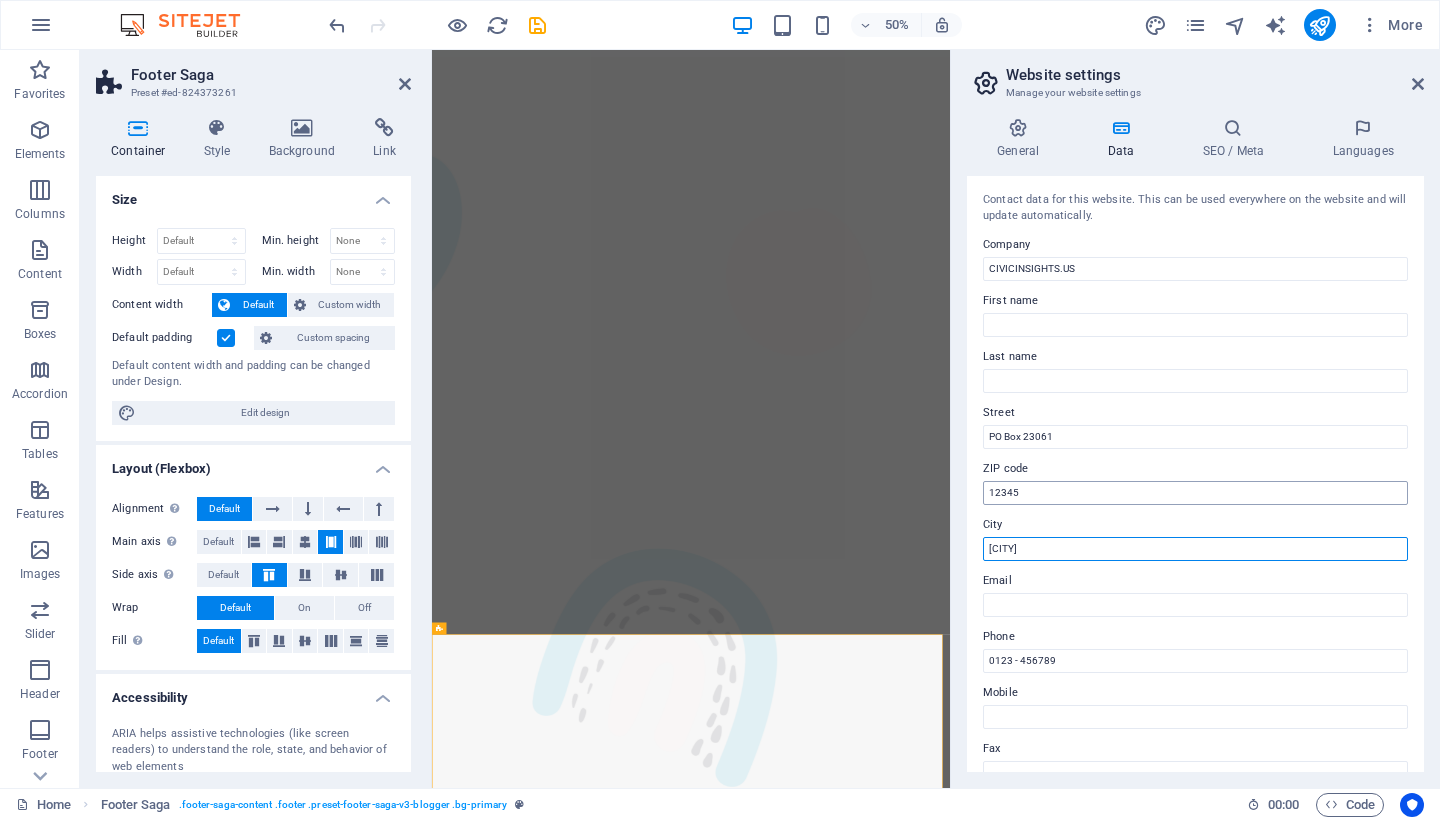 type on "[CITY]" 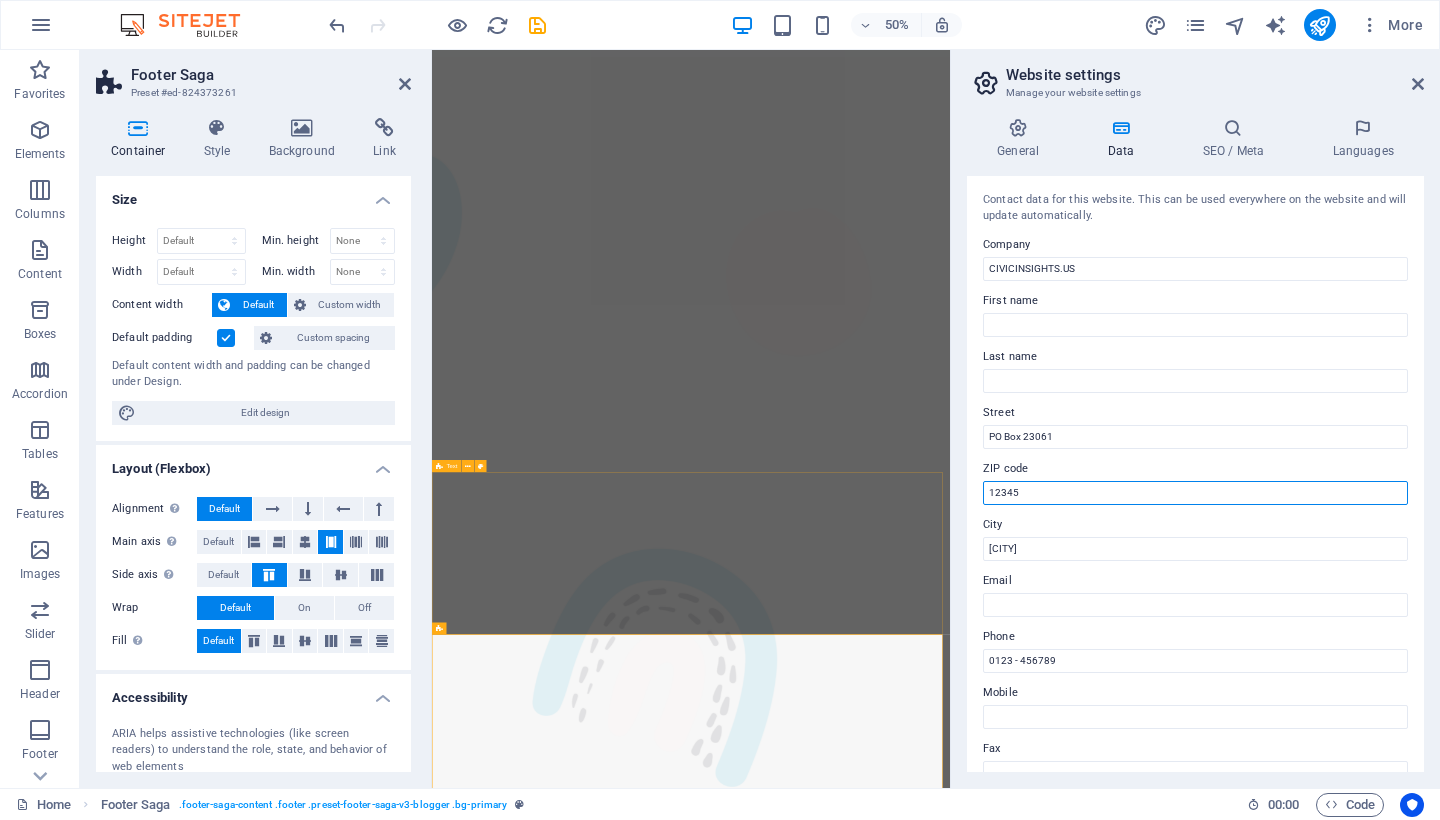 drag, startPoint x: 1488, startPoint y: 543, endPoint x: 1382, endPoint y: 540, distance: 106.04244 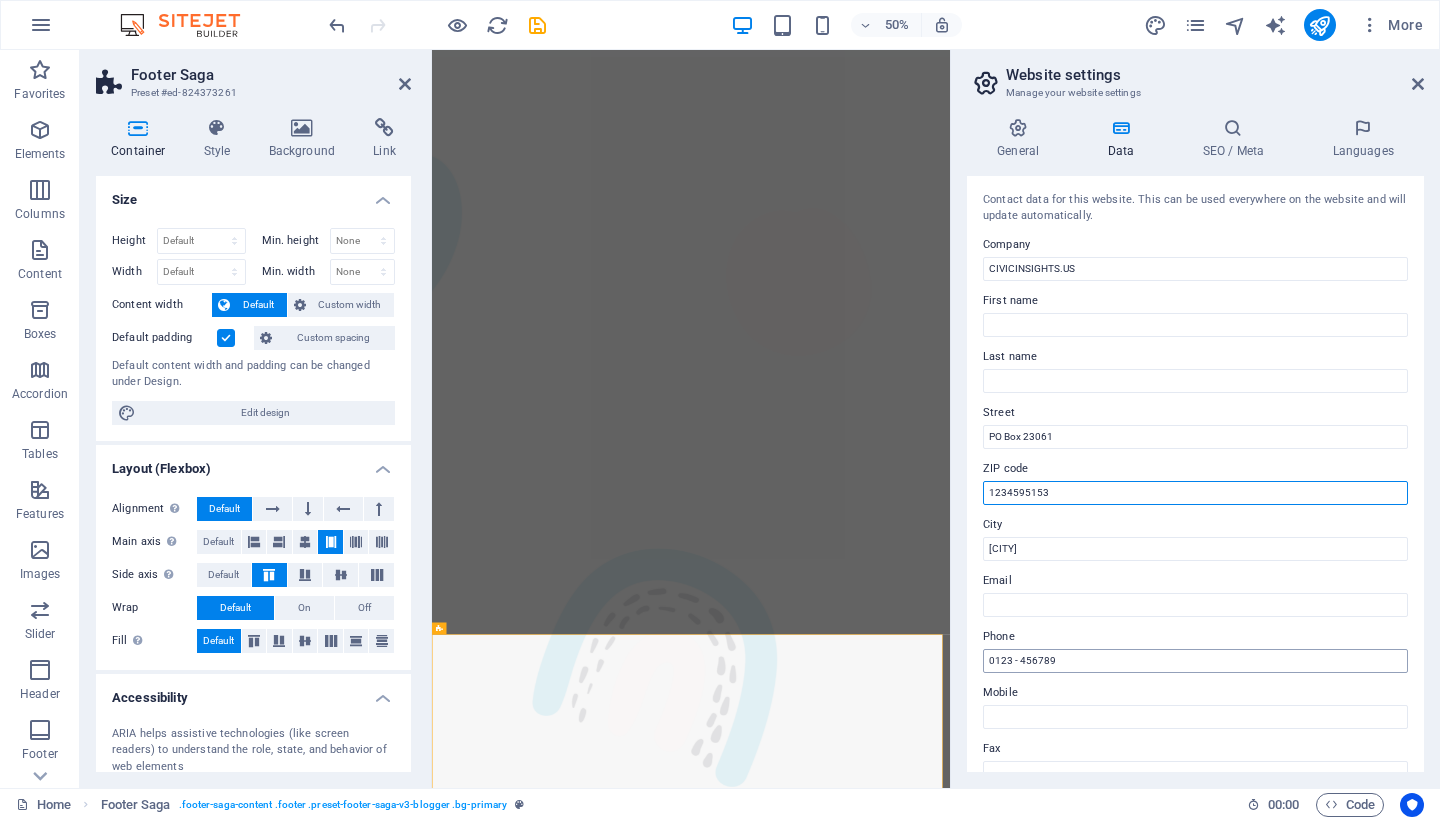 type on "1234595153" 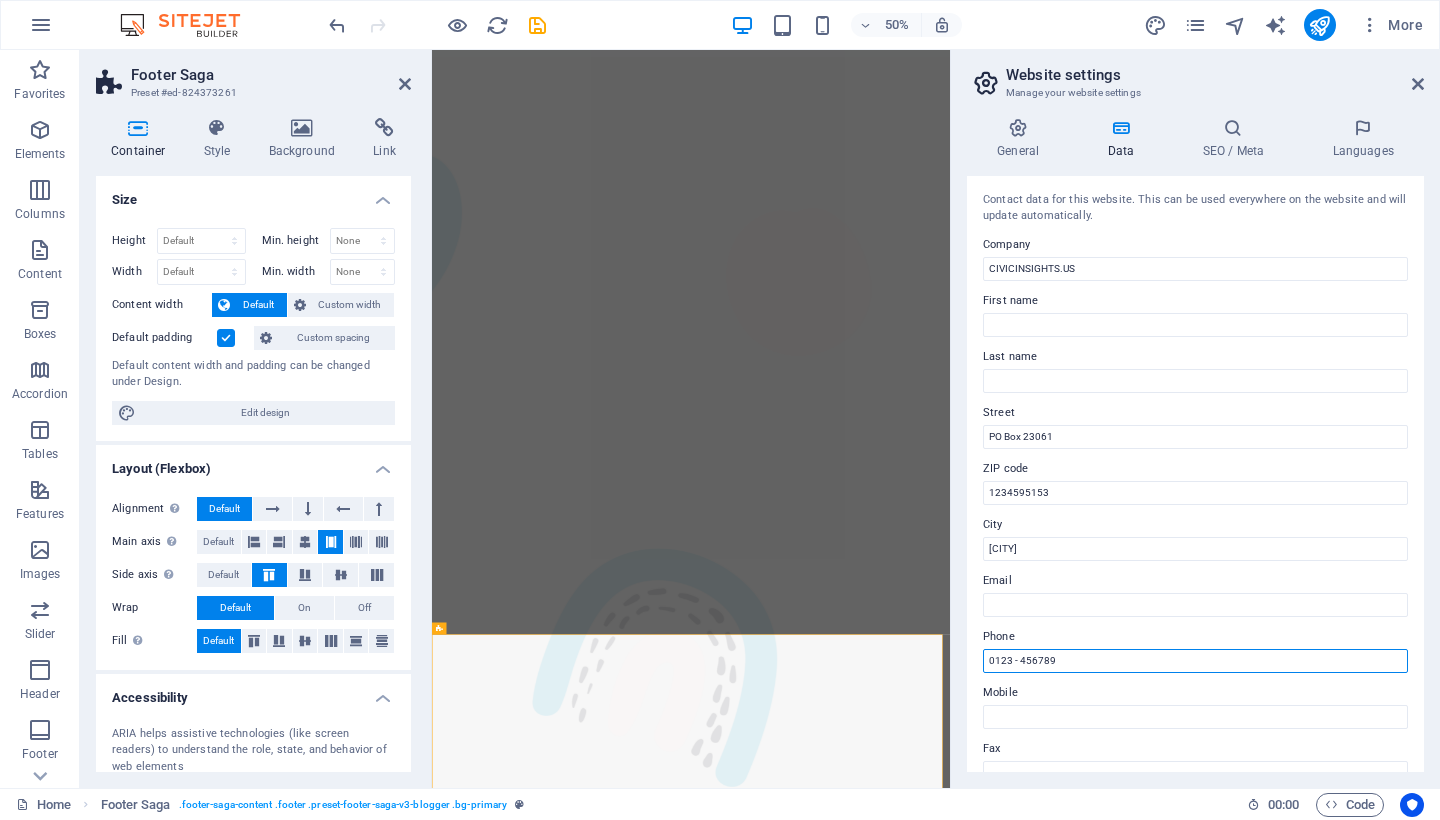 drag, startPoint x: 1084, startPoint y: 665, endPoint x: 976, endPoint y: 648, distance: 109.32977 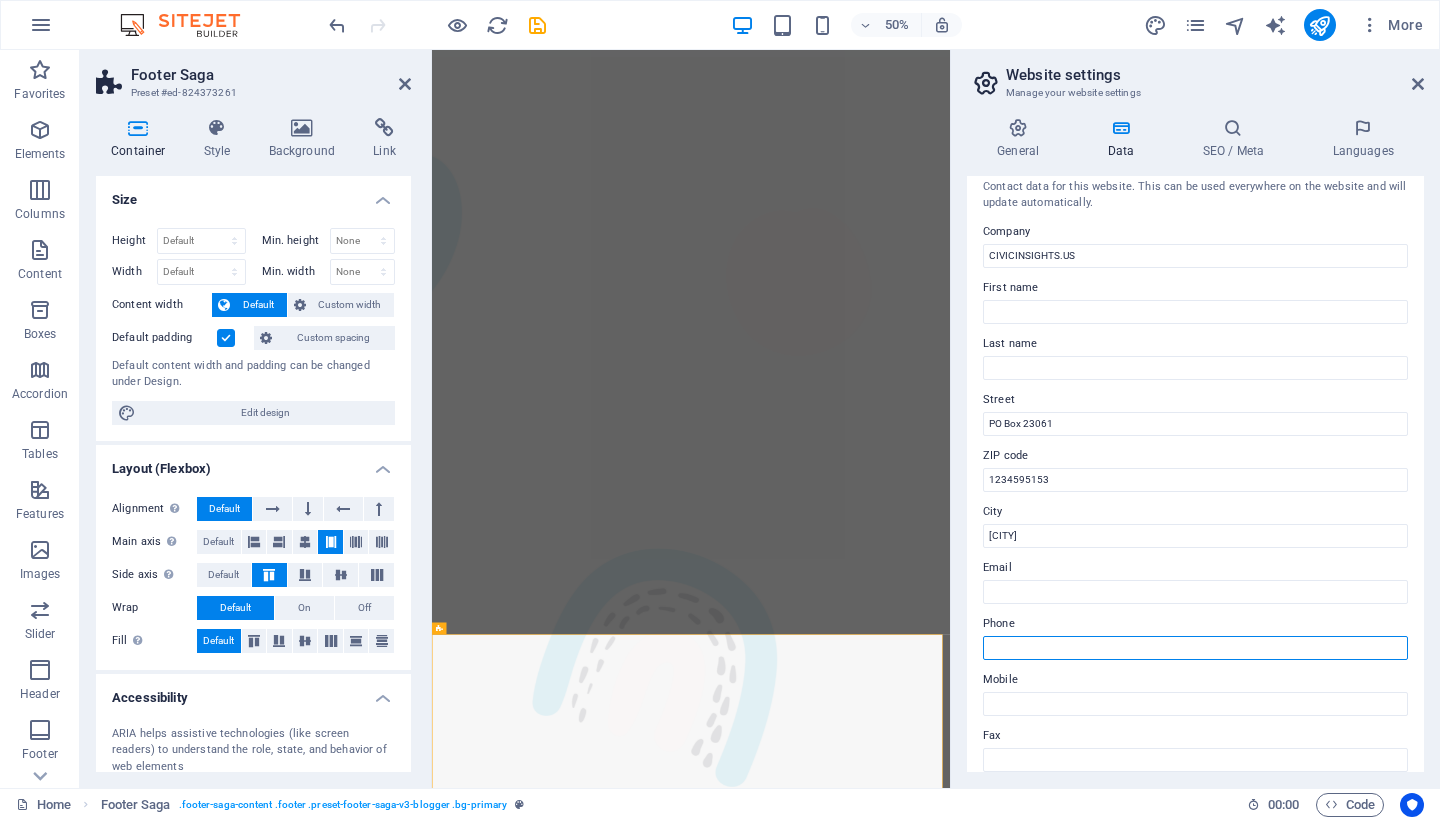 scroll, scrollTop: 0, scrollLeft: 0, axis: both 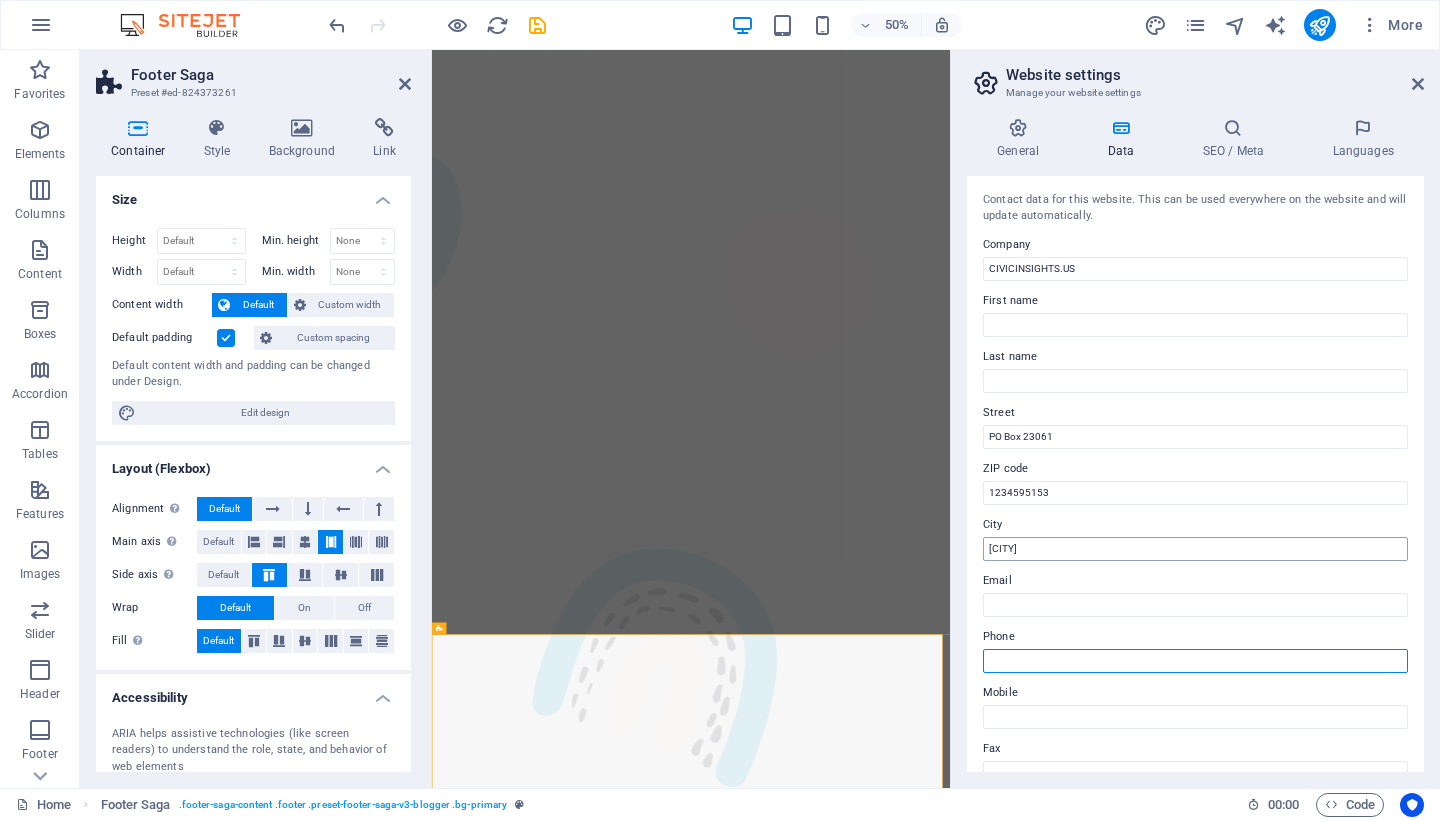 type 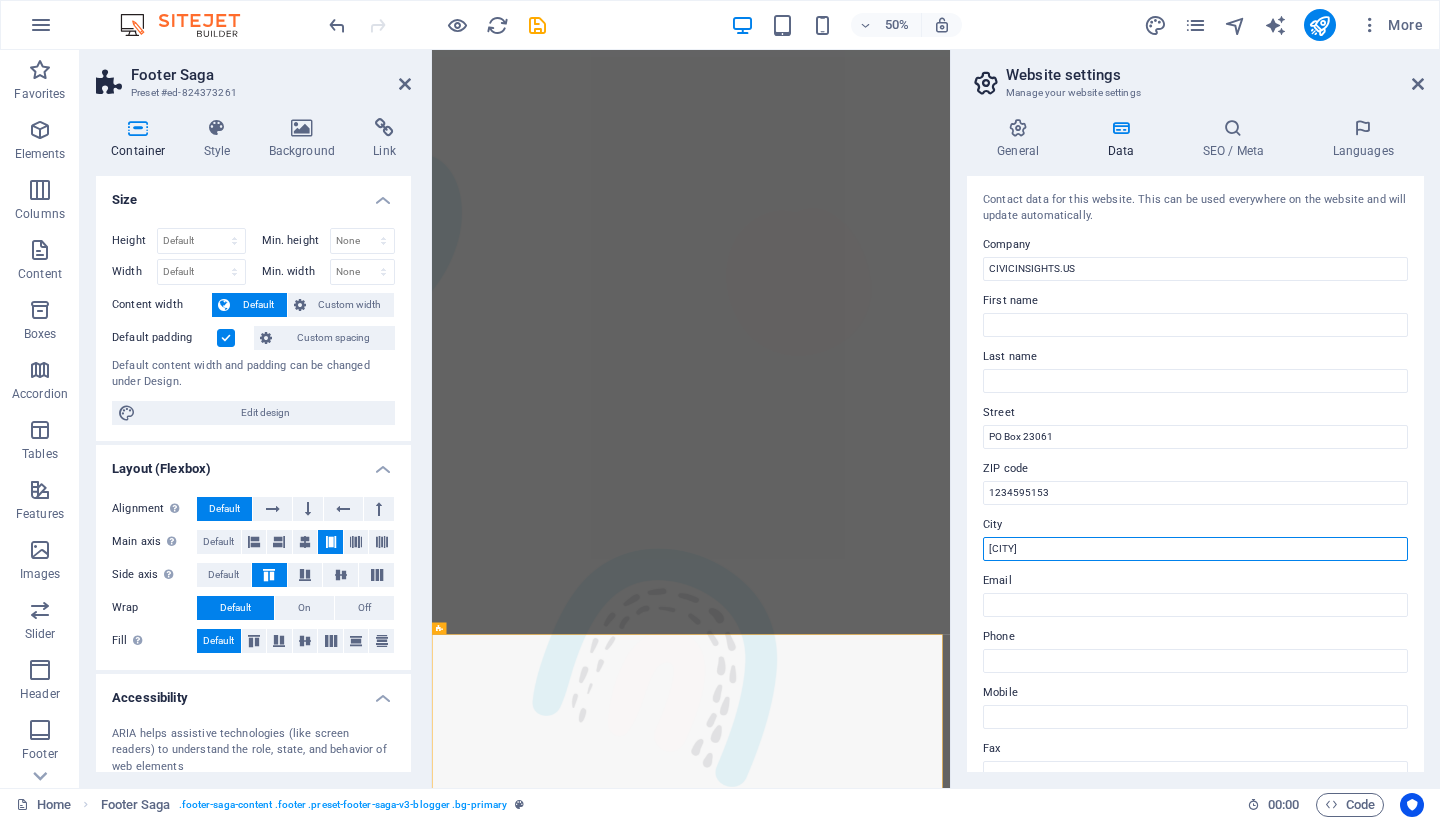 click on "[CITY]" at bounding box center (1195, 549) 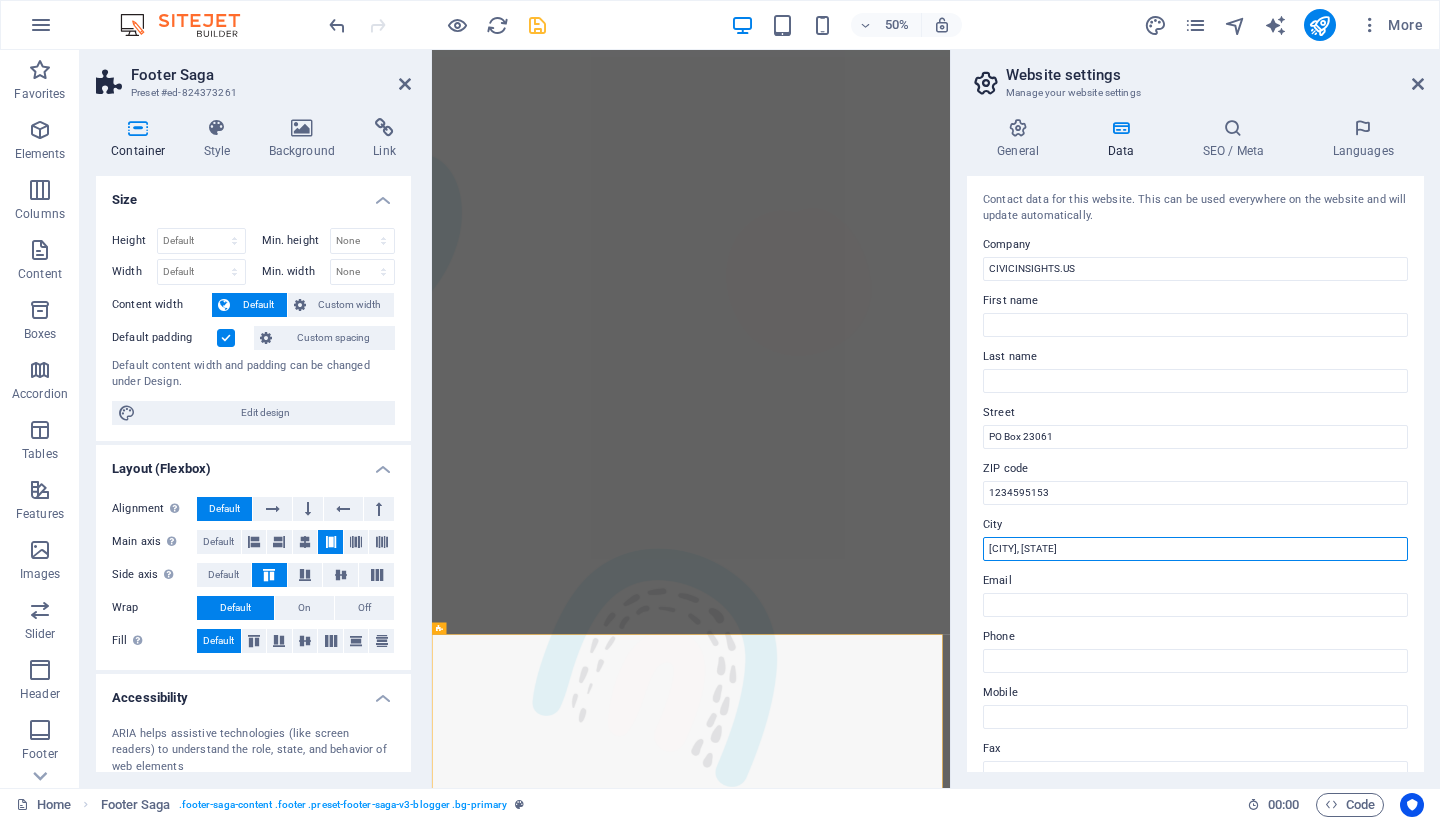 type on "[CITY], [STATE]" 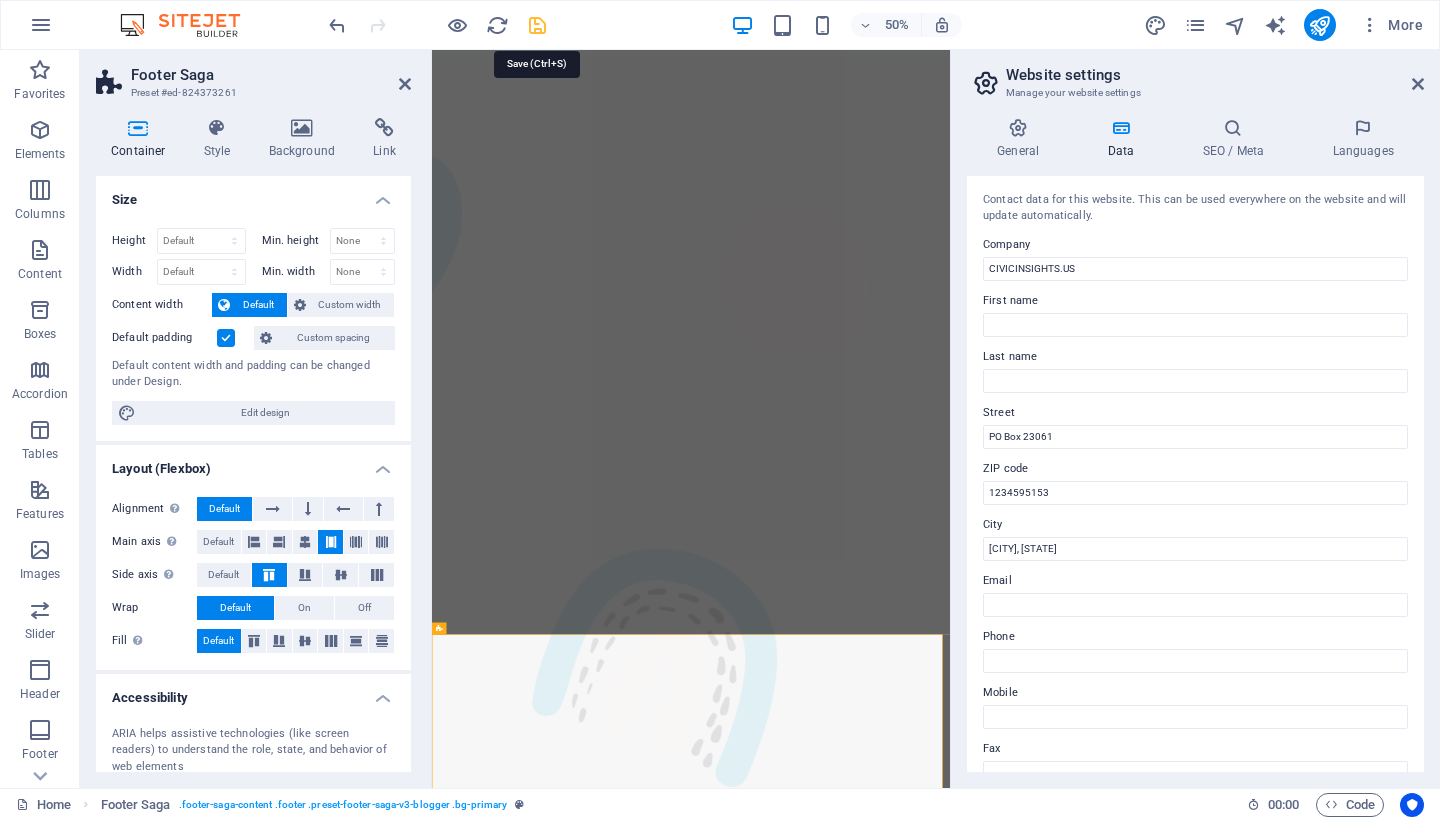 click at bounding box center (537, 25) 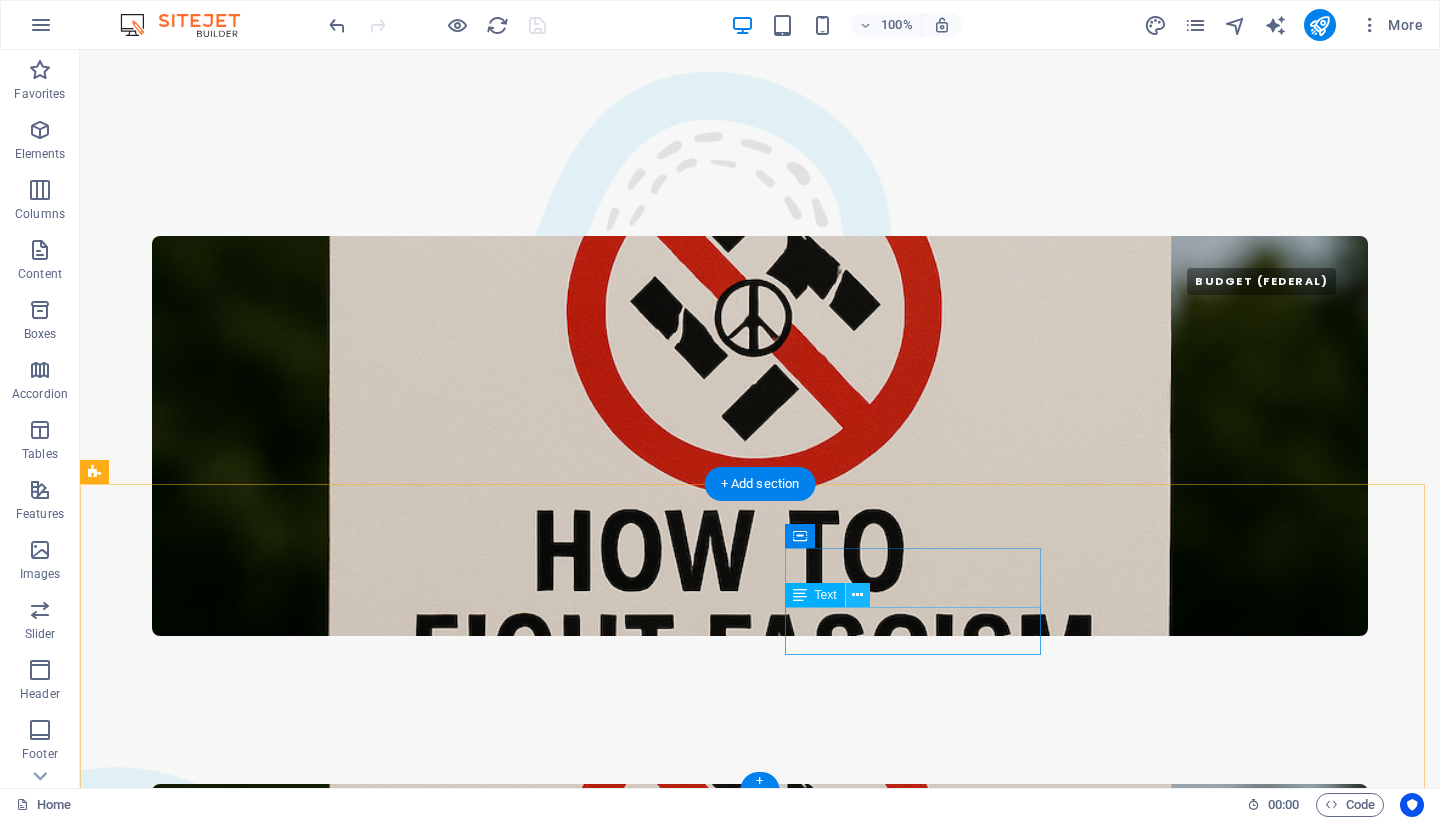 click at bounding box center (857, 595) 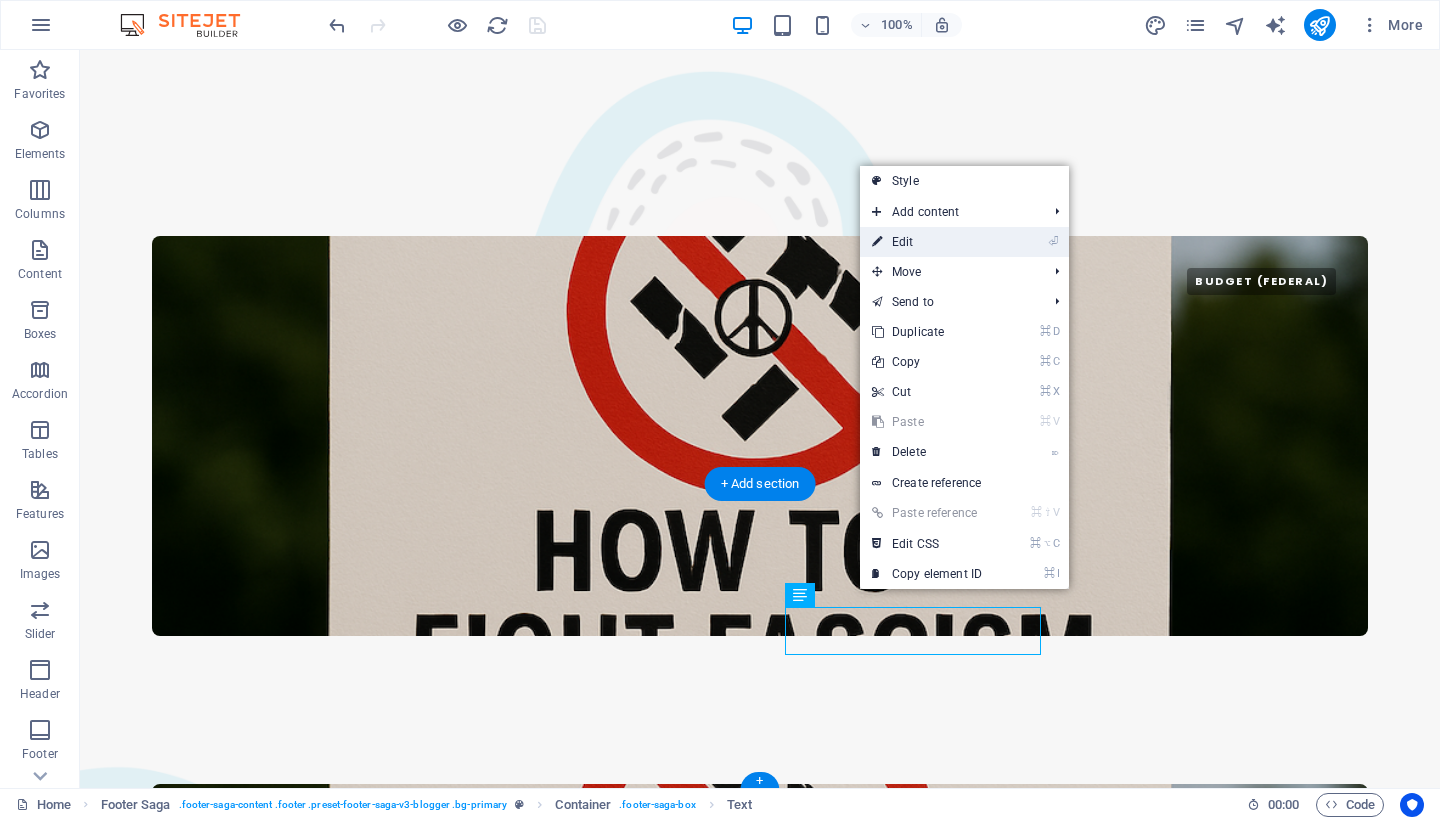 click on "⏎  Edit" at bounding box center [927, 242] 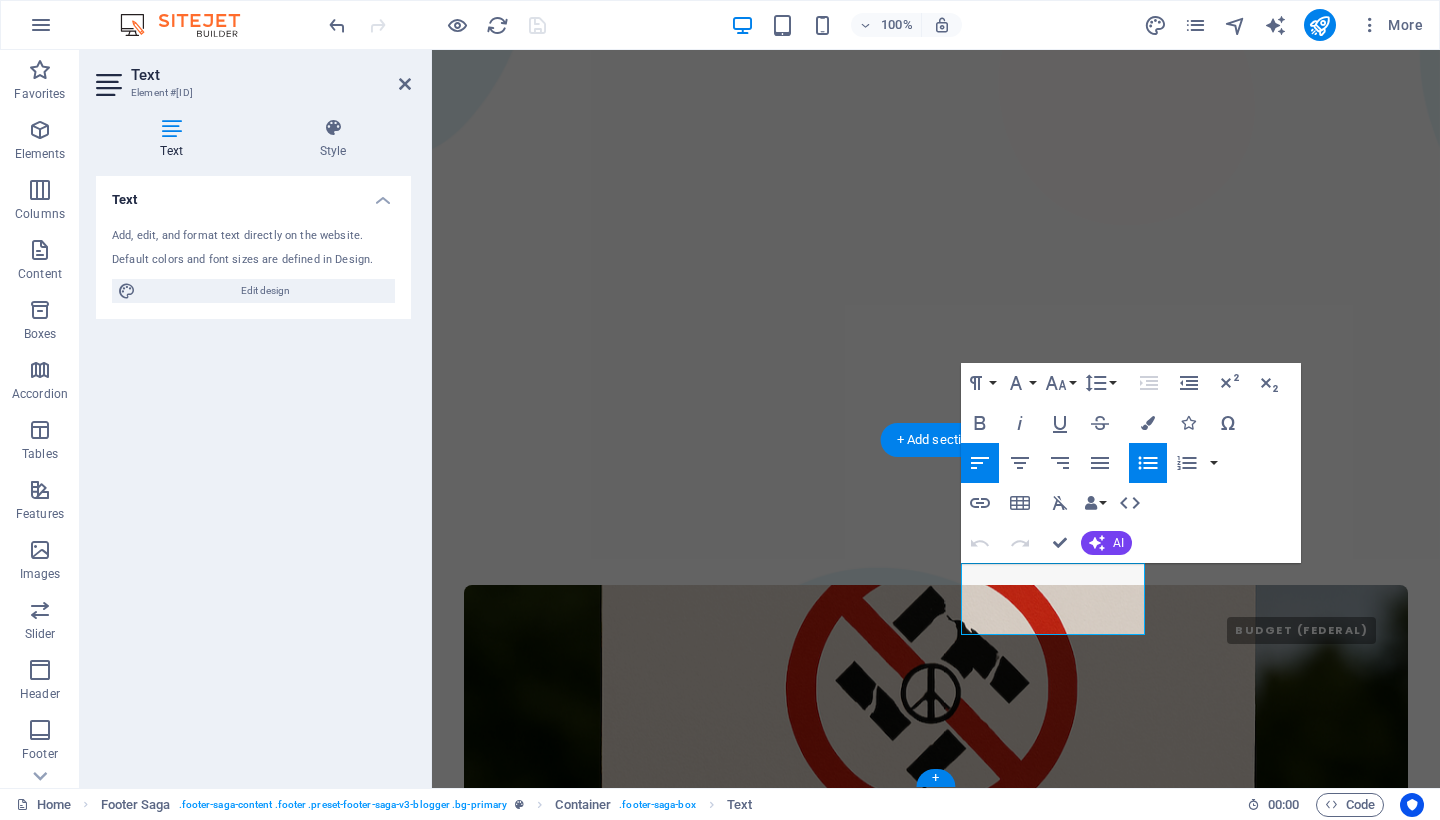 scroll, scrollTop: 4826, scrollLeft: 0, axis: vertical 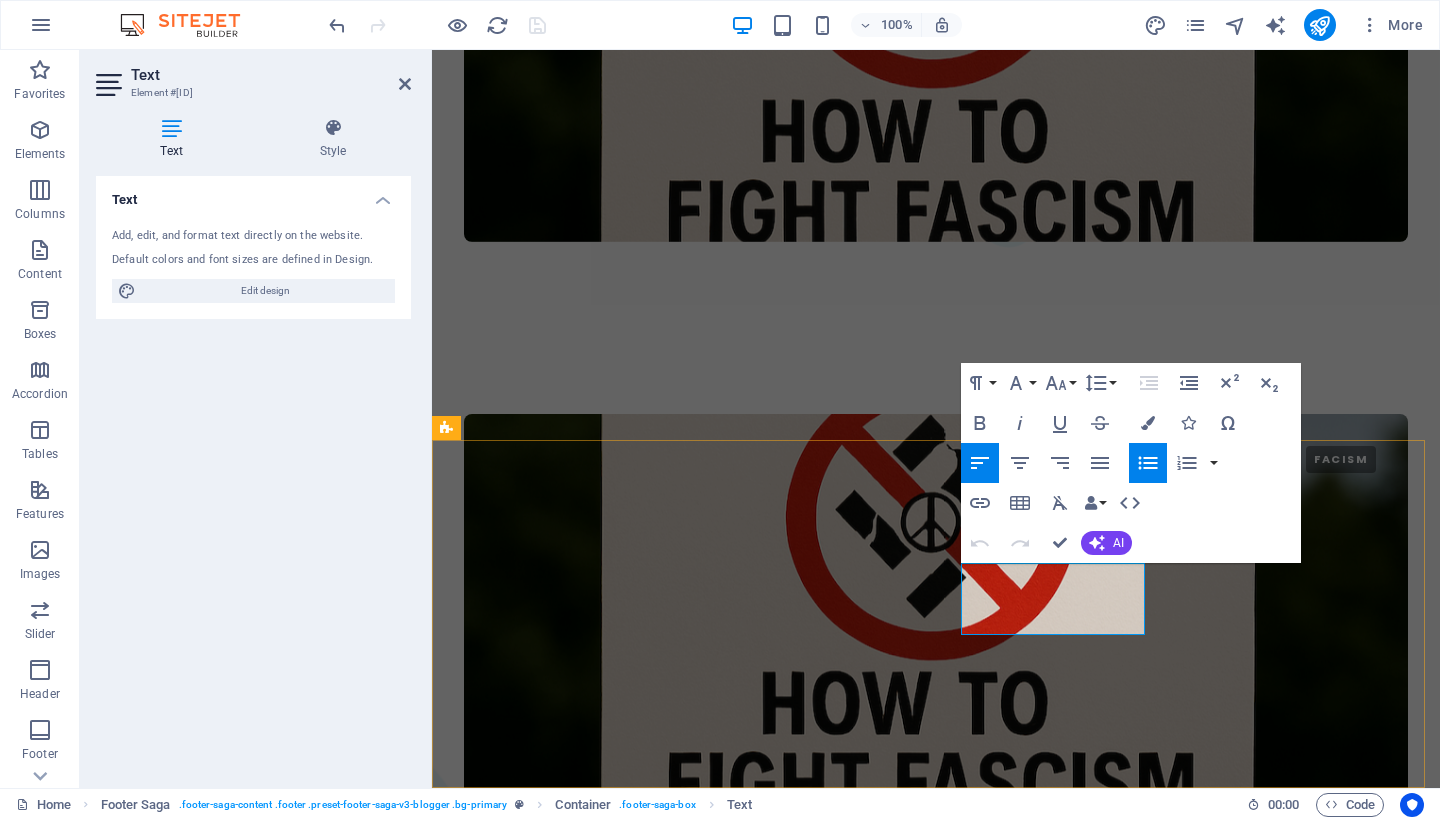 click on "1234595153" at bounding box center [507, 8156] 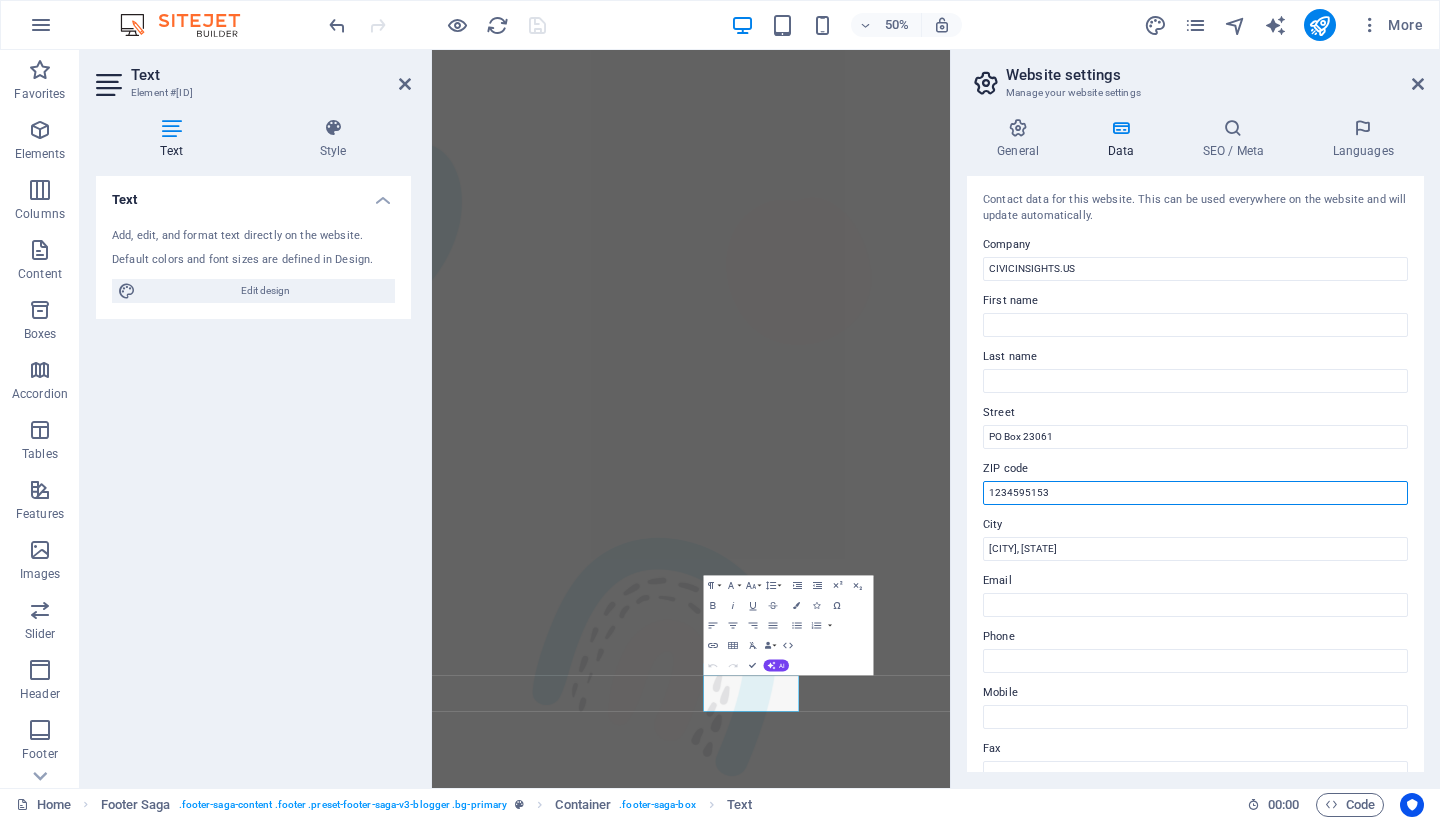 drag, startPoint x: 1064, startPoint y: 488, endPoint x: 1003, endPoint y: 489, distance: 61.008198 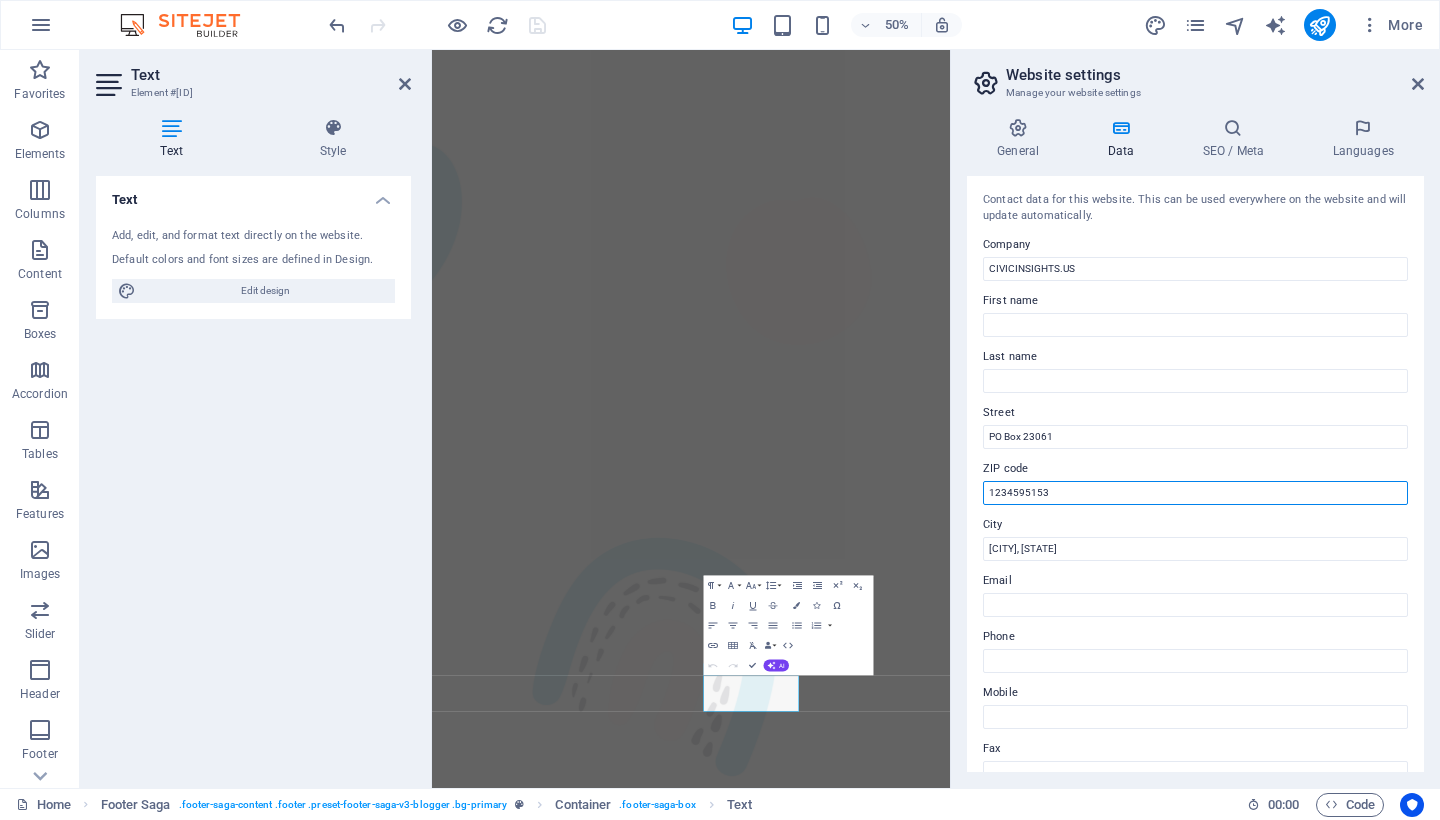 click on "1234595153" at bounding box center (1195, 493) 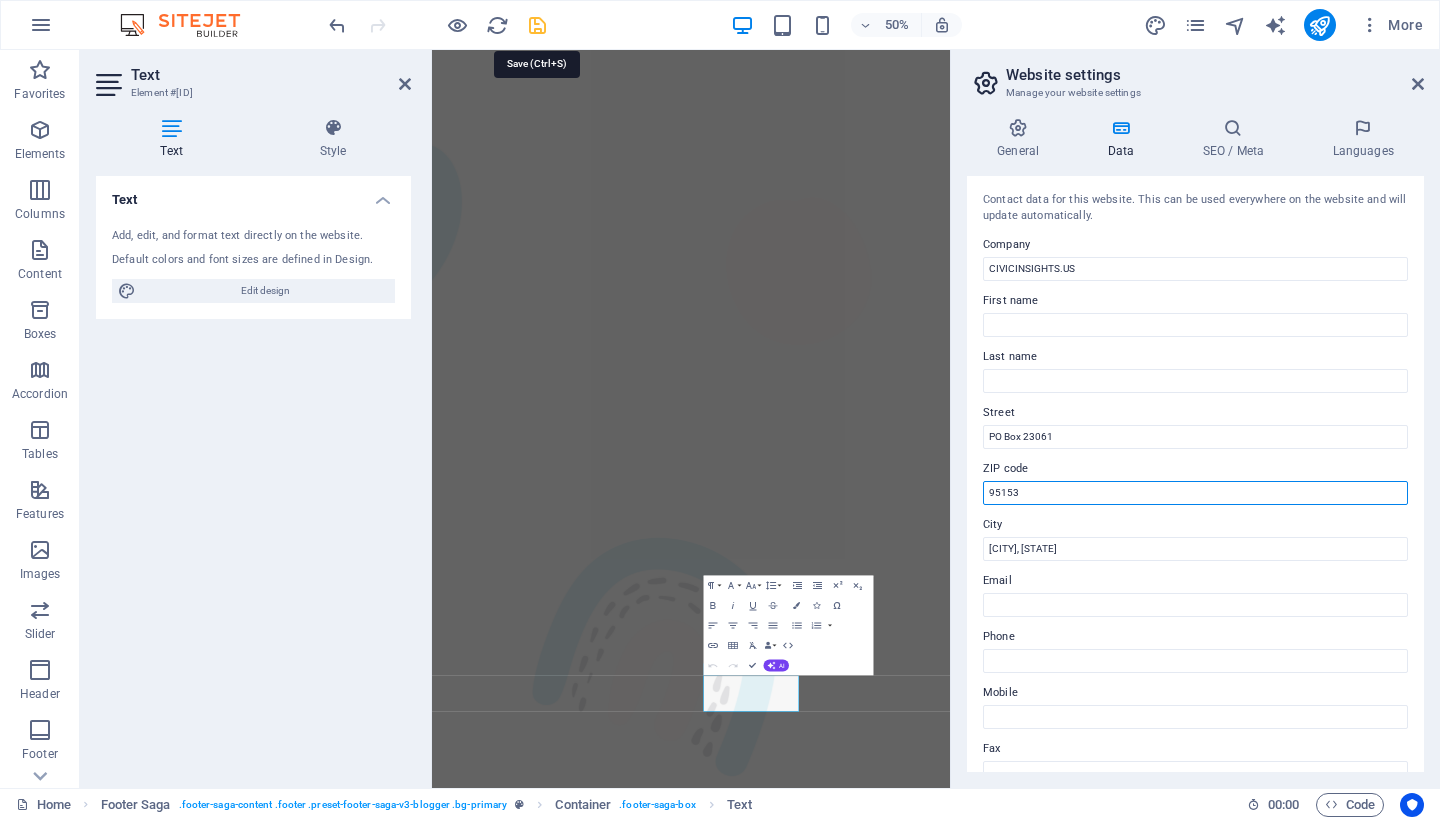 type on "95153" 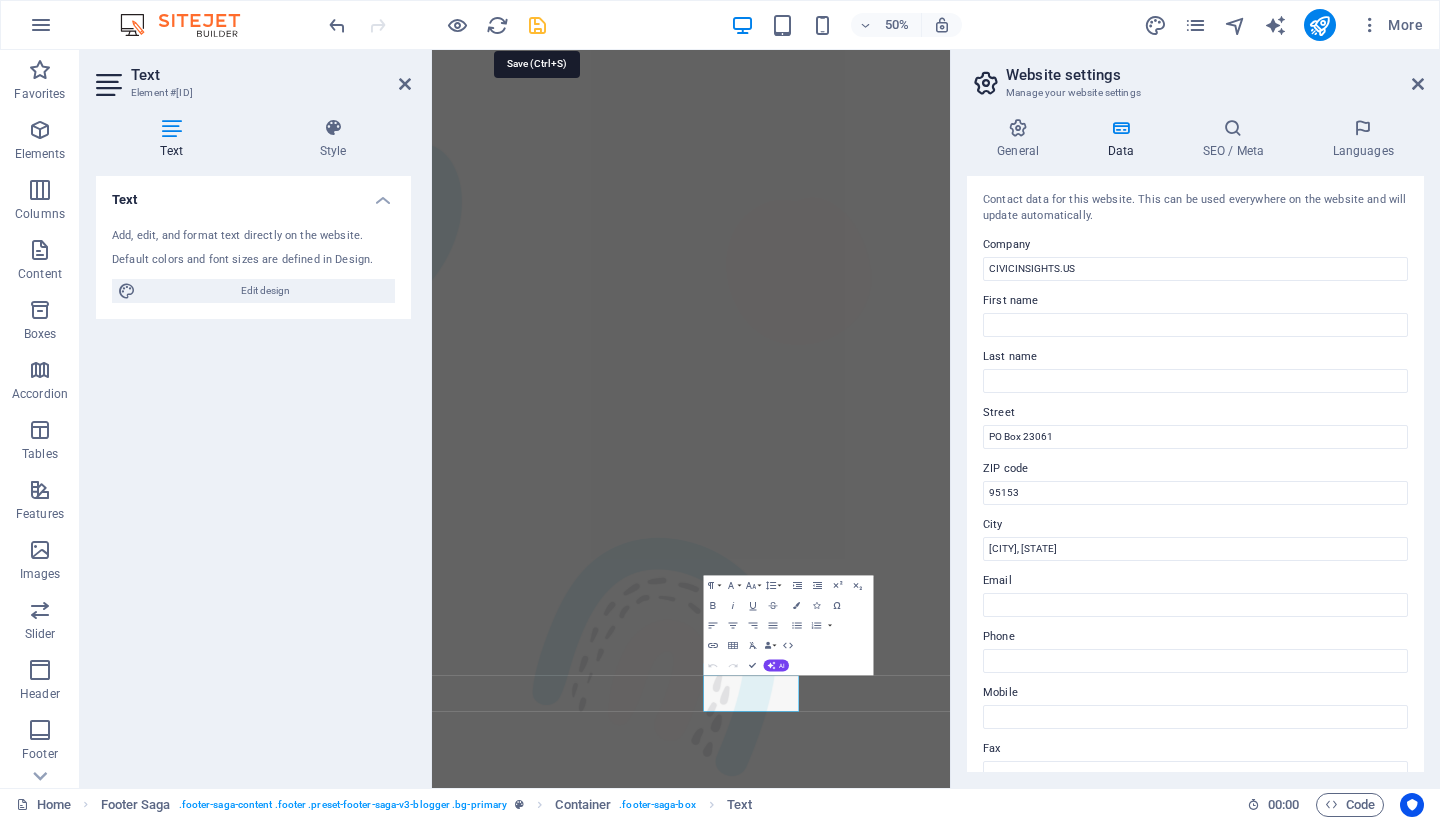 click at bounding box center (537, 25) 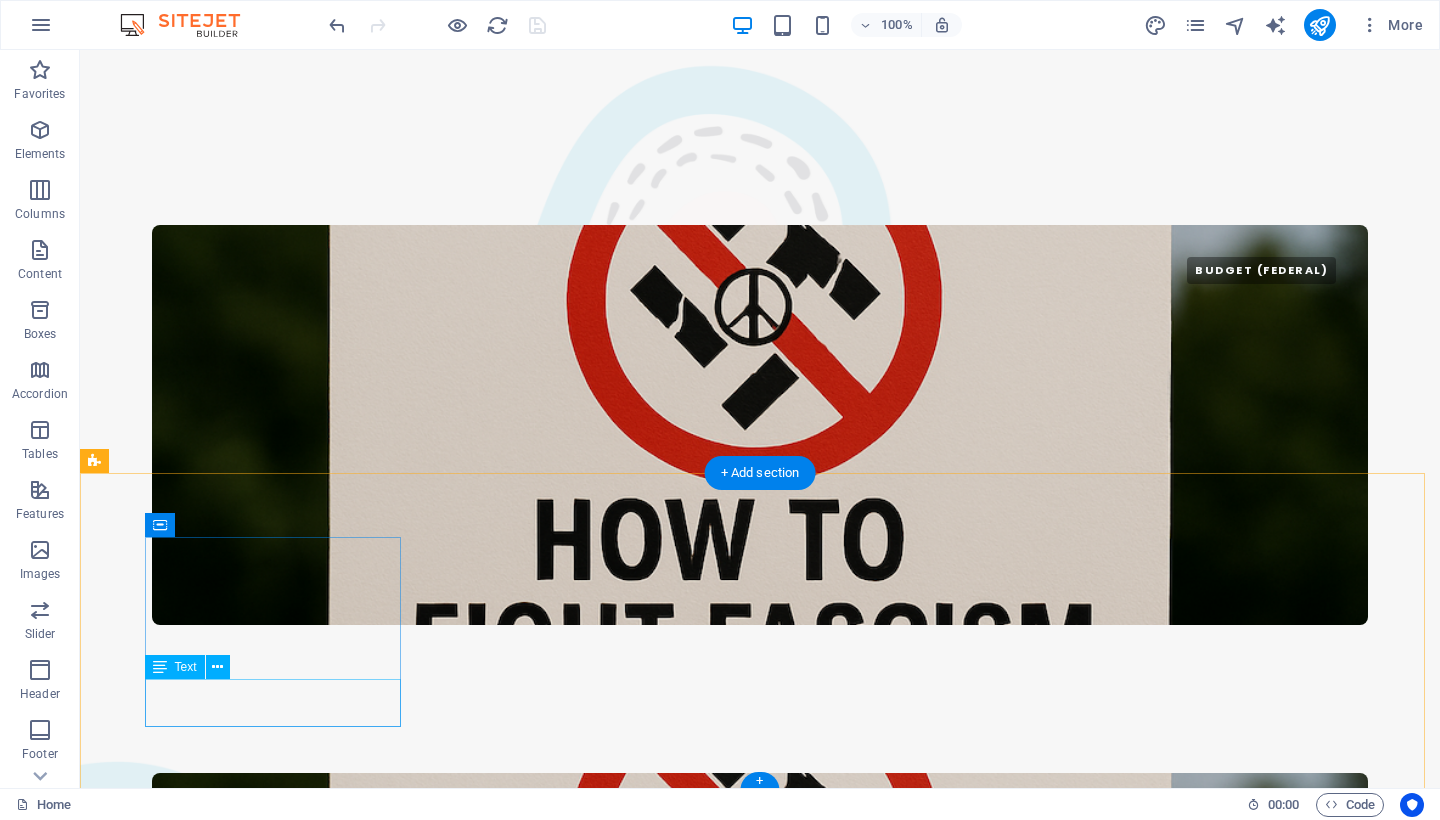 click on "[EMAIL]" at bounding box center (141, 7928) 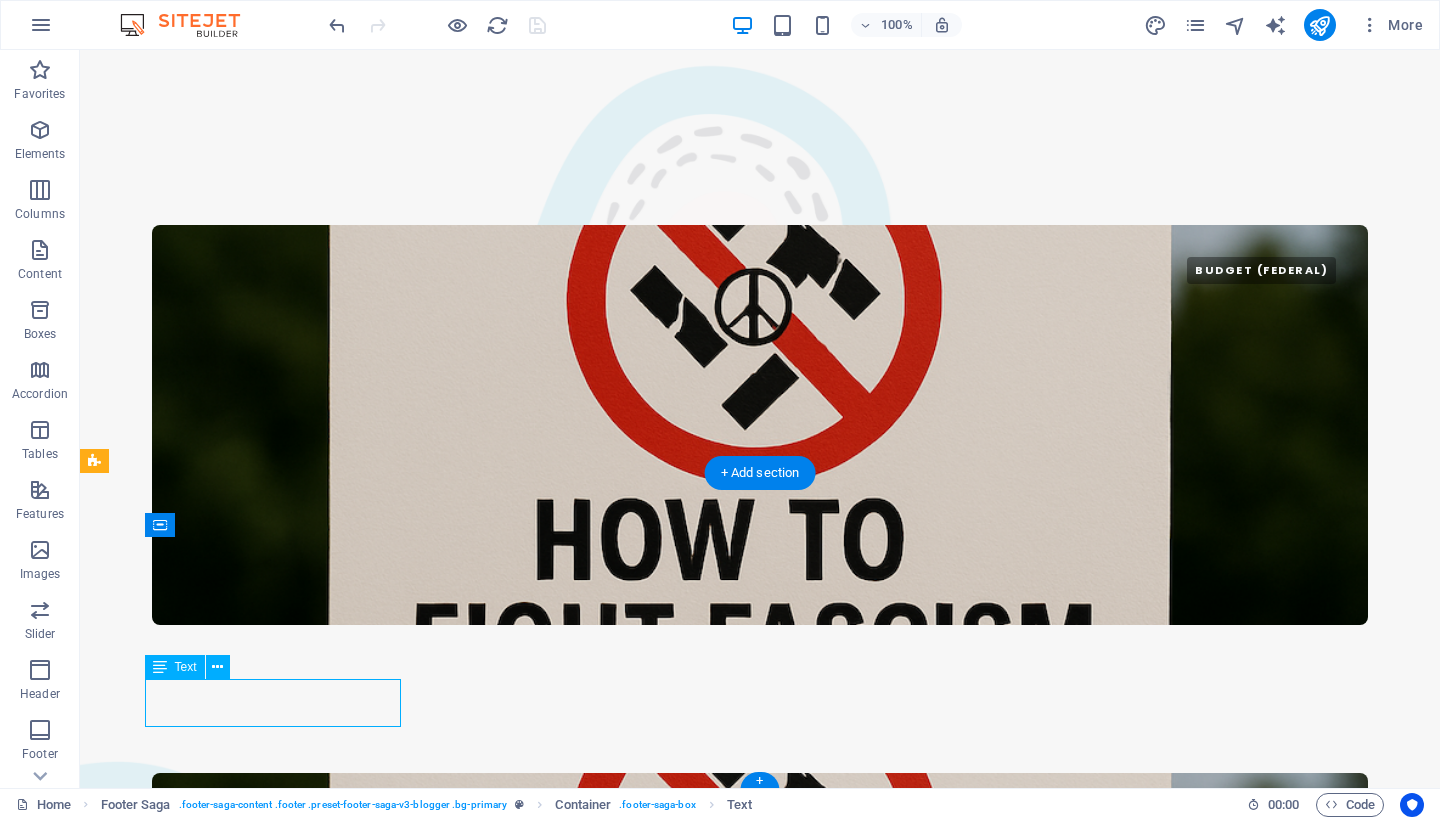 click on "[EMAIL]" at bounding box center (141, 7928) 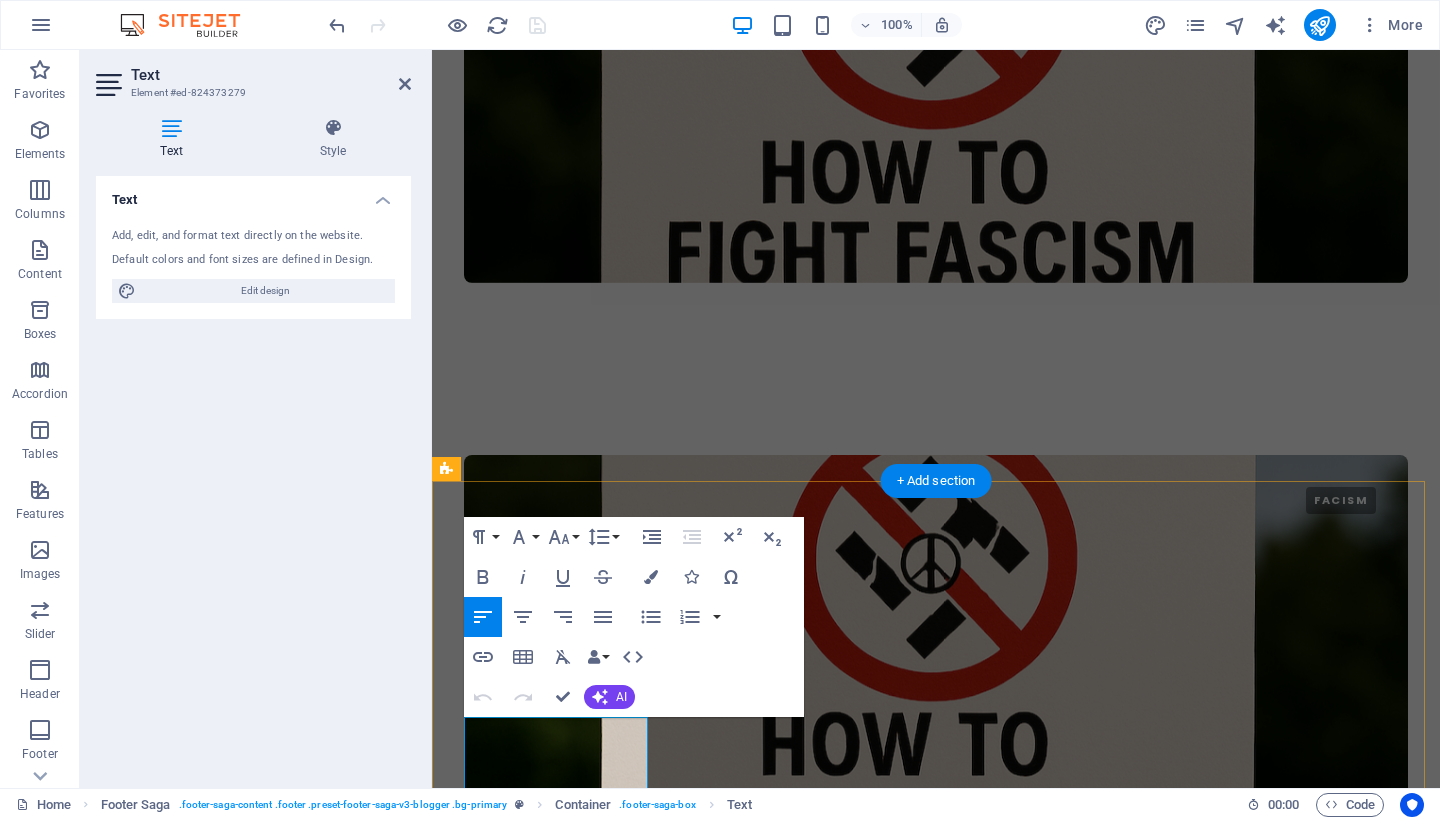 click on "[EMAIL]" at bounding box center (493, 7799) 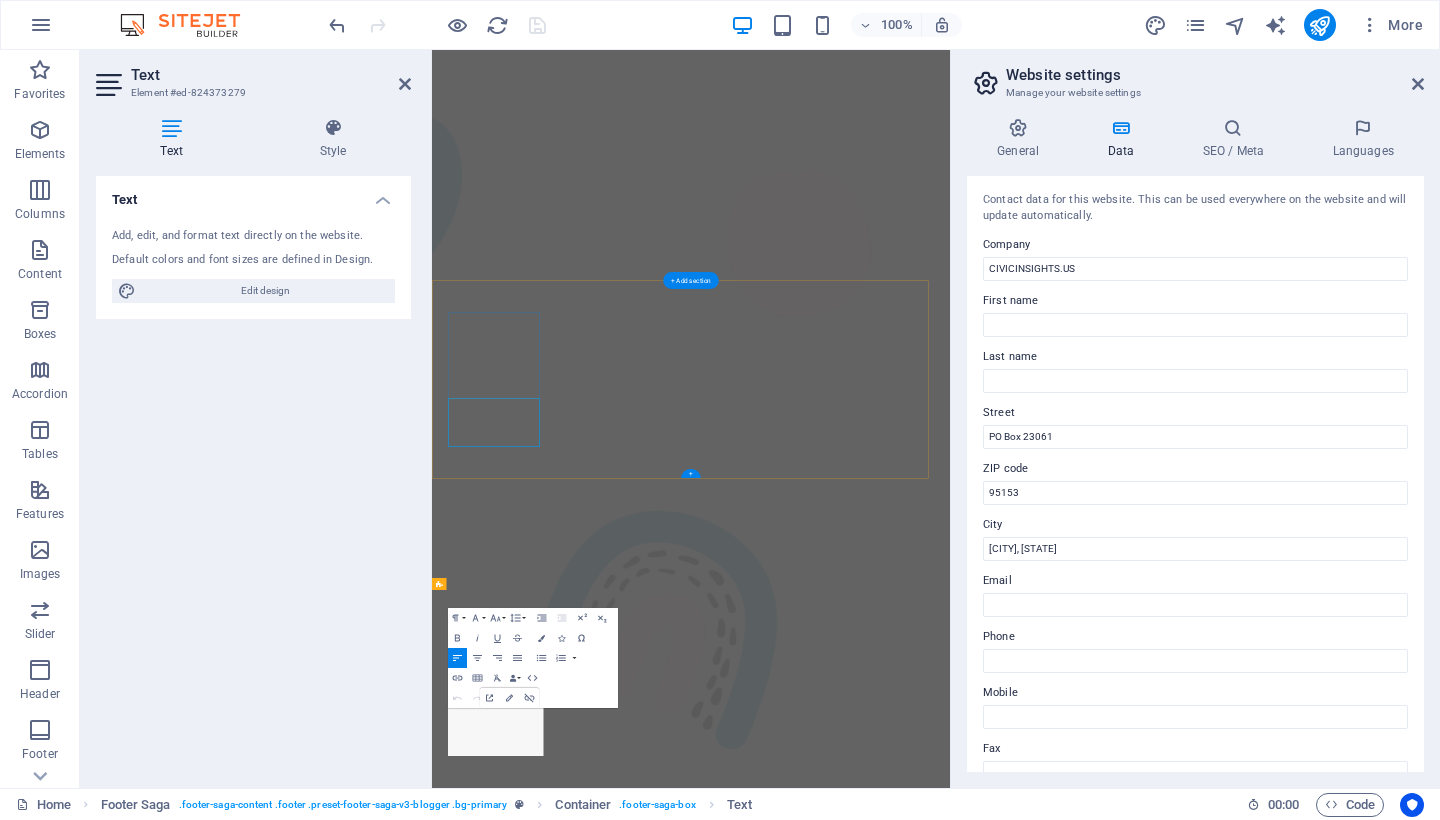 scroll, scrollTop: 4755, scrollLeft: 0, axis: vertical 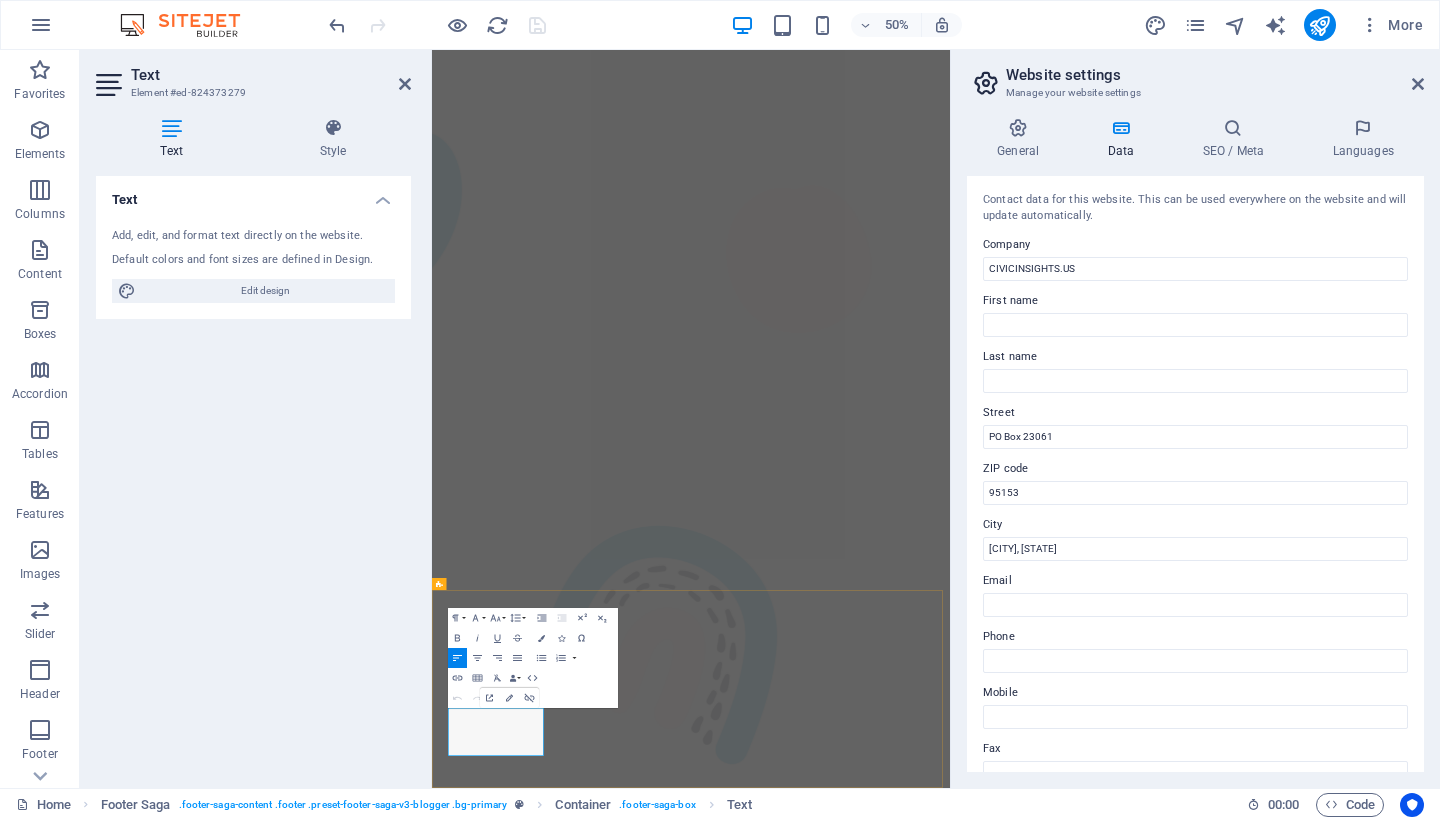 click on "[EMAIL]" at bounding box center [561, 9544] 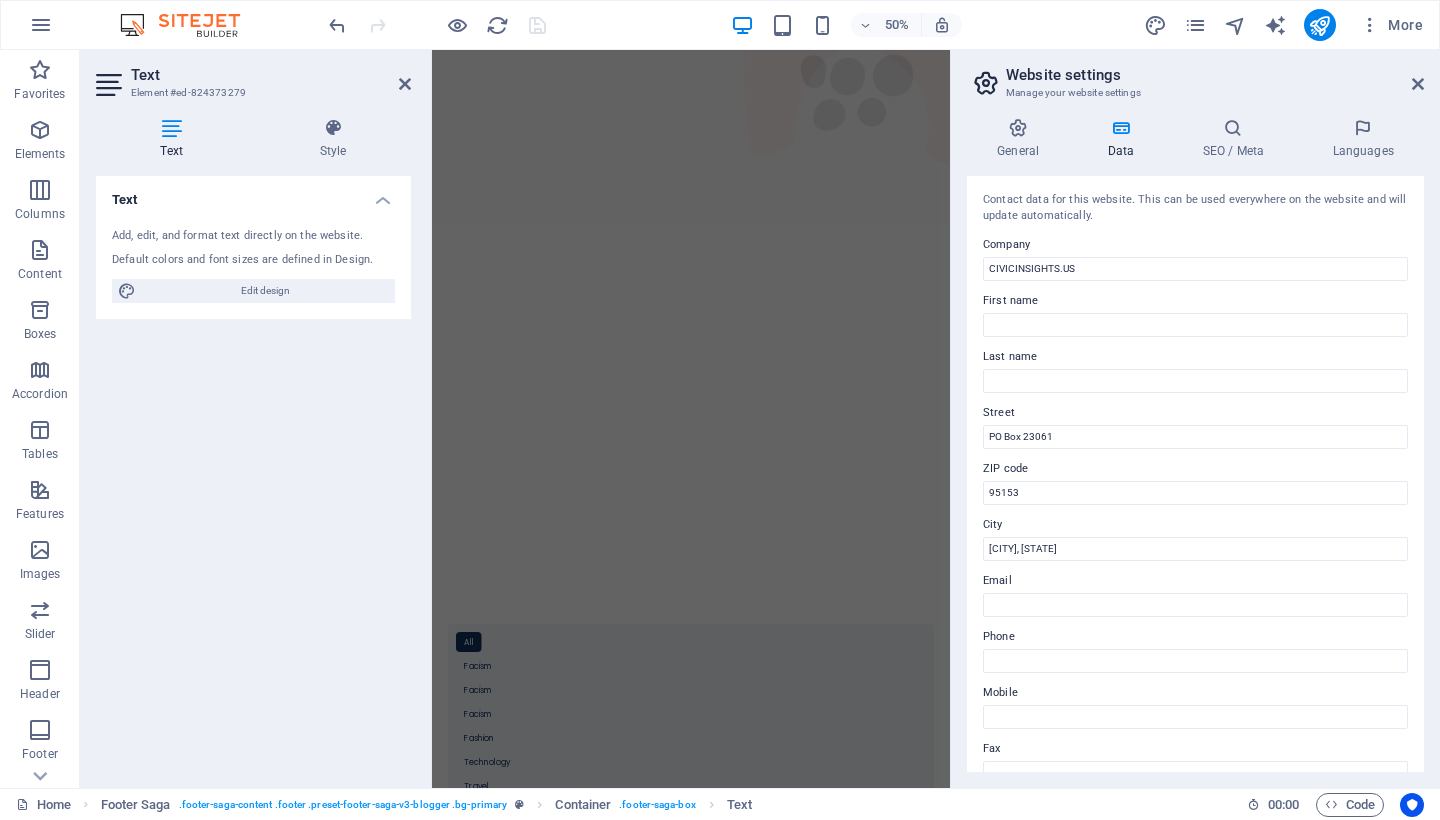 scroll, scrollTop: 0, scrollLeft: 0, axis: both 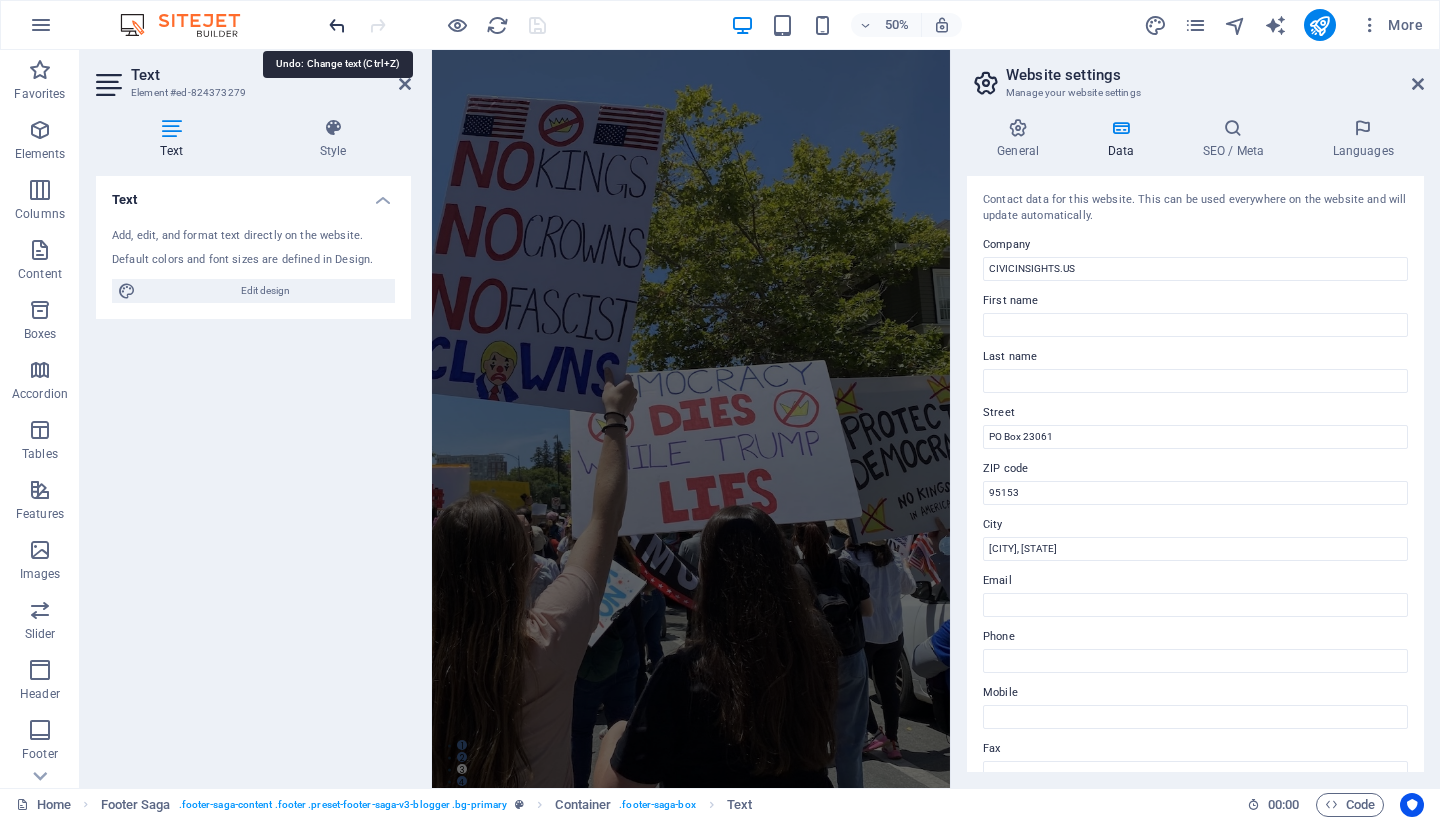 click at bounding box center [337, 25] 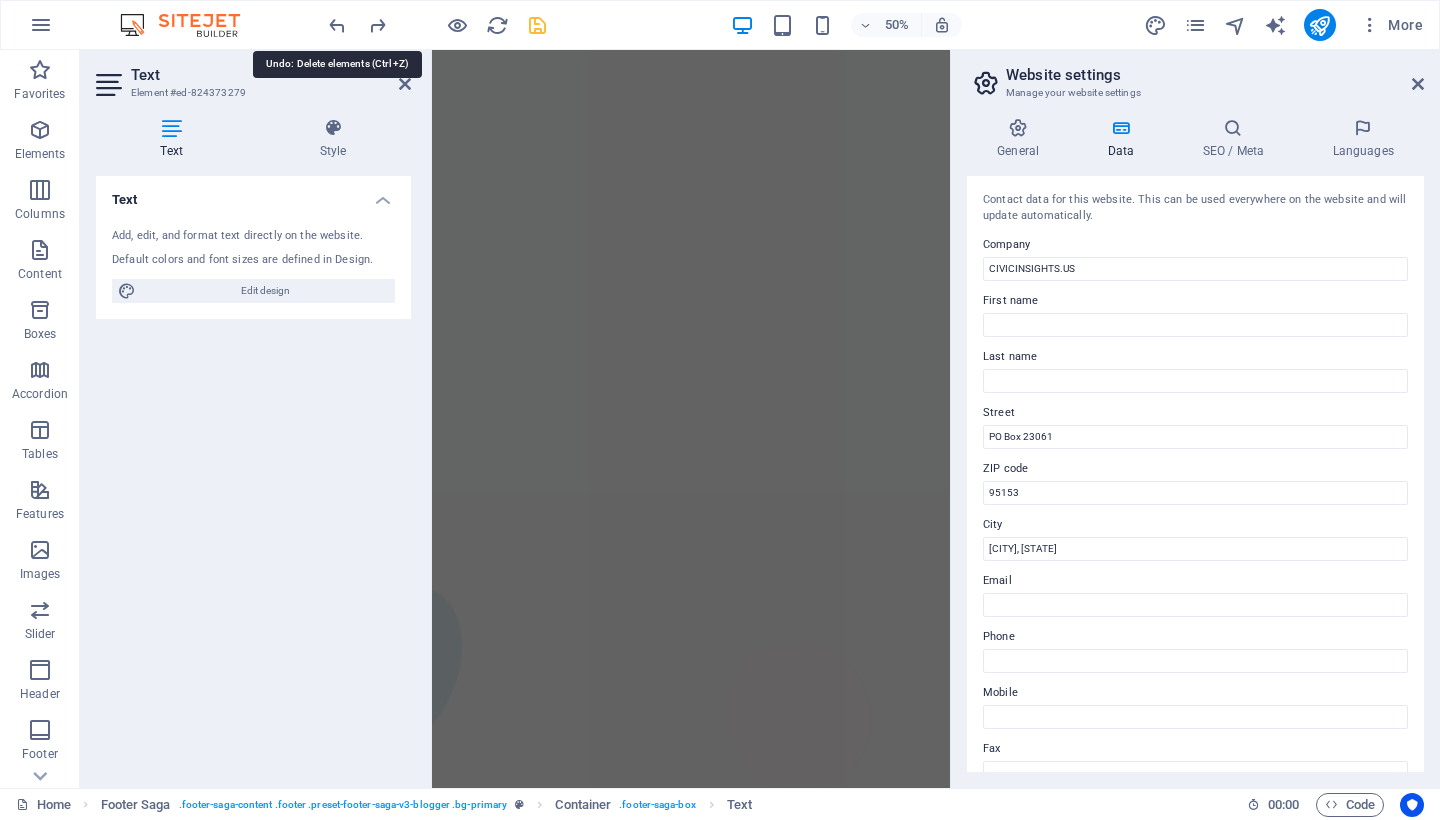 scroll, scrollTop: 4755, scrollLeft: 0, axis: vertical 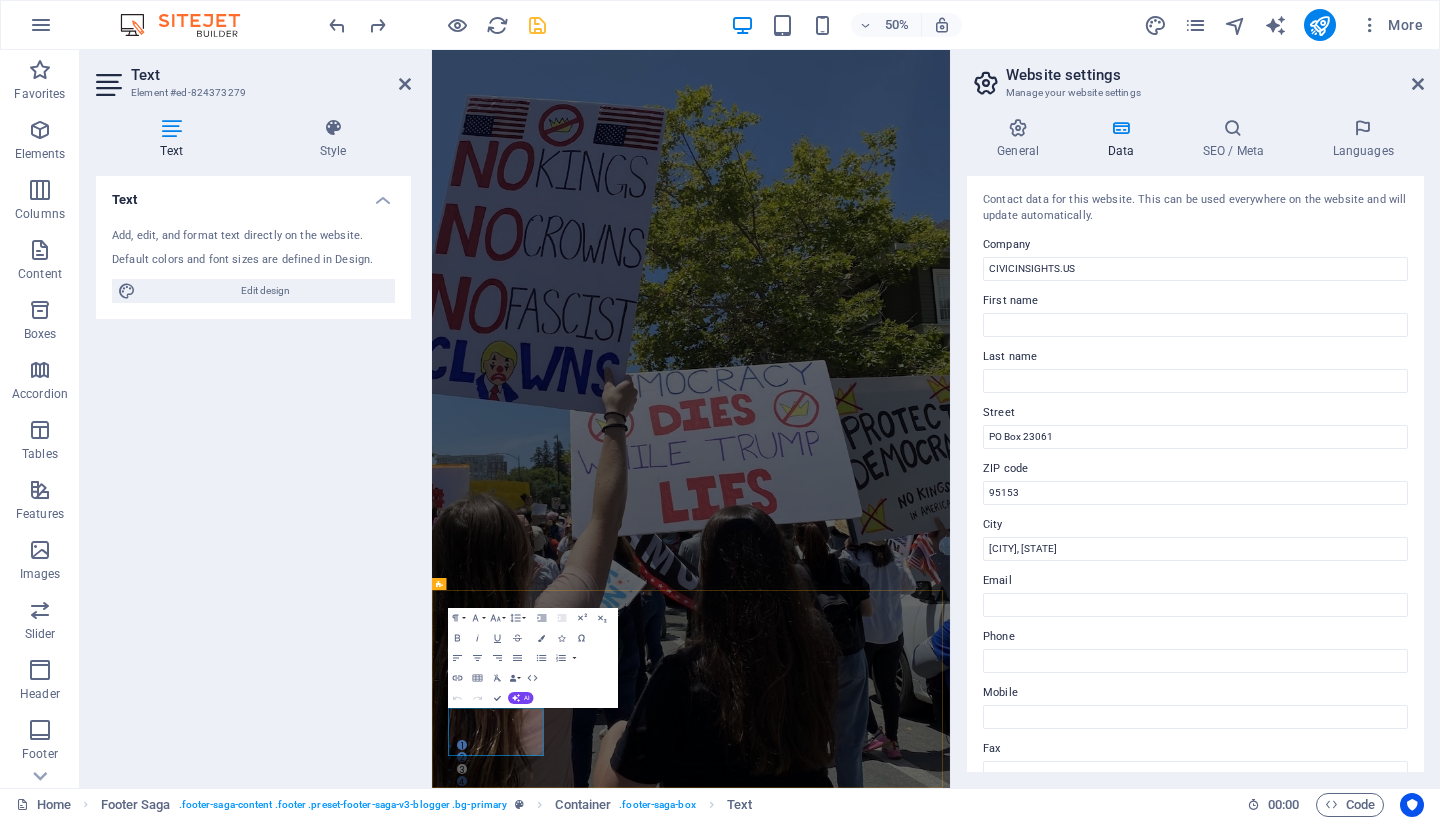 click on "Contact Us Freedom Grows Where  Fear Is Defeated  When Injustice Rules, Resistance Becomes Duty Be the Flame They Cannot Extinguish United We Stand, Divided They Rule Freedom Grows Where  Fear Is Defeated  When Injustice Rules, Resistance Becomes Duty 1 2 3 4 All Facism Facism Facism Fashion Technology Travel Budget (Federal) POSTED ON June 23, 2025 Trump's "One Big Beautiful Bill" (OBBA) A comprehensive breakdown of Trump’s “One Big Beautiful Bill” (OBBBA), covering what it is, why it emerged, and why critics find it alarming. READ NOW Facism POSTED ON June 22, 2025 How to Fight Facism & Protect Democracy Under Trumpism, the United States has slid towards fascism. This blog outlines 11 ways to fight fascism and protect democracy. READ NOW Adventure POSTED ON April 19, 2022 How to Find Sanctuary in Times of Chaos Faucibus tempor litora suspendisse justo! Mi praesent tortor dictumst. Eros commodo pellentesque luctus lorem lacinia? Tristique cras litora non, id nec. Netus mauris ut fermentum. Travel" at bounding box center (950, 7525) 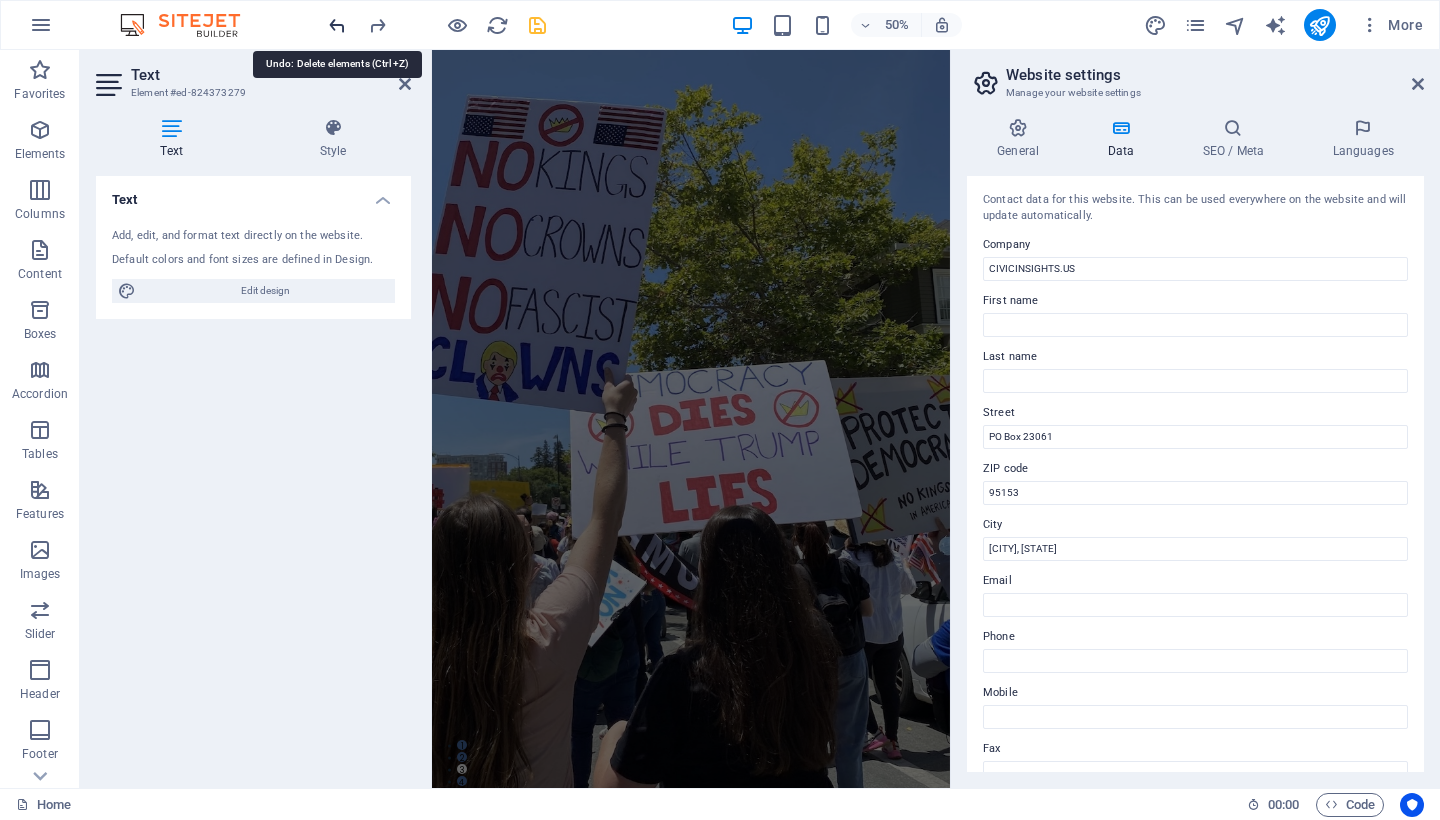 click at bounding box center [337, 25] 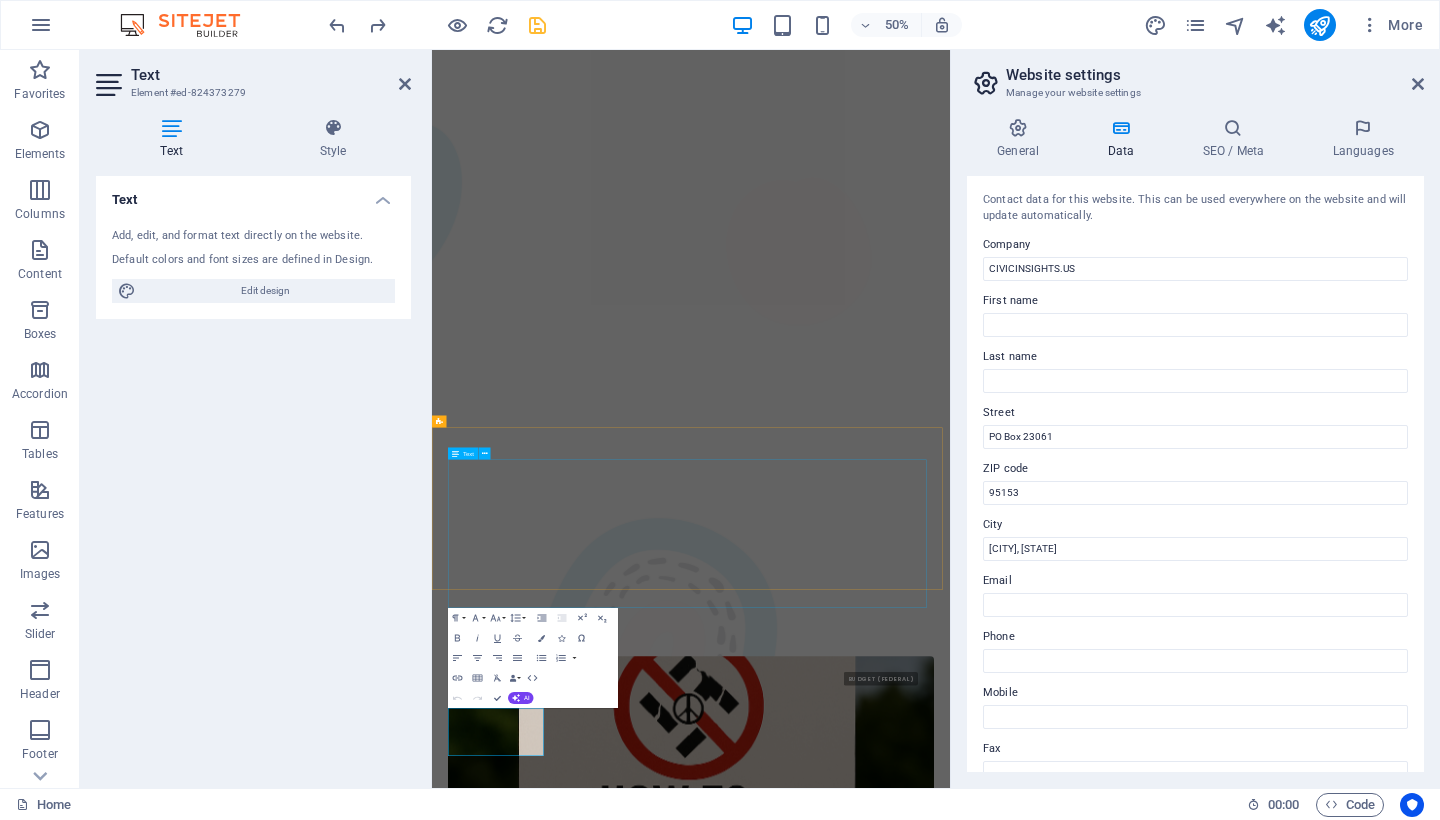 scroll, scrollTop: 5444, scrollLeft: 0, axis: vertical 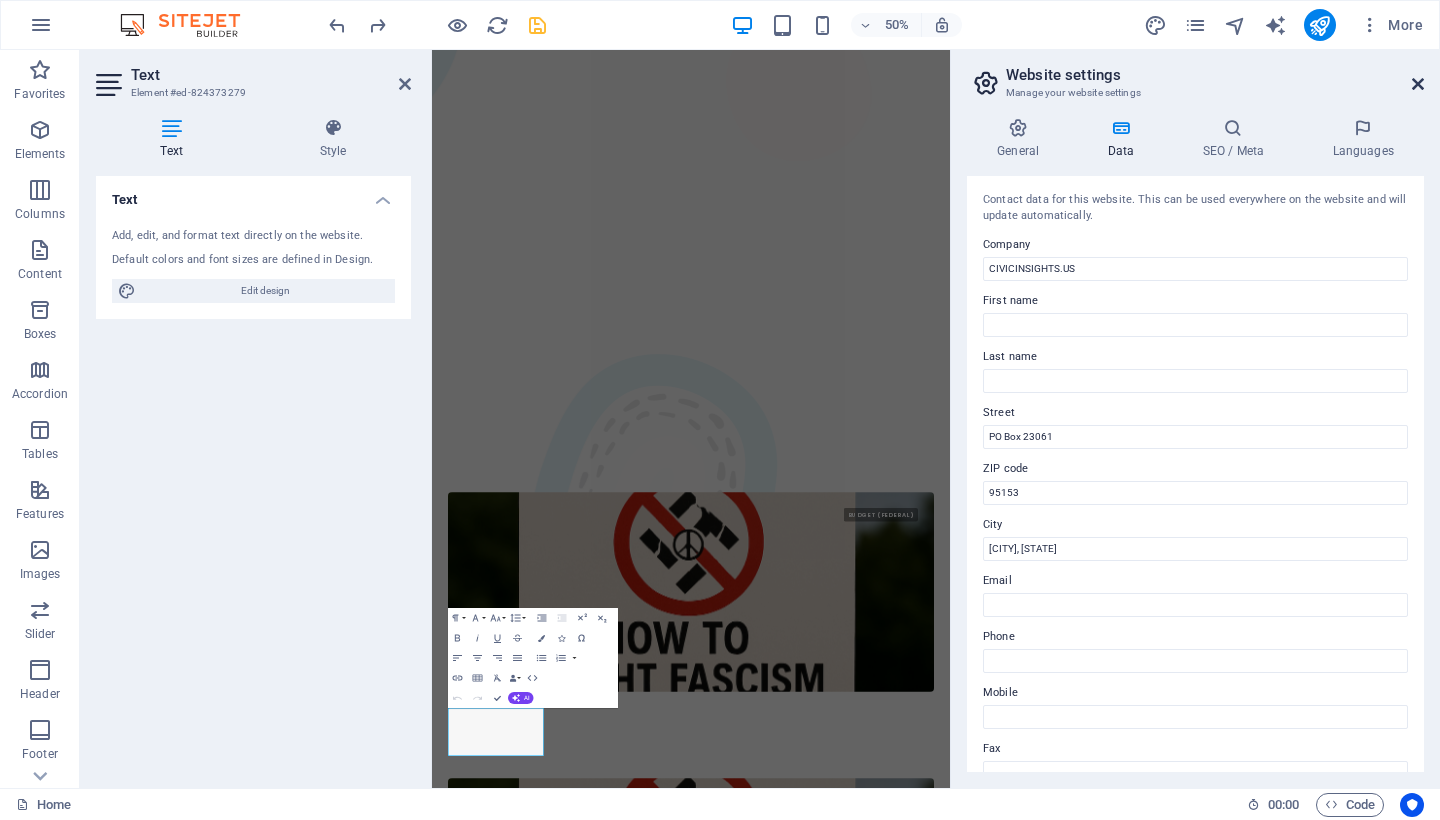 drag, startPoint x: 1415, startPoint y: 82, endPoint x: 983, endPoint y: 32, distance: 434.88388 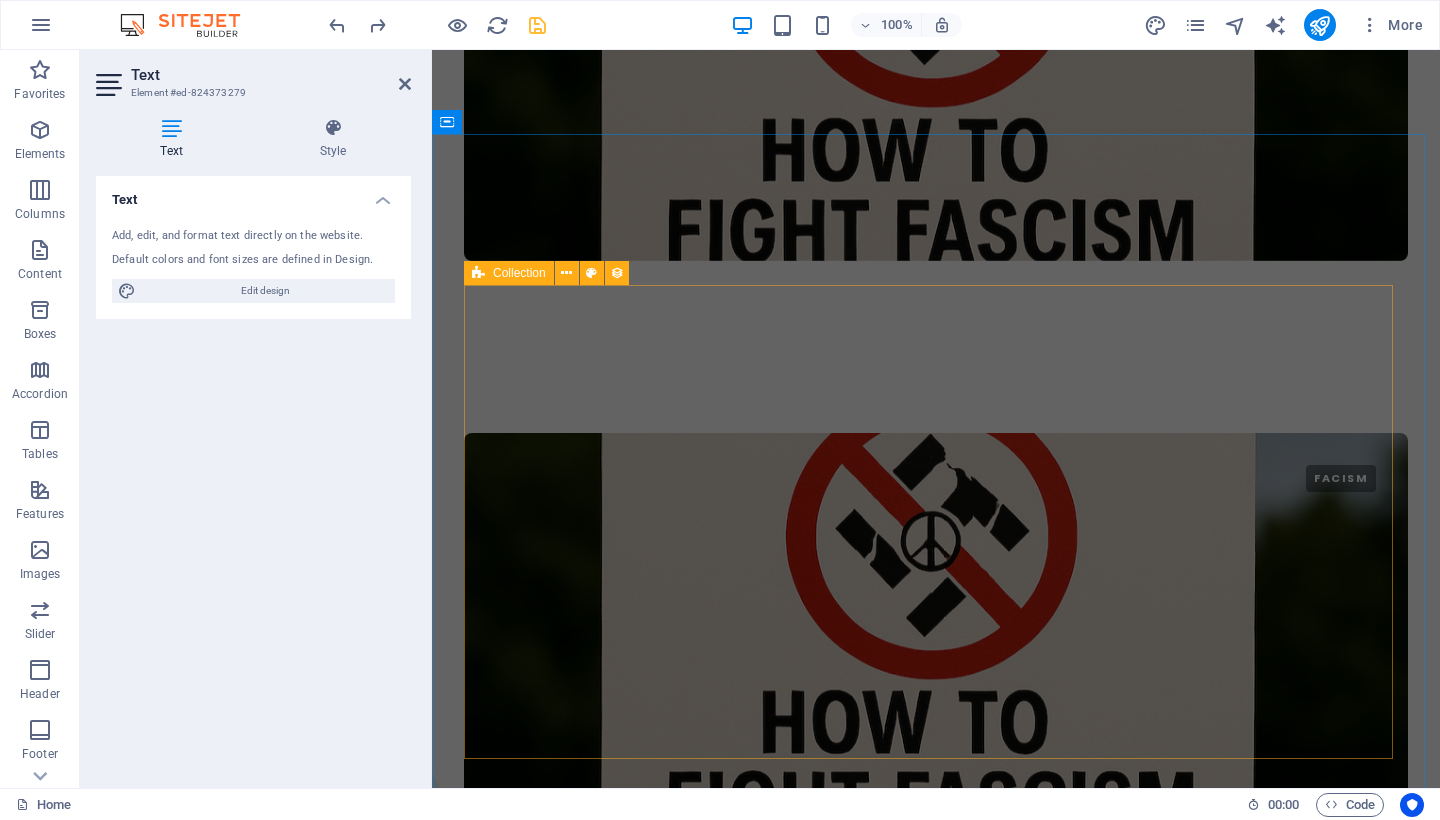 scroll, scrollTop: 5490, scrollLeft: 0, axis: vertical 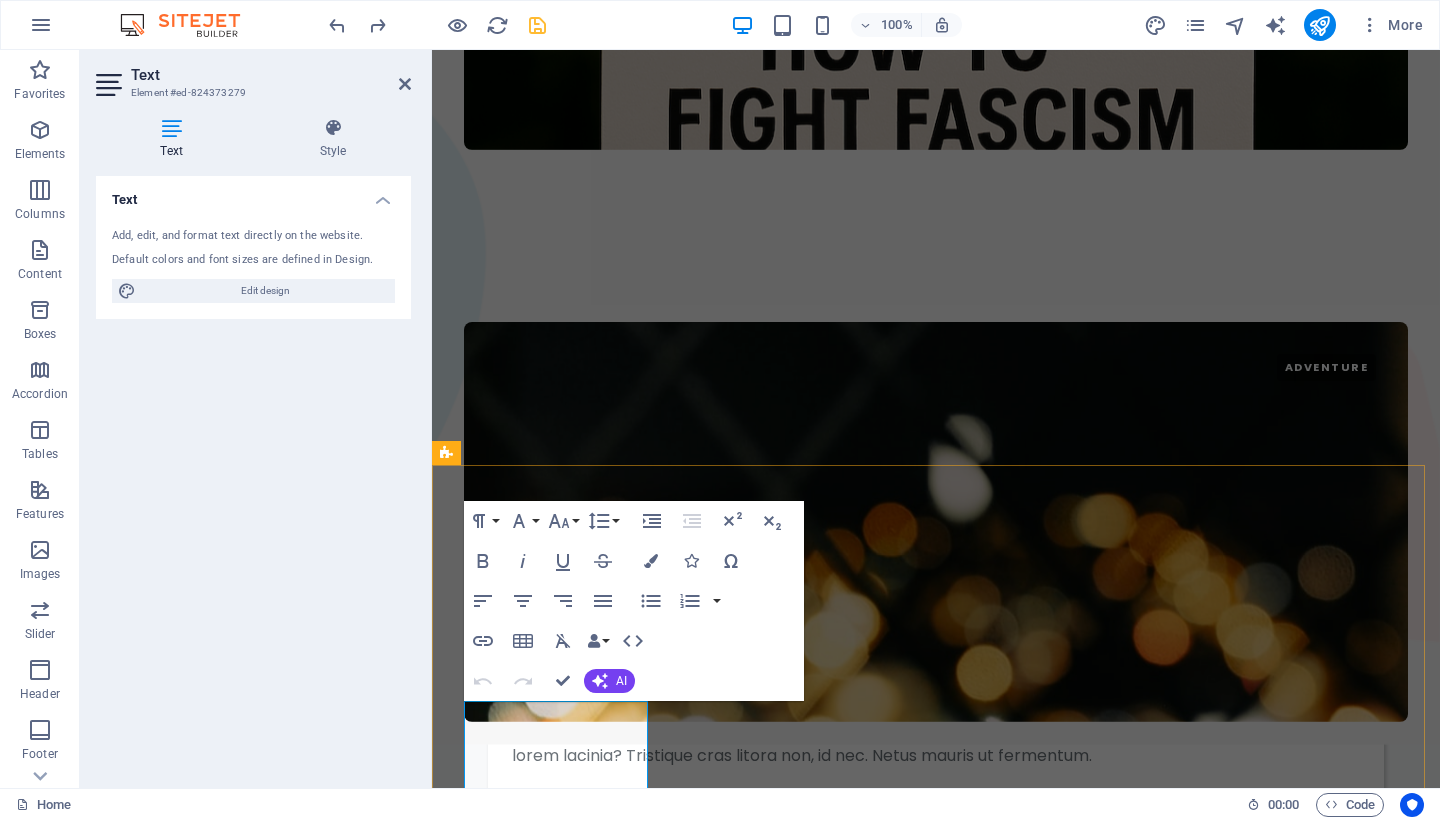 click on "Contact Us Freedom Grows Where  Fear Is Defeated  When Injustice Rules, Resistance Becomes Duty Be the Flame They Cannot Extinguish United We Stand, Divided They Rule Freedom Grows Where  Fear Is Defeated  When Injustice Rules, Resistance Becomes Duty 1 2 3 4 All Facism Facism Facism Fashion Technology Travel Budget (Federal) POSTED ON June 23, 2025 Trump's "One Big Beautiful Bill" (OBBA) A comprehensive breakdown of Trump’s “One Big Beautiful Bill” (OBBBA), covering what it is, why it emerged, and why critics find it alarming. READ NOW Facism POSTED ON June 22, 2025 How to Fight Facism & Protect Democracy Under Trumpism, the United States has slid towards fascism. This blog outlines 11 ways to fight fascism and protect democracy. READ NOW Adventure POSTED ON April 19, 2022 How to Find Sanctuary in Times of Chaos Faucibus tempor litora suspendisse justo! Mi praesent tortor dictumst. Eros commodo pellentesque luctus lorem lacinia? Tristique cras litora non, id nec. Netus mauris ut fermentum. Travel" at bounding box center (936, 2559) 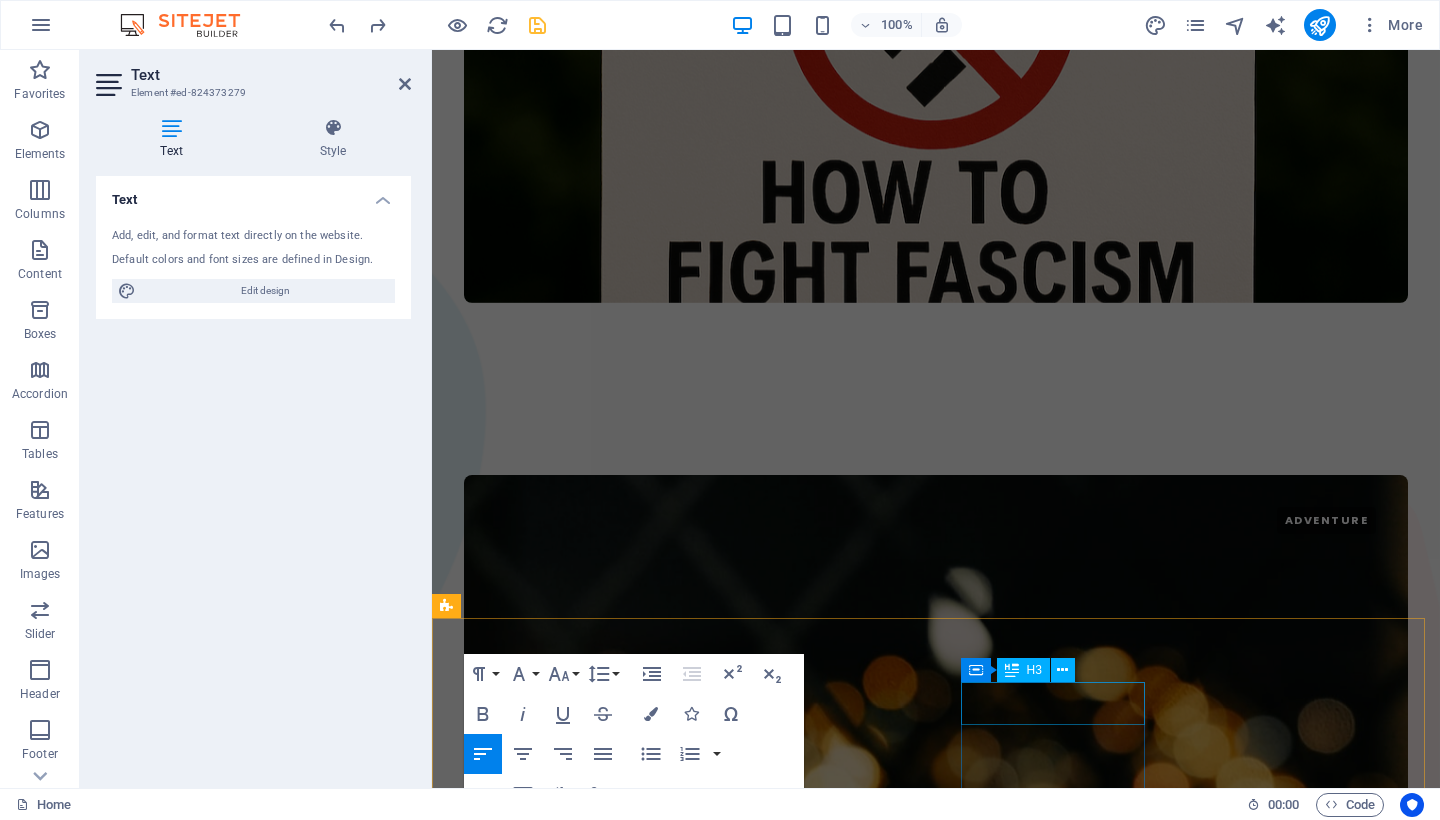 scroll, scrollTop: 5563, scrollLeft: 0, axis: vertical 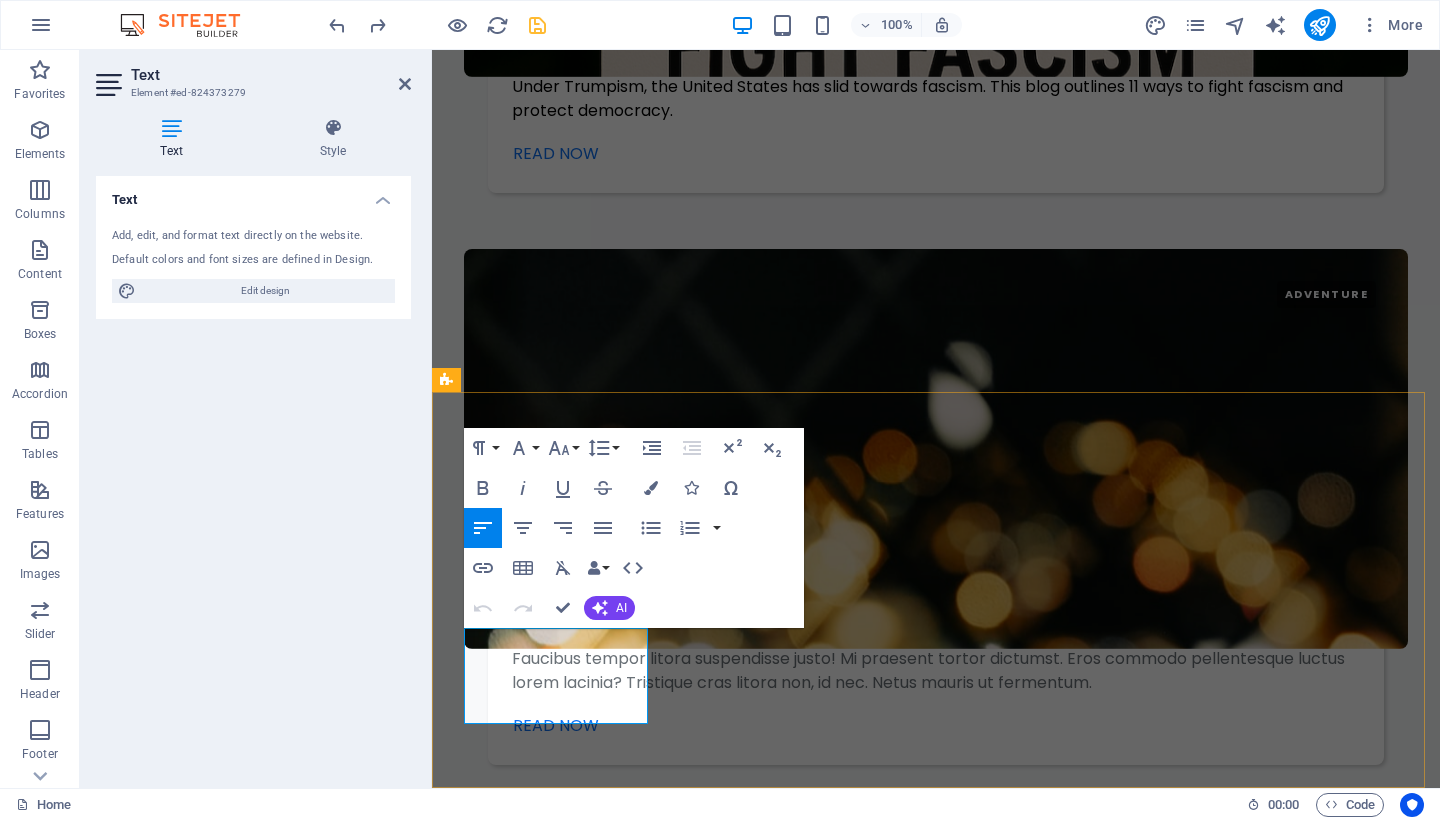 click on "[EMAIL]" at bounding box center (558, 9785) 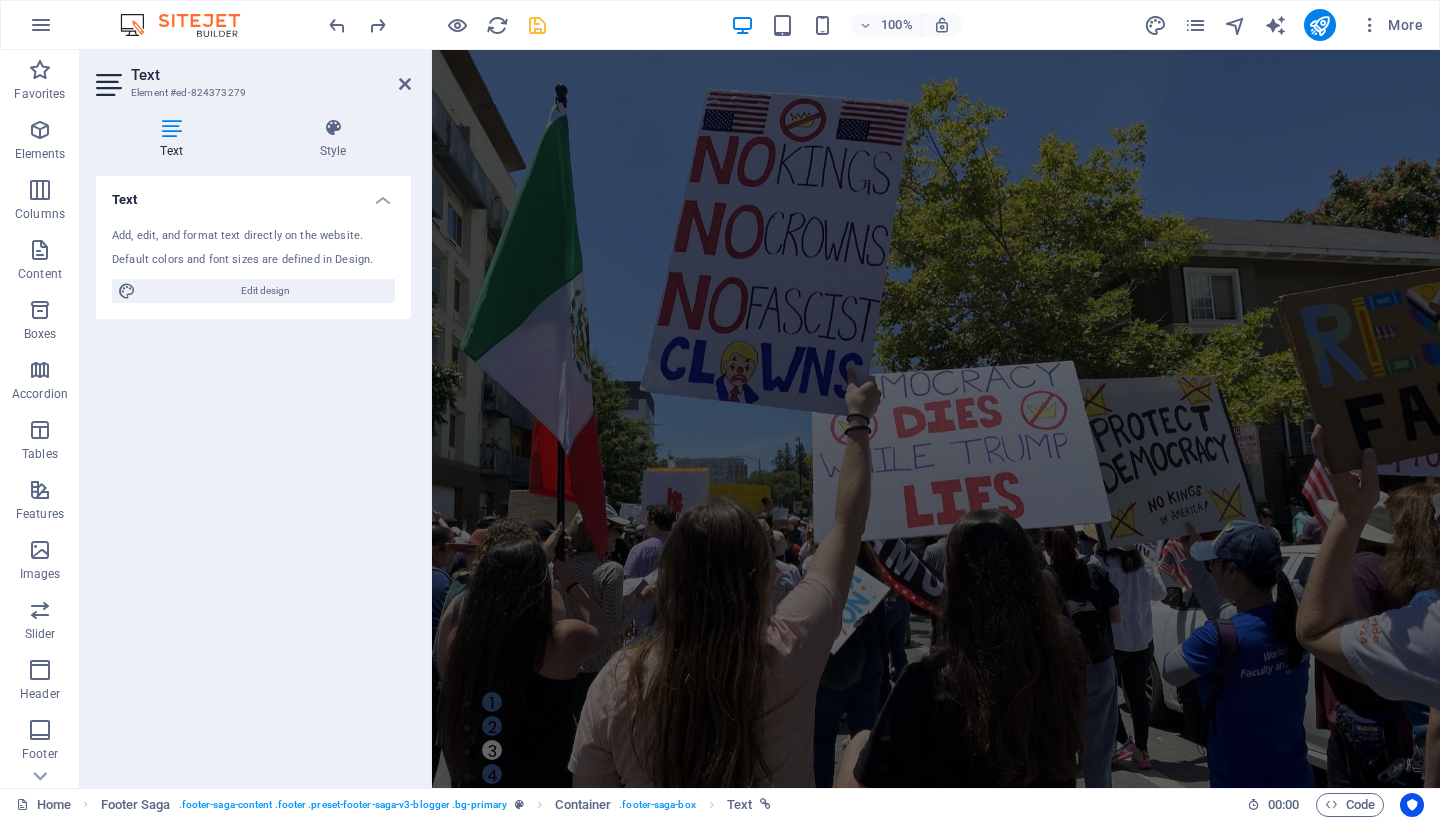 click at bounding box center (171, 128) 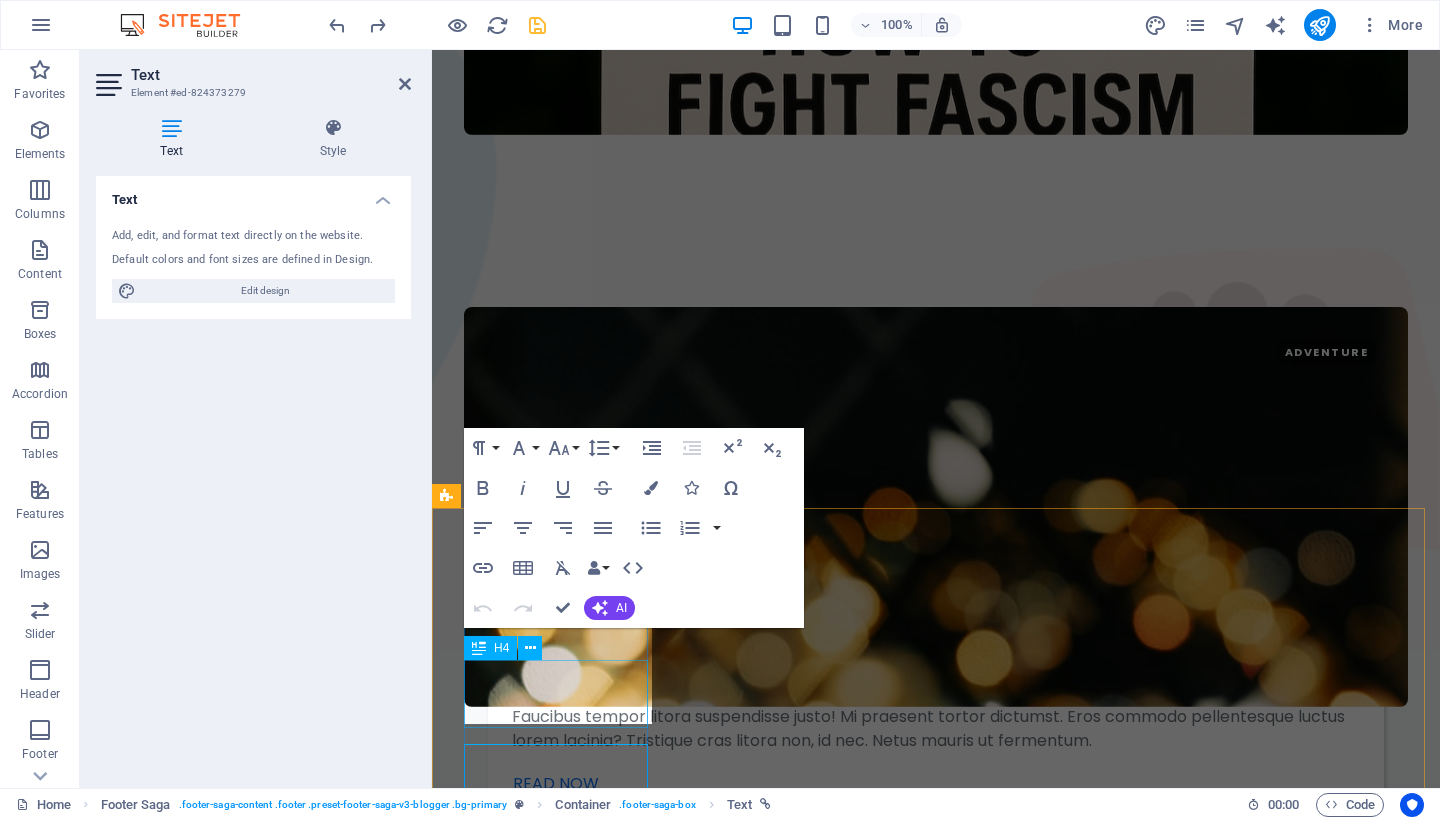 scroll, scrollTop: 5563, scrollLeft: 0, axis: vertical 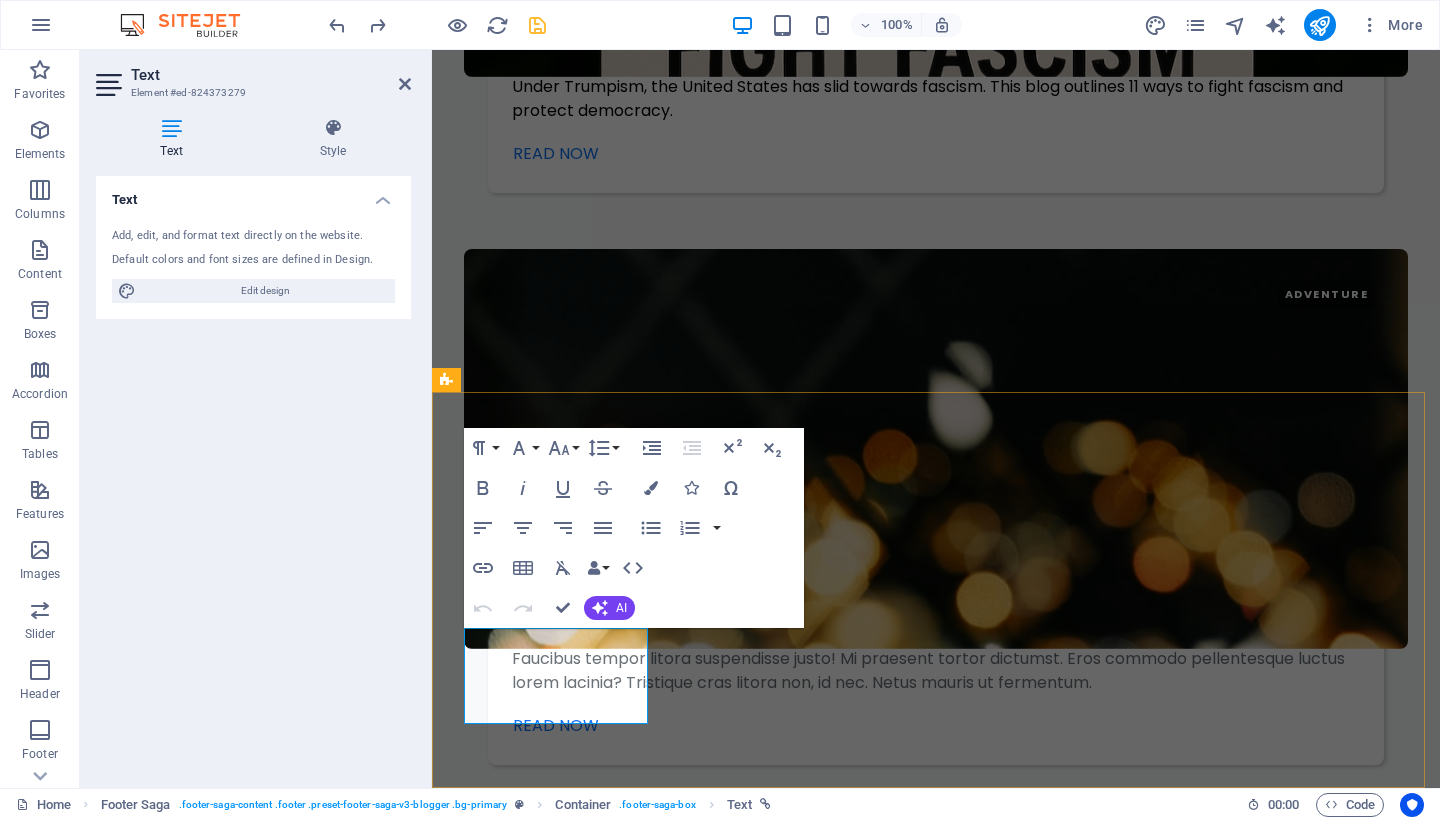 click on "0123 - 456789" at bounding box center (519, 9808) 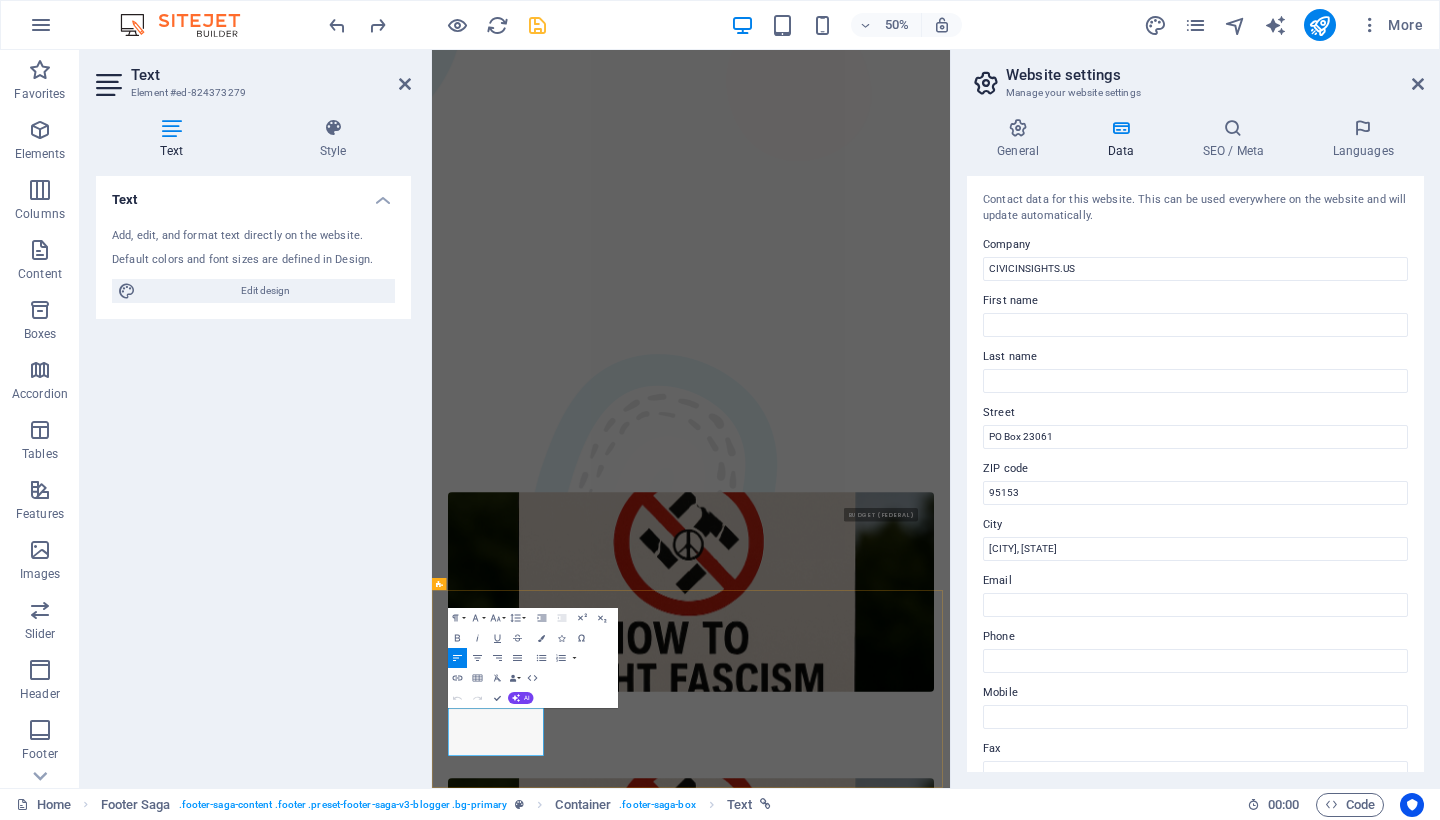 click on "[EMAIL]" at bounding box center [493, 11986] 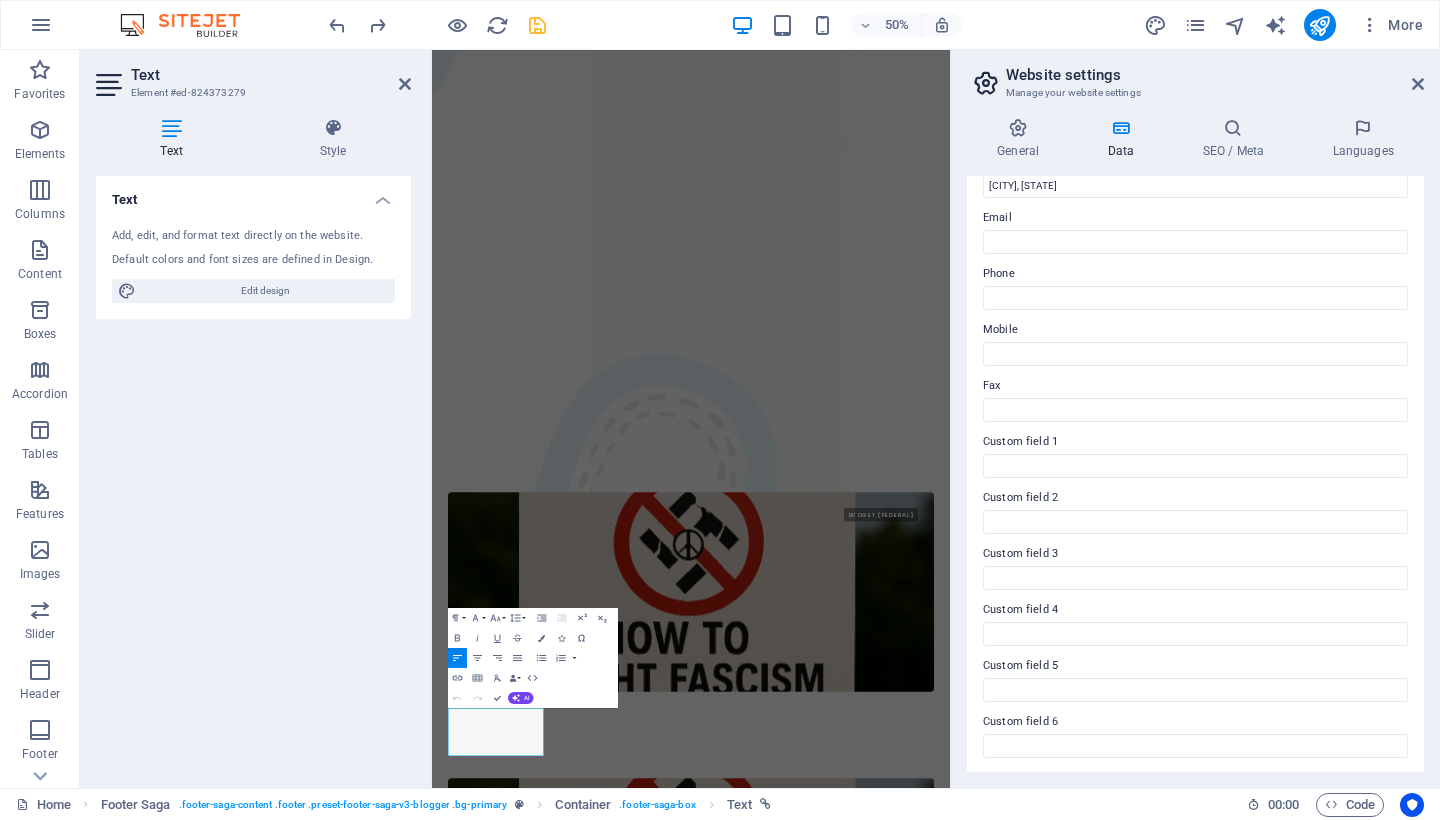 scroll, scrollTop: 0, scrollLeft: 0, axis: both 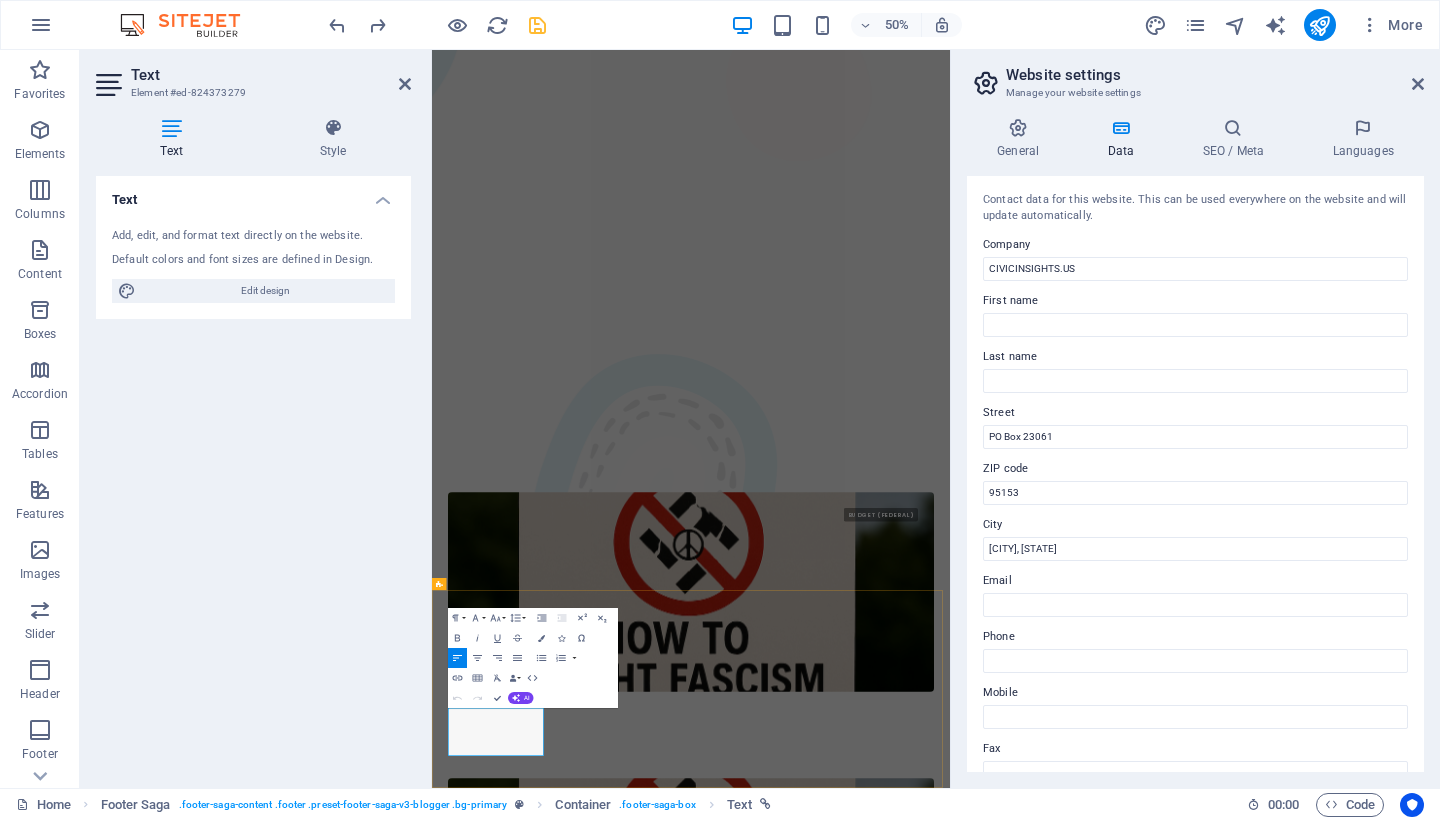 click on "0123 - 456789" at bounding box center (519, 12010) 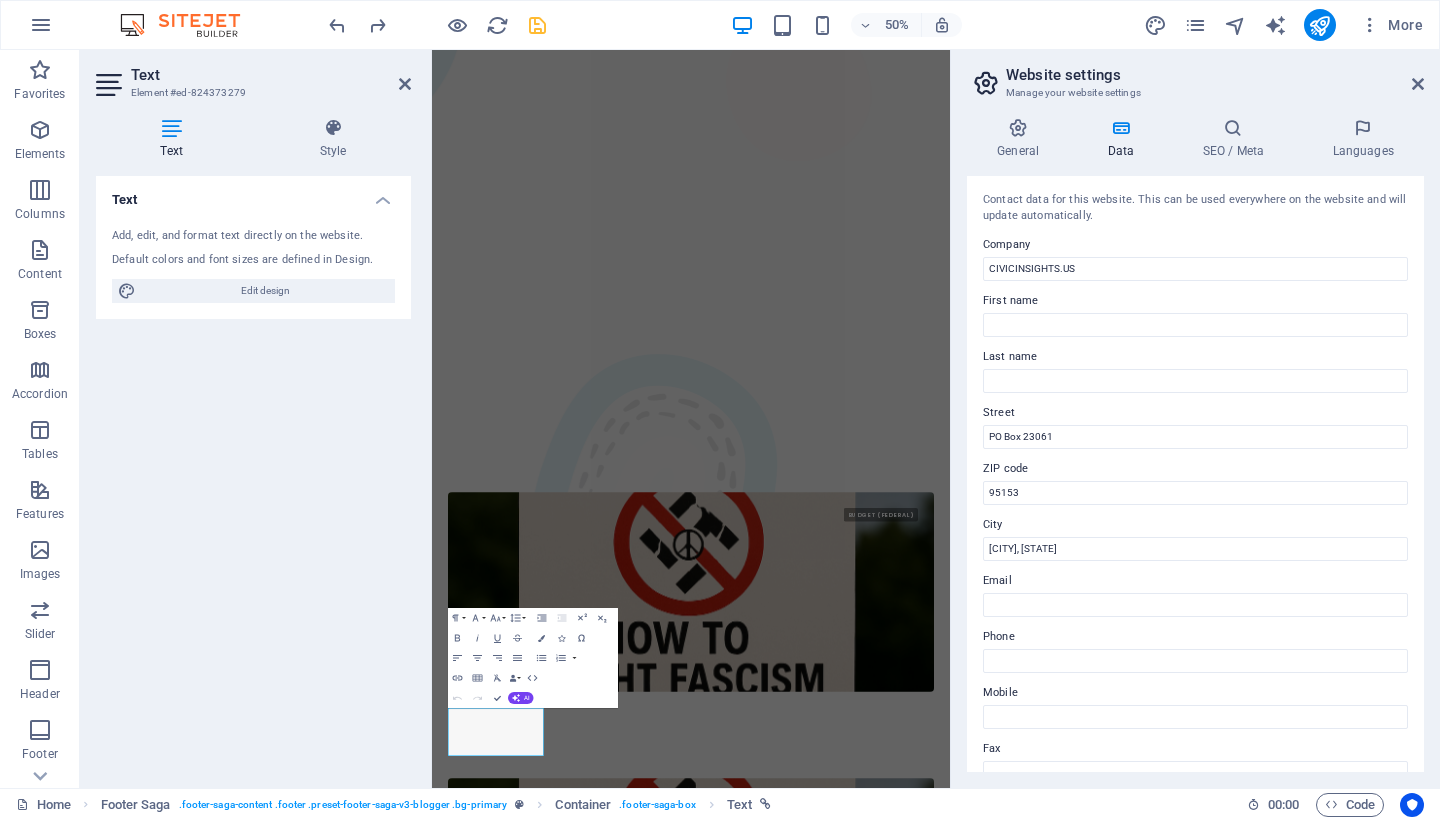 click at bounding box center (1120, 128) 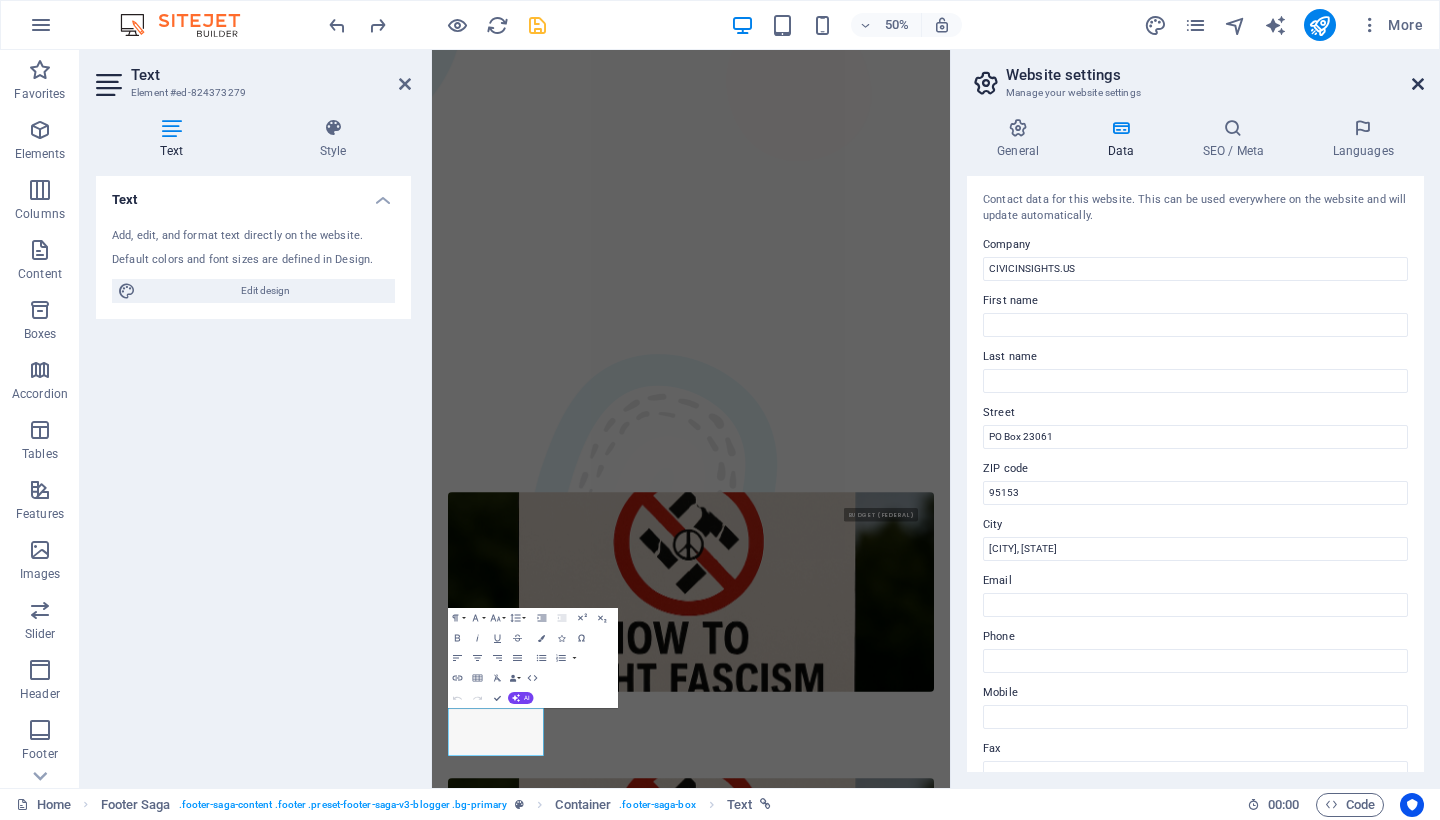 drag, startPoint x: 1416, startPoint y: 83, endPoint x: 983, endPoint y: 39, distance: 435.22983 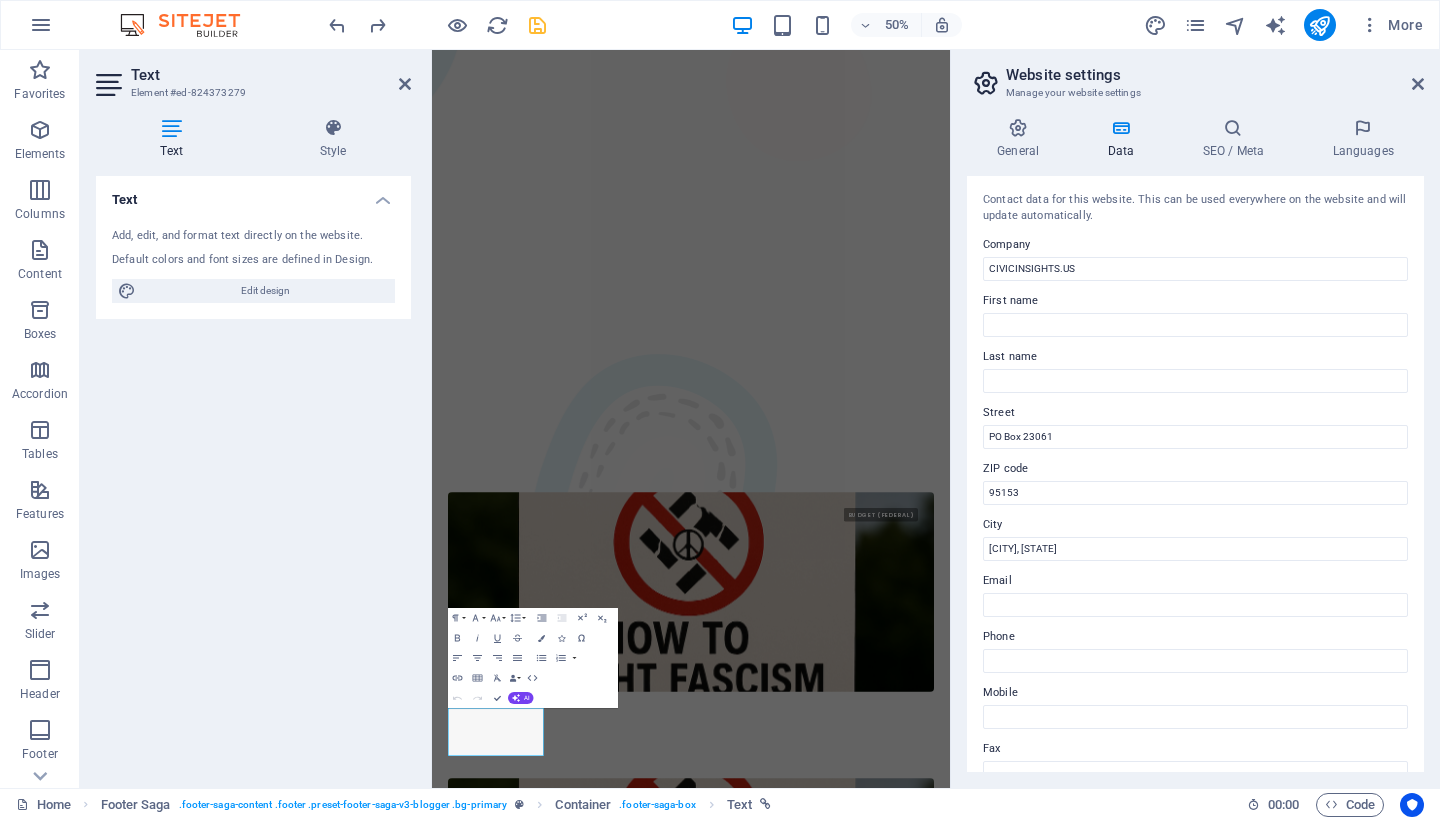 scroll, scrollTop: 5563, scrollLeft: 0, axis: vertical 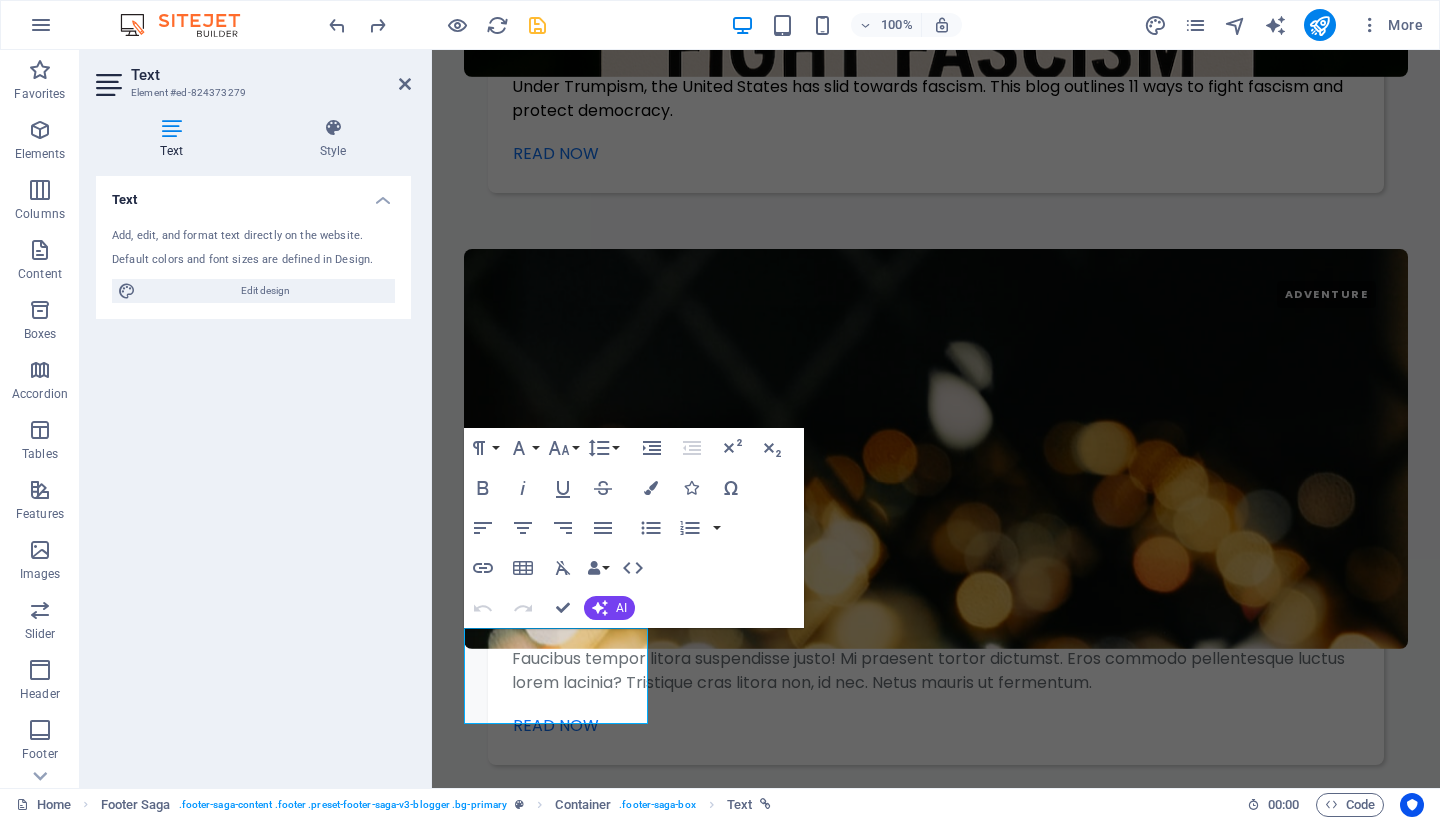 click on "Text Add, edit, and format text directly on the website. Default colors and font sizes are defined in Design. Edit design Alignment Left aligned Centered Right aligned" at bounding box center (253, 474) 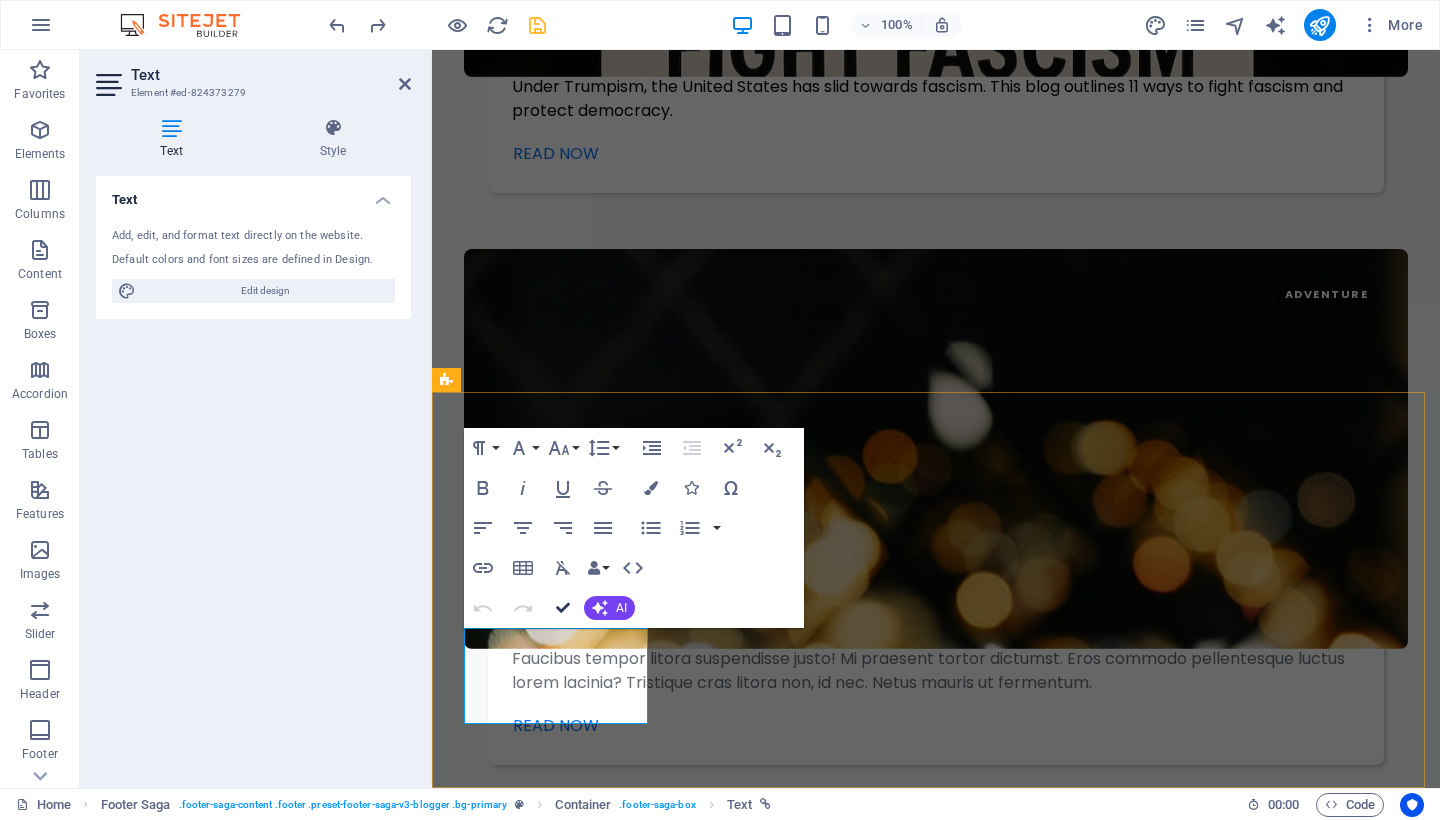 scroll, scrollTop: 4786, scrollLeft: 0, axis: vertical 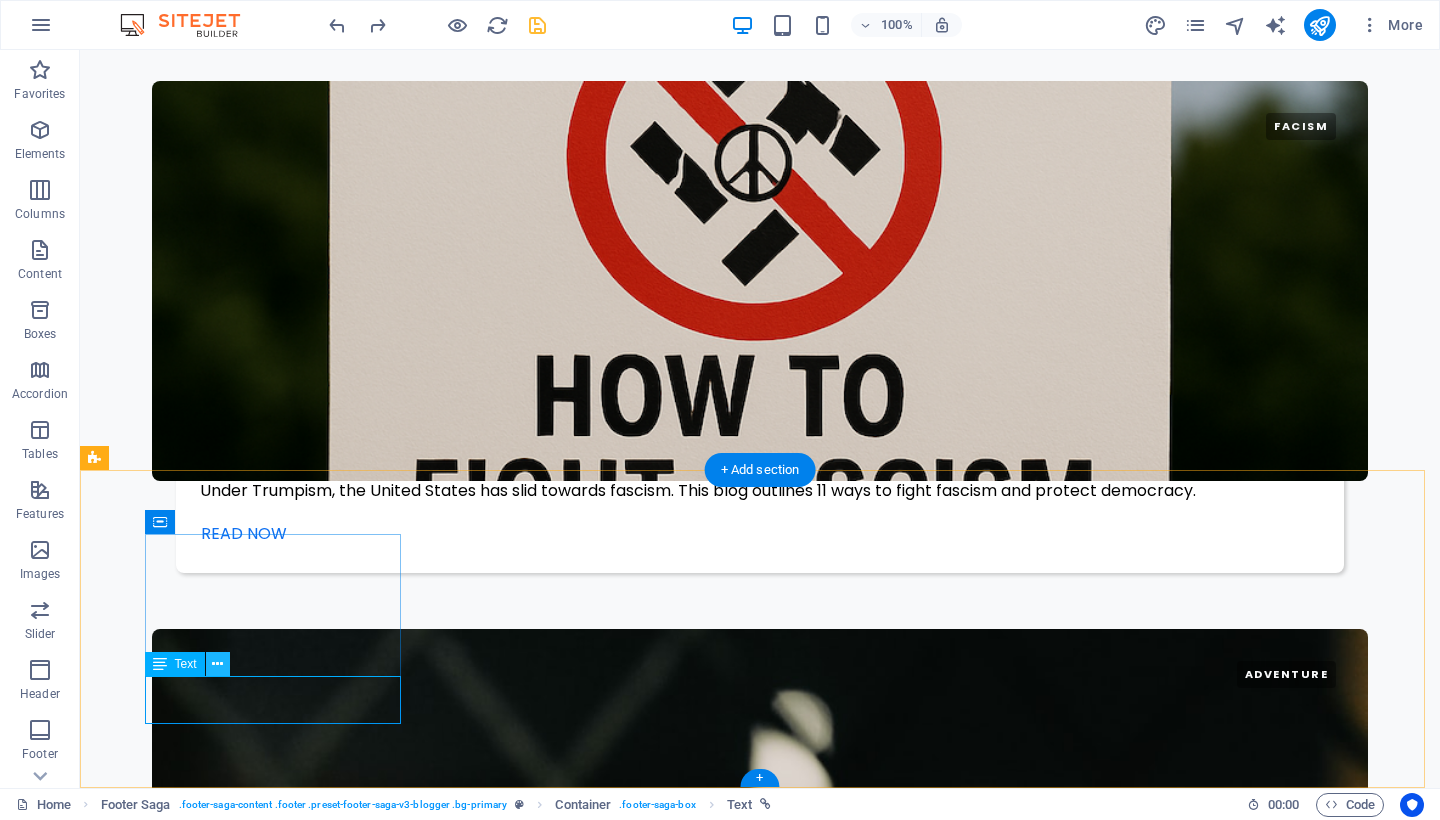 click at bounding box center (217, 664) 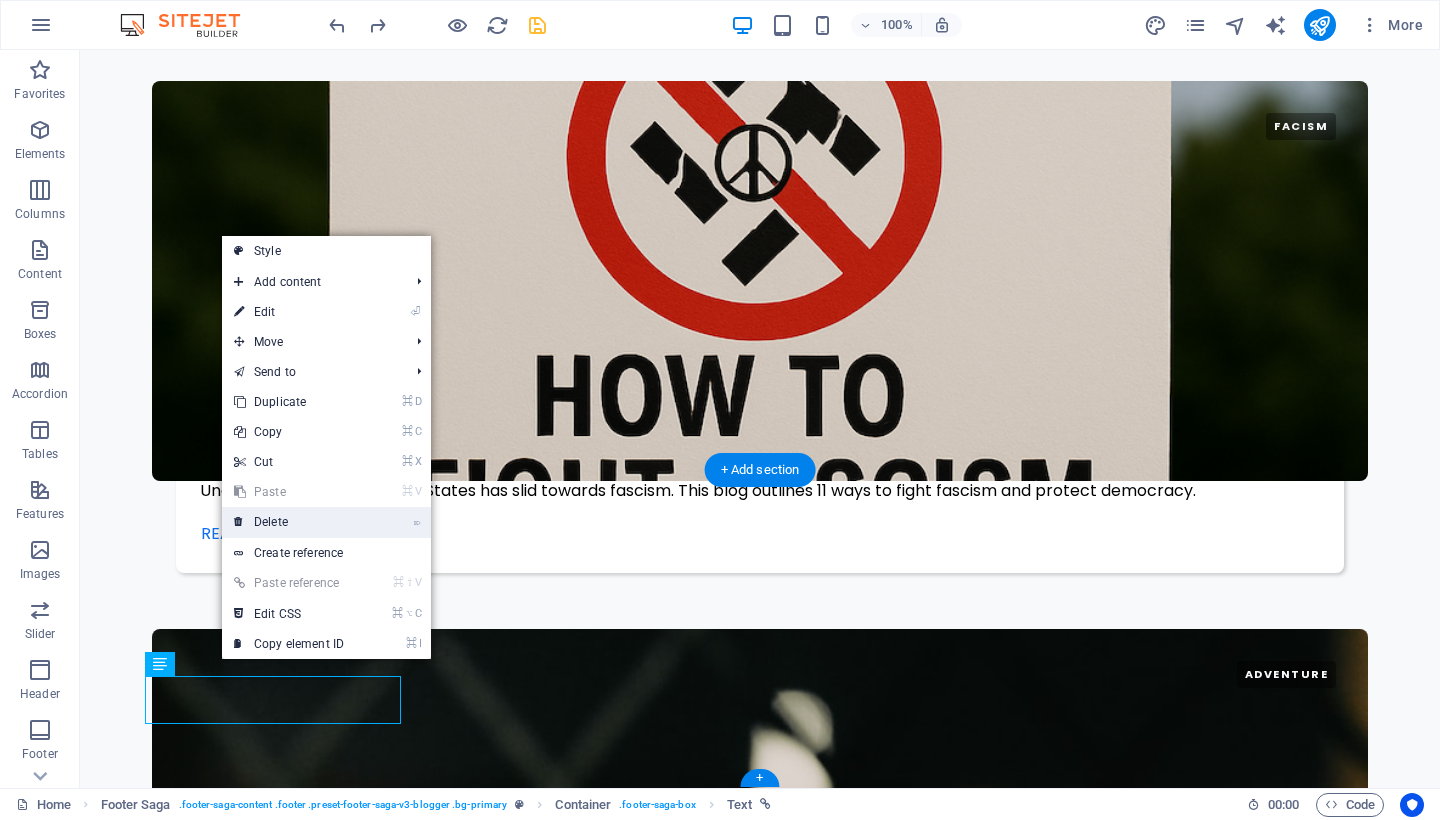 click on "⌦  Delete" at bounding box center (289, 522) 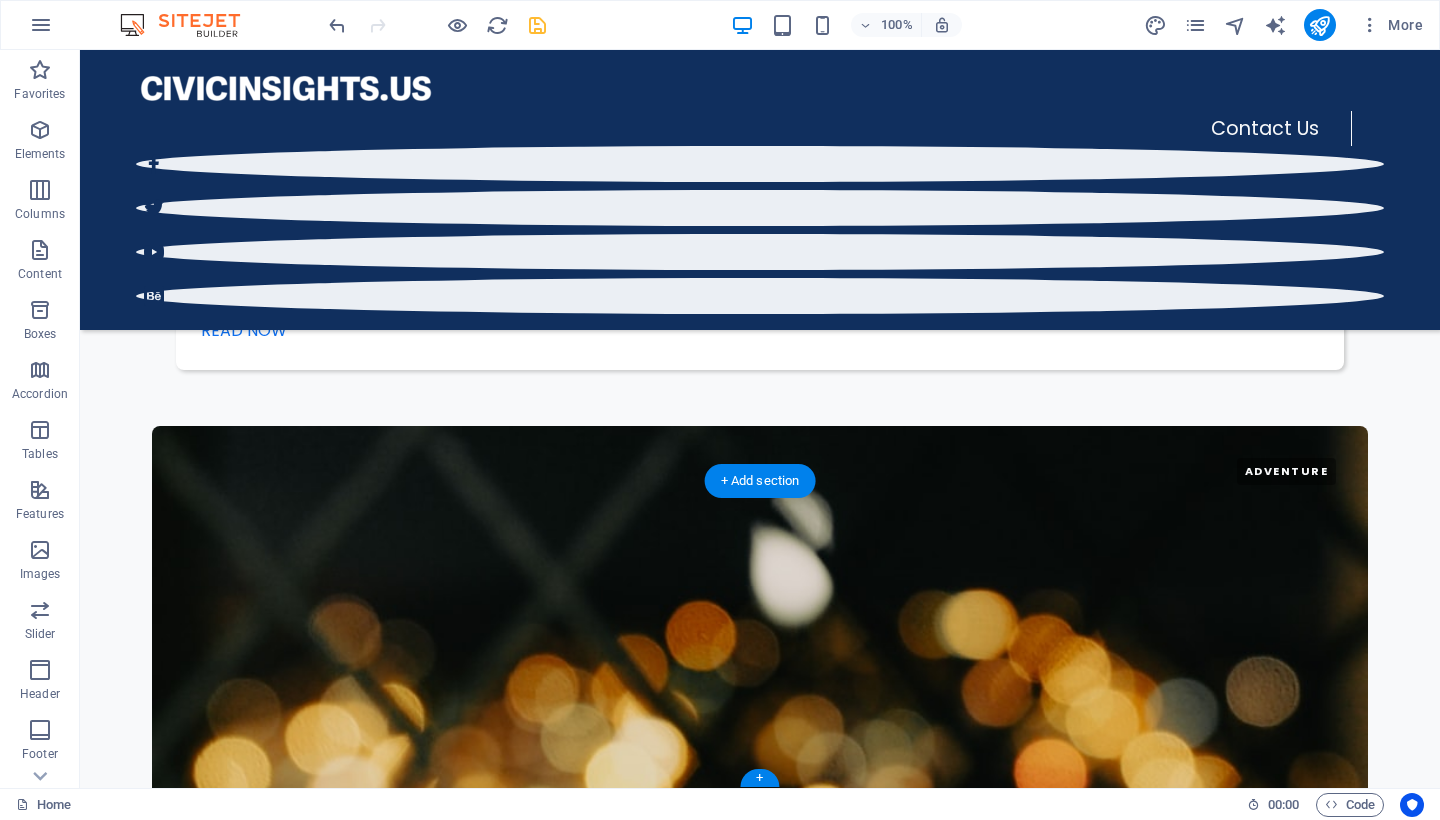scroll, scrollTop: 4775, scrollLeft: 0, axis: vertical 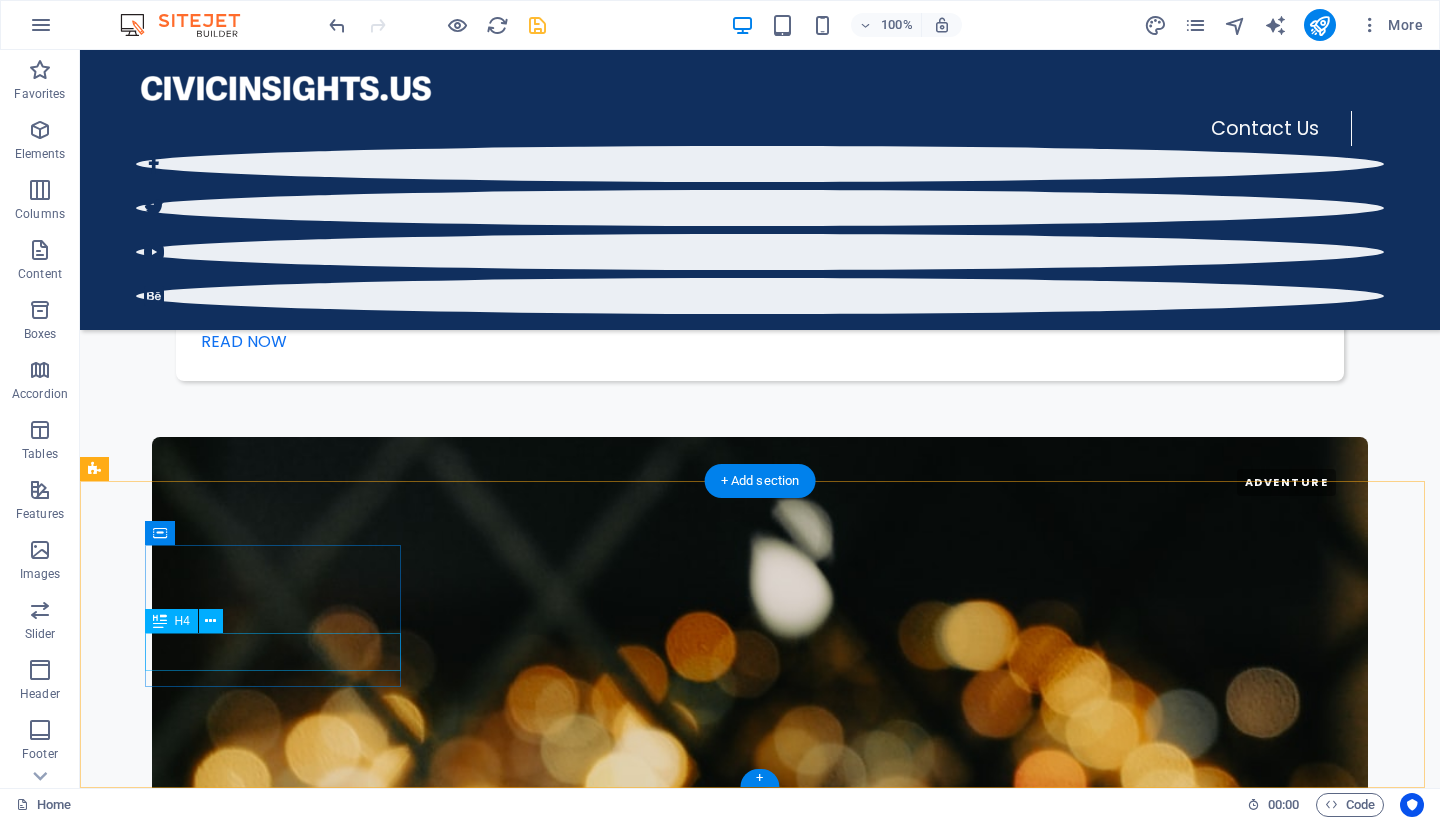 click on "Contact the Editor" at bounding box center [240, 9757] 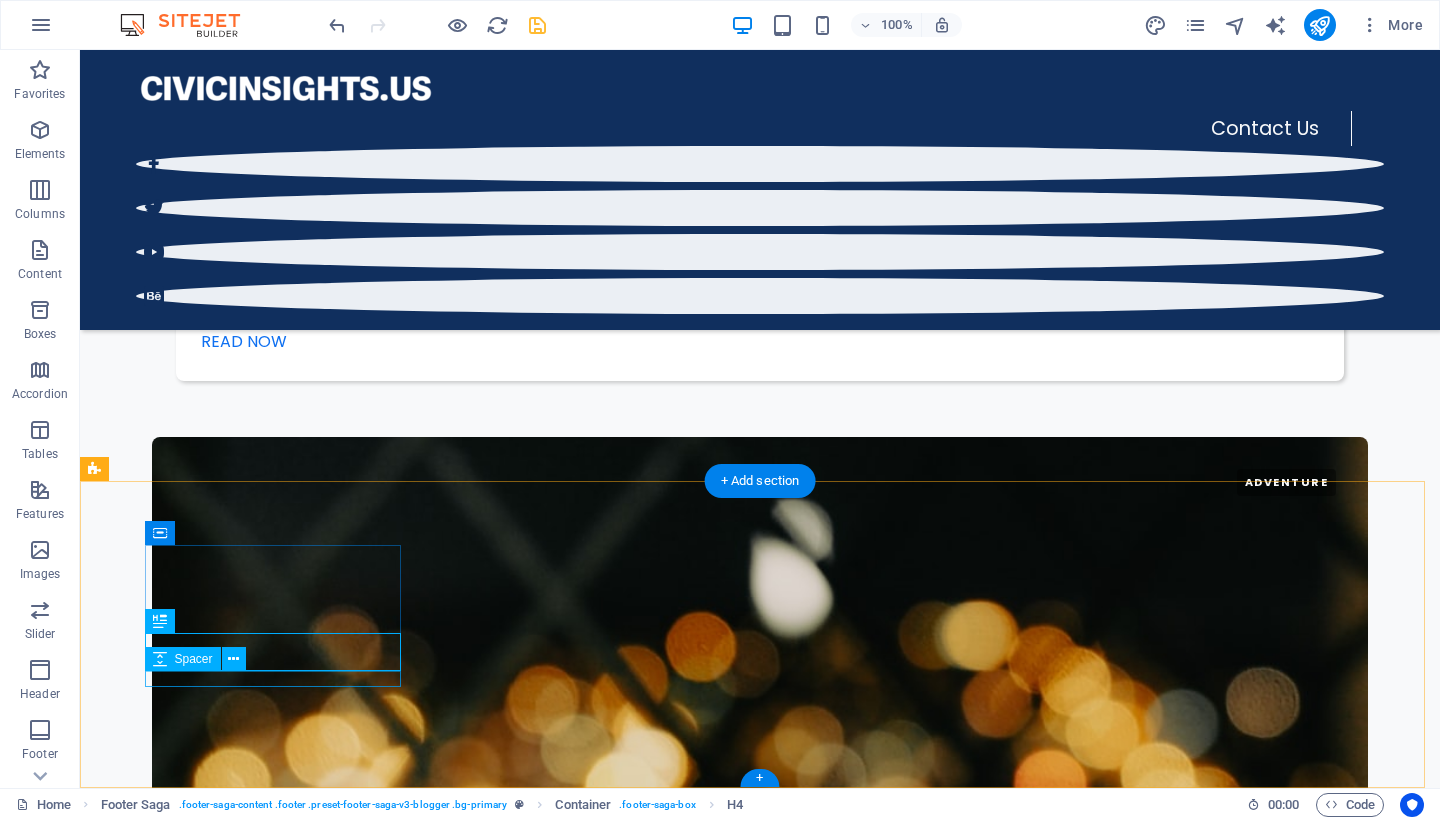 click at bounding box center [240, 9788] 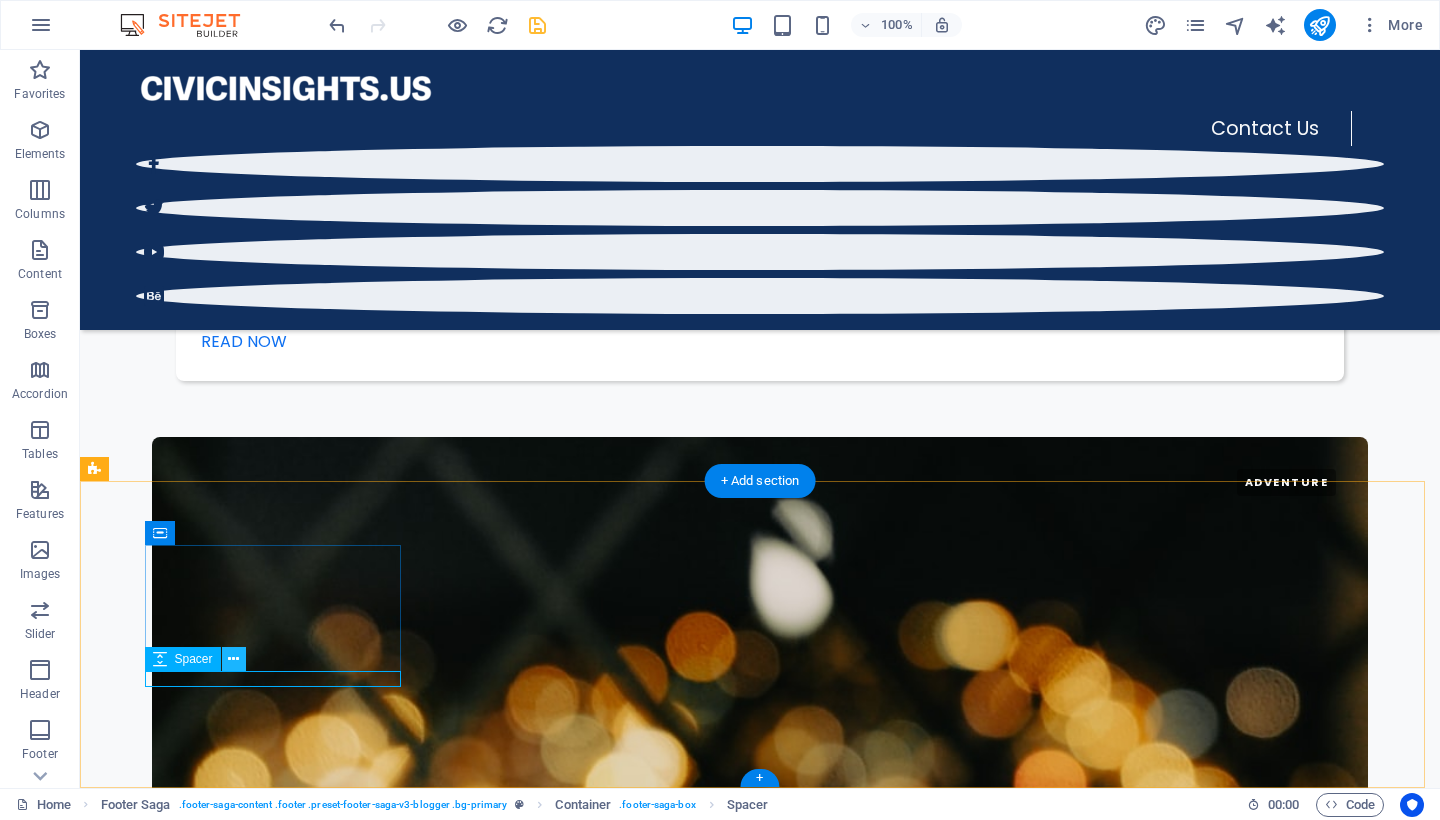 click at bounding box center [233, 659] 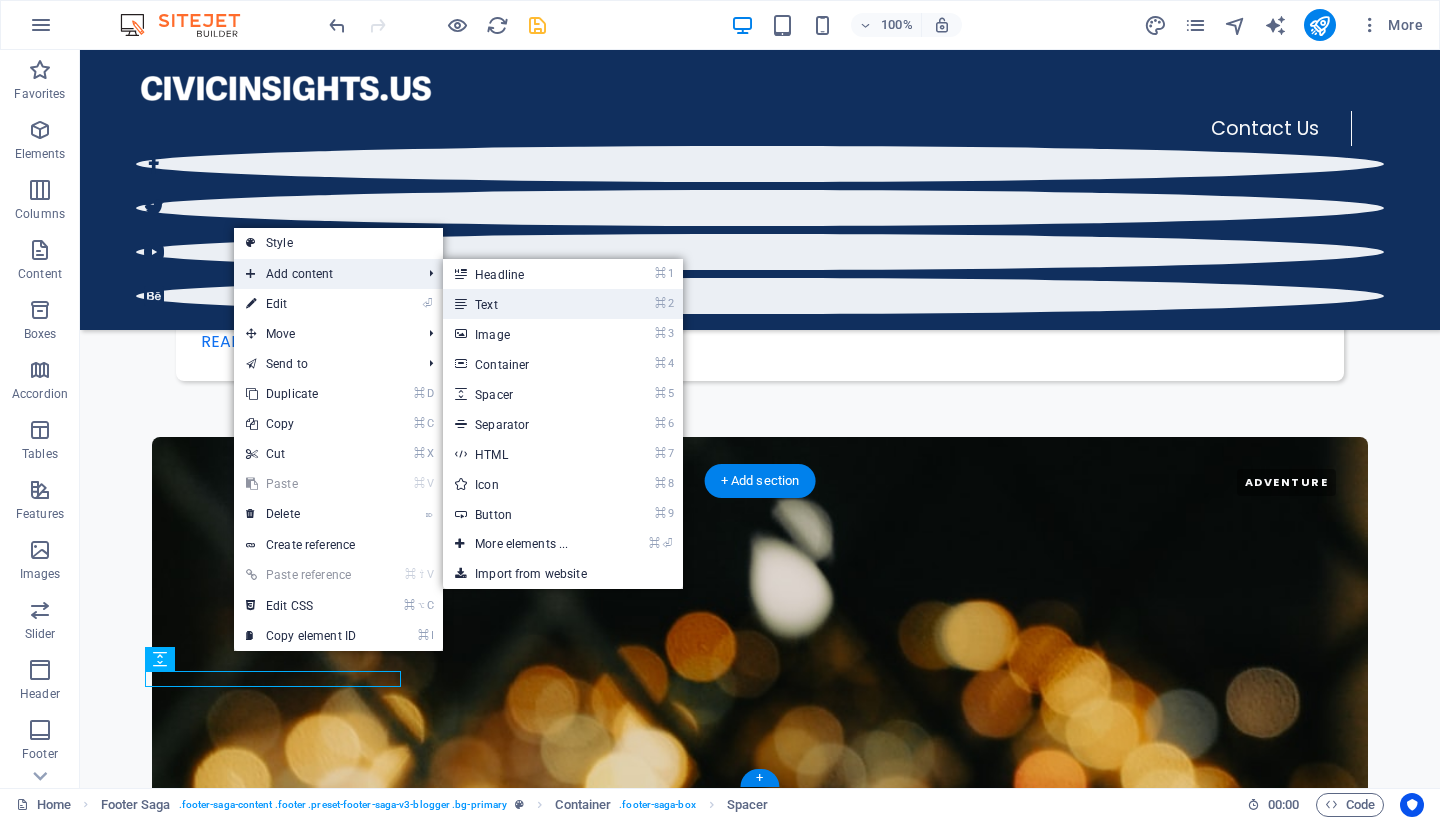 click on "⌘ 2  Text" at bounding box center (525, 304) 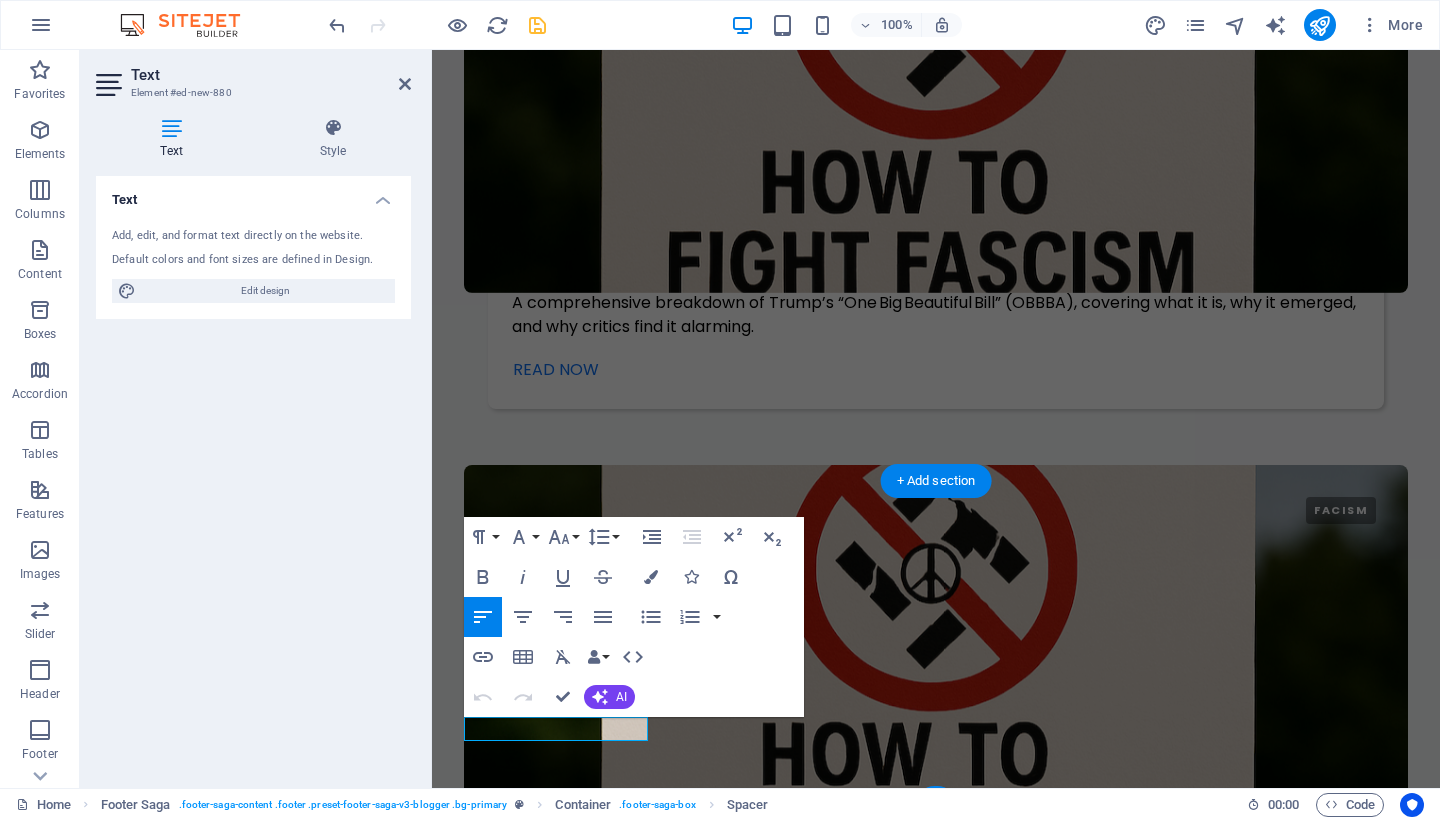scroll, scrollTop: 5474, scrollLeft: 0, axis: vertical 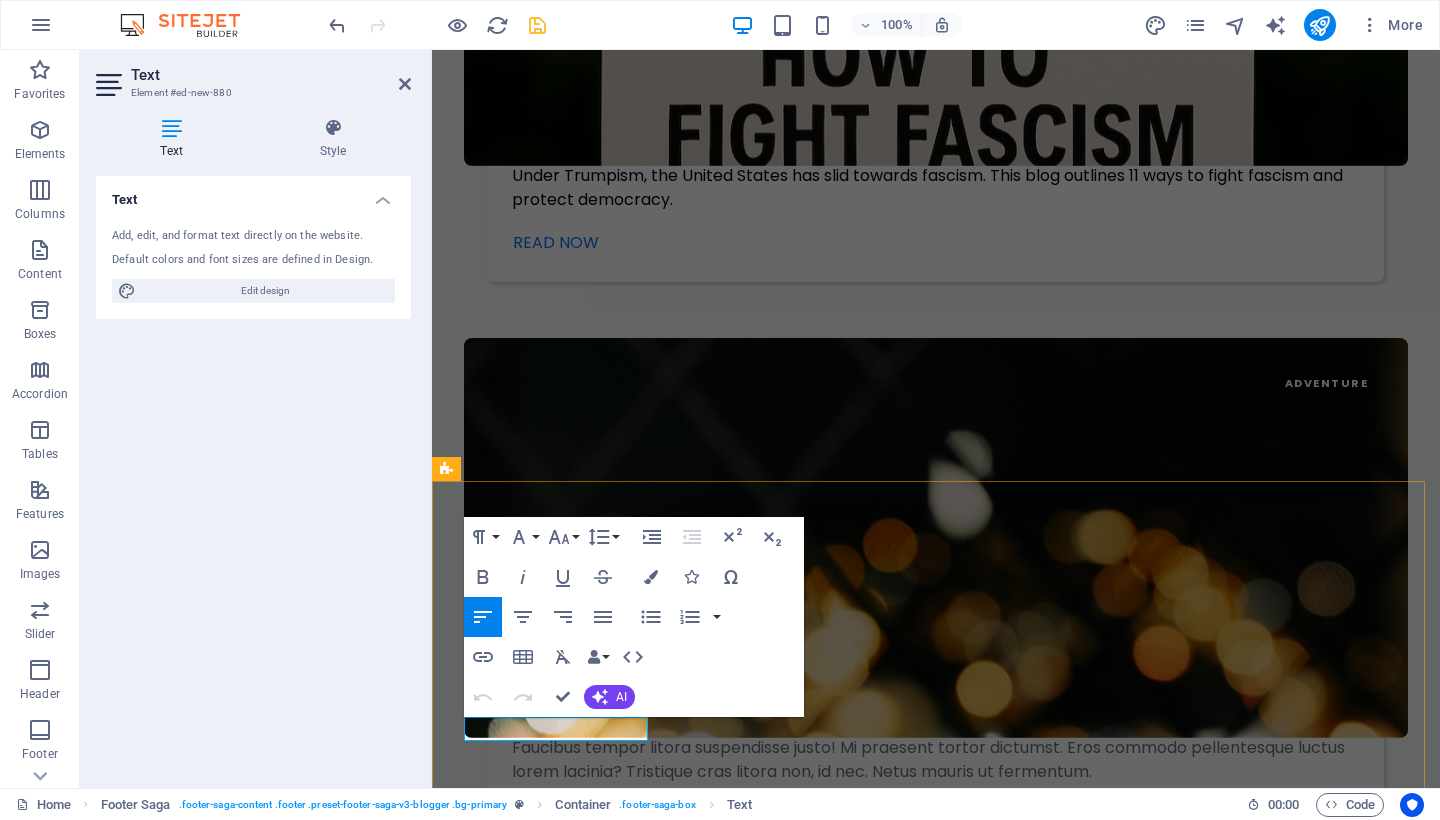 click on "New text element" at bounding box center (558, 9874) 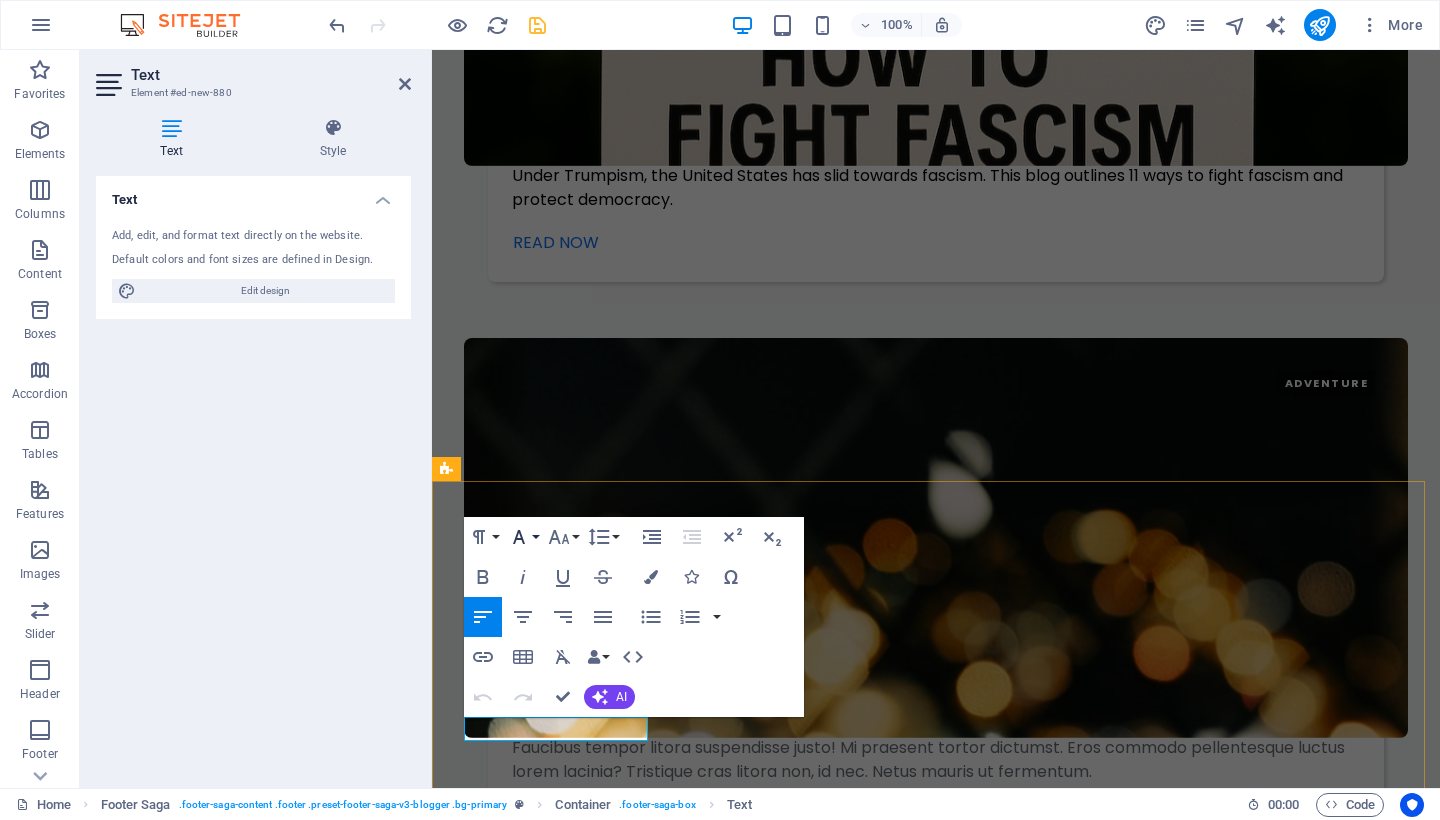 click 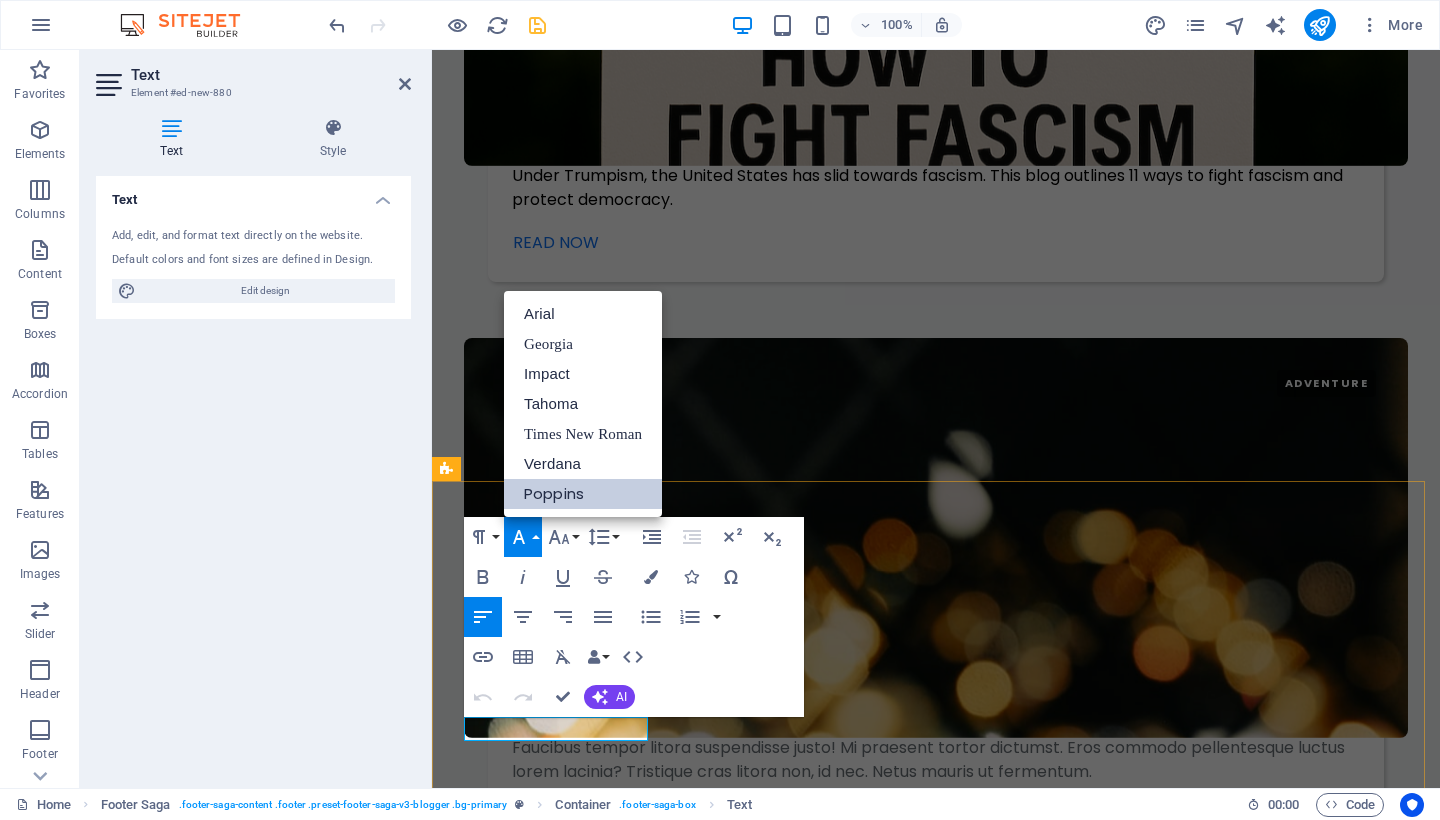 scroll, scrollTop: 0, scrollLeft: 0, axis: both 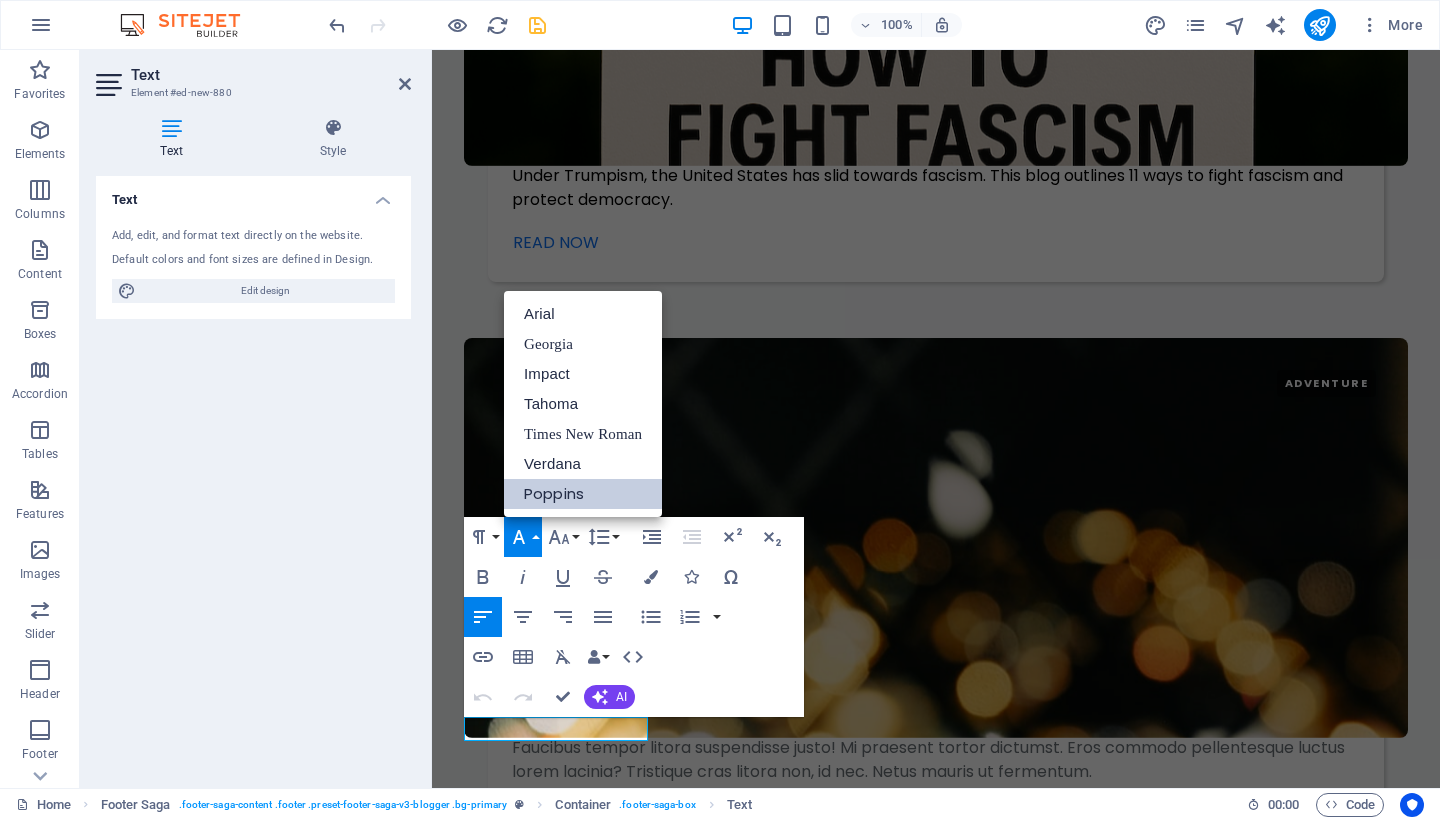click on "Text Add, edit, and format text directly on the website. Default colors and font sizes are defined in Design. Edit design Alignment Left aligned Centered Right aligned" at bounding box center [253, 474] 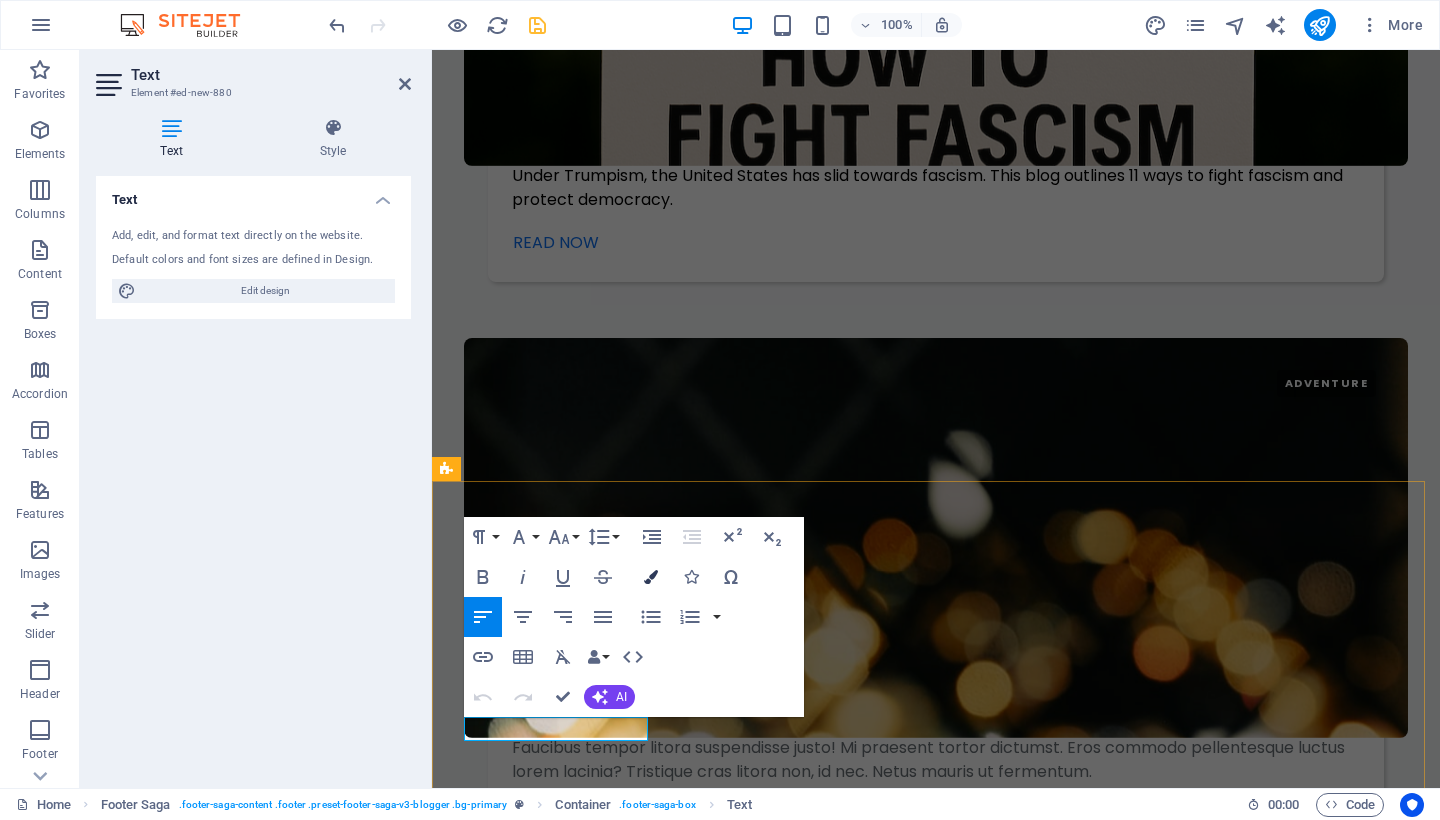 click at bounding box center [651, 577] 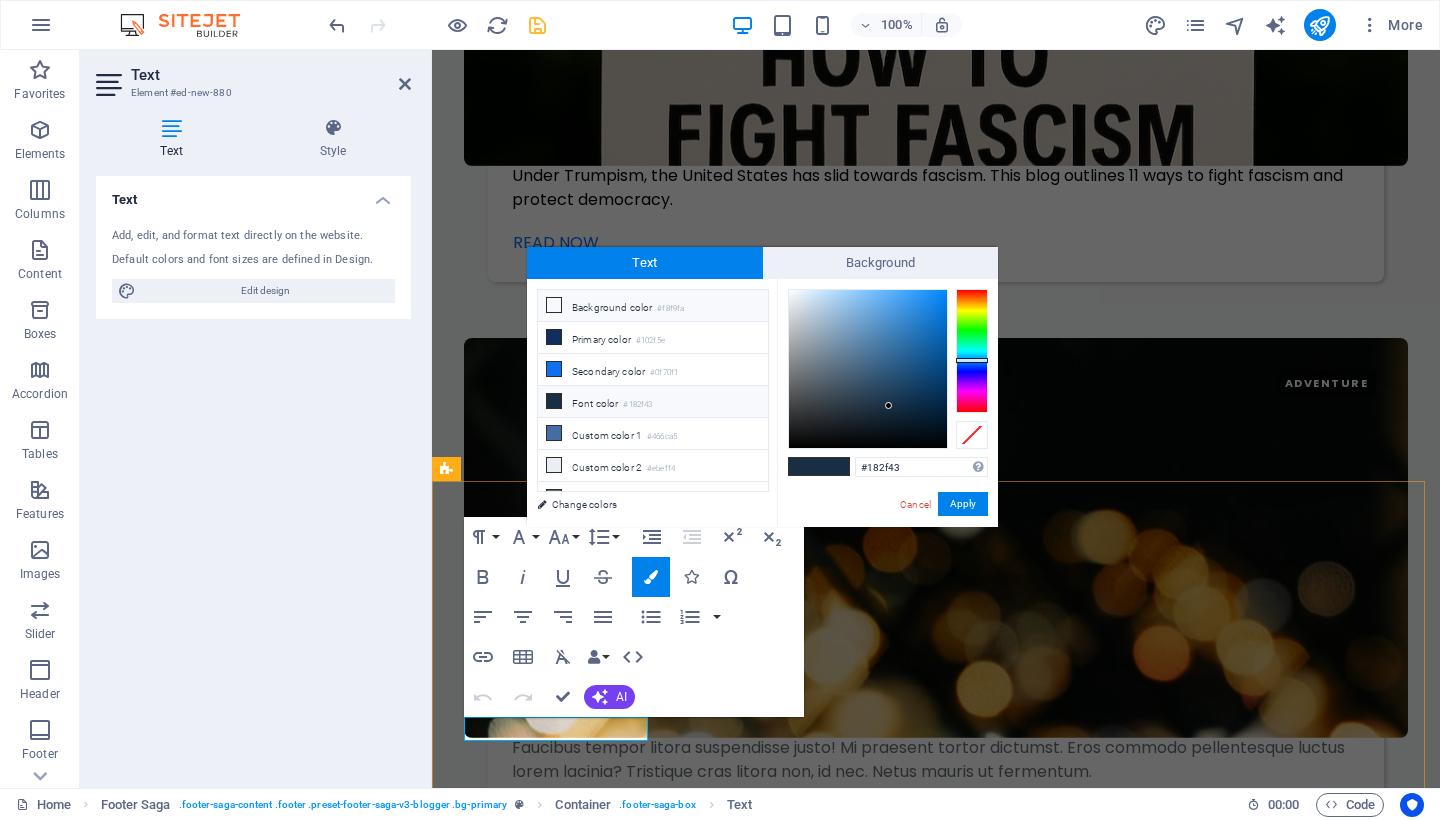 click at bounding box center [554, 305] 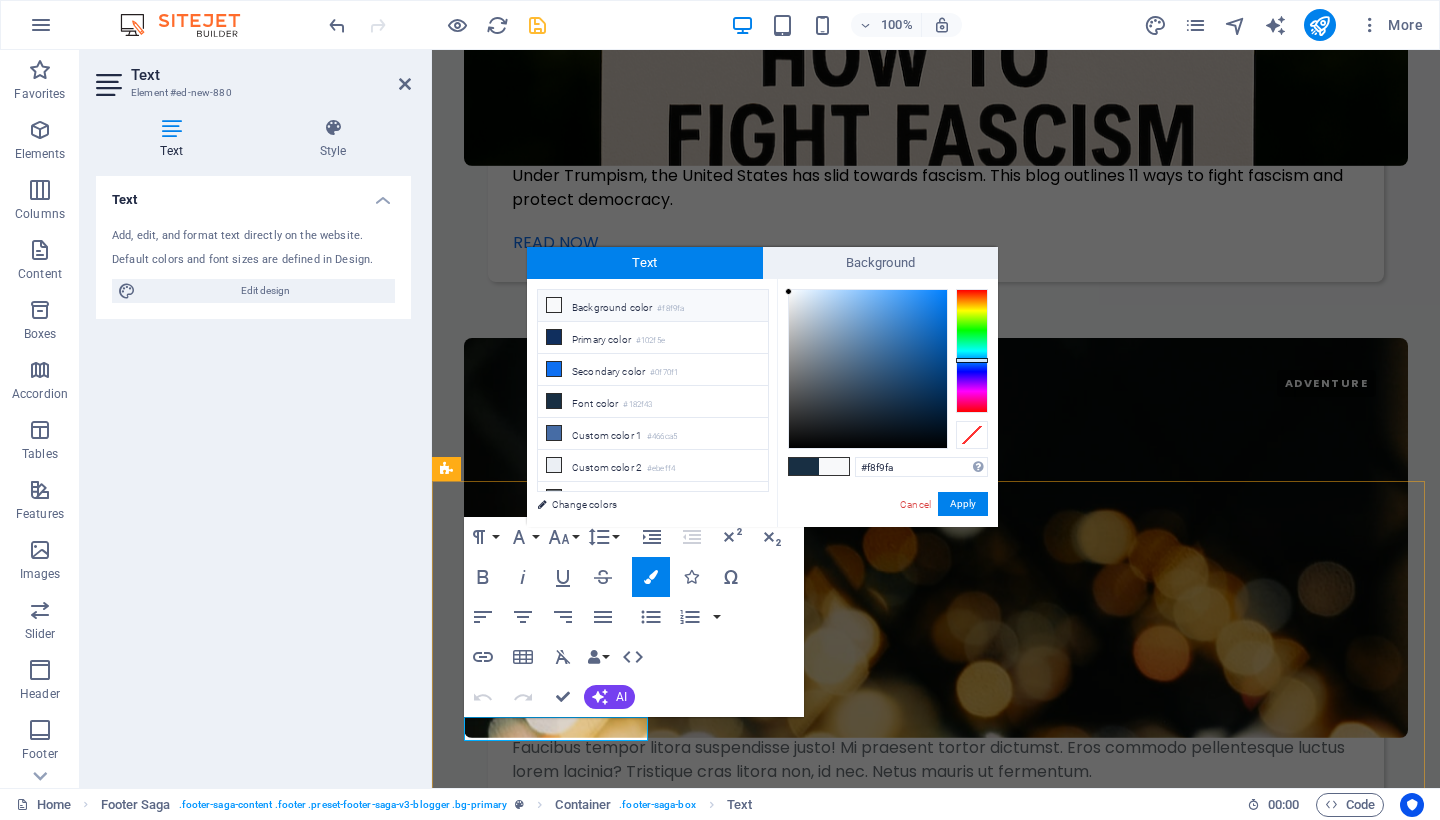 click at bounding box center (554, 305) 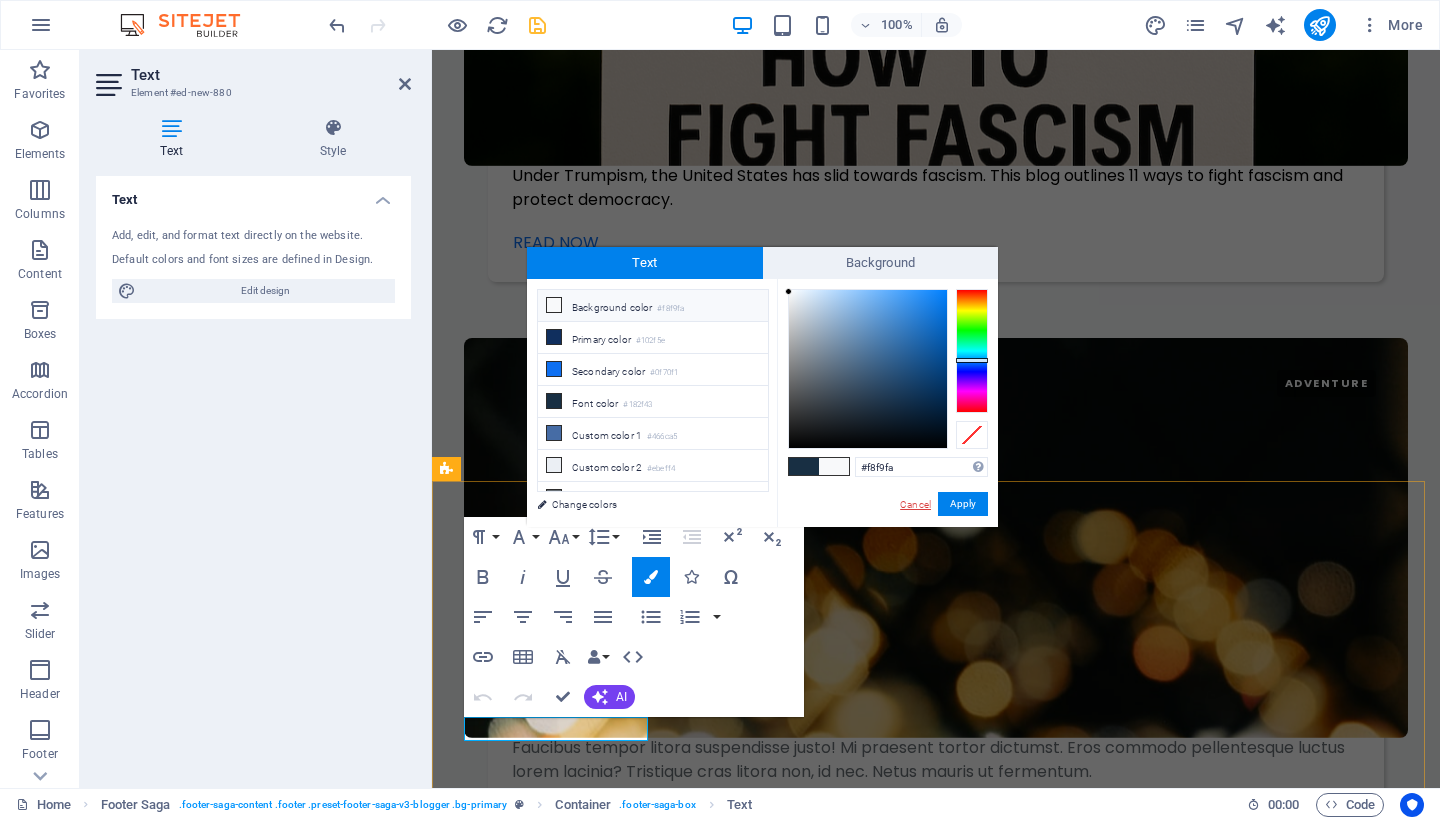 click on "Cancel" at bounding box center [915, 504] 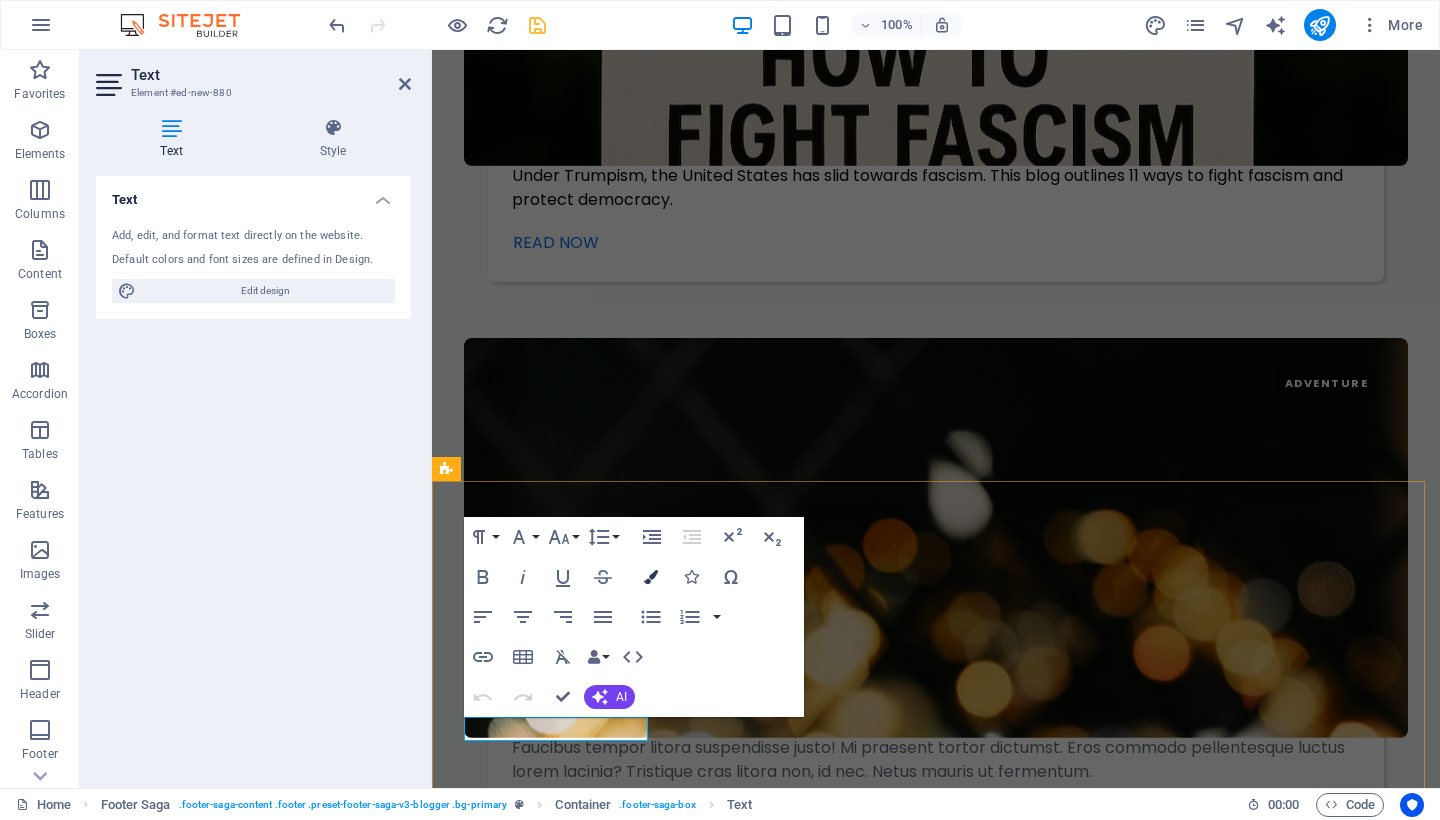 click at bounding box center [651, 577] 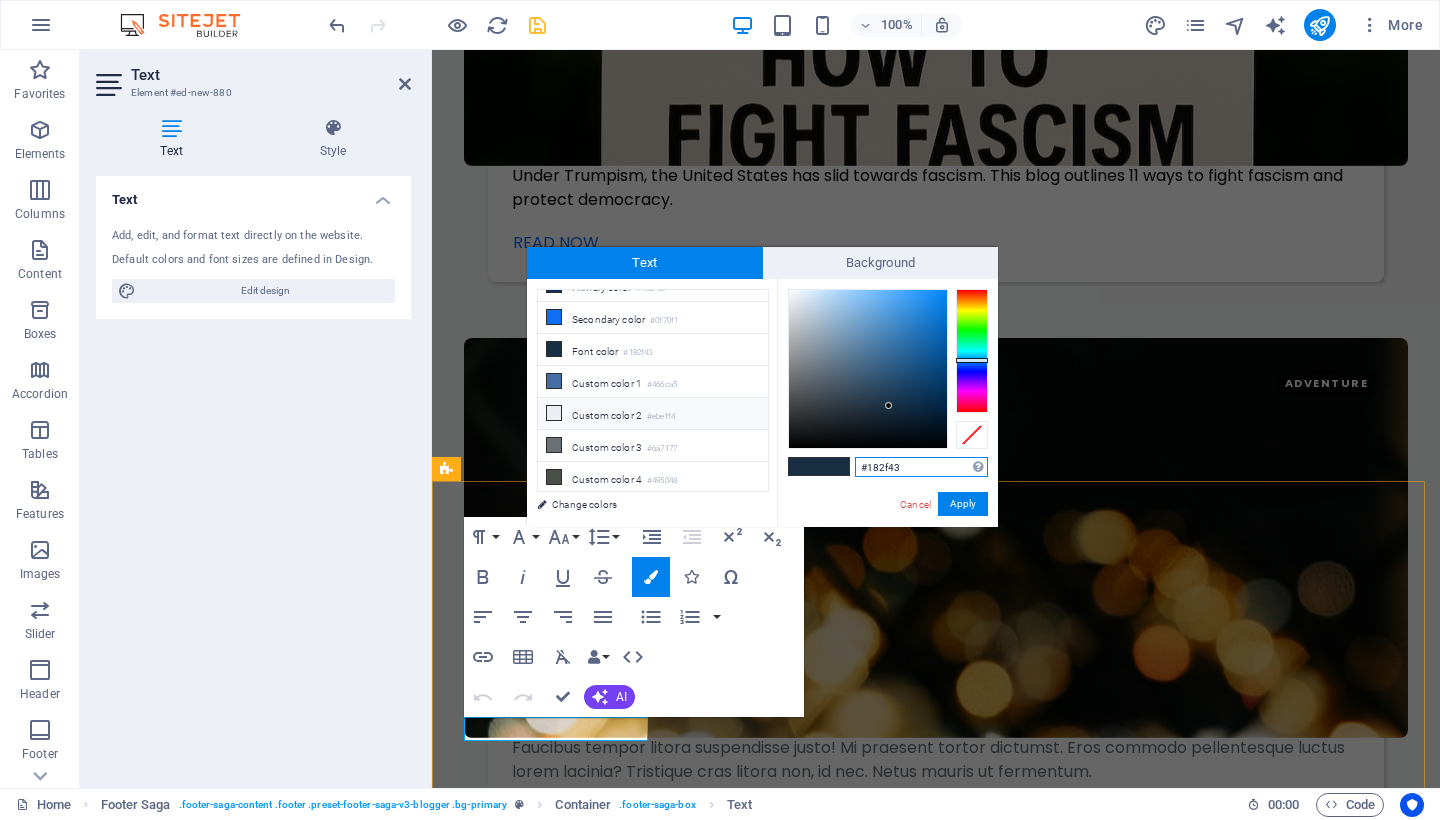 scroll, scrollTop: 0, scrollLeft: 0, axis: both 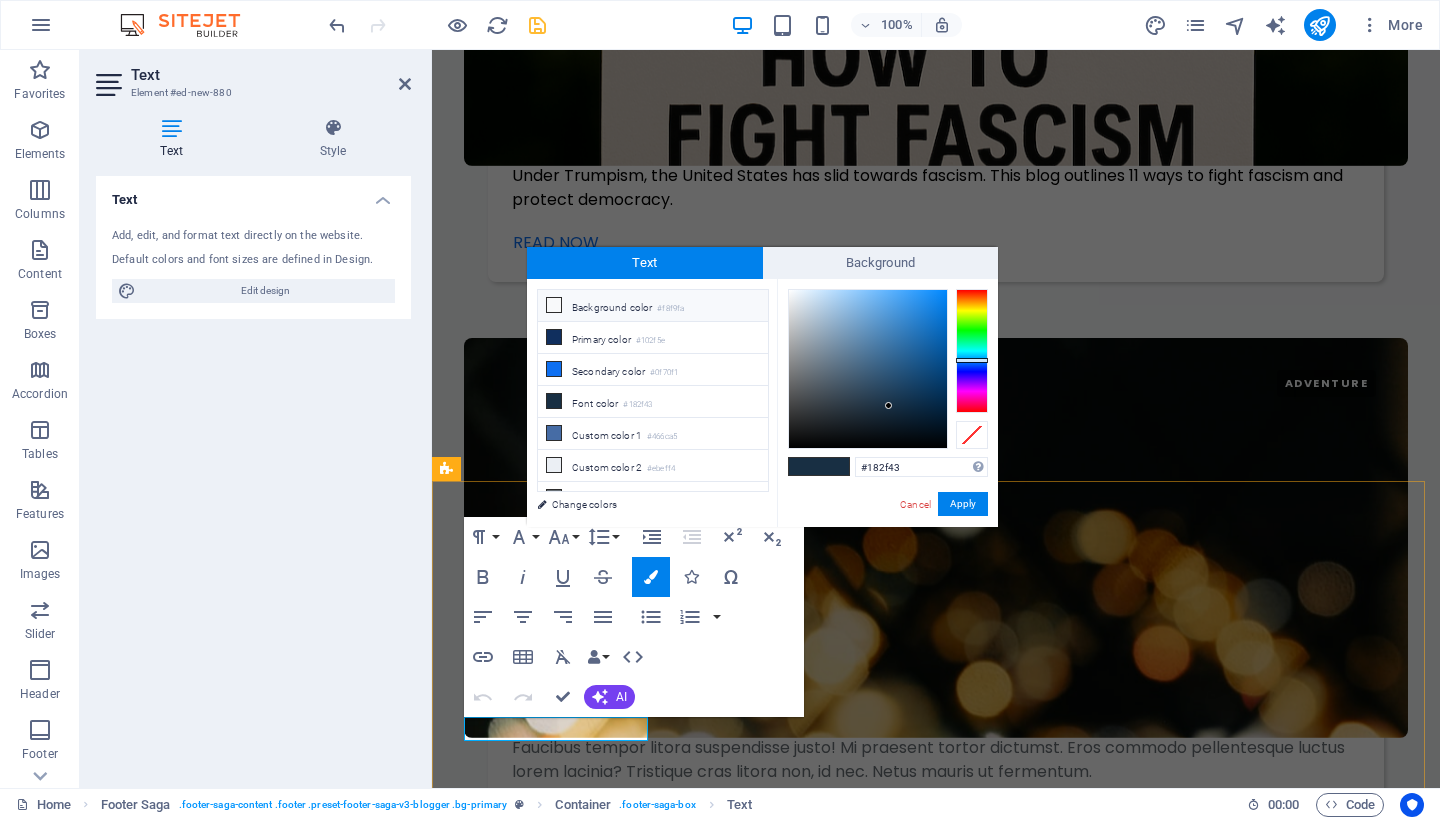 click at bounding box center (554, 305) 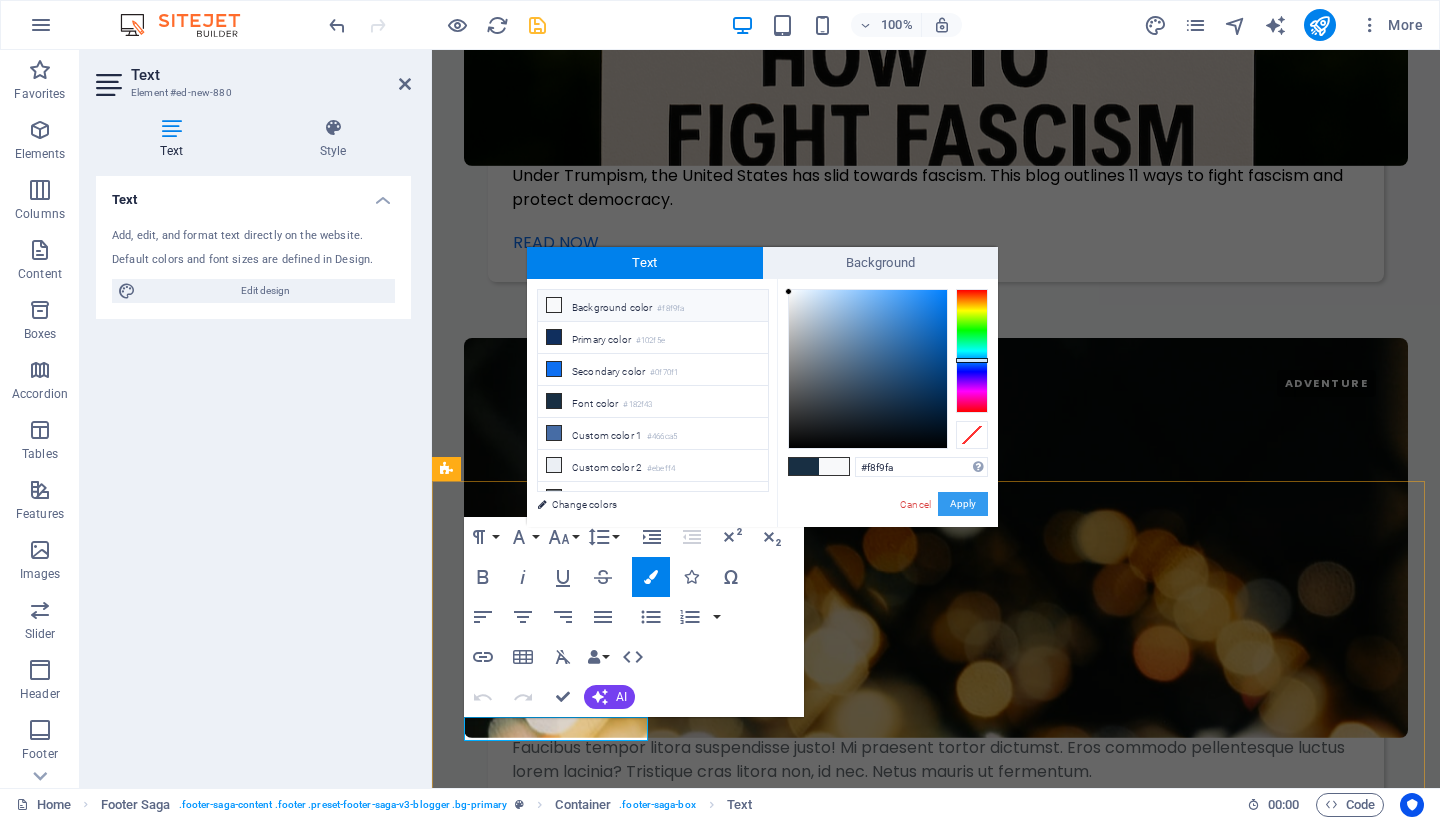 drag, startPoint x: 971, startPoint y: 506, endPoint x: 538, endPoint y: 456, distance: 435.8773 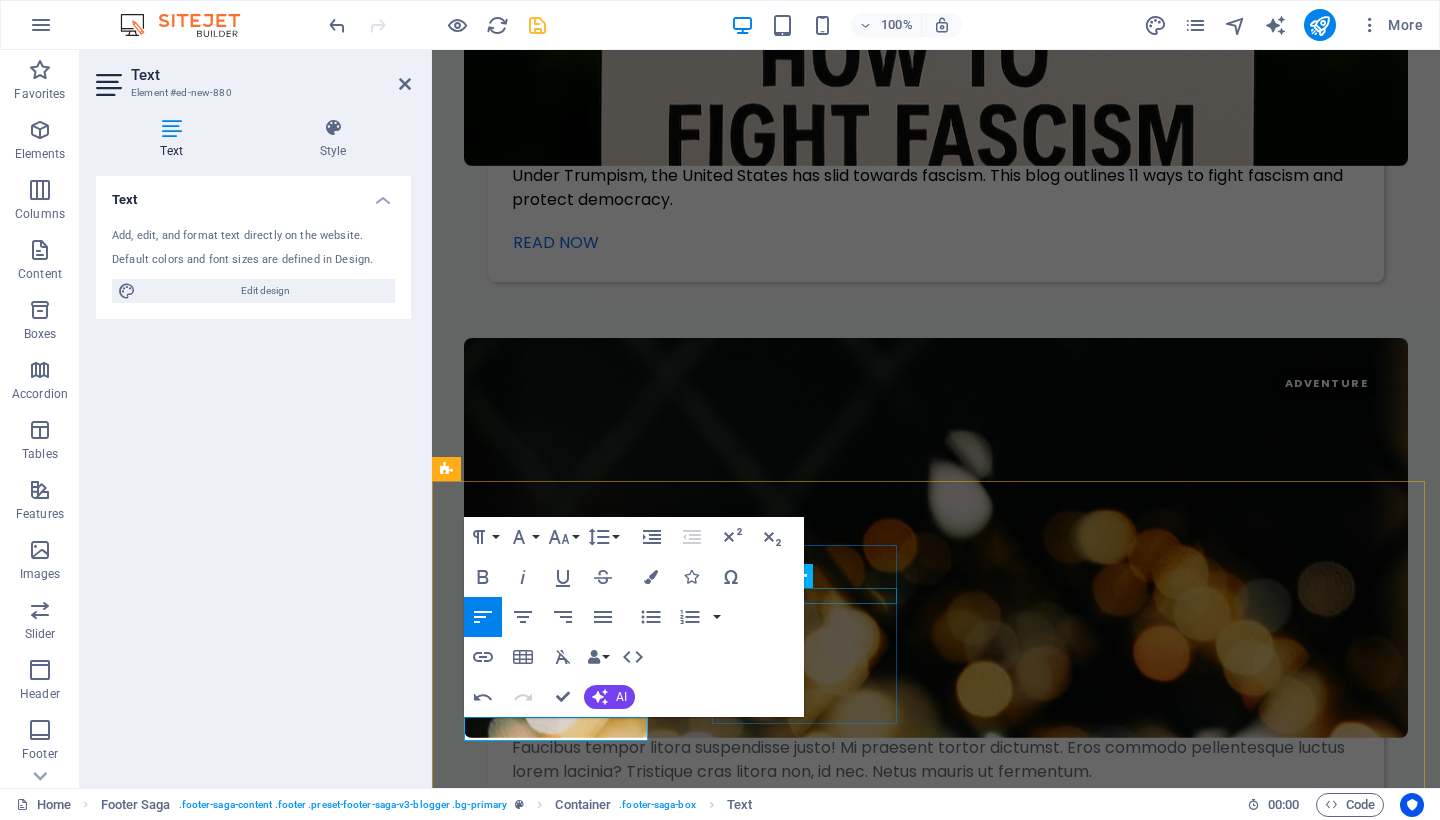 type 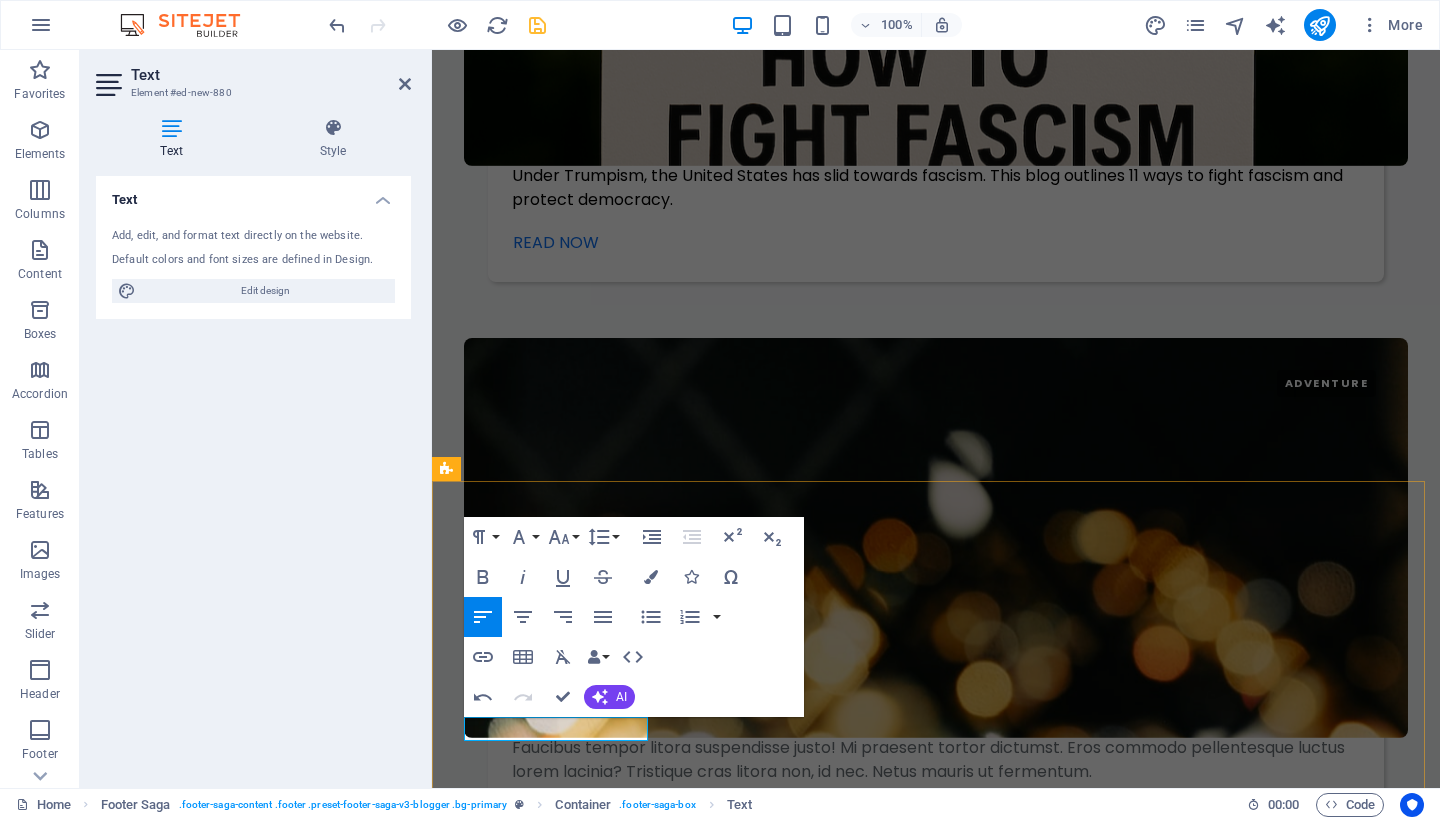 click on "New text element" at bounding box center [558, 9874] 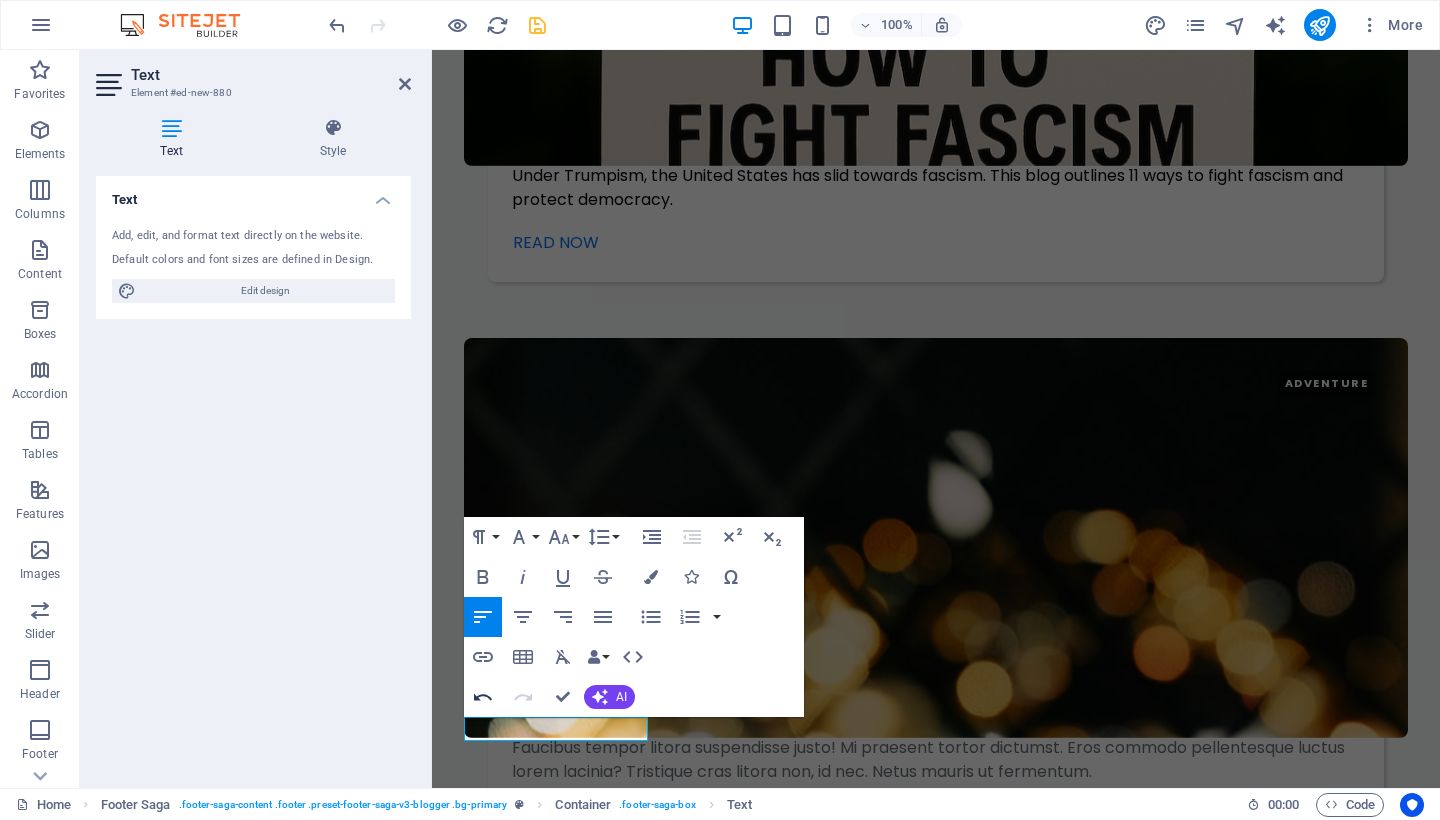 click 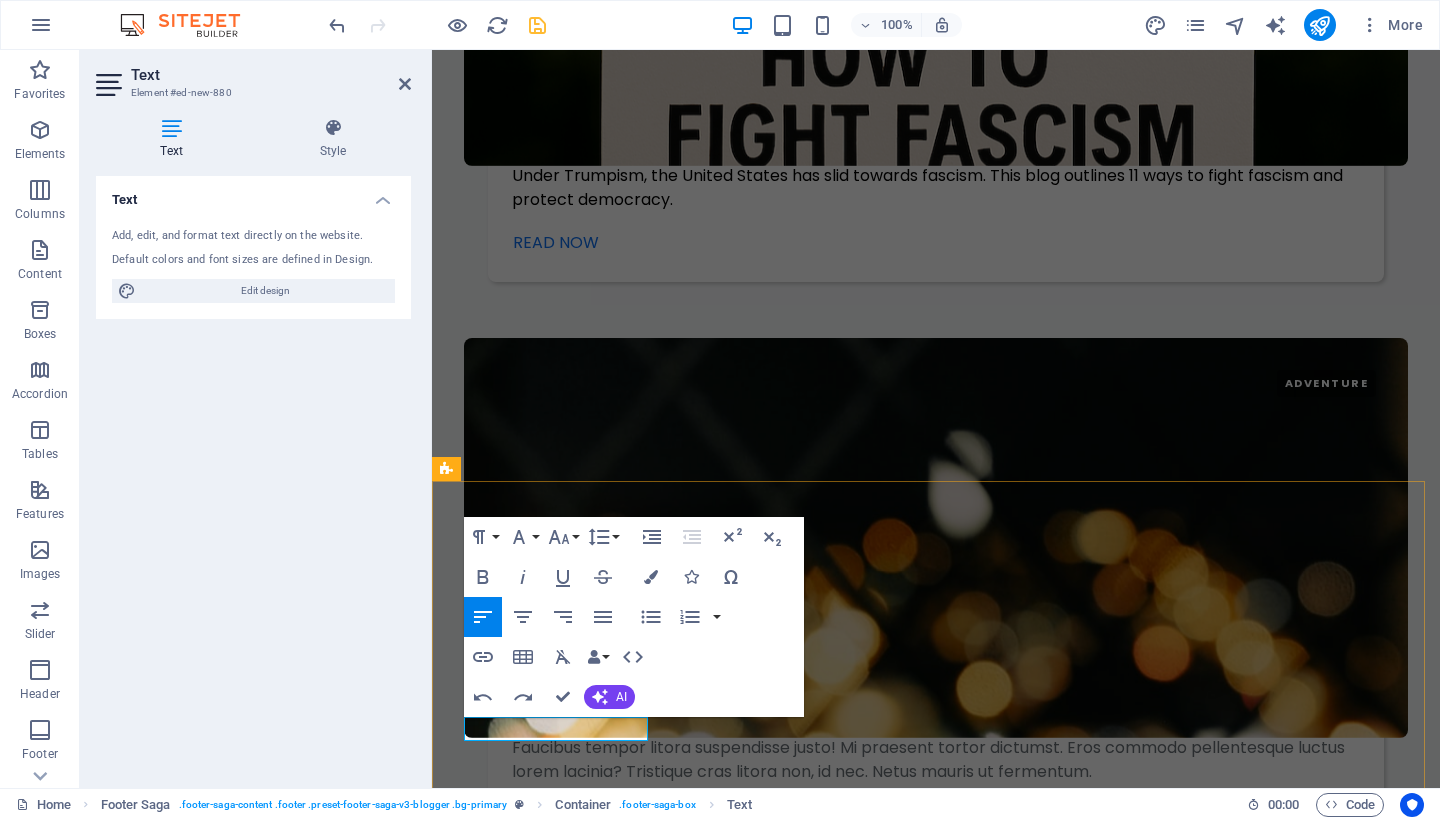 click on "New text elementp" at bounding box center [558, 9874] 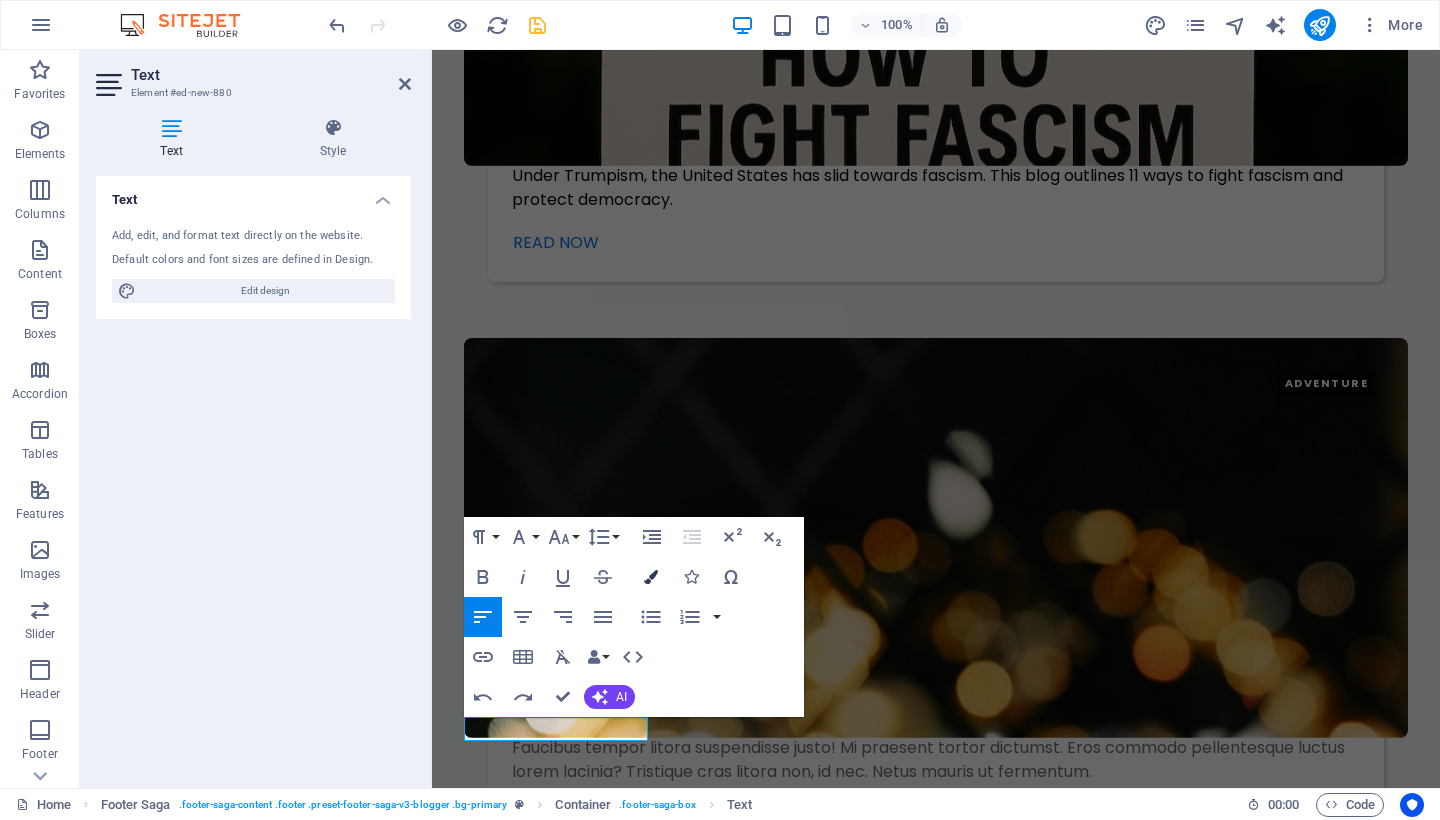 click at bounding box center (651, 577) 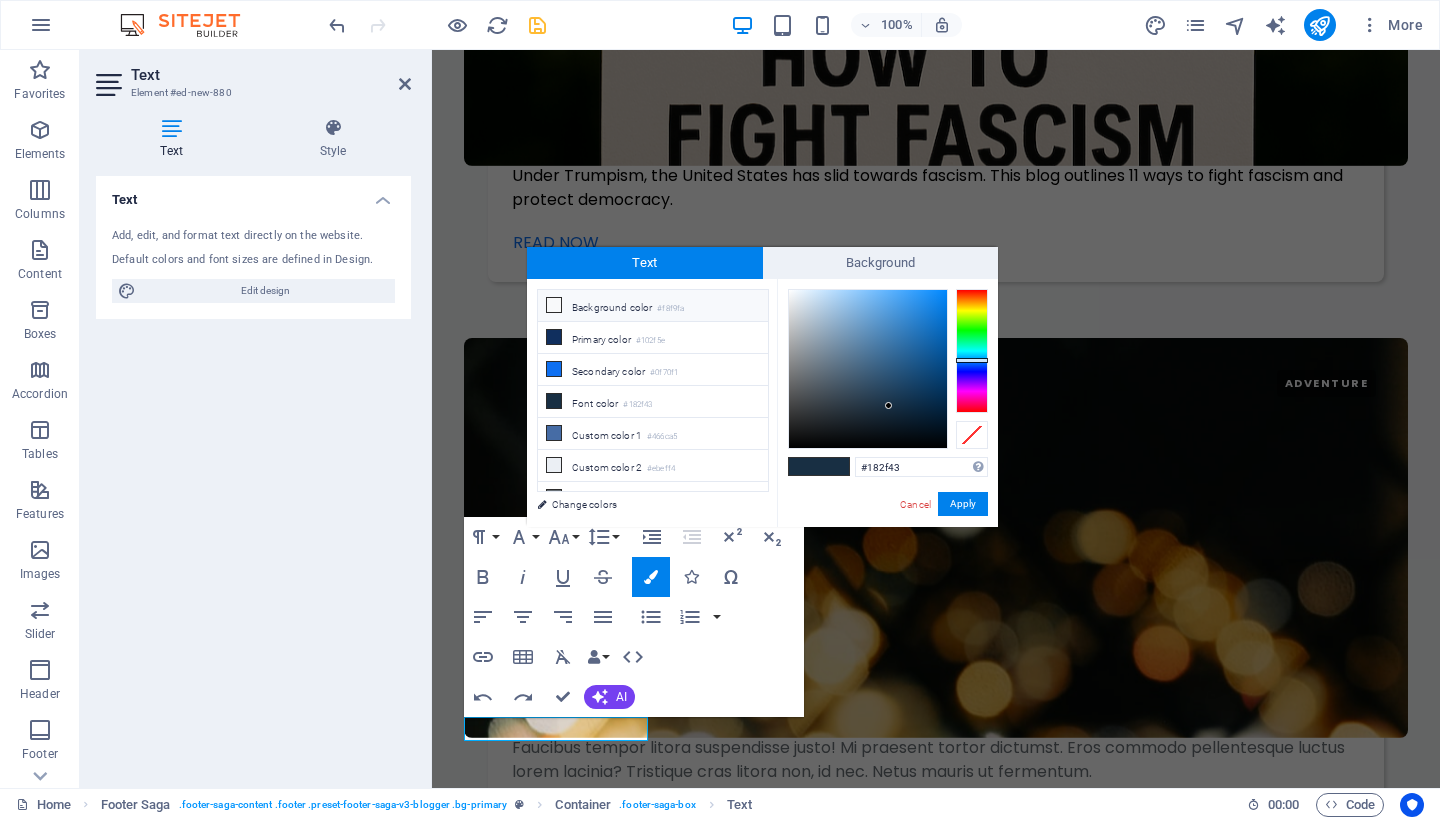click at bounding box center [554, 305] 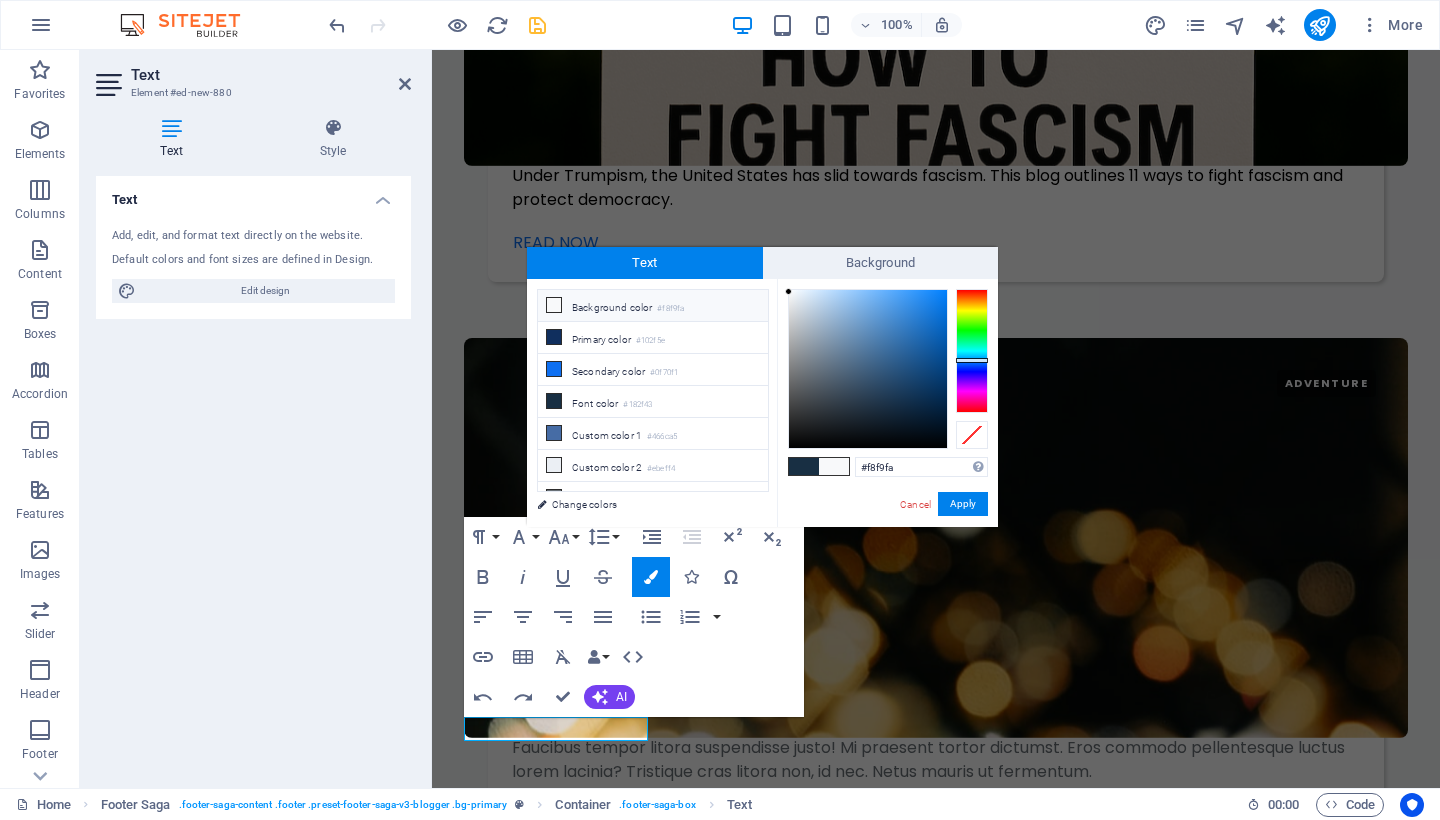 click at bounding box center (554, 305) 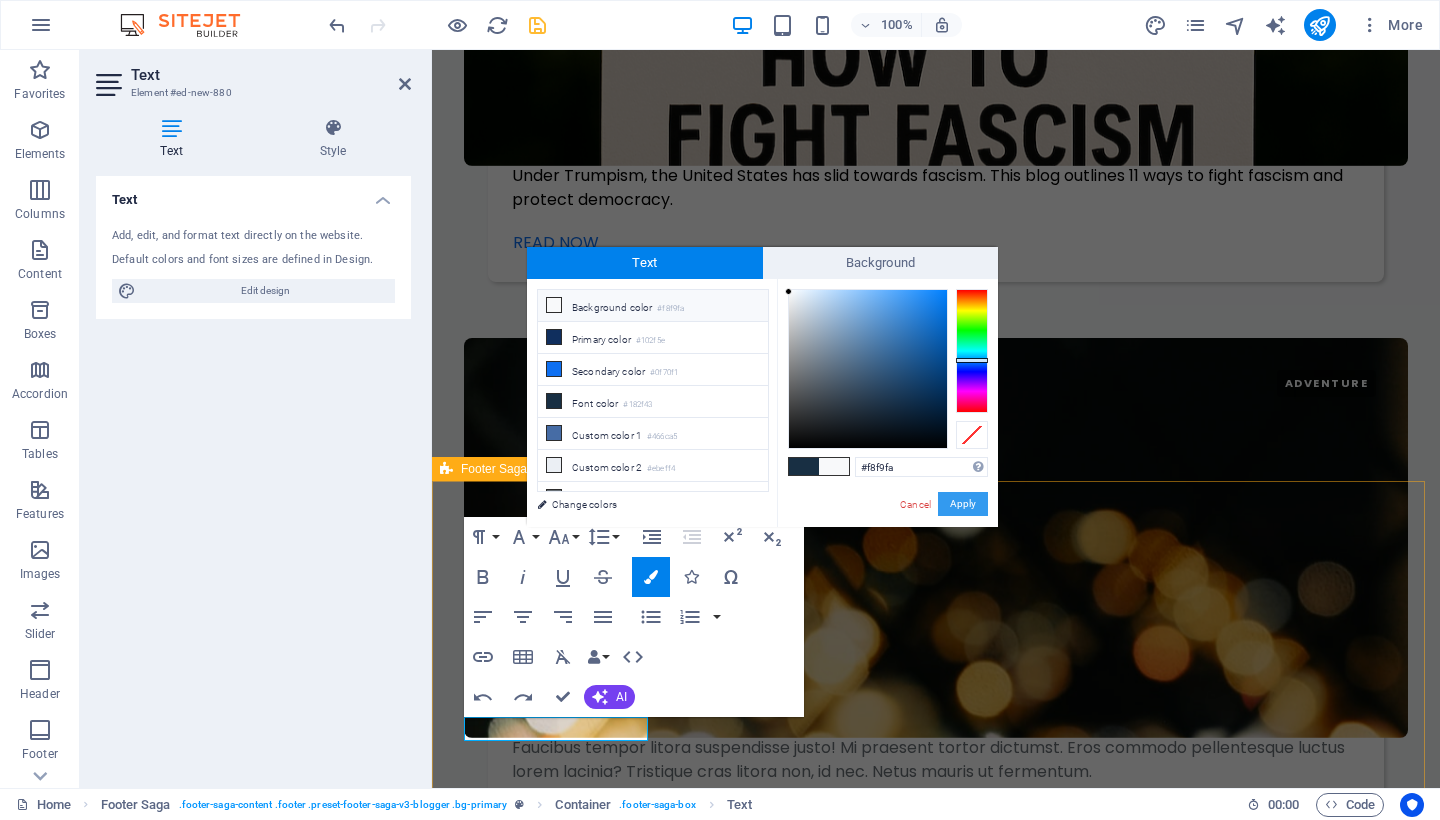 click on "Apply" at bounding box center (963, 504) 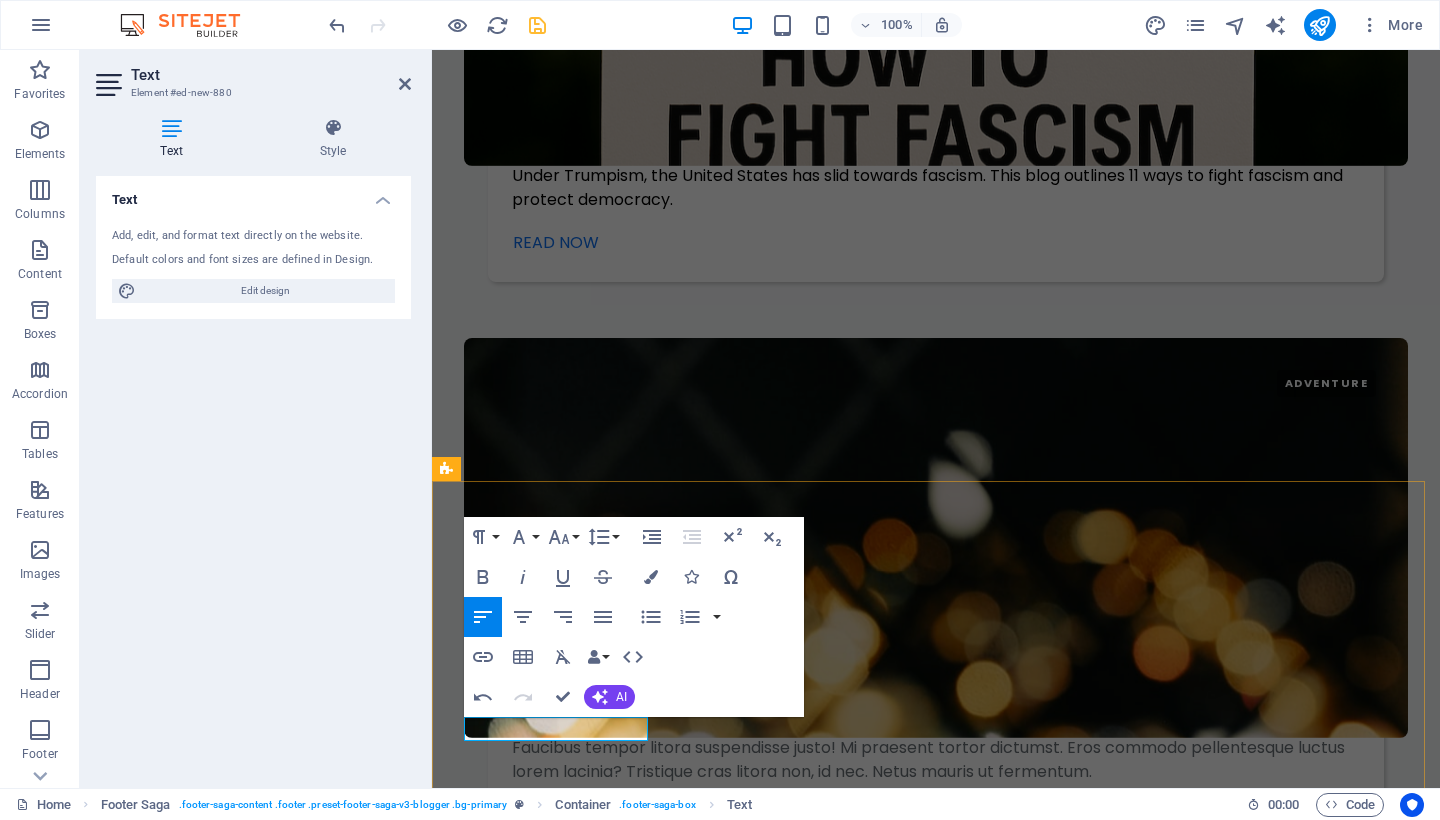 click on "New text elementp" at bounding box center [558, 9874] 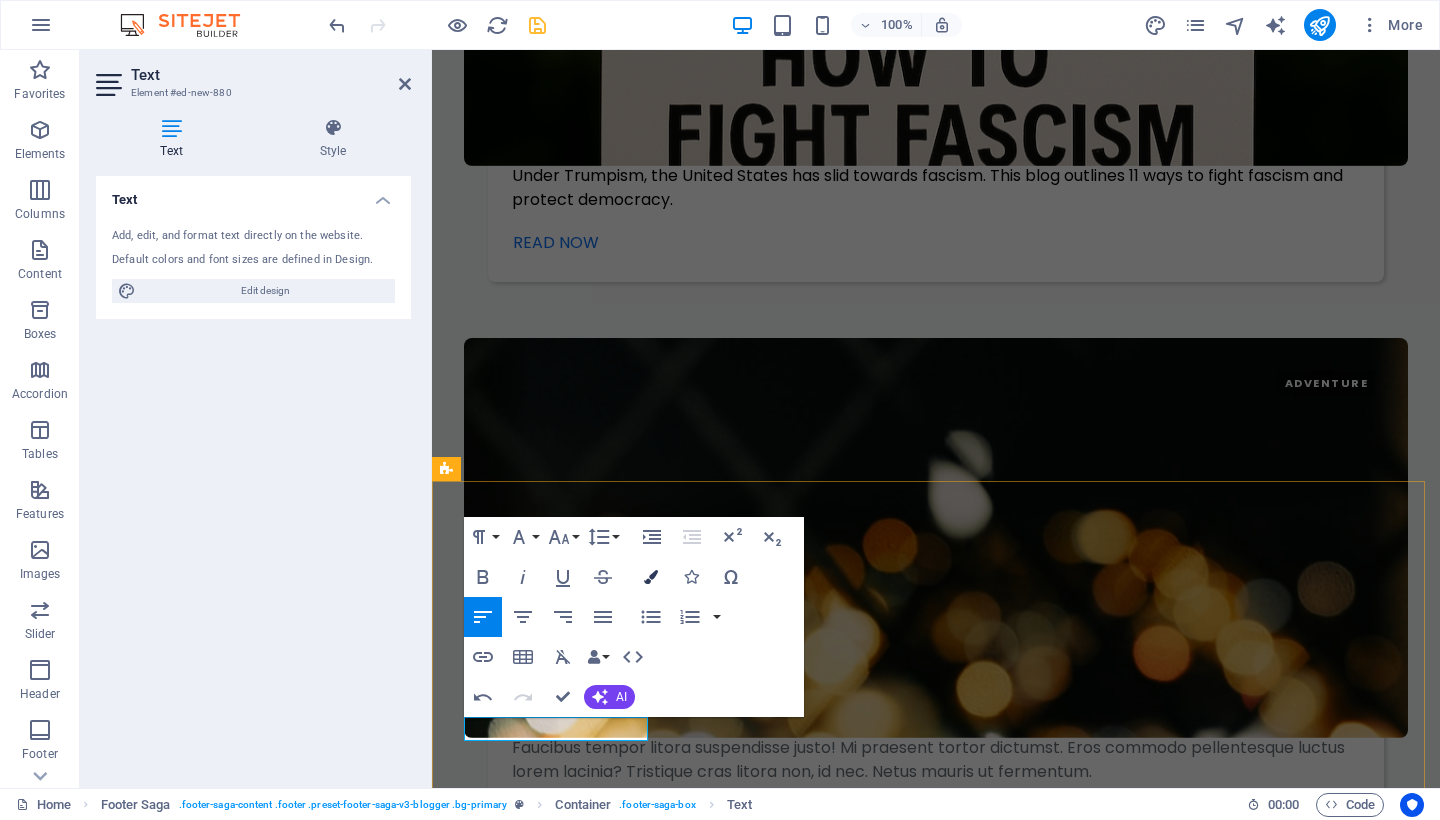 click at bounding box center (651, 577) 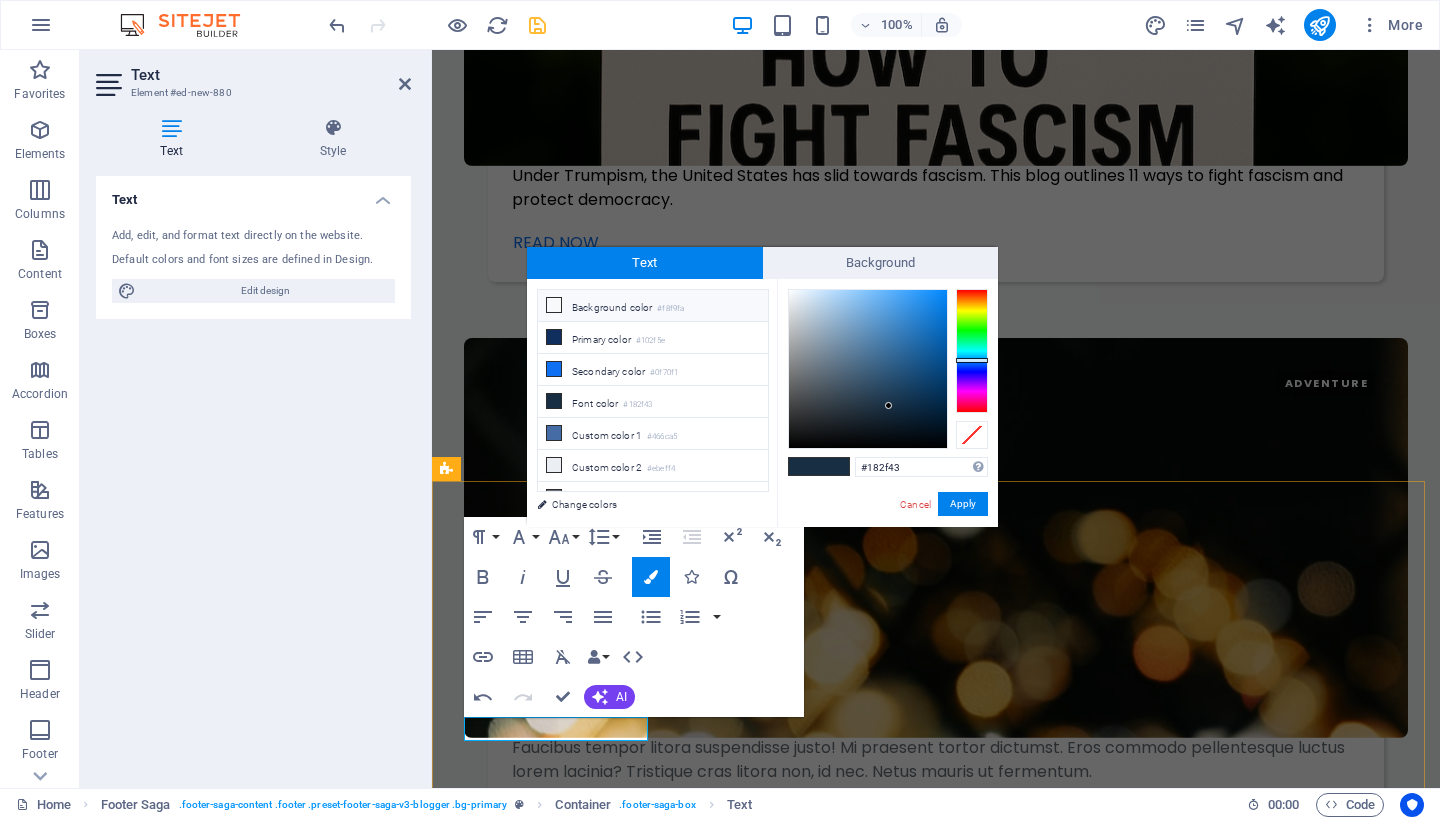 drag, startPoint x: 554, startPoint y: 298, endPoint x: 602, endPoint y: 316, distance: 51.264023 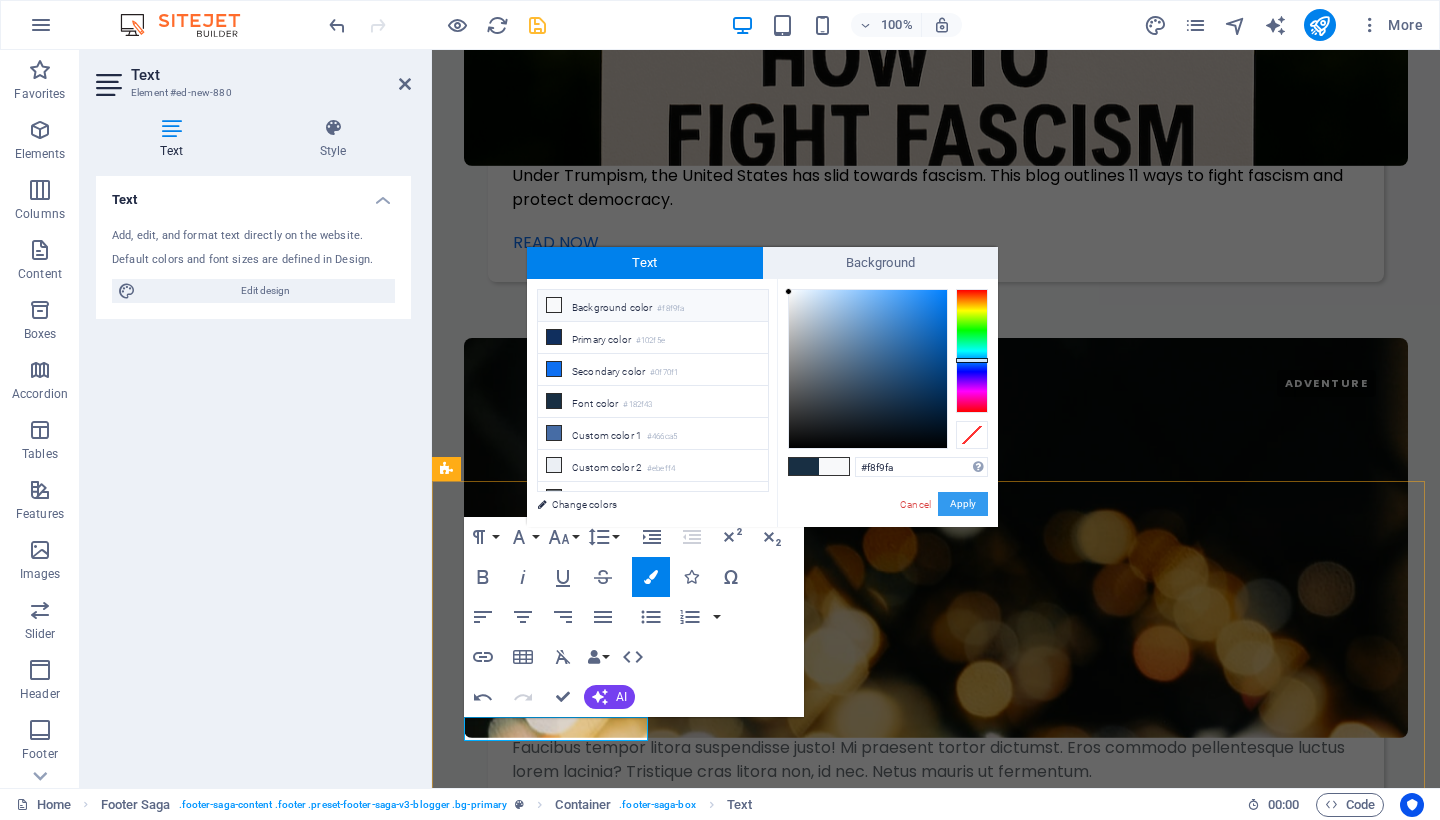 click on "Apply" at bounding box center [963, 504] 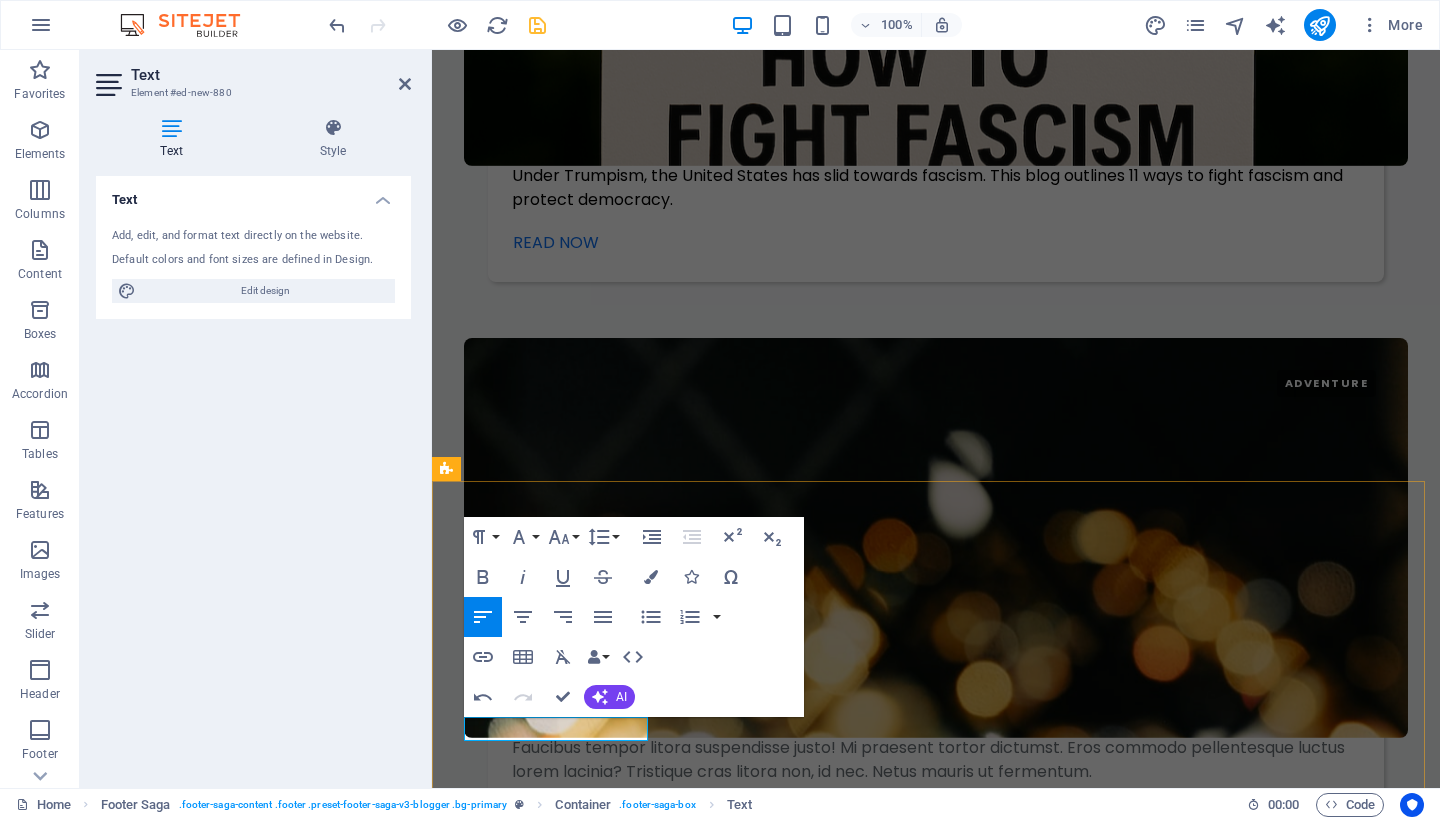 click on "PO BOX" at bounding box center (558, 9874) 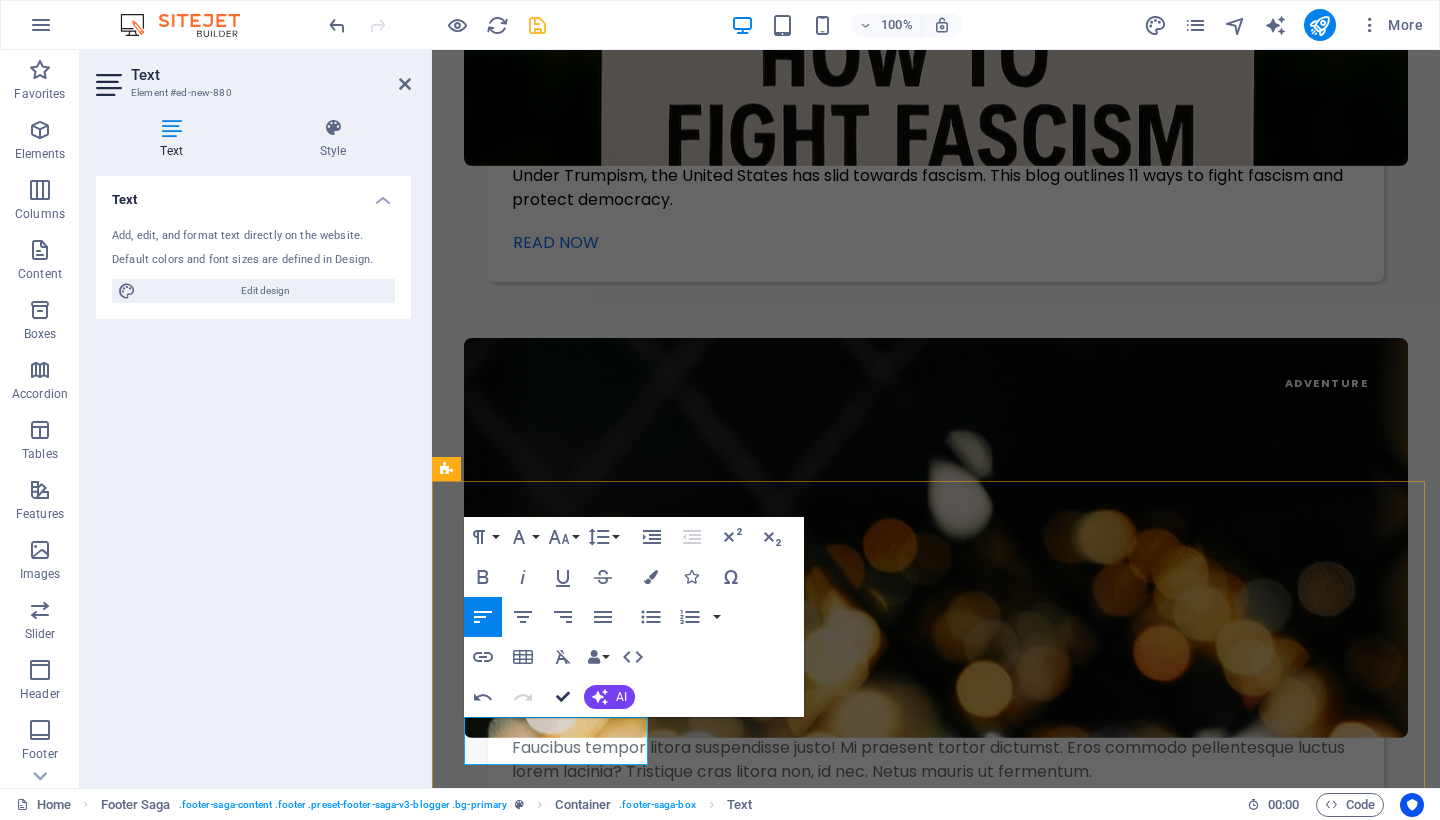 scroll, scrollTop: 4786, scrollLeft: 0, axis: vertical 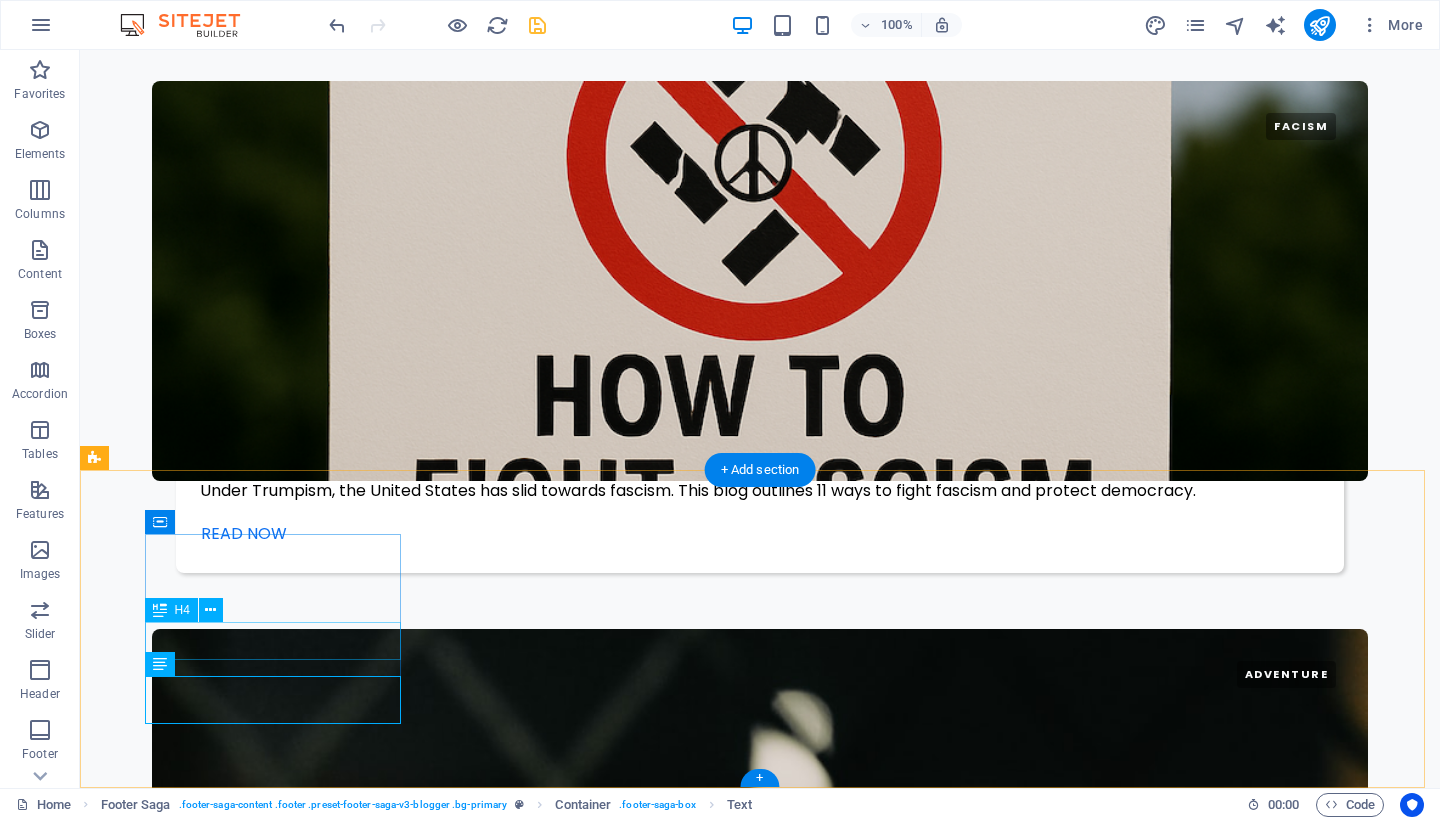 click on "Contact the Editor" at bounding box center (240, 9949) 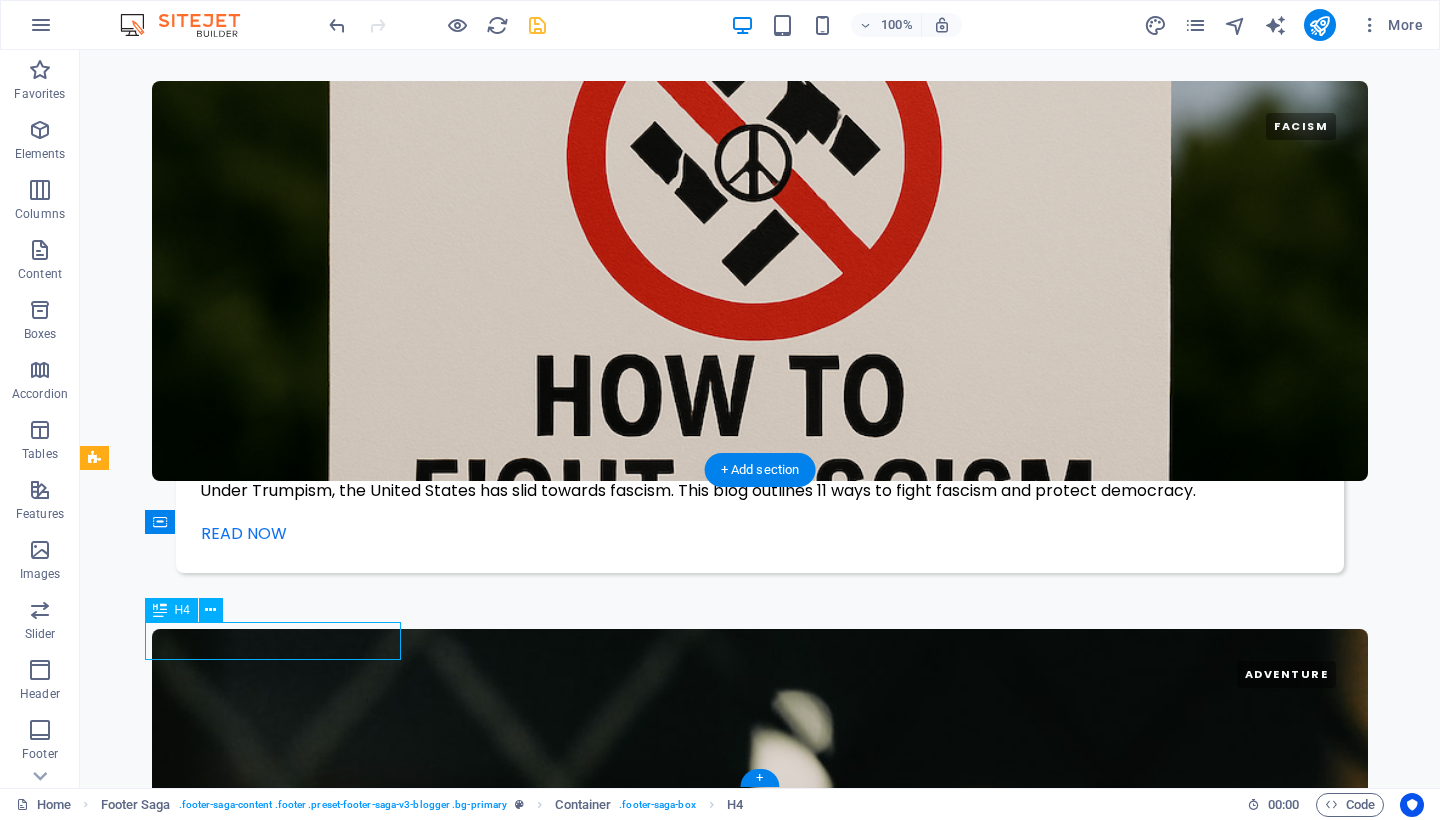 click on "Contact the Editor" at bounding box center (240, 9949) 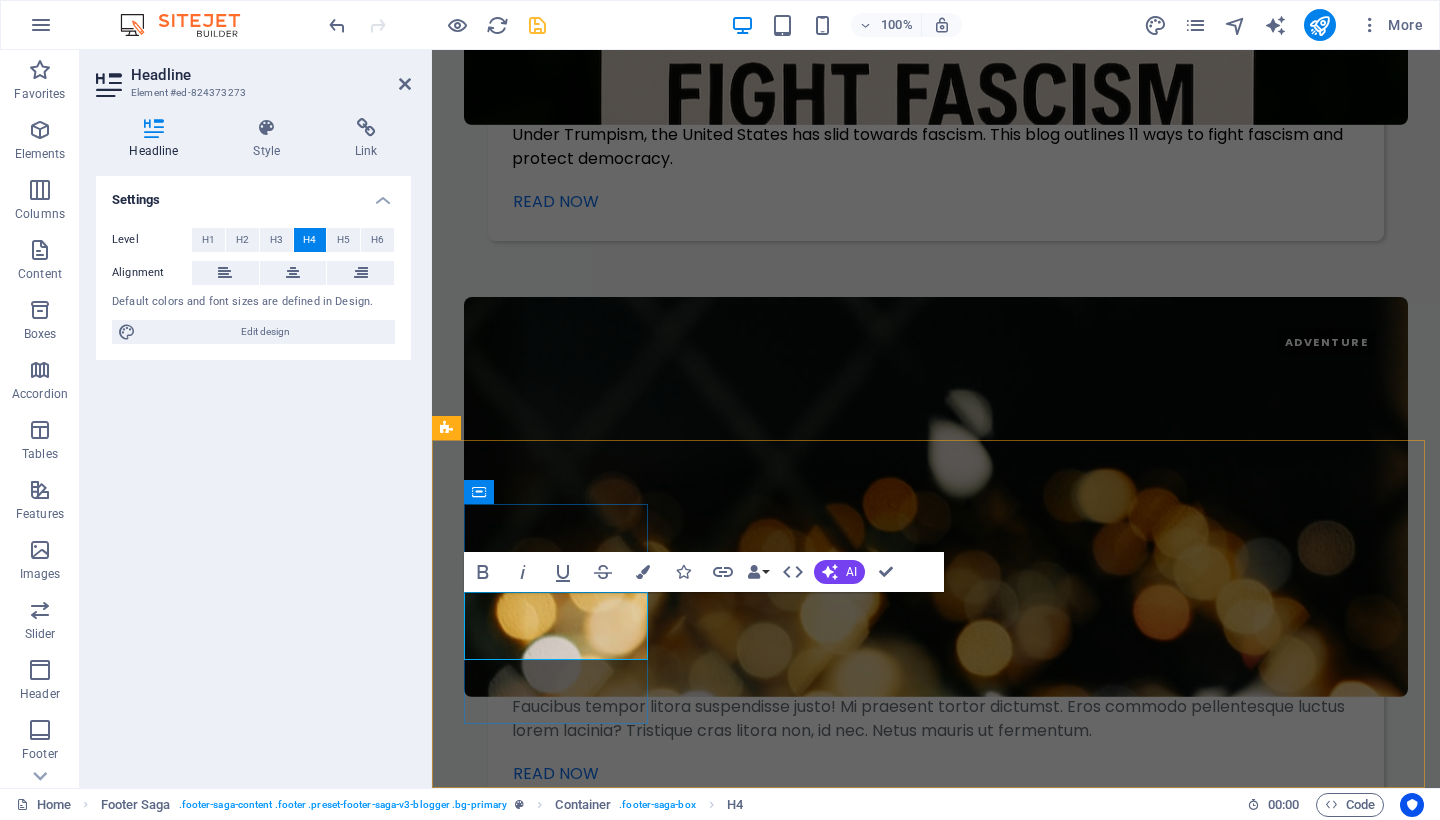 click on "Contact the Editor" at bounding box center [558, 9767] 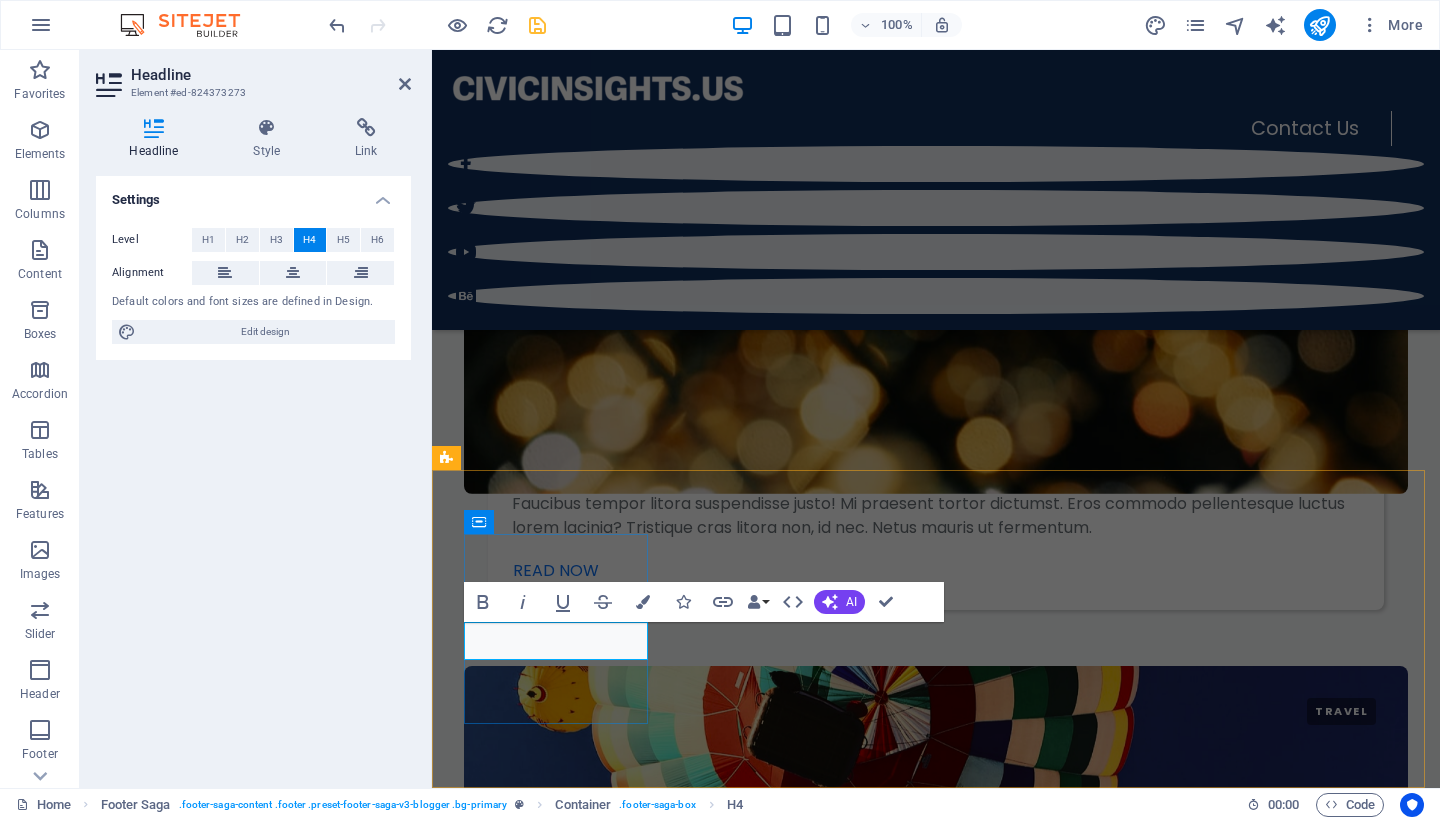 scroll, scrollTop: 5485, scrollLeft: 0, axis: vertical 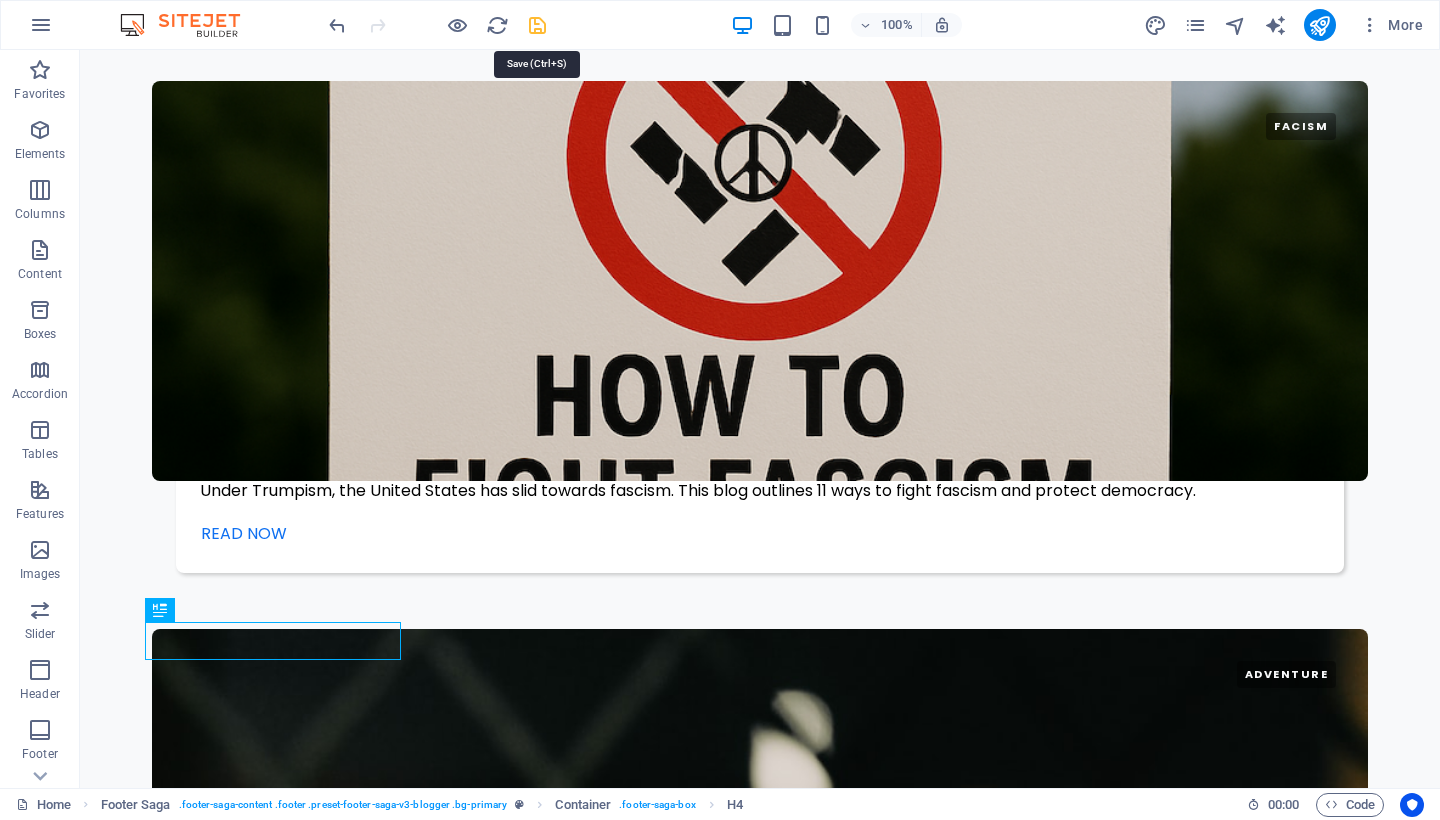 click at bounding box center (537, 25) 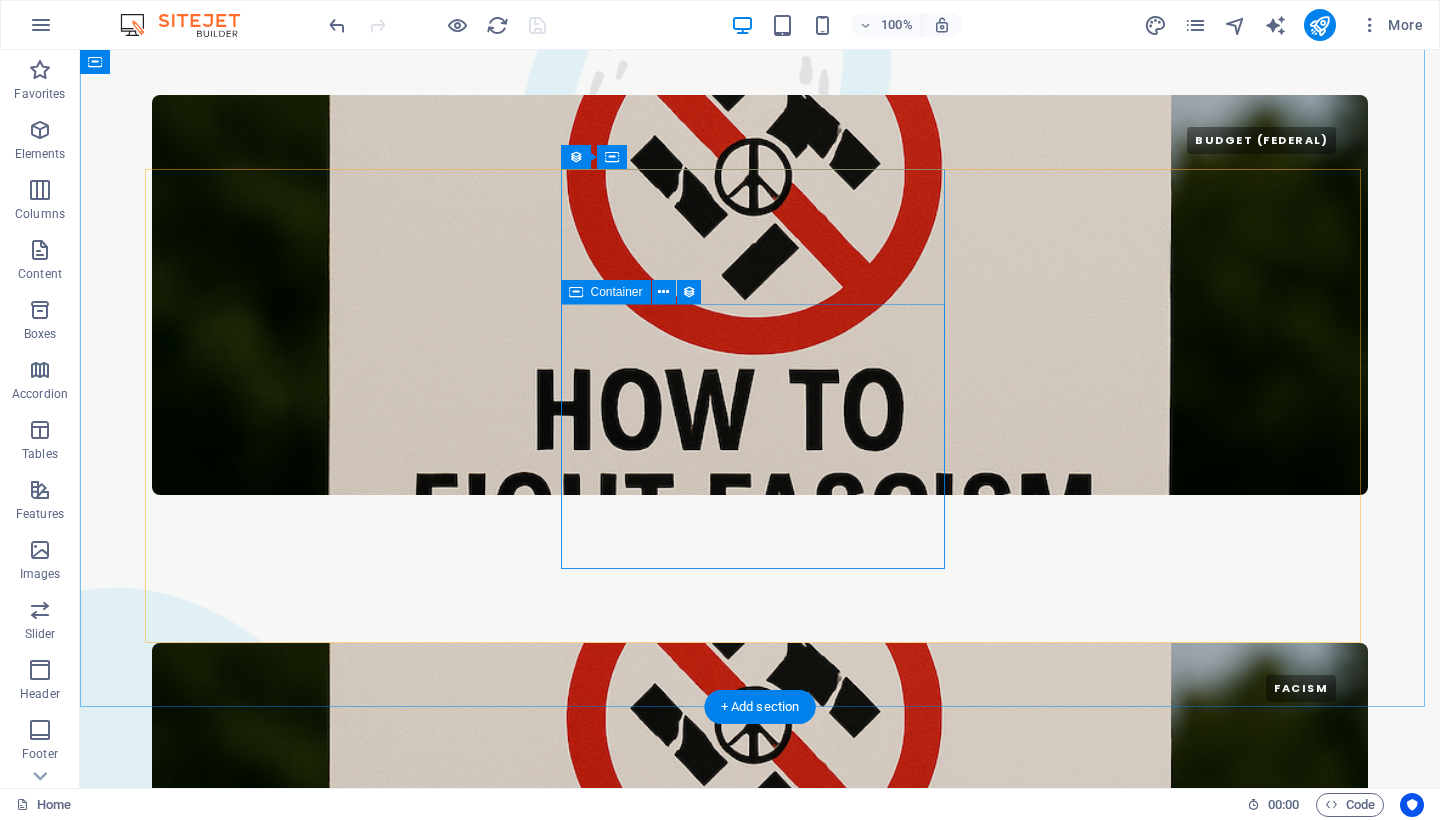 scroll, scrollTop: 4069, scrollLeft: 0, axis: vertical 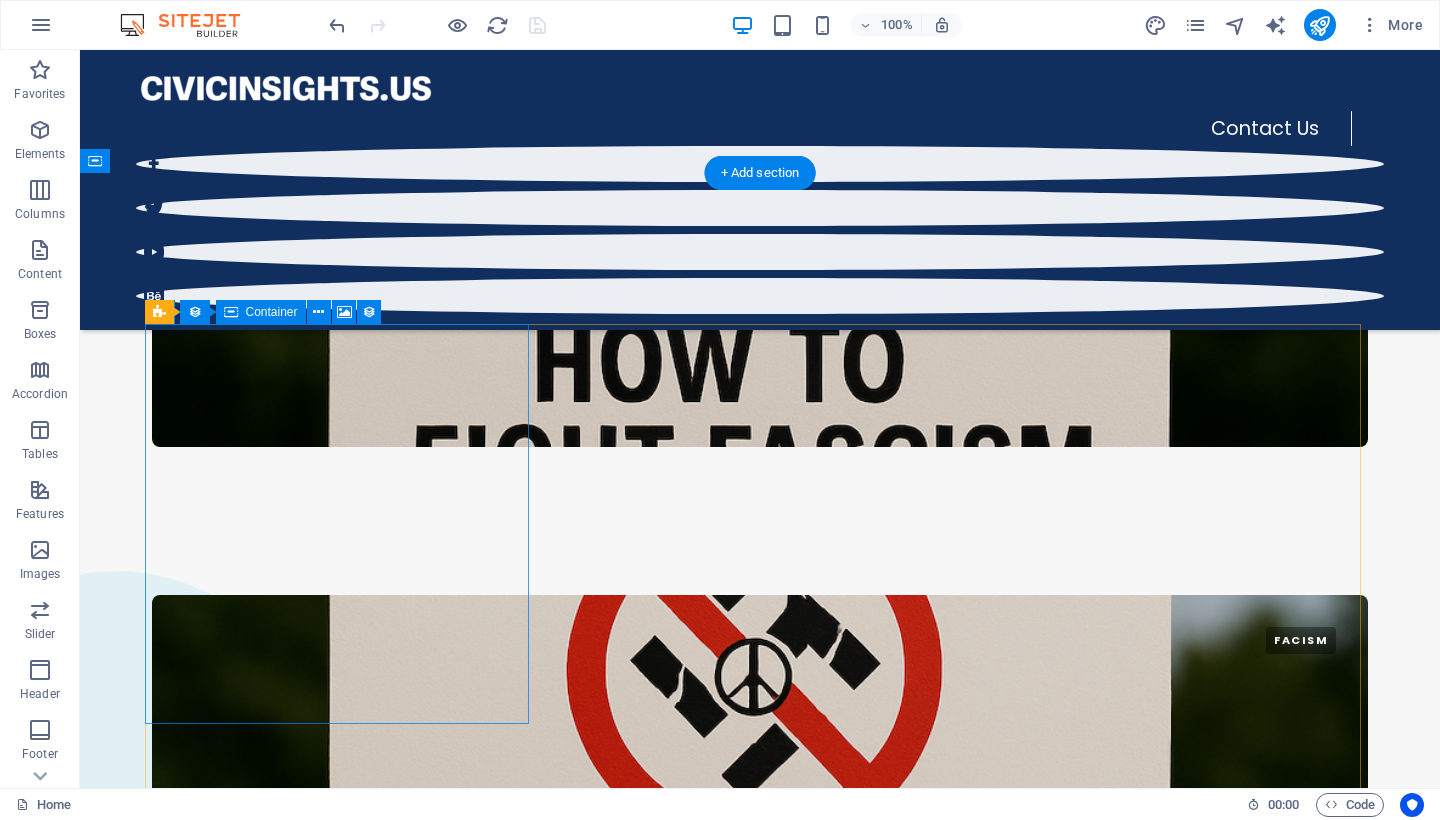 click at bounding box center [760, 7307] 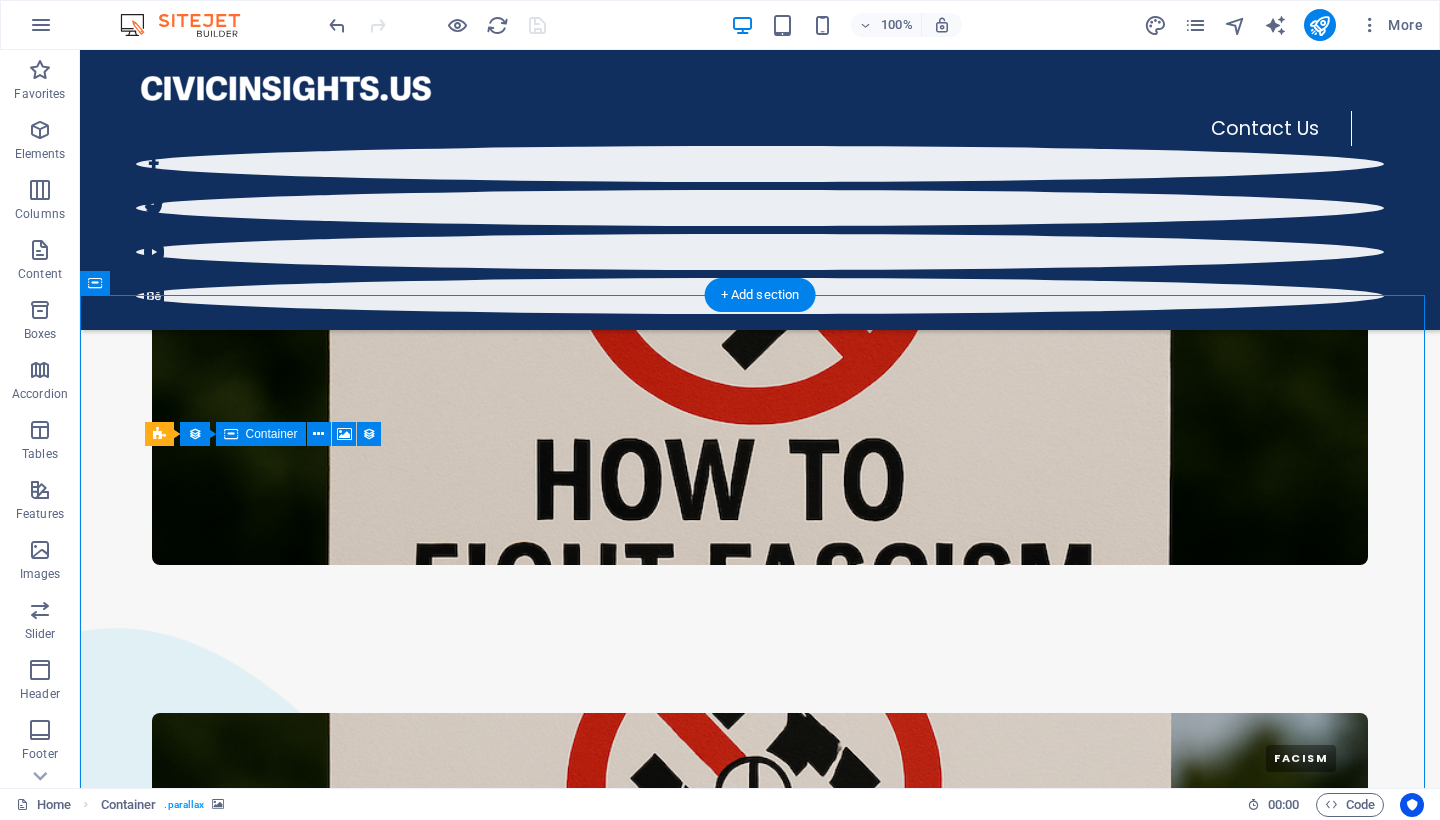 scroll, scrollTop: 3947, scrollLeft: 0, axis: vertical 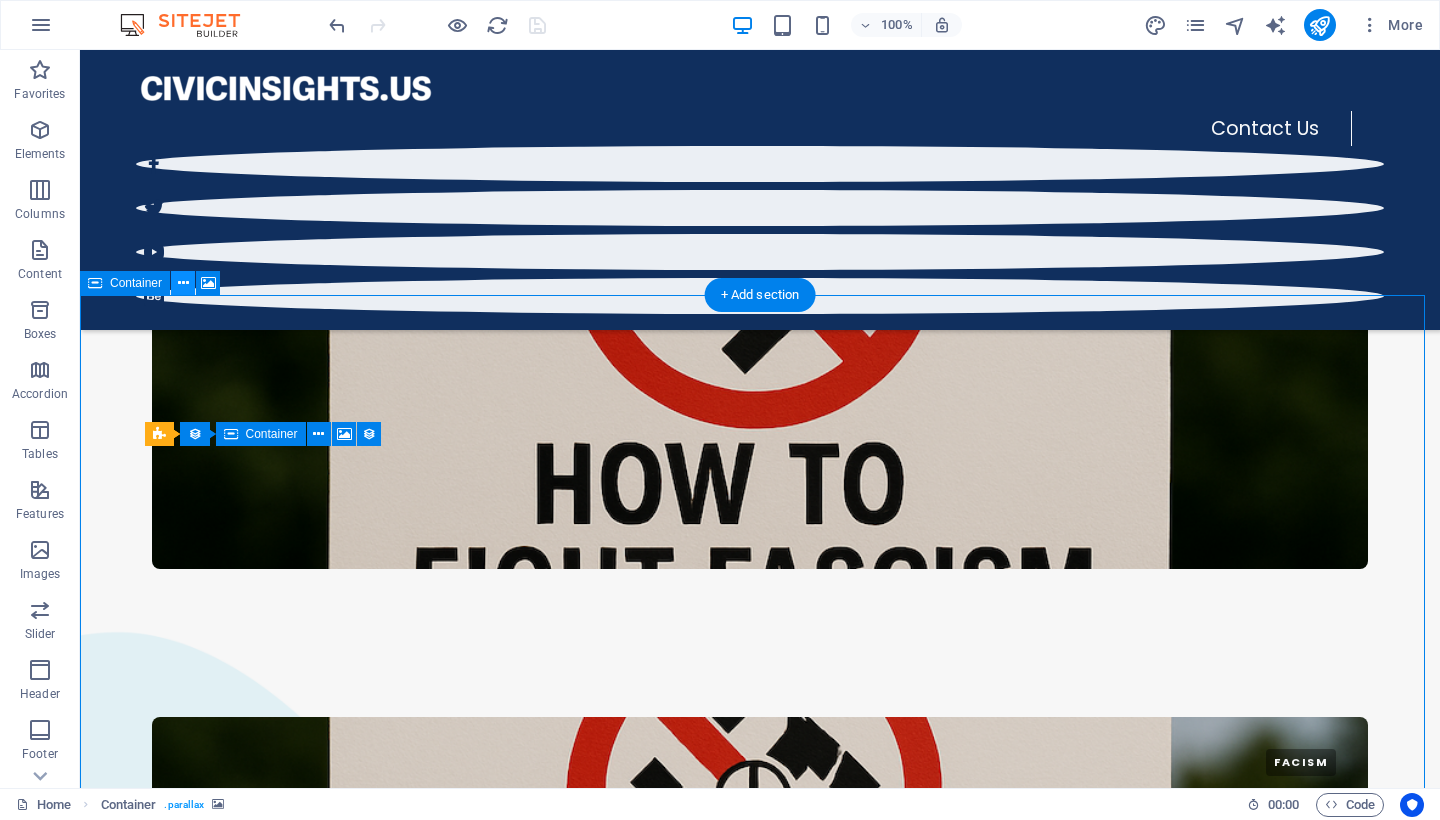 click at bounding box center (183, 283) 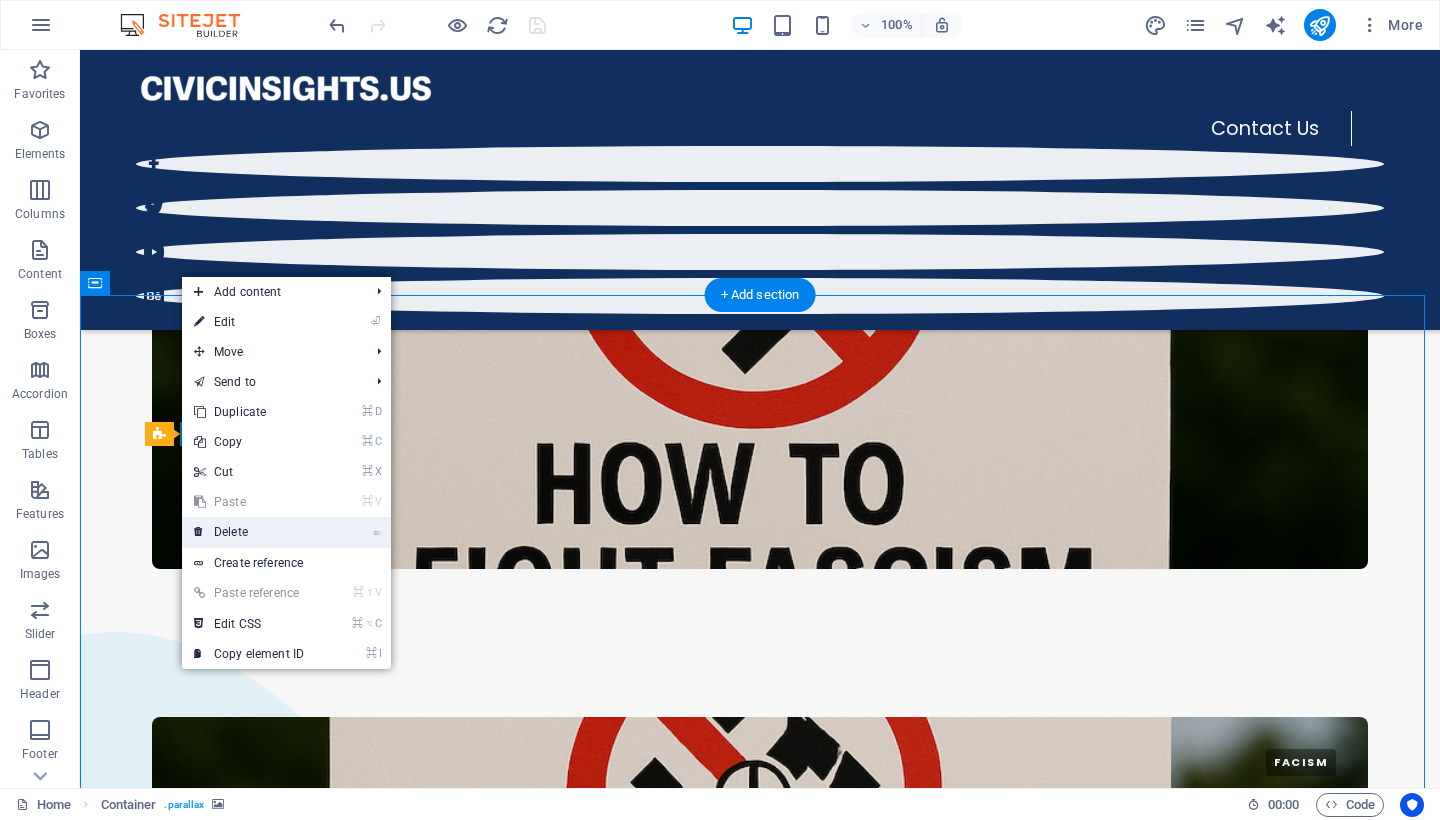 click on "⌦  Delete" at bounding box center [249, 532] 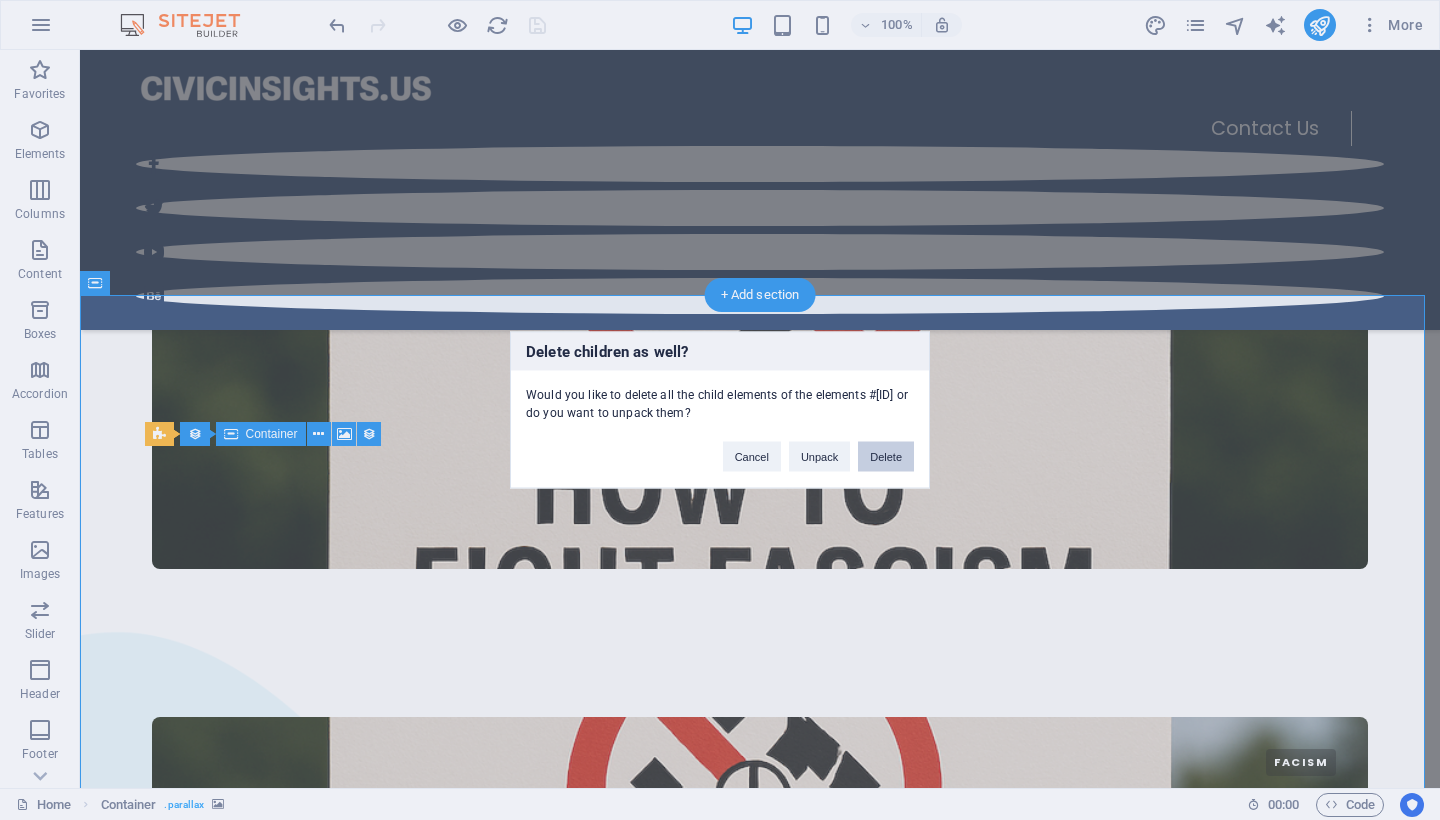 click on "Delete" at bounding box center [886, 457] 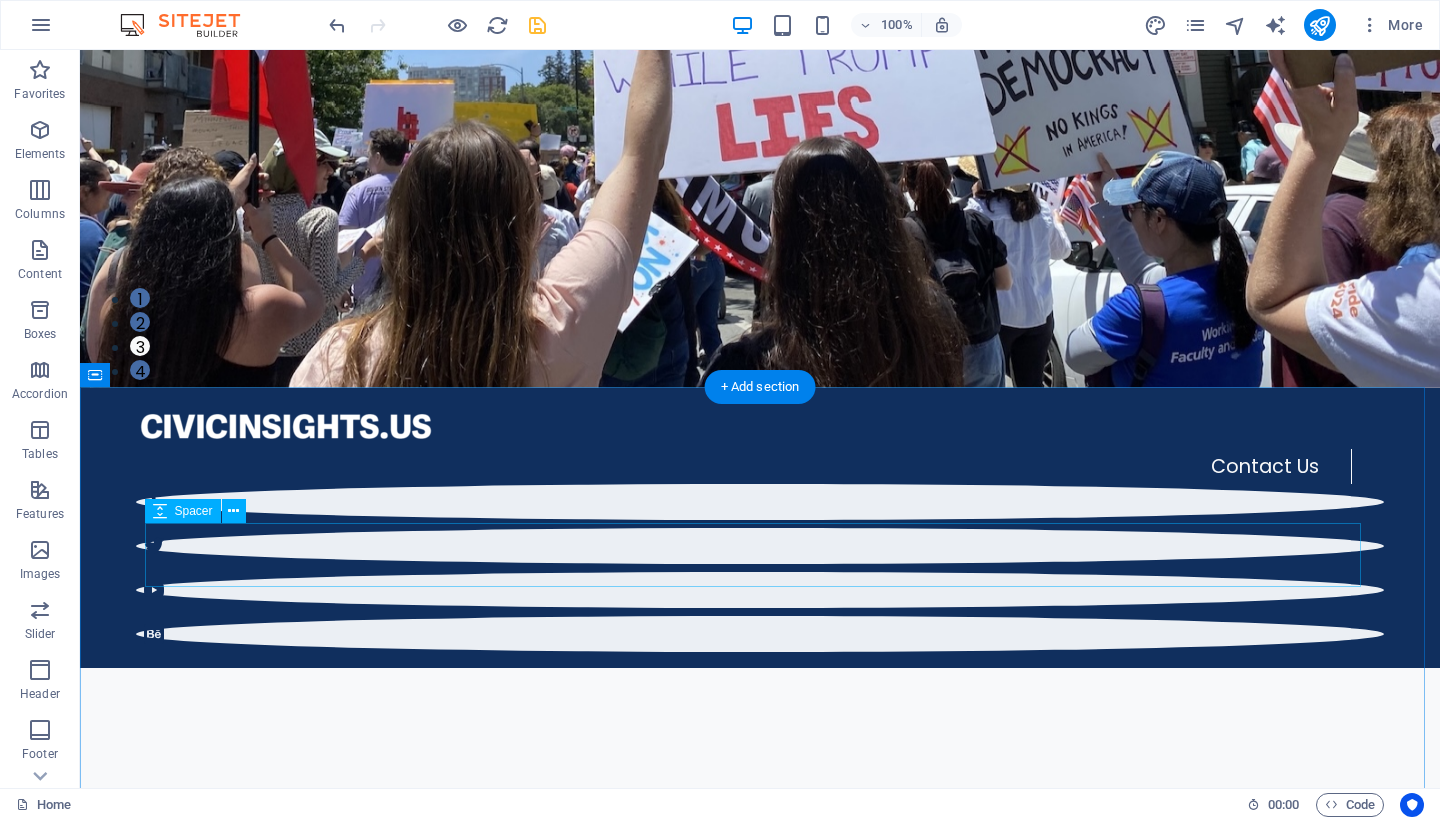 scroll, scrollTop: 573, scrollLeft: 0, axis: vertical 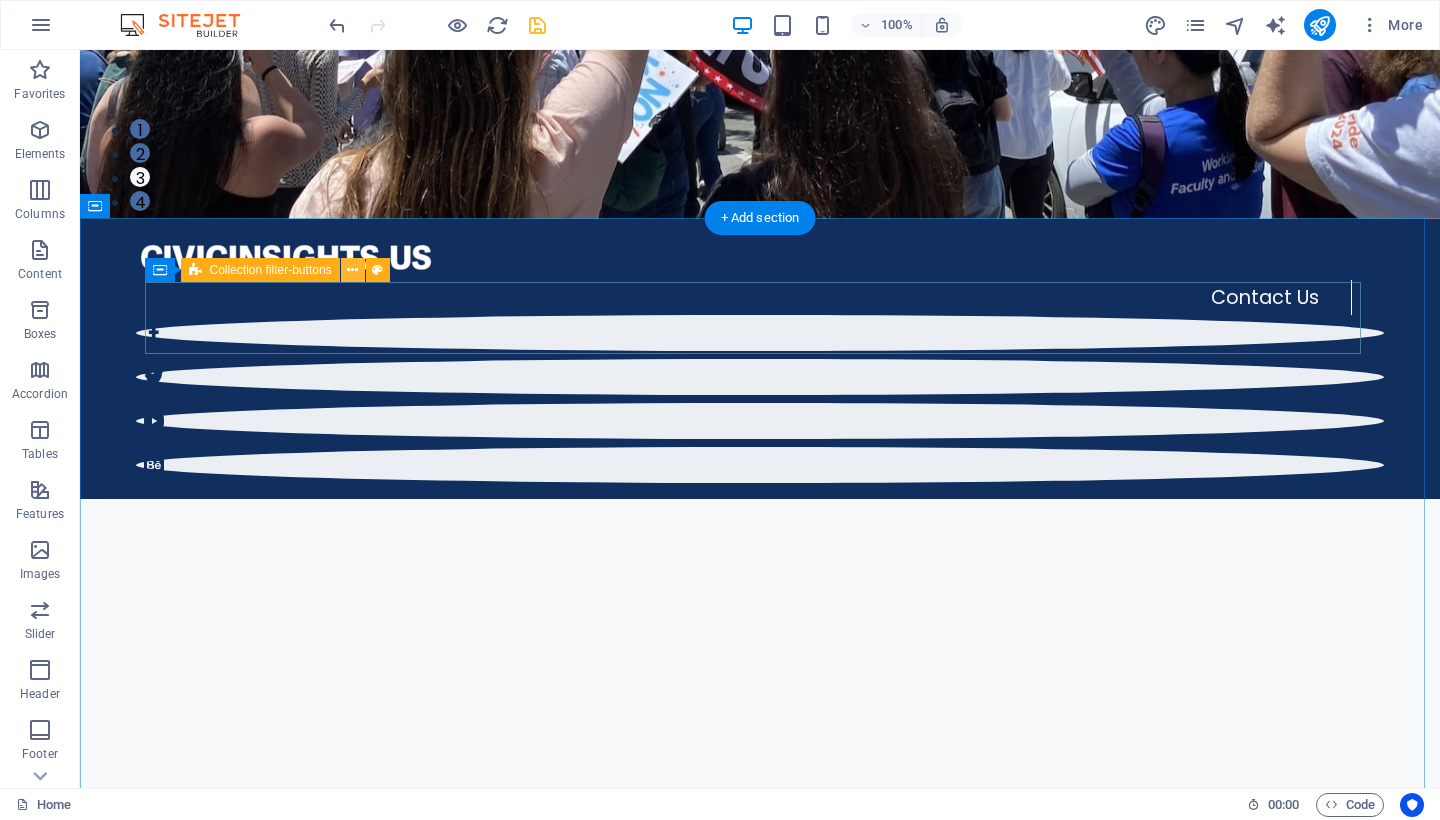 click at bounding box center (352, 270) 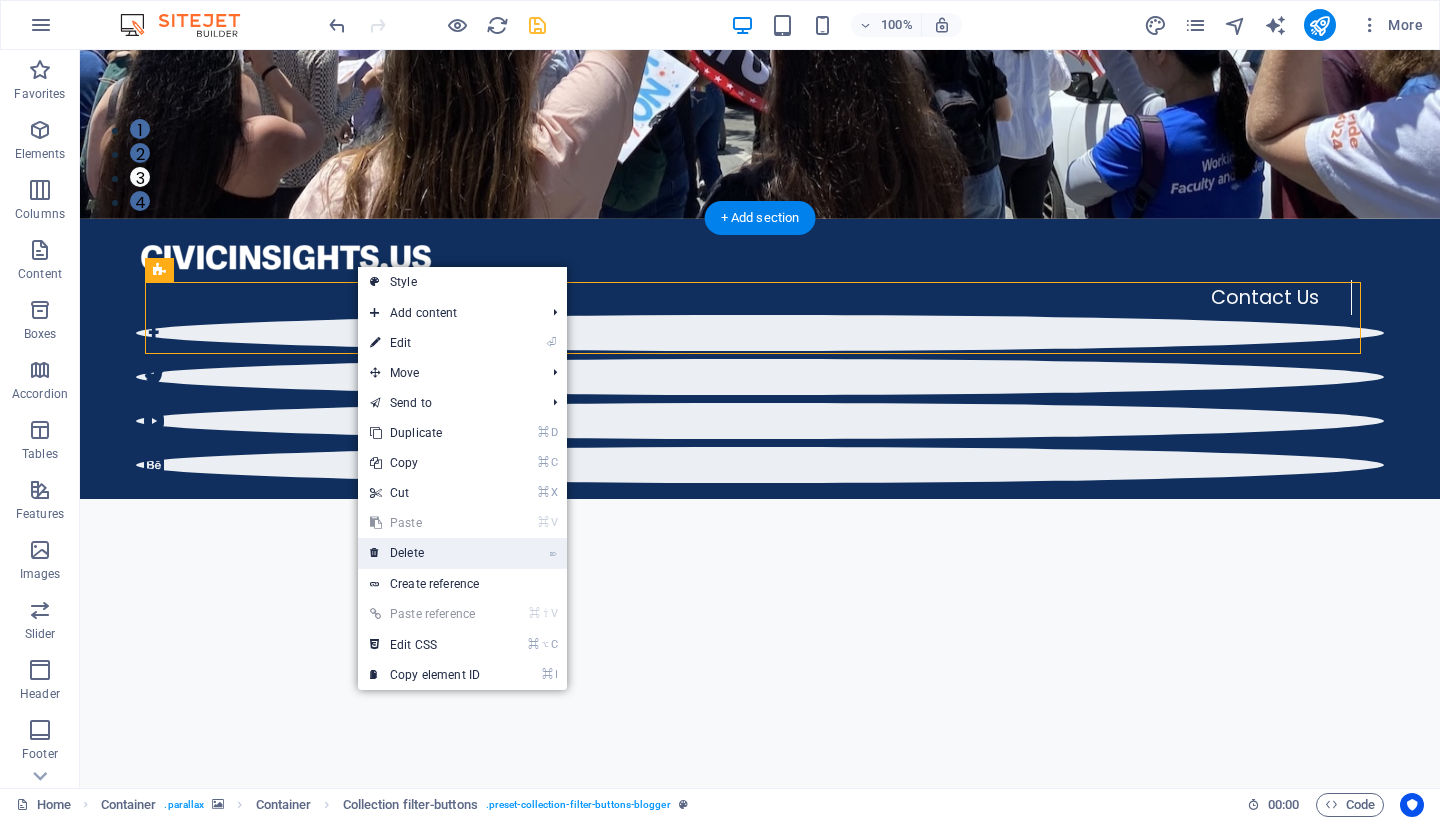 click on "⌦  Delete" at bounding box center [425, 553] 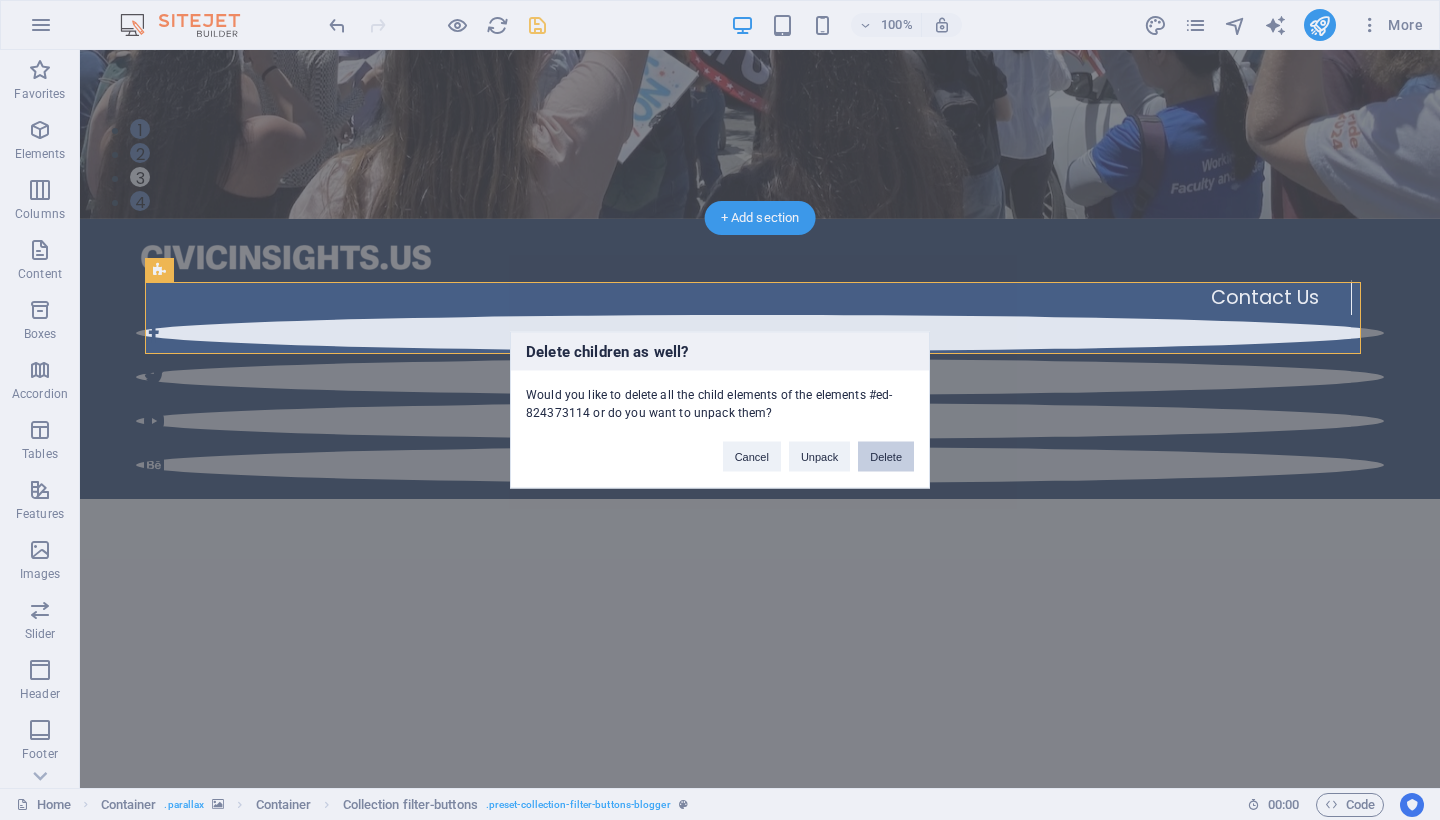 click on "Delete" at bounding box center [886, 457] 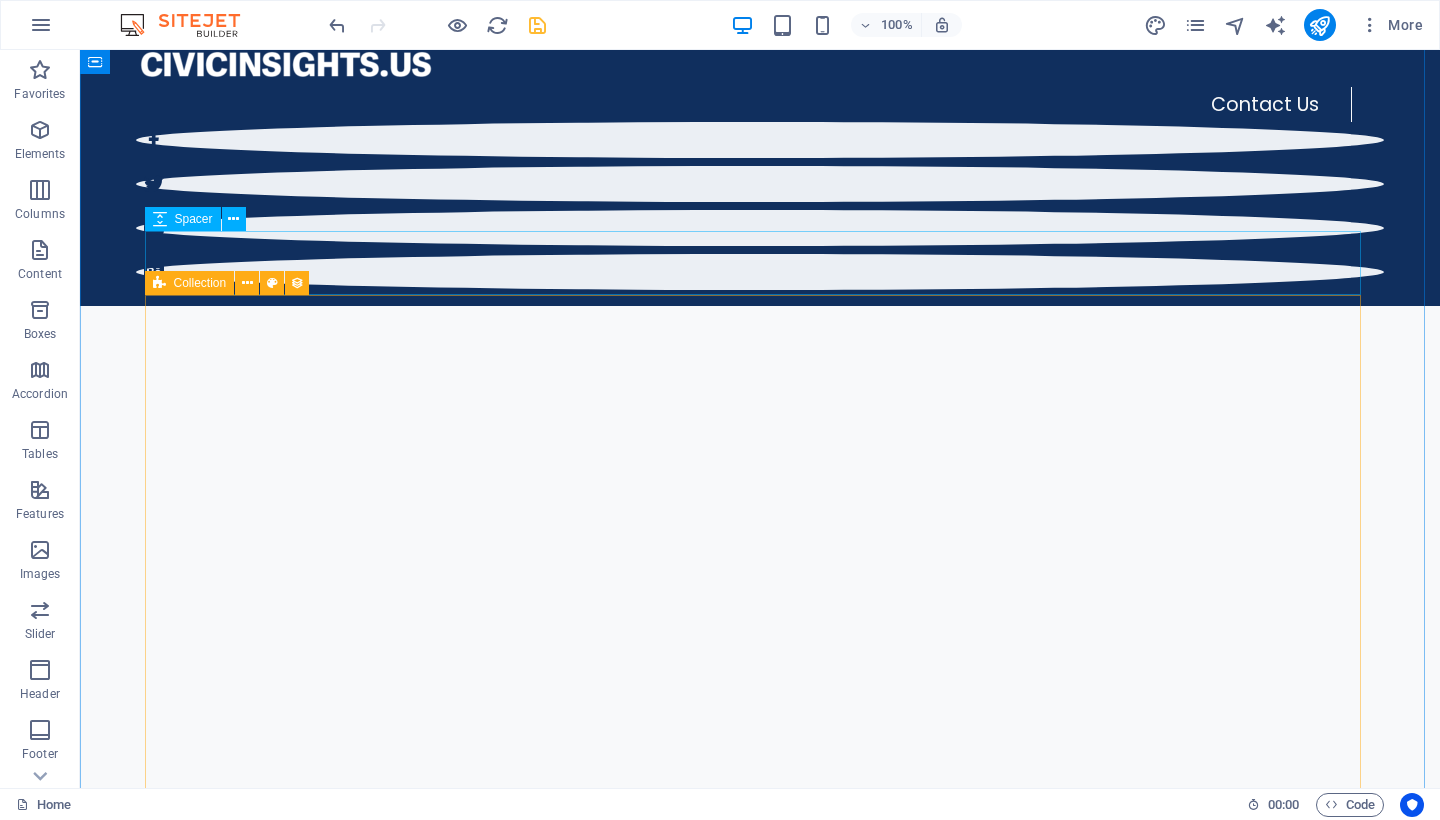 scroll, scrollTop: 608, scrollLeft: 0, axis: vertical 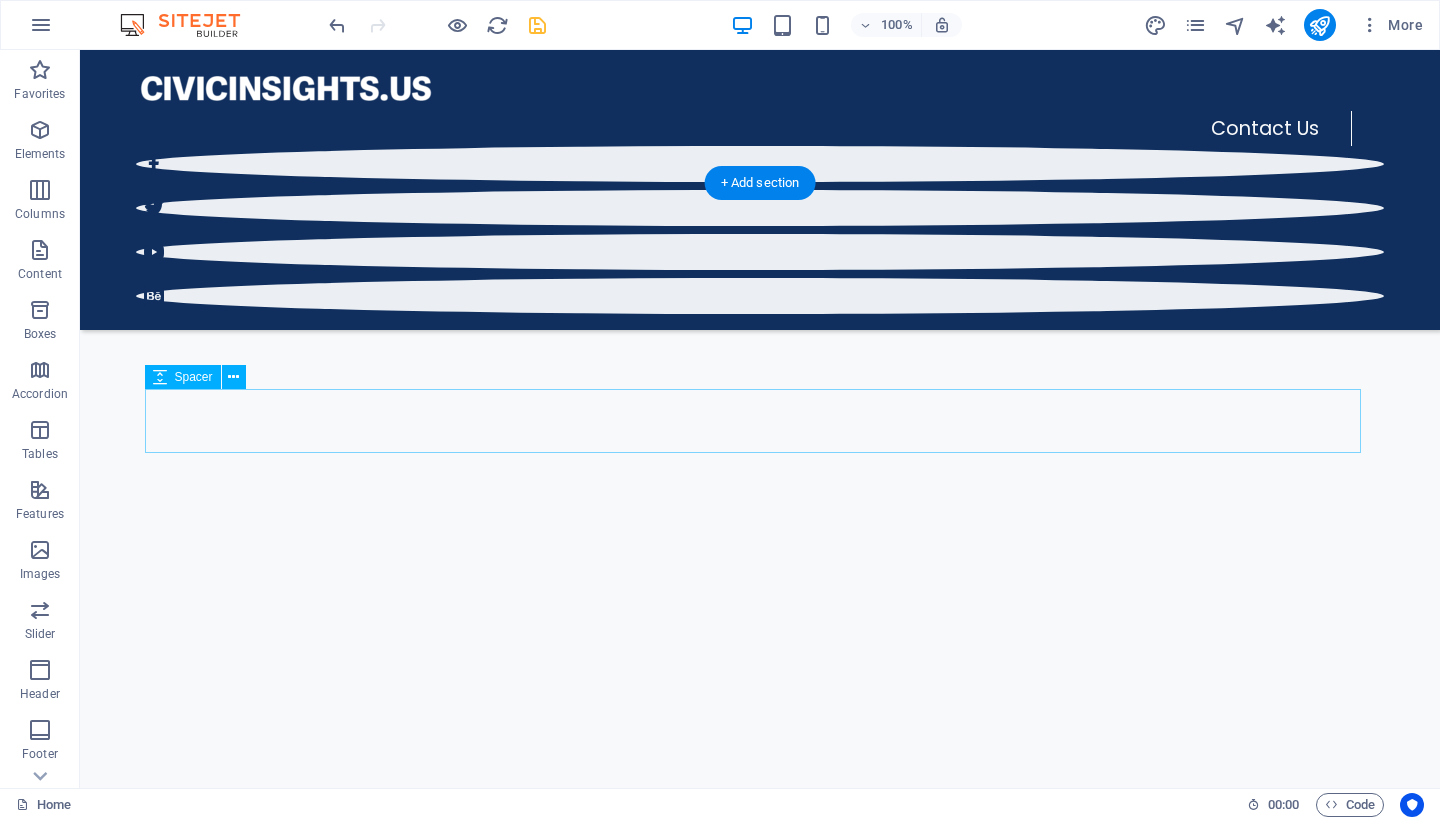 click at bounding box center (760, 3293) 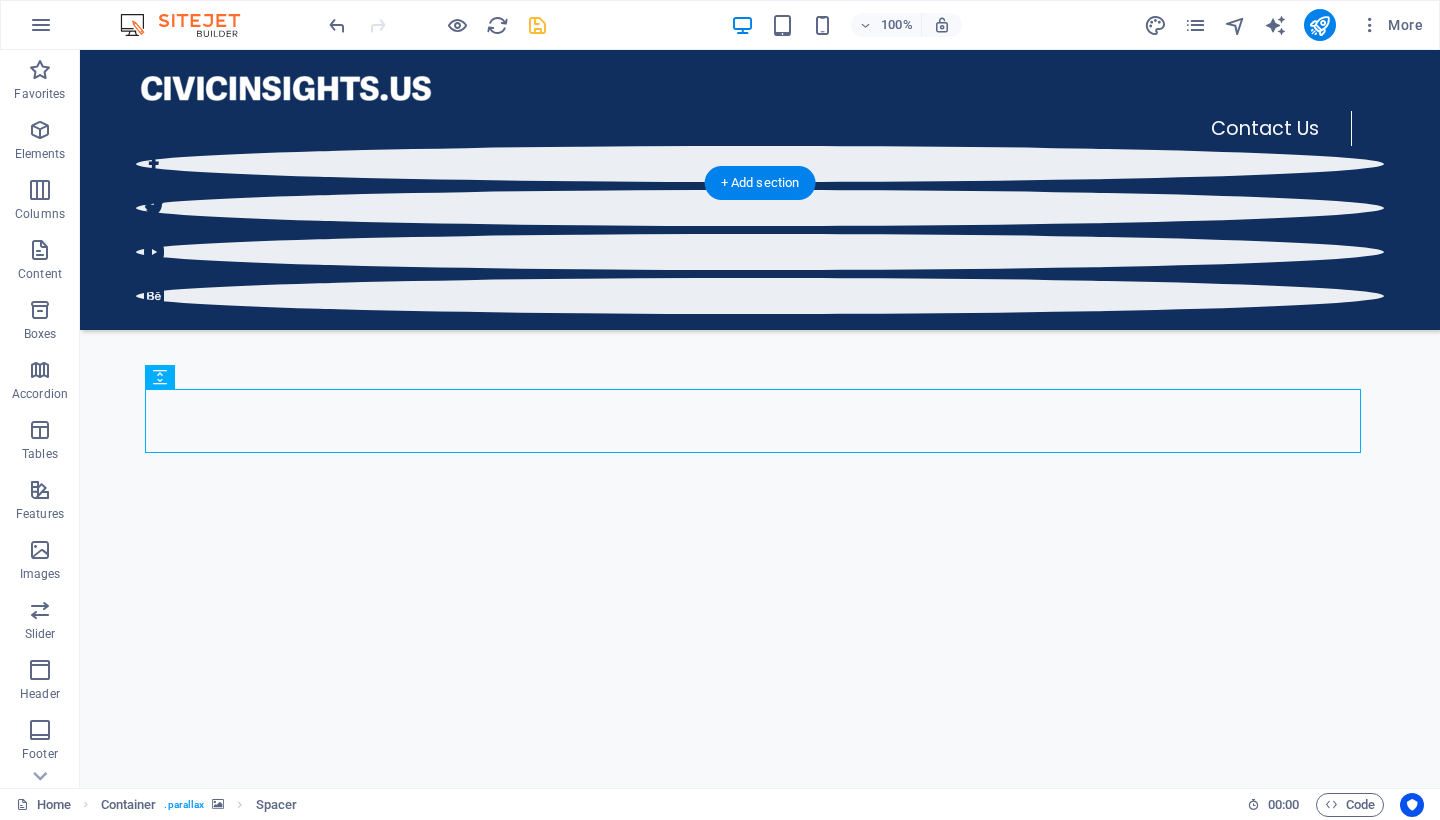 click at bounding box center [760, 3525] 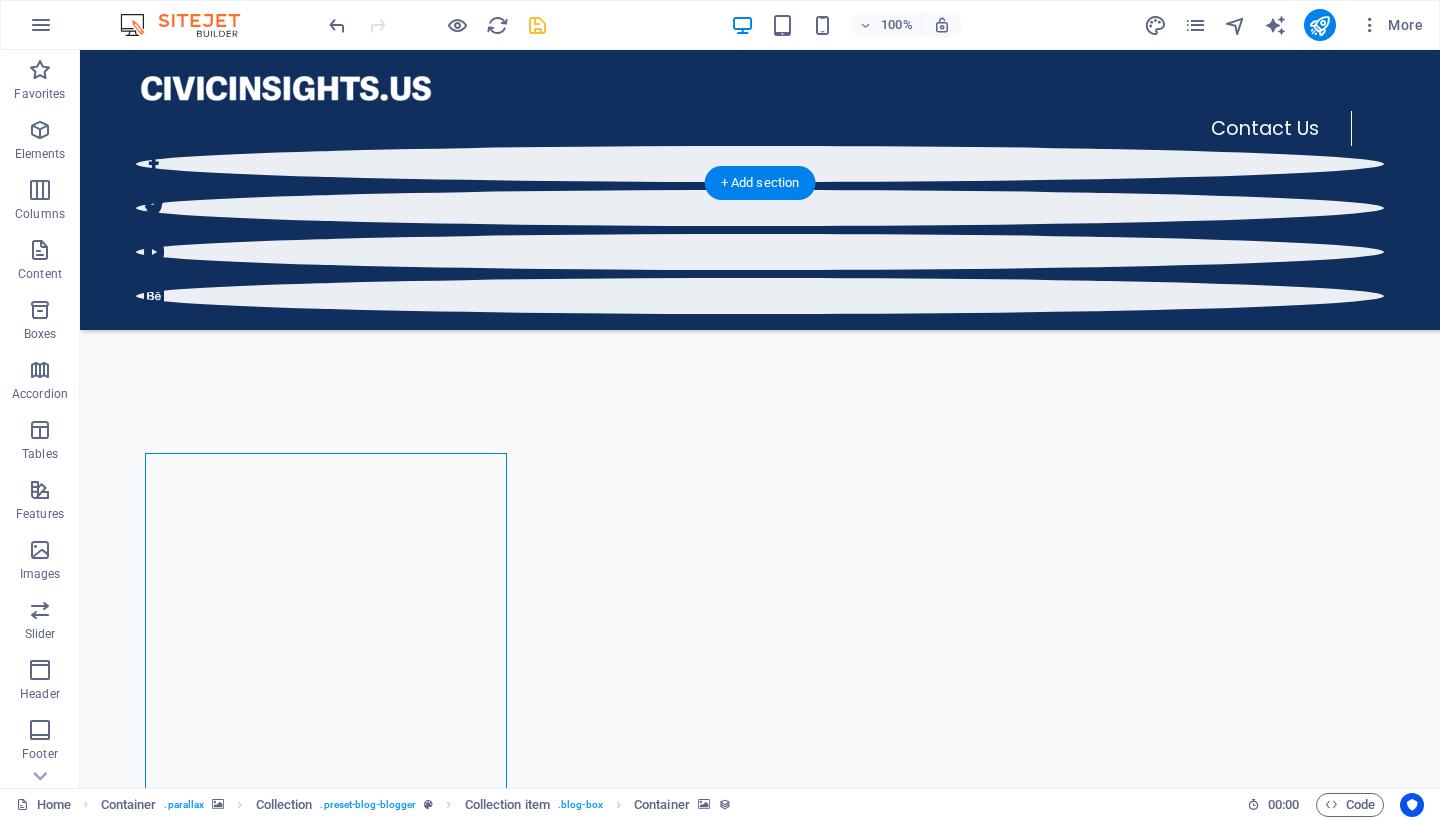 click at bounding box center (760, 3525) 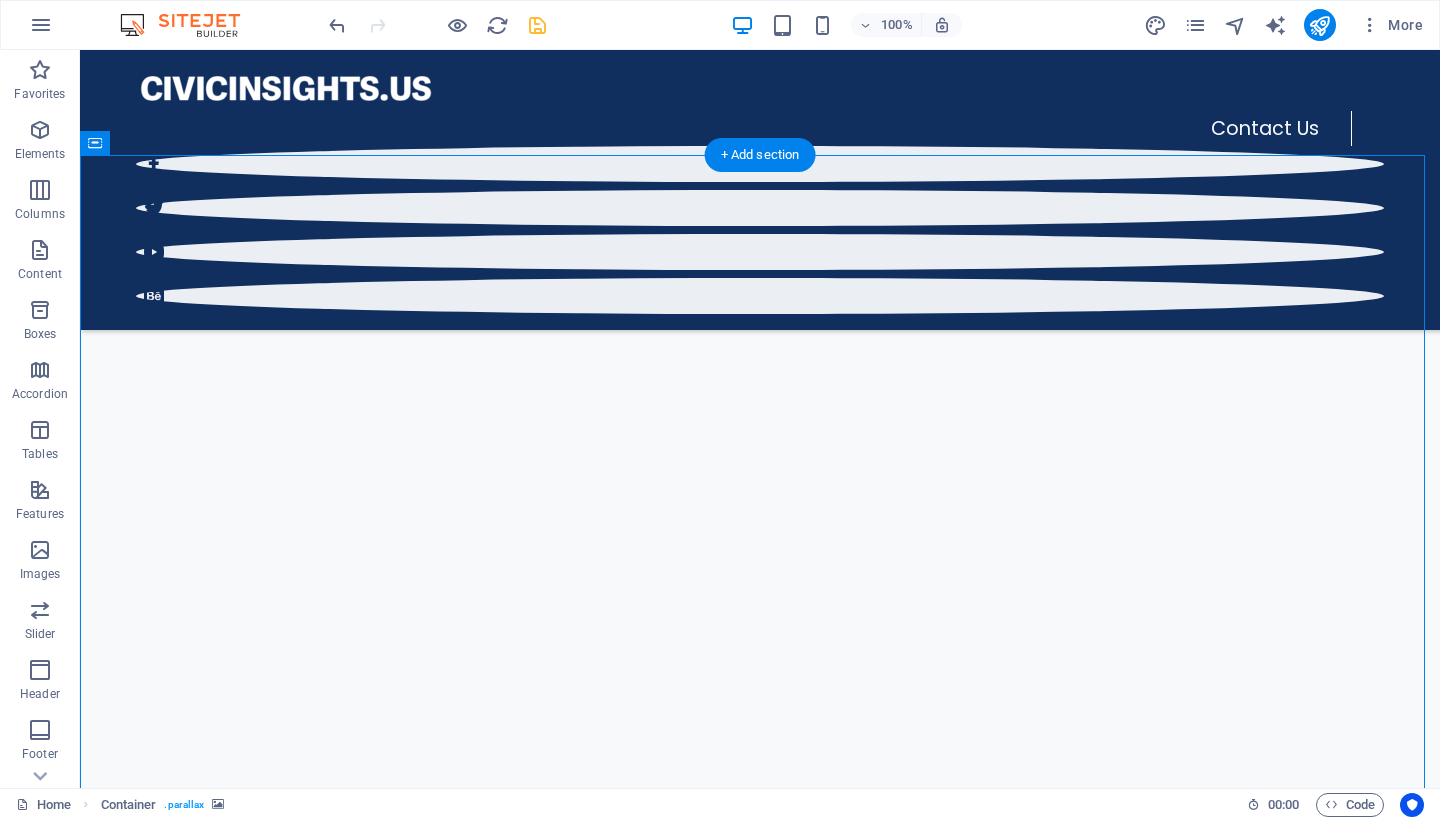scroll, scrollTop: 478, scrollLeft: 0, axis: vertical 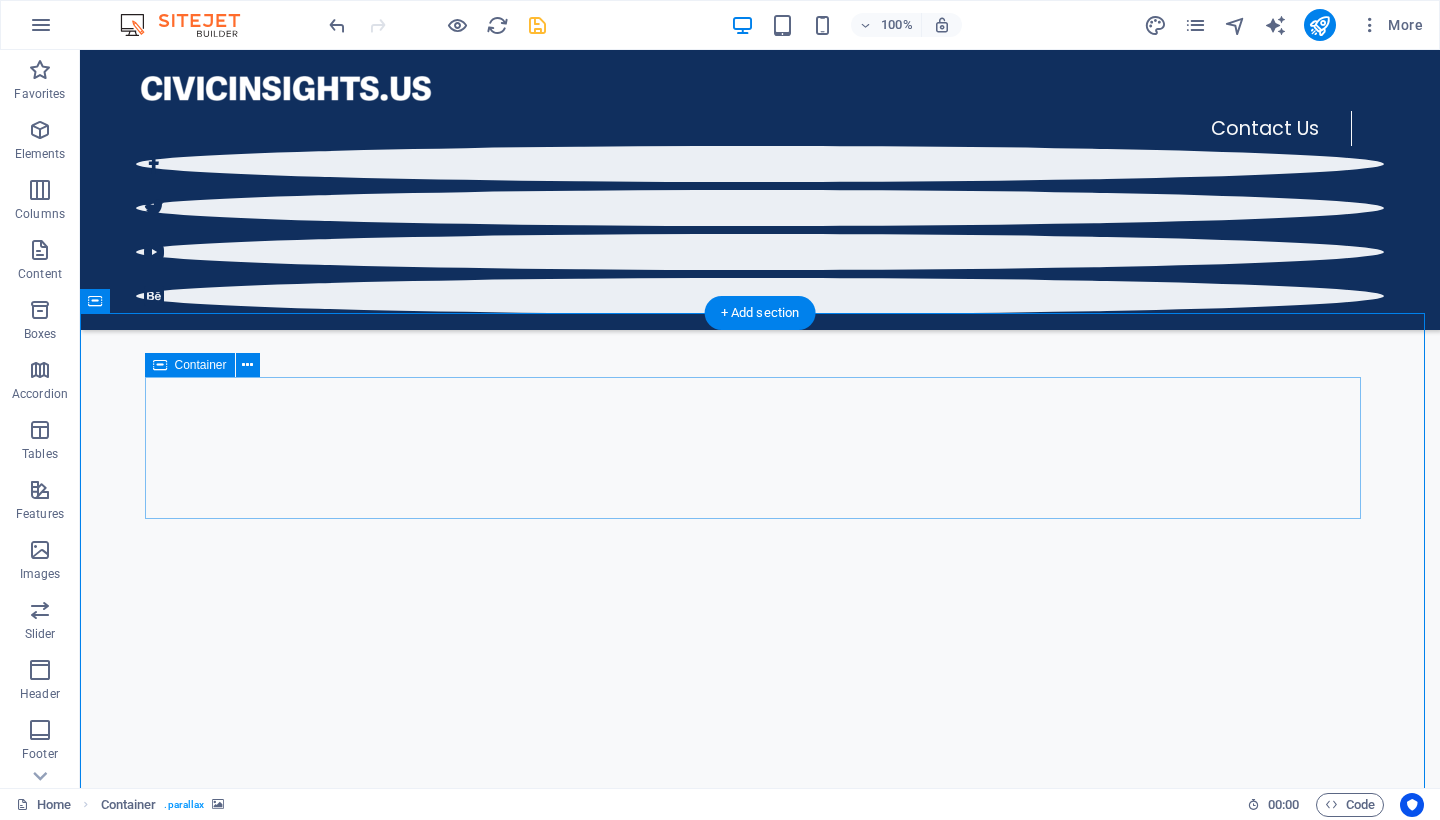 click on "Drop content here or  Add elements  Paste clipboard" at bounding box center (760, 3320) 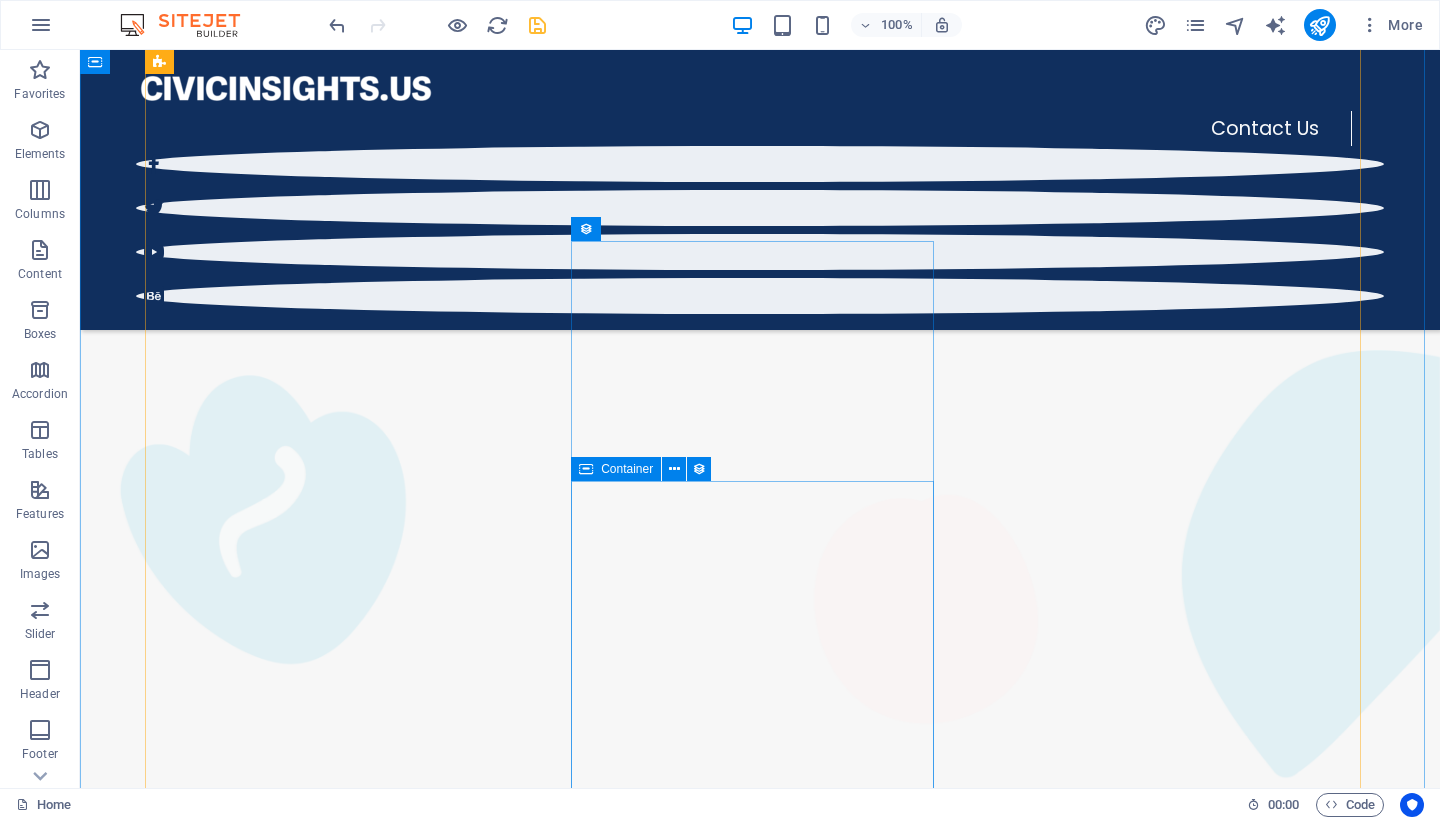 scroll, scrollTop: 1281, scrollLeft: 0, axis: vertical 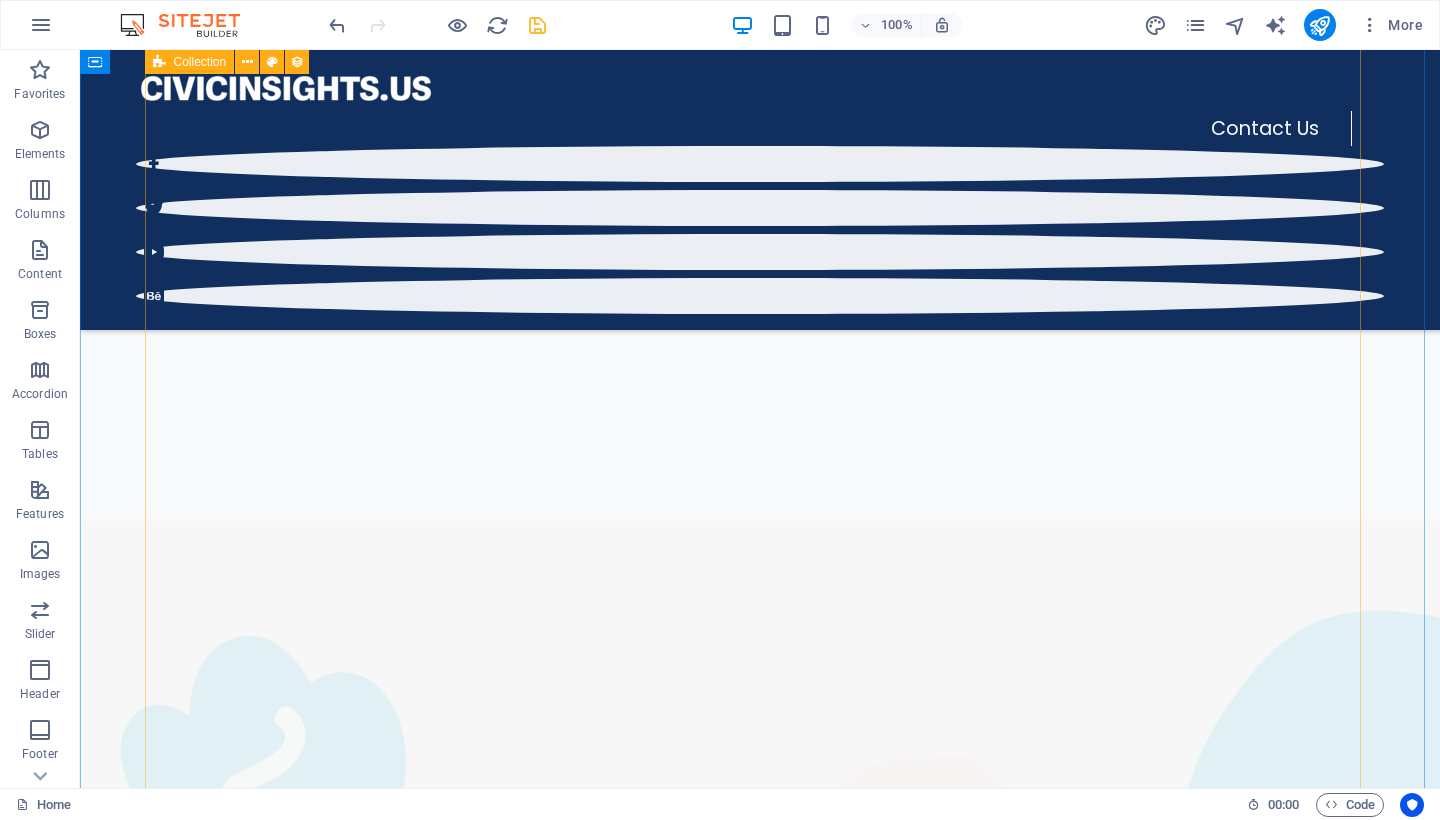 click on "Budget (Federal) POSTED ON [MONTH] [DAY], [YEAR] [LAST]'s "One Big Beautiful Bill" (OBBA) A comprehensive breakdown of [LAST]'s “One Big Beautiful Bill” (OBBBA), covering what it is, why it emerged, and why critics find it alarming. READ NOW Facism POSTED ON [MONTH] [DAY], [YEAR] How to Fight Facism & Protect Democracy Under [LAST]ism, the United States has slid towards fascism. This blog outlines 11 ways to fight fascism and protect democracy. READ NOW Adventure POSTED ON [MONTH] [DAY], [YEAR] How to Find Sanctuary in Times of Chaos Faucibus tempor litora suspendisse justo! Mi praesent tortor dictumst. Eros commodo pellentesque luctus lorem lacinia? Tristique cras litora non, id nec. Netus mauris ut fermentum. READ NOW Travel POSTED ON [MONTH] [DAY], [YEAR] Following True Love Into Fear Purus curae arcu! Blandit quis? Consequat quisque torquent dolor a. Pulvinar inceptos rhoncus? Ut quisque placerat mi litora, eros habitasse hendrerit. Netus turpis ligula? Risus ante ullamcorper! READ NOW Technology POSTED ON [MONTH] [DAY], [YEAR]" at bounding box center (760, 6102) 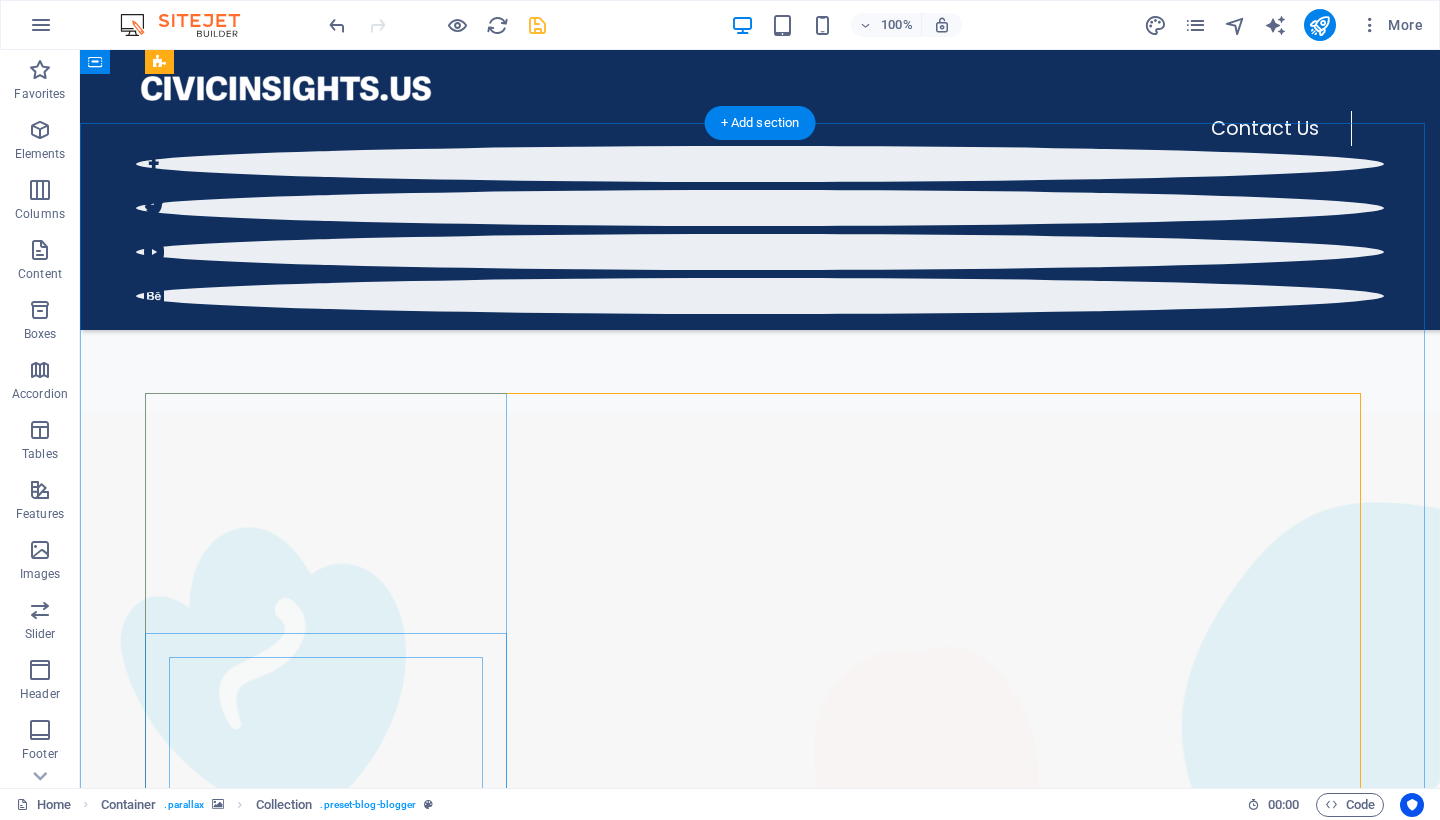 scroll, scrollTop: 429, scrollLeft: 0, axis: vertical 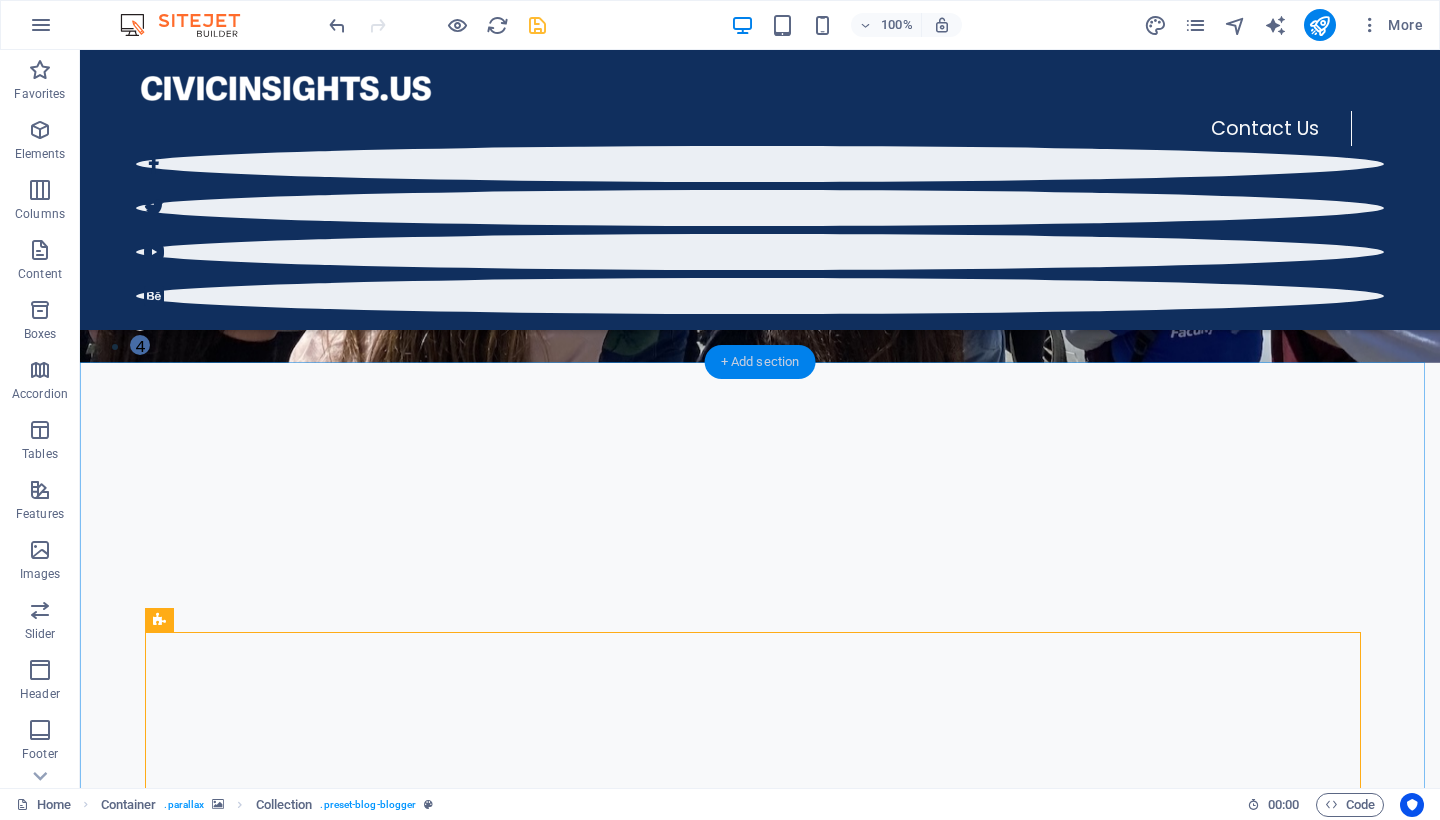 click on "+ Add section" at bounding box center [760, 362] 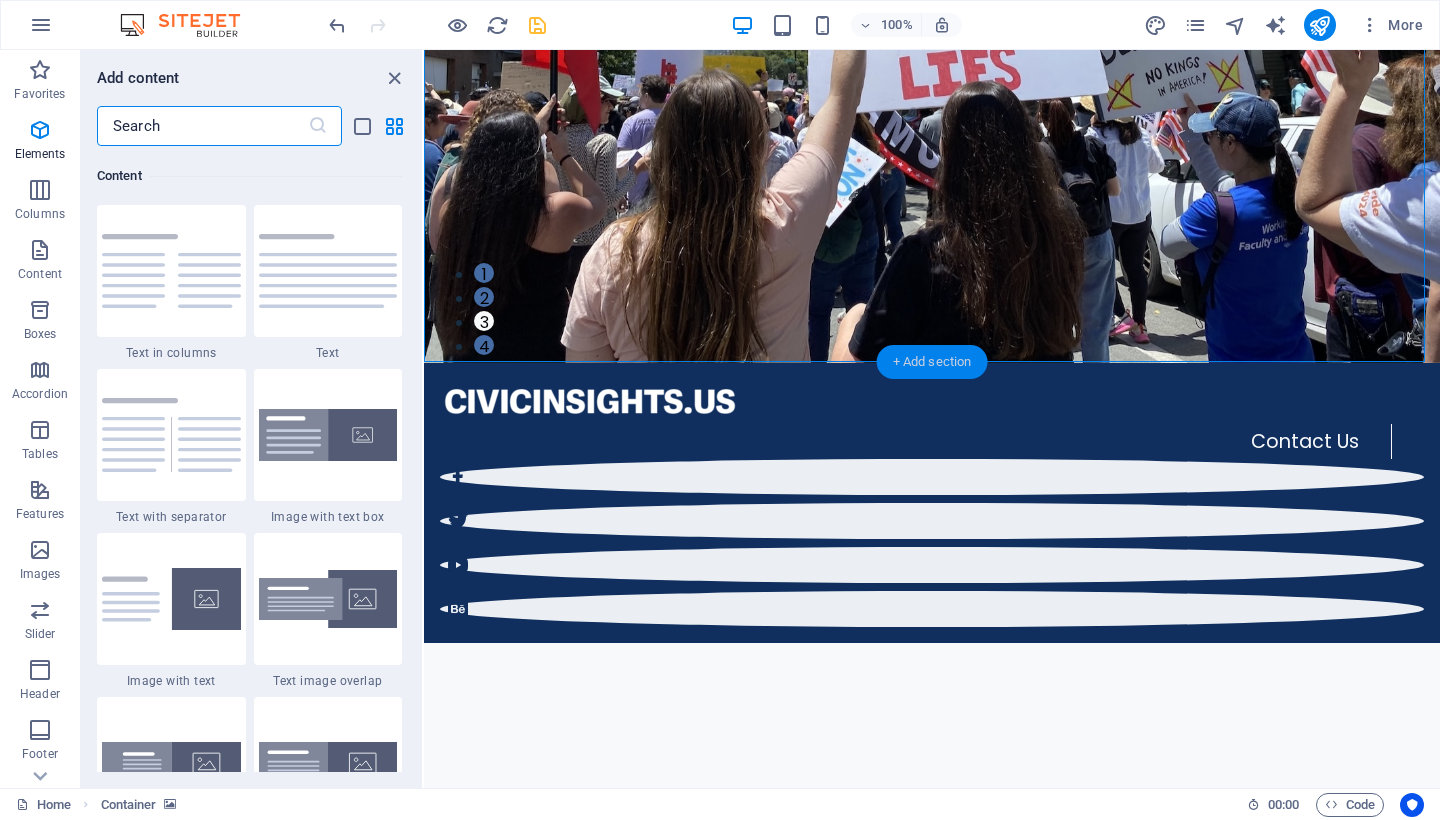 scroll, scrollTop: 3499, scrollLeft: 0, axis: vertical 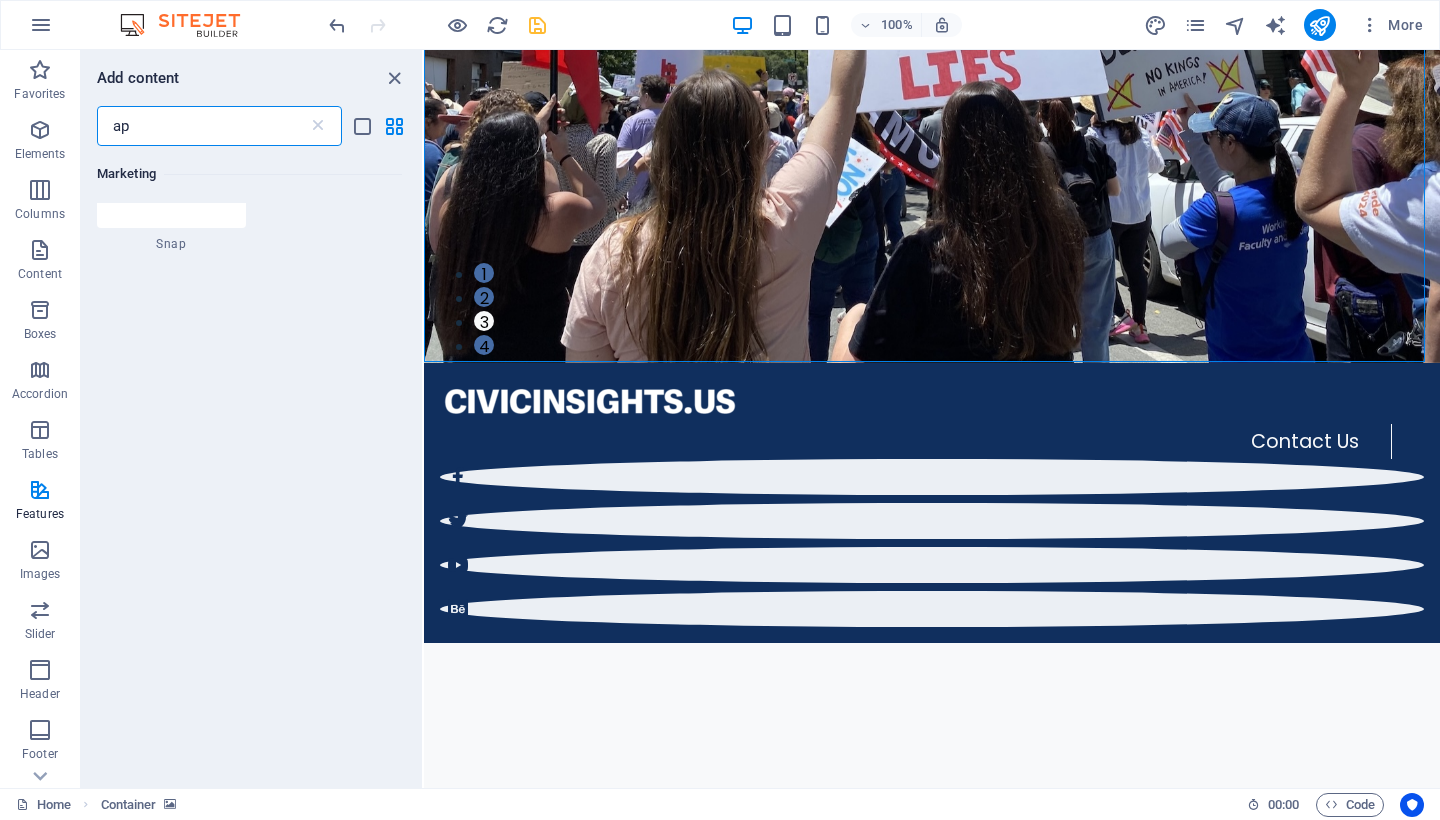 type on "a" 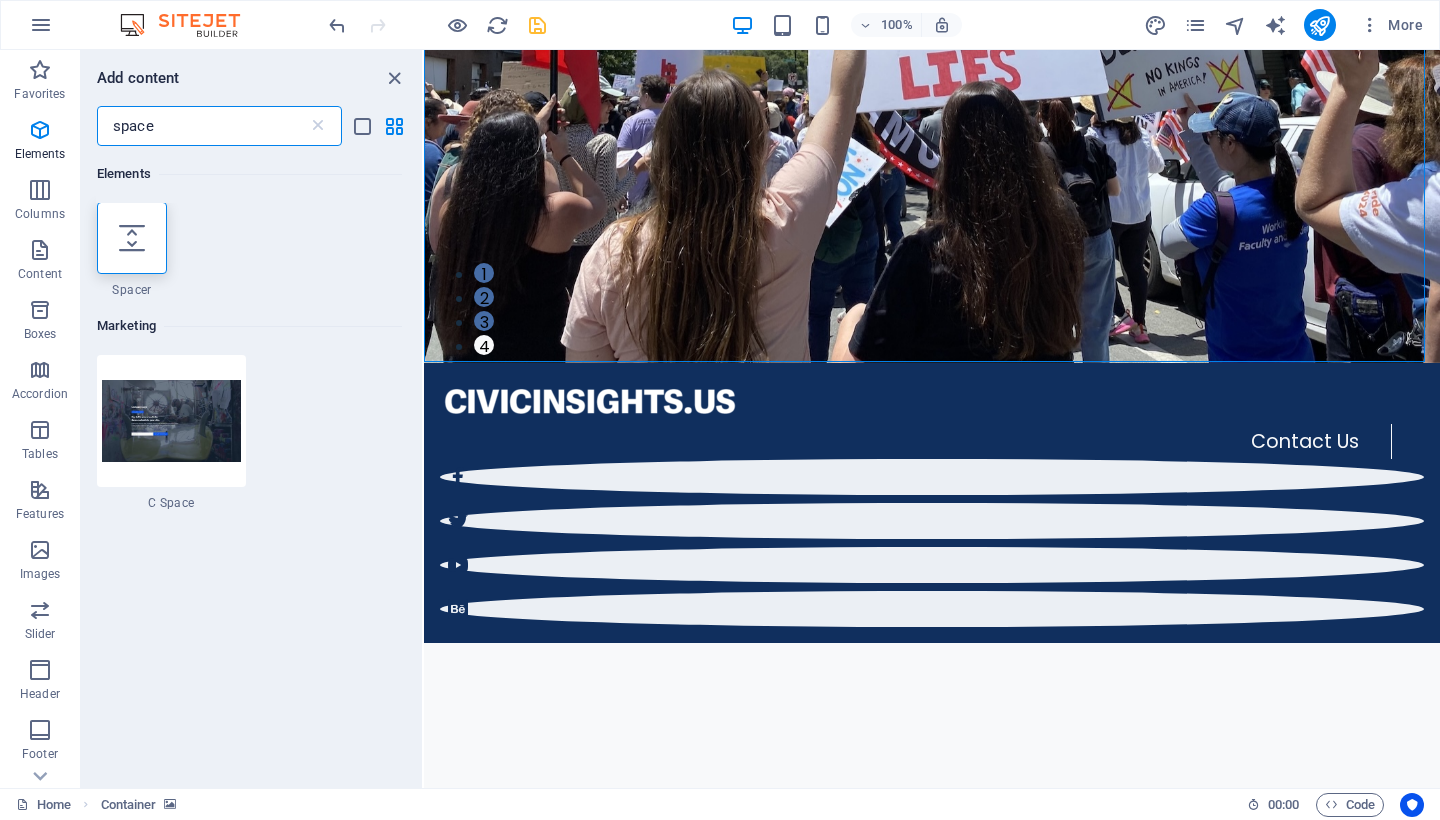scroll, scrollTop: 0, scrollLeft: 0, axis: both 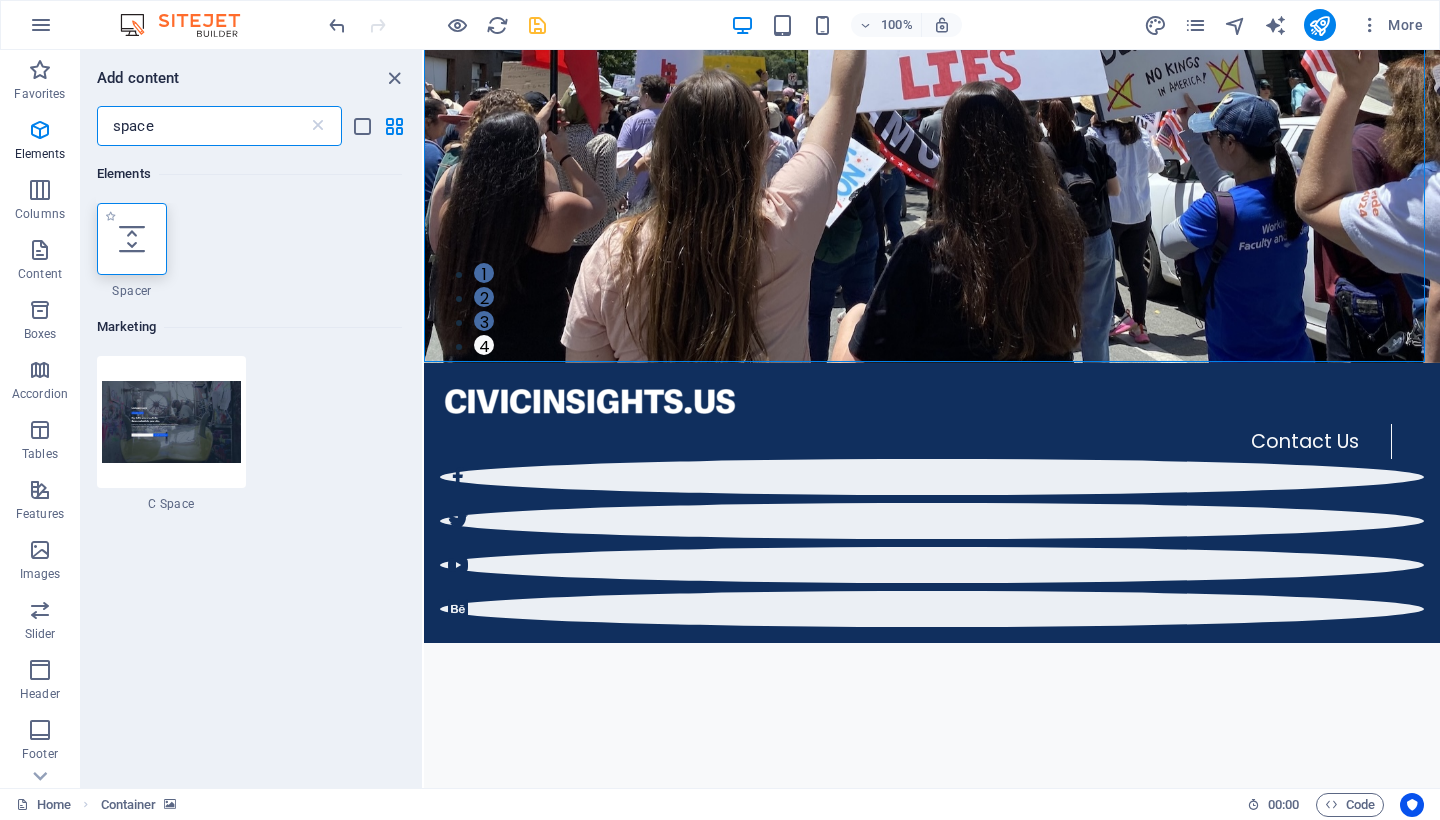 type on "space" 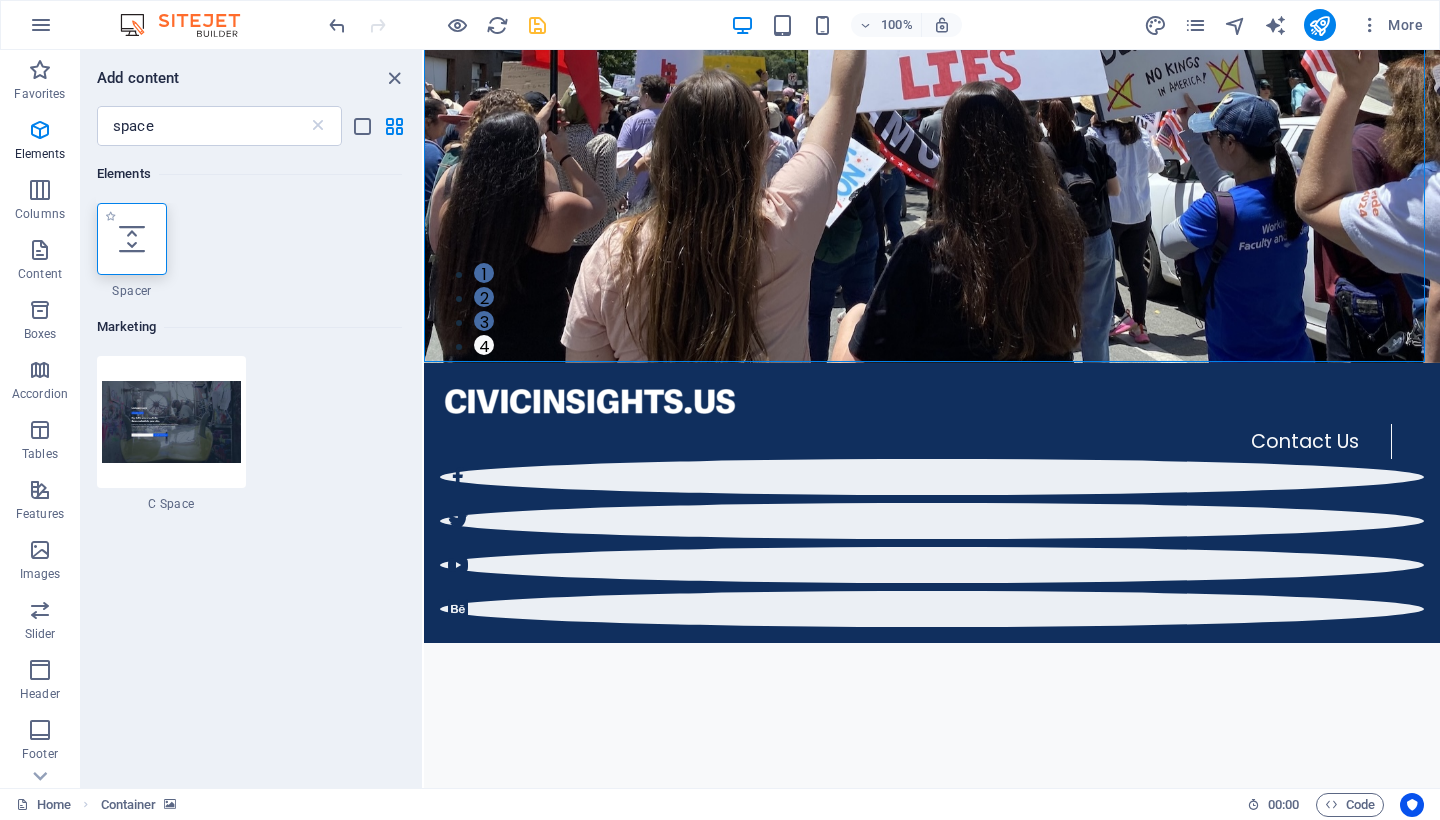 click at bounding box center [132, 239] 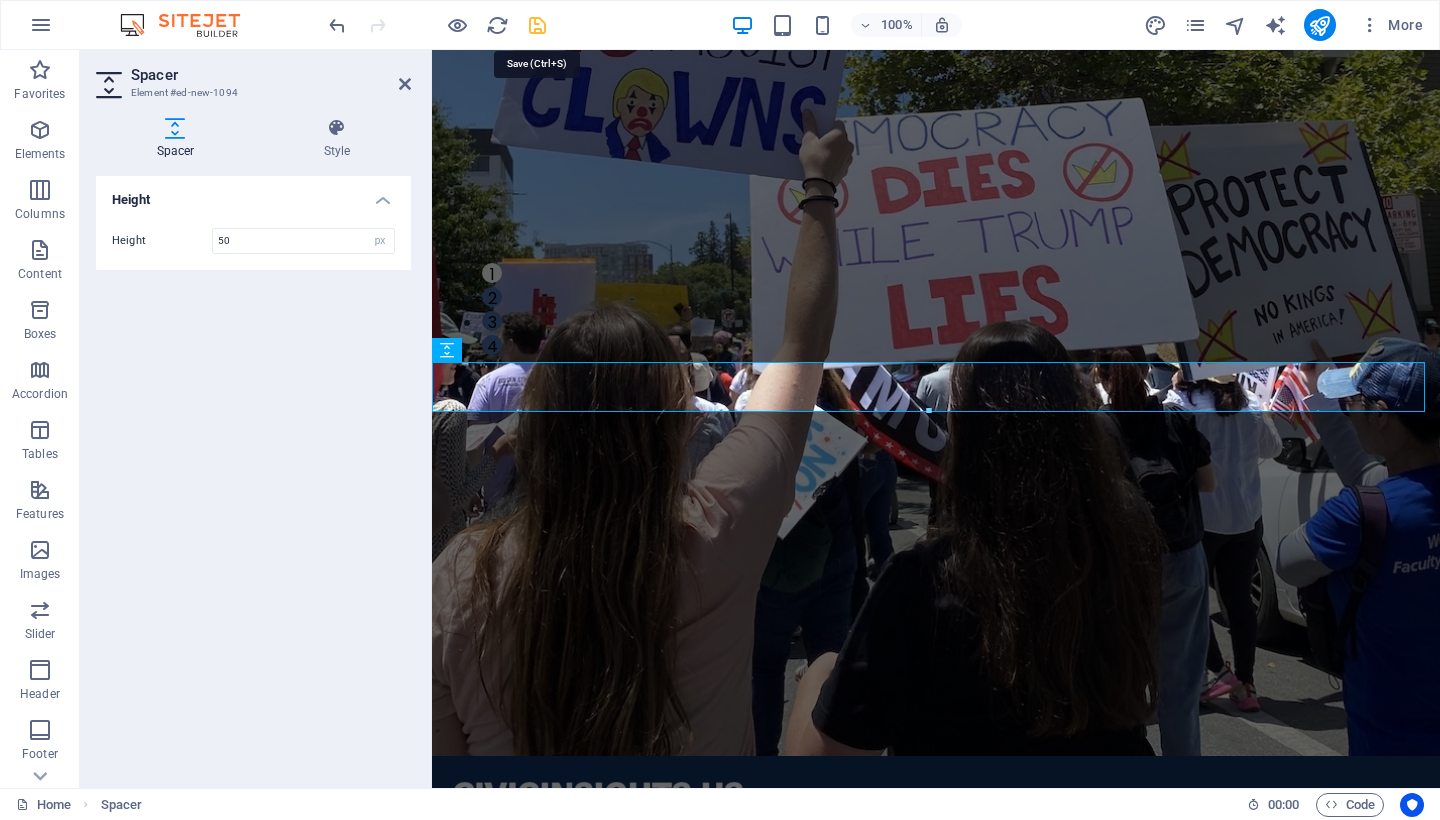 click at bounding box center (537, 25) 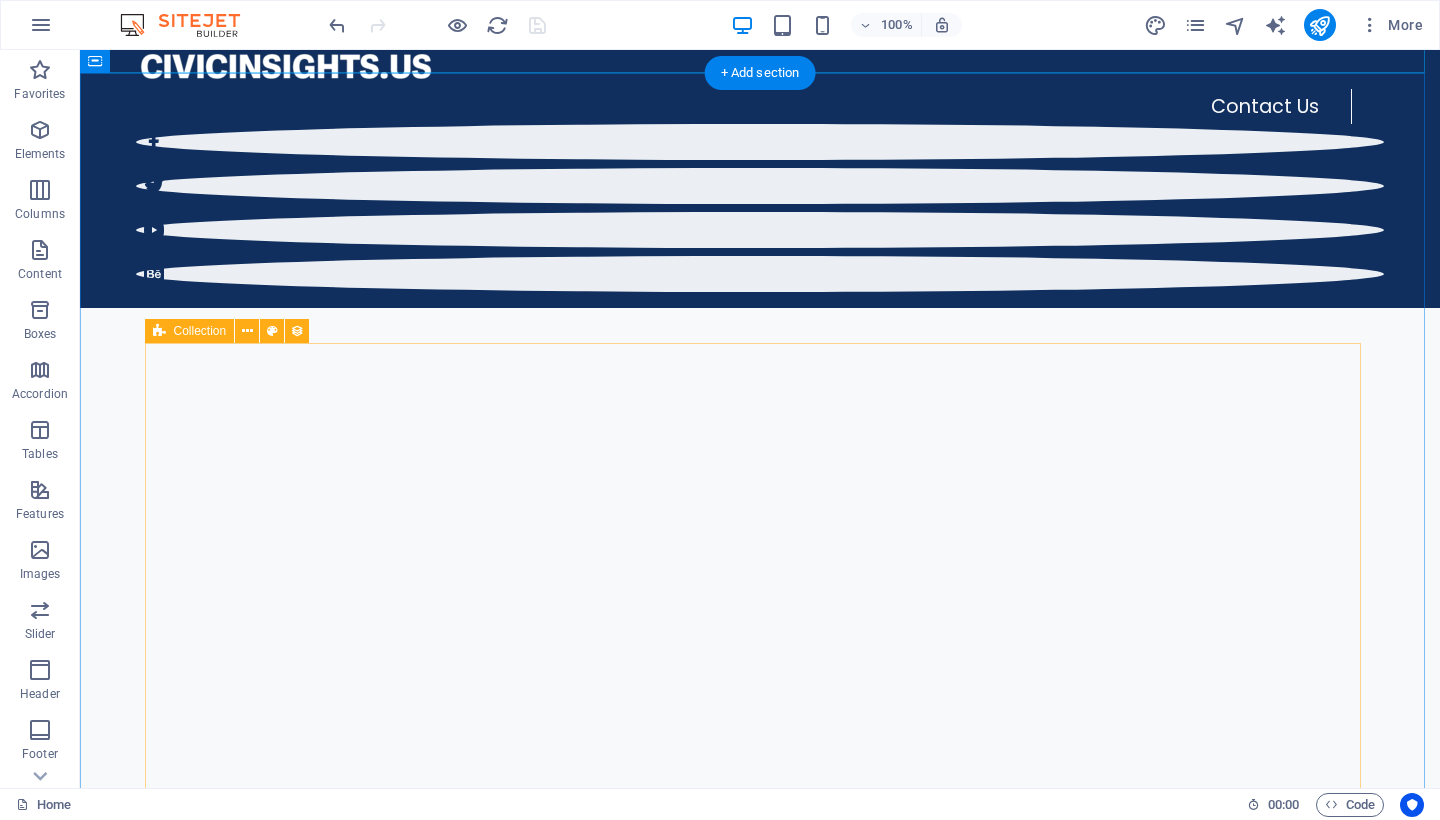 scroll, scrollTop: 925, scrollLeft: 0, axis: vertical 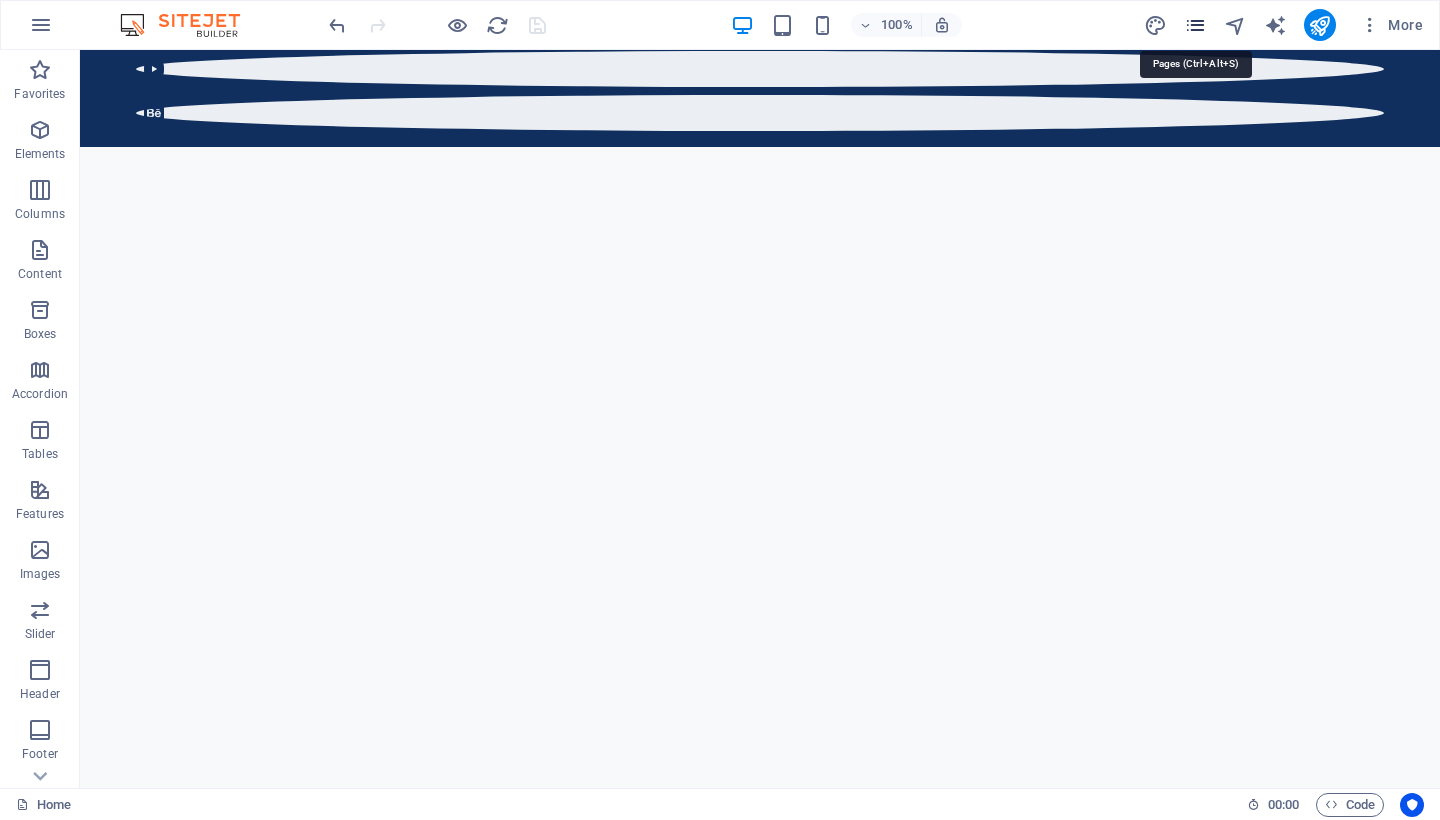 click at bounding box center (1195, 25) 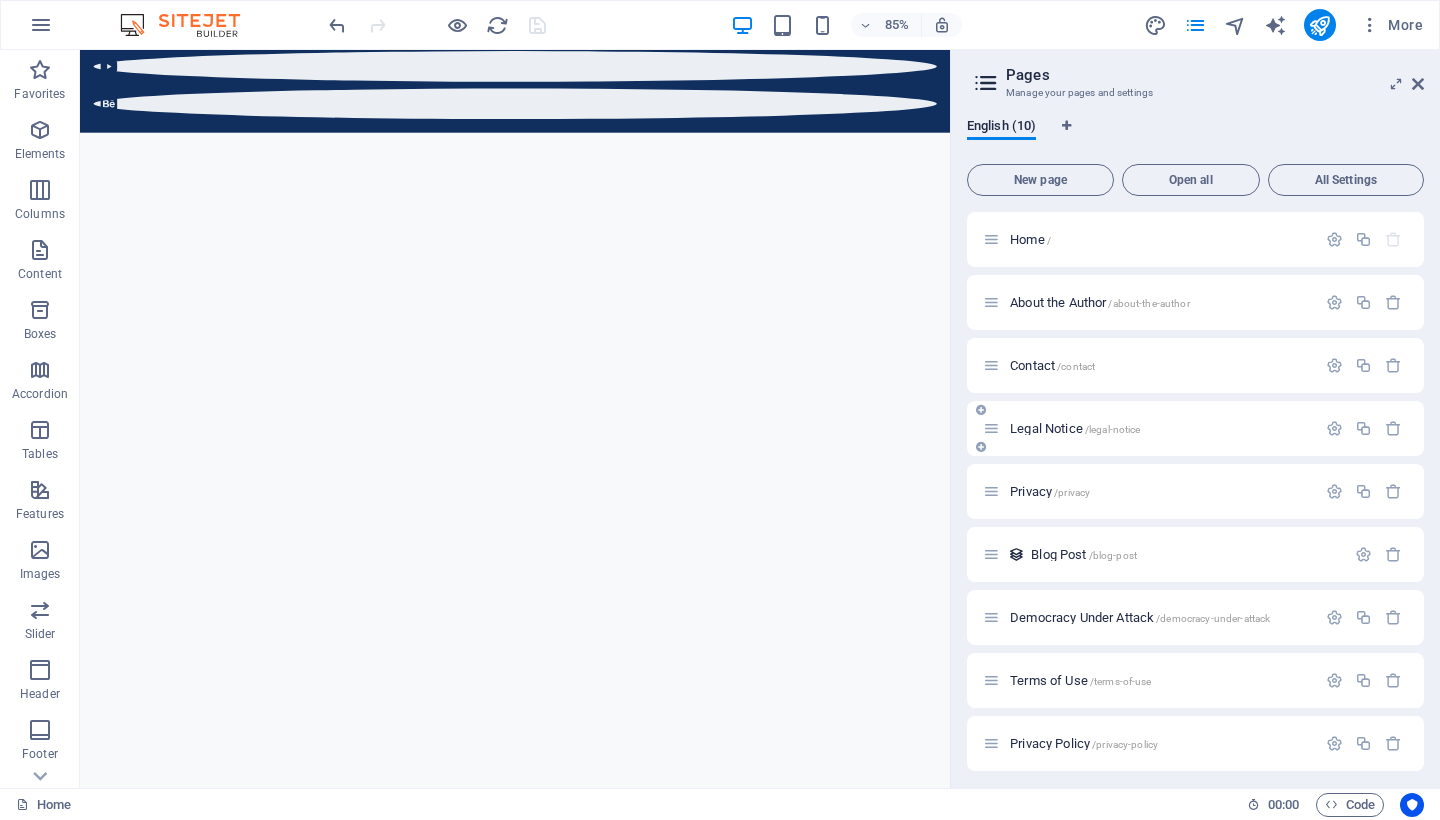 scroll, scrollTop: 70, scrollLeft: 0, axis: vertical 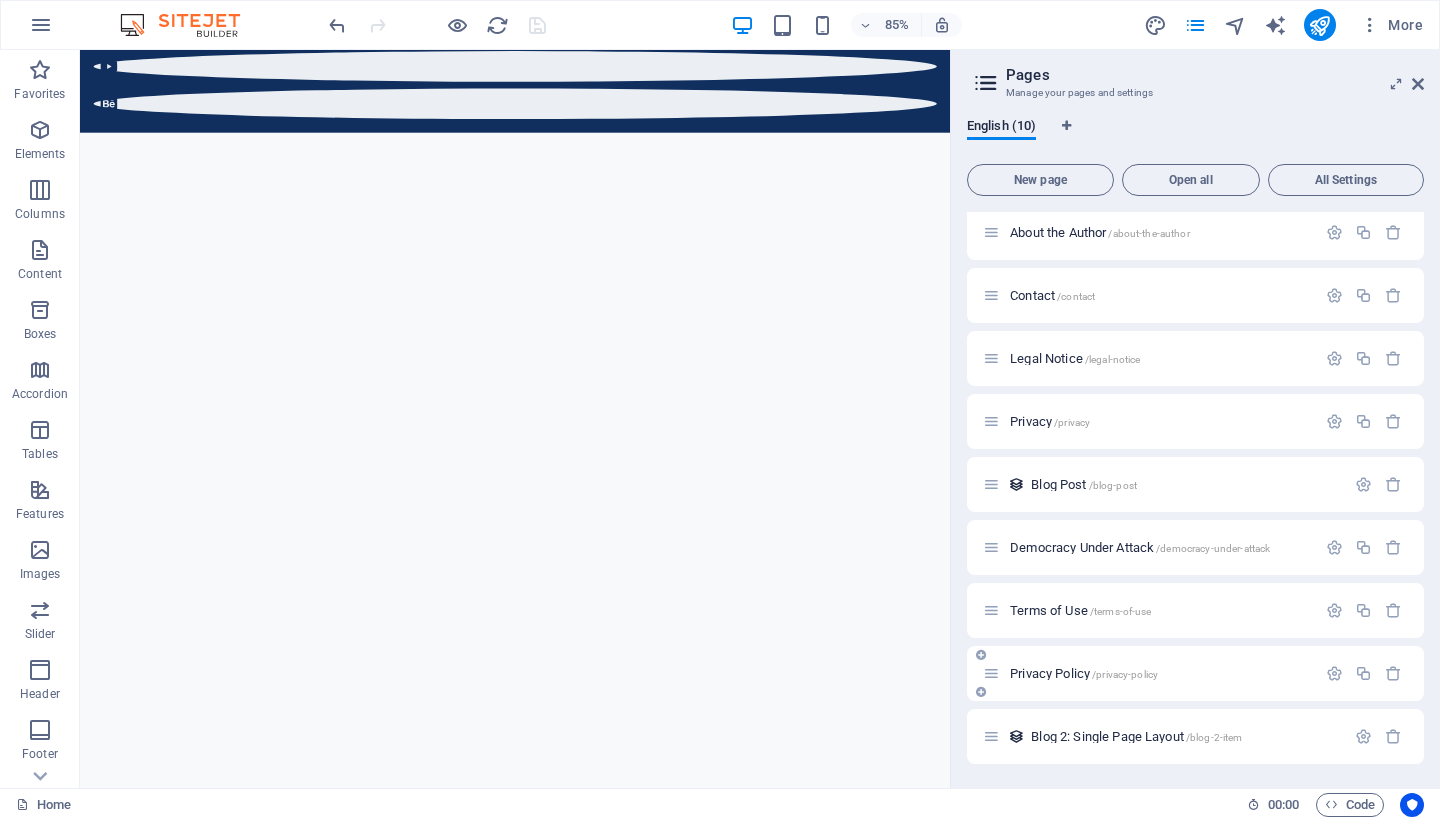 click on "Privacy Policy /privacy-policy" at bounding box center [1084, 673] 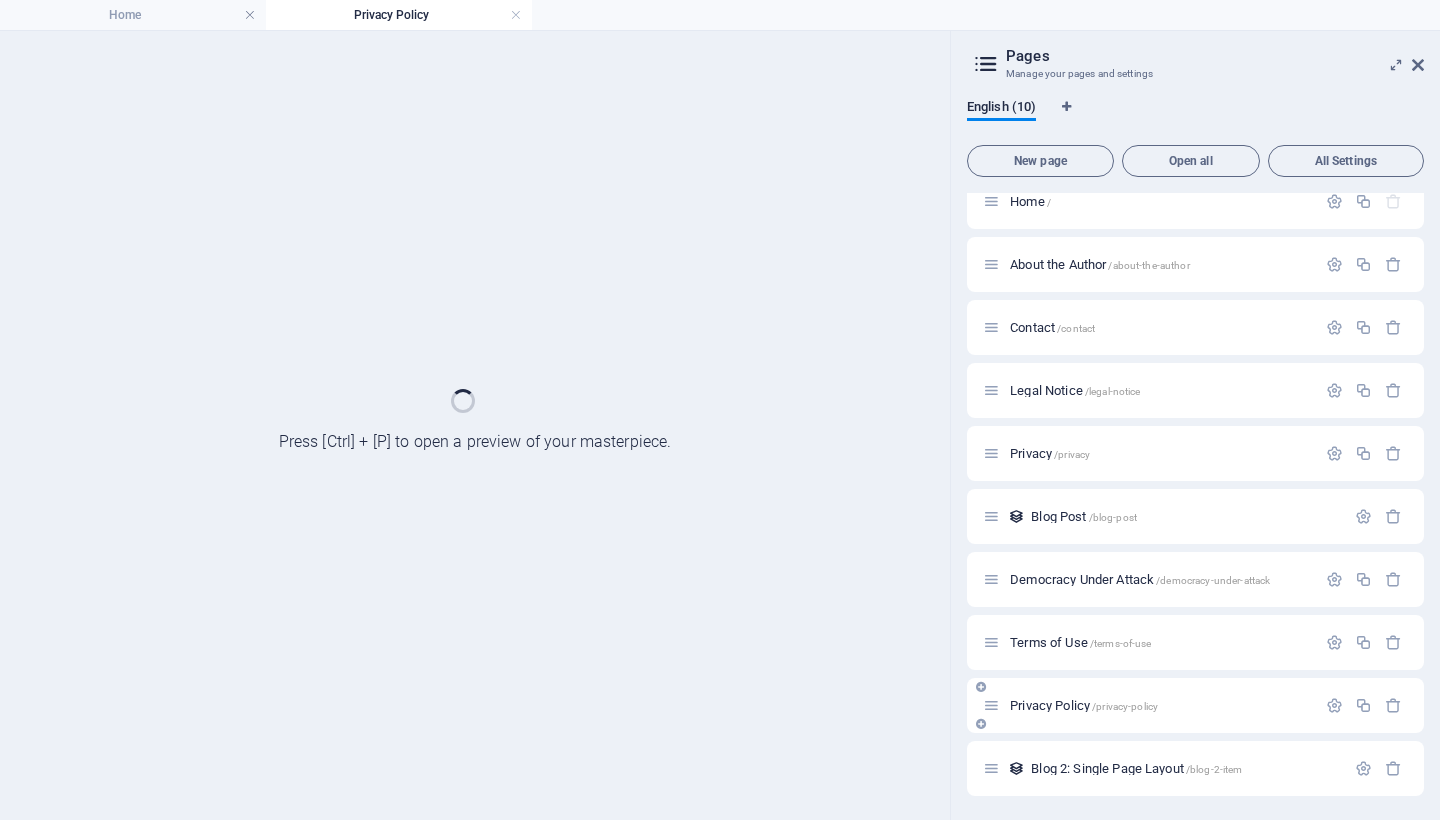 scroll, scrollTop: 19, scrollLeft: 0, axis: vertical 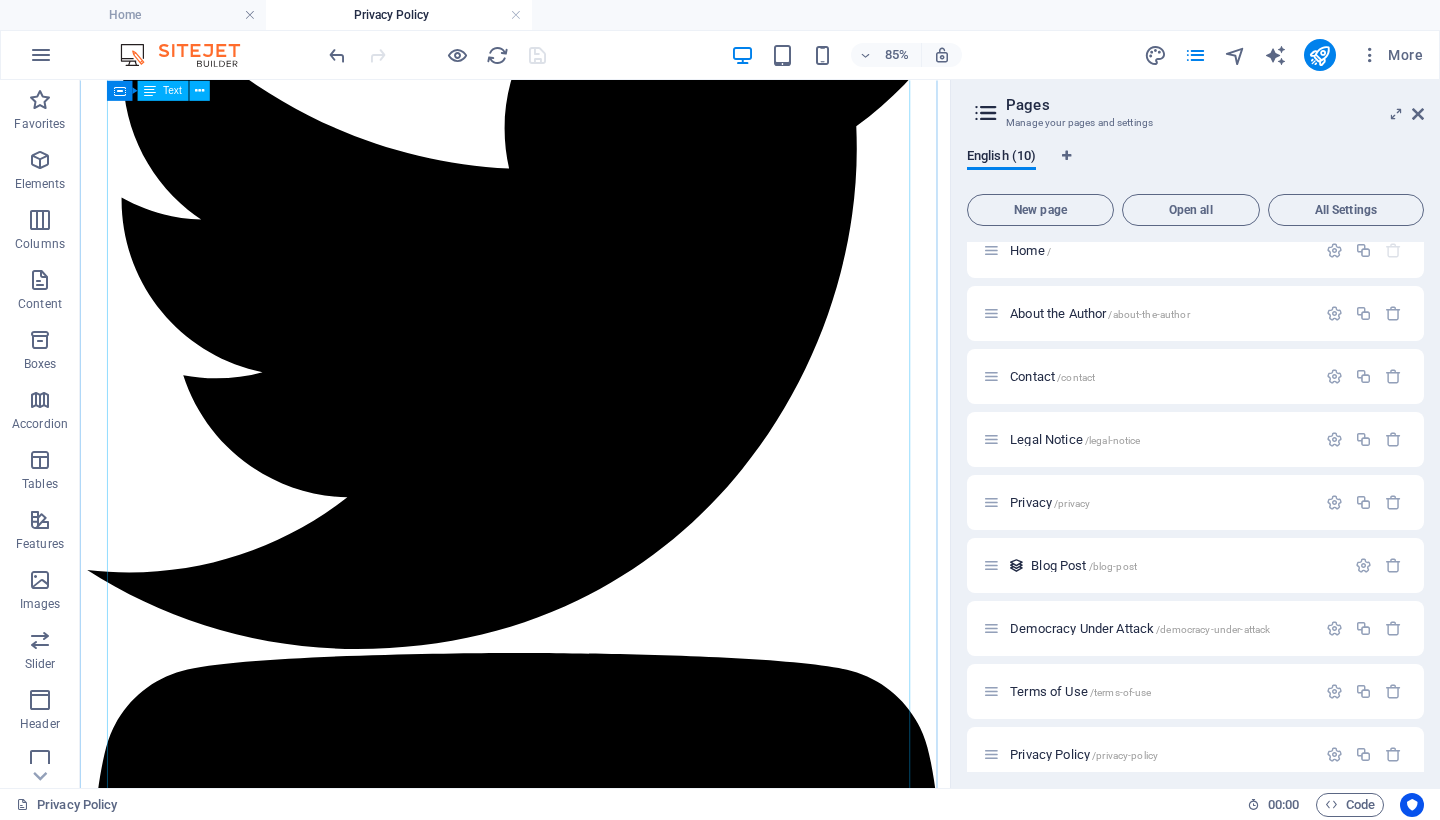click on "Privacy Policy Effective Date:  June 22, 2025 Website:   https://CivicInsights.US Owner:   [NAME] CivicInsights.US is a personal, non-commercial weblog created and operated by [NAME] in the State of [STATE]. This website provides educational, reflective, and civic-oriented content focused on political issues, justice, liberty, and spiritual insight. Your privacy is important. This Privacy Policy outlines what information is collected when you visit the site, how it is used, and how your rights are protected. 1. Nature of the Website CivicInsights.US is a free, non-commercial informational platform. It does not require user registration, does not sell goods or services, and does not engage in behavioral profiling, advertising, or personal data sales. 2. Personal Information No personal data is collected, stored, or shared beyond what you voluntarily provide through direct contact. 3. Poll Participation CivicInsights.US may occasionally feature   polls     knowingly collected       ." at bounding box center (592, 5436) 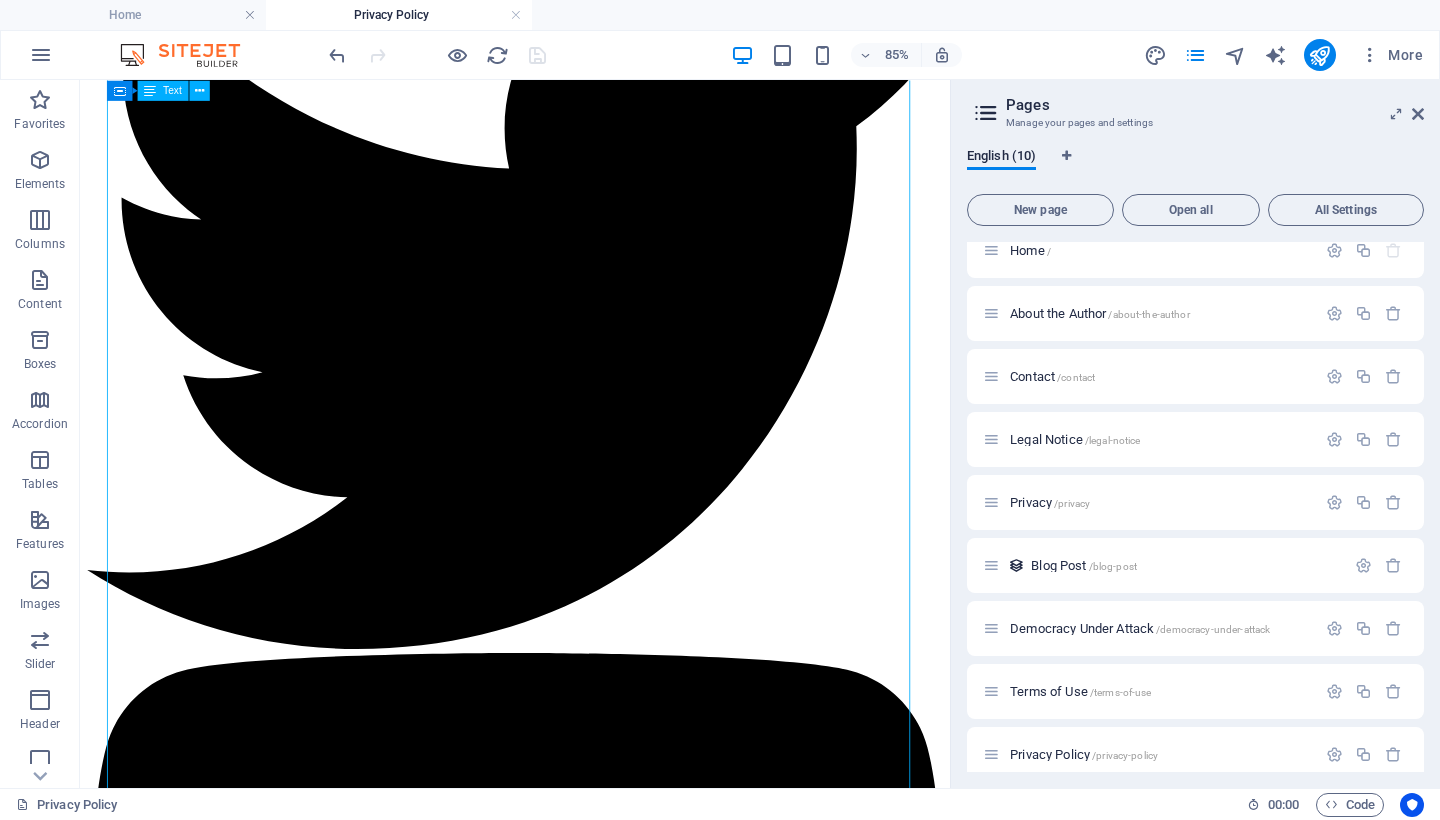 click on "Privacy Policy Effective Date:  June 22, 2025 Website:   https://CivicInsights.US Owner:   [NAME] CivicInsights.US is a personal, non-commercial weblog created and operated by [NAME] in the State of [STATE]. This website provides educational, reflective, and civic-oriented content focused on political issues, justice, liberty, and spiritual insight. Your privacy is important. This Privacy Policy outlines what information is collected when you visit the site, how it is used, and how your rights are protected. 1. Nature of the Website CivicInsights.US is a free, non-commercial informational platform. It does not require user registration, does not sell goods or services, and does not engage in behavioral profiling, advertising, or personal data sales. 2. Personal Information No personal data is collected, stored, or shared beyond what you voluntarily provide through direct contact. 3. Poll Participation CivicInsights.US may occasionally feature   polls     knowingly collected       ." at bounding box center [592, 5436] 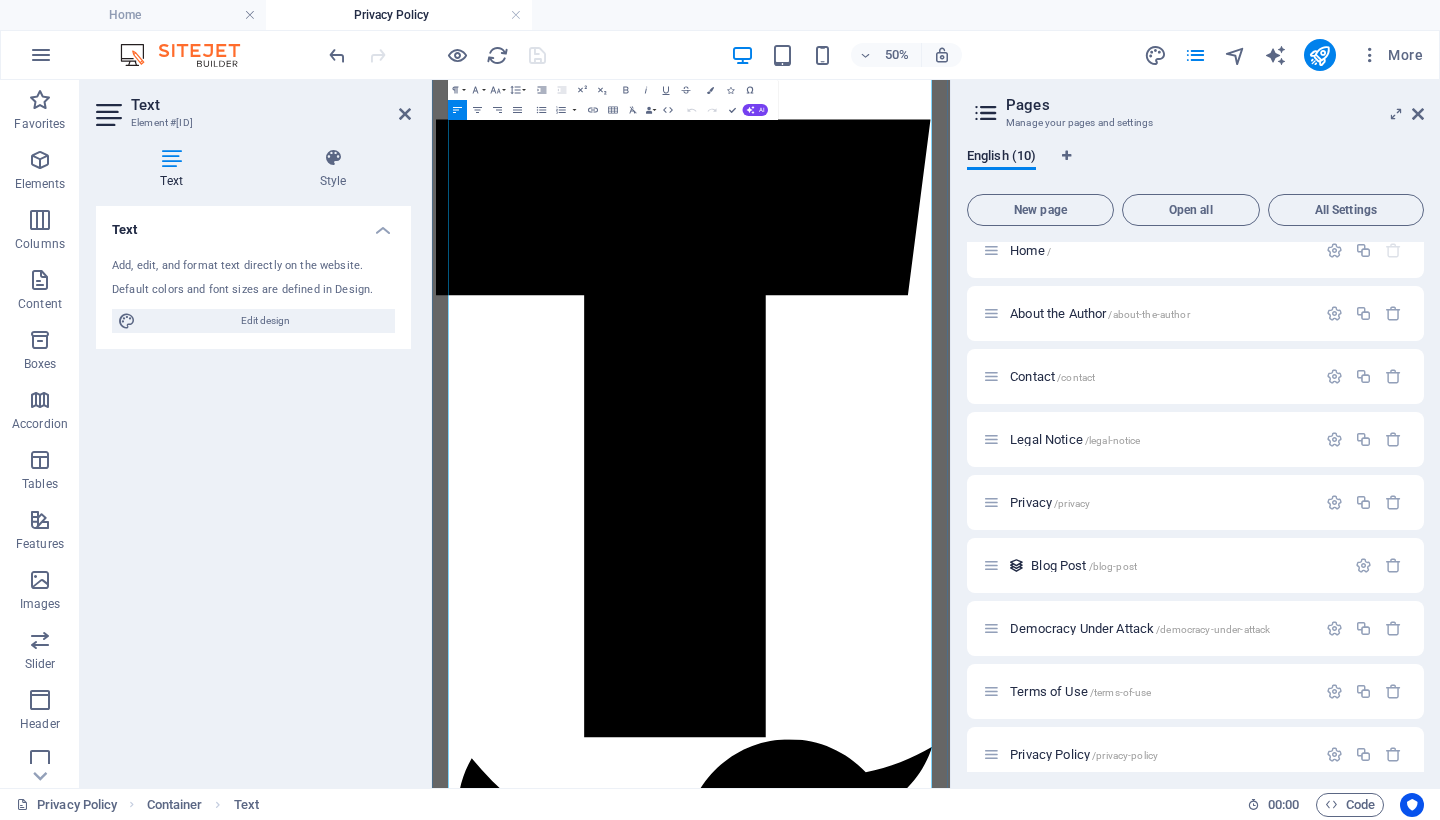 scroll, scrollTop: 1179, scrollLeft: 0, axis: vertical 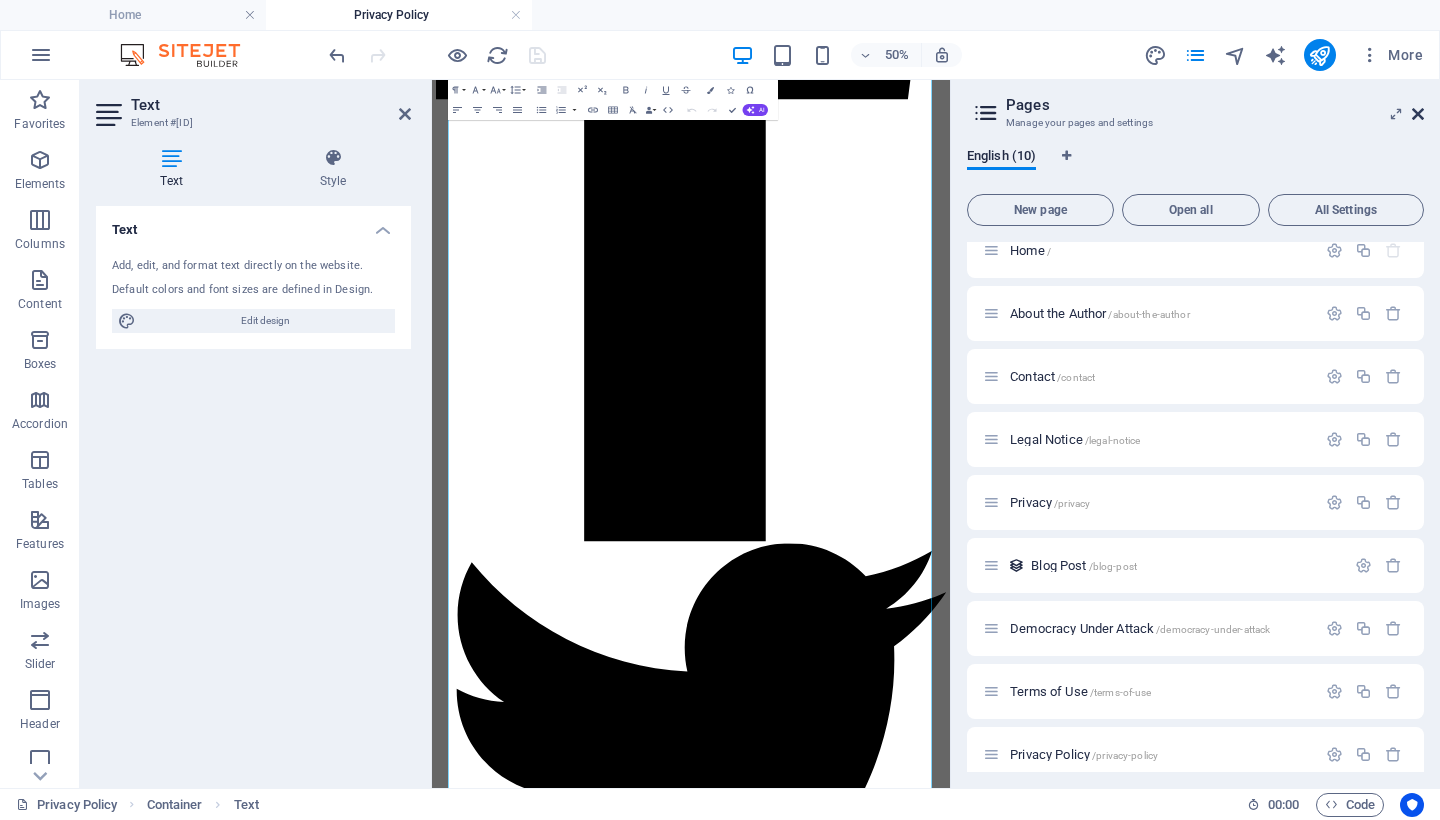 click at bounding box center (1418, 114) 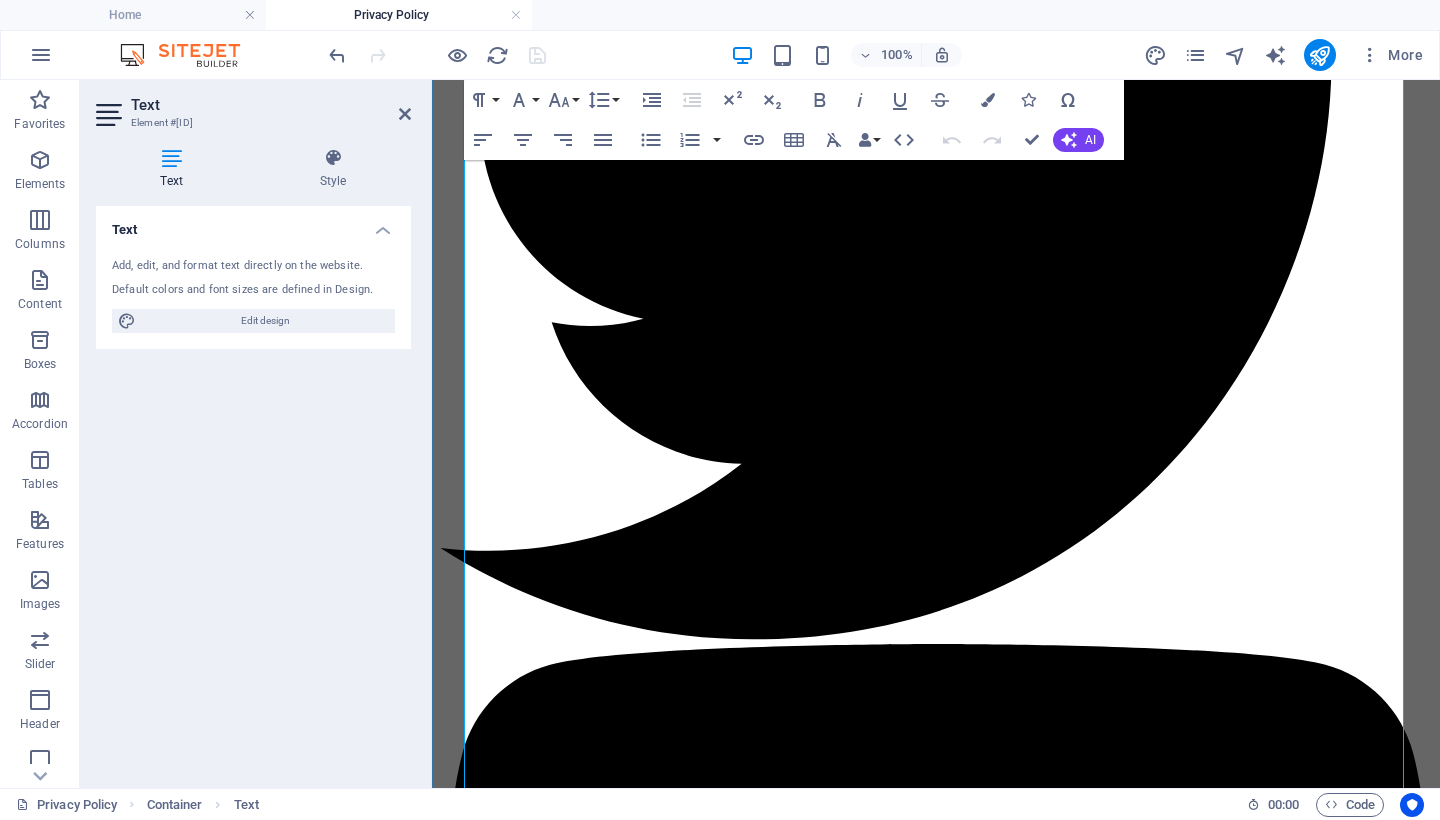 scroll, scrollTop: 2703, scrollLeft: 0, axis: vertical 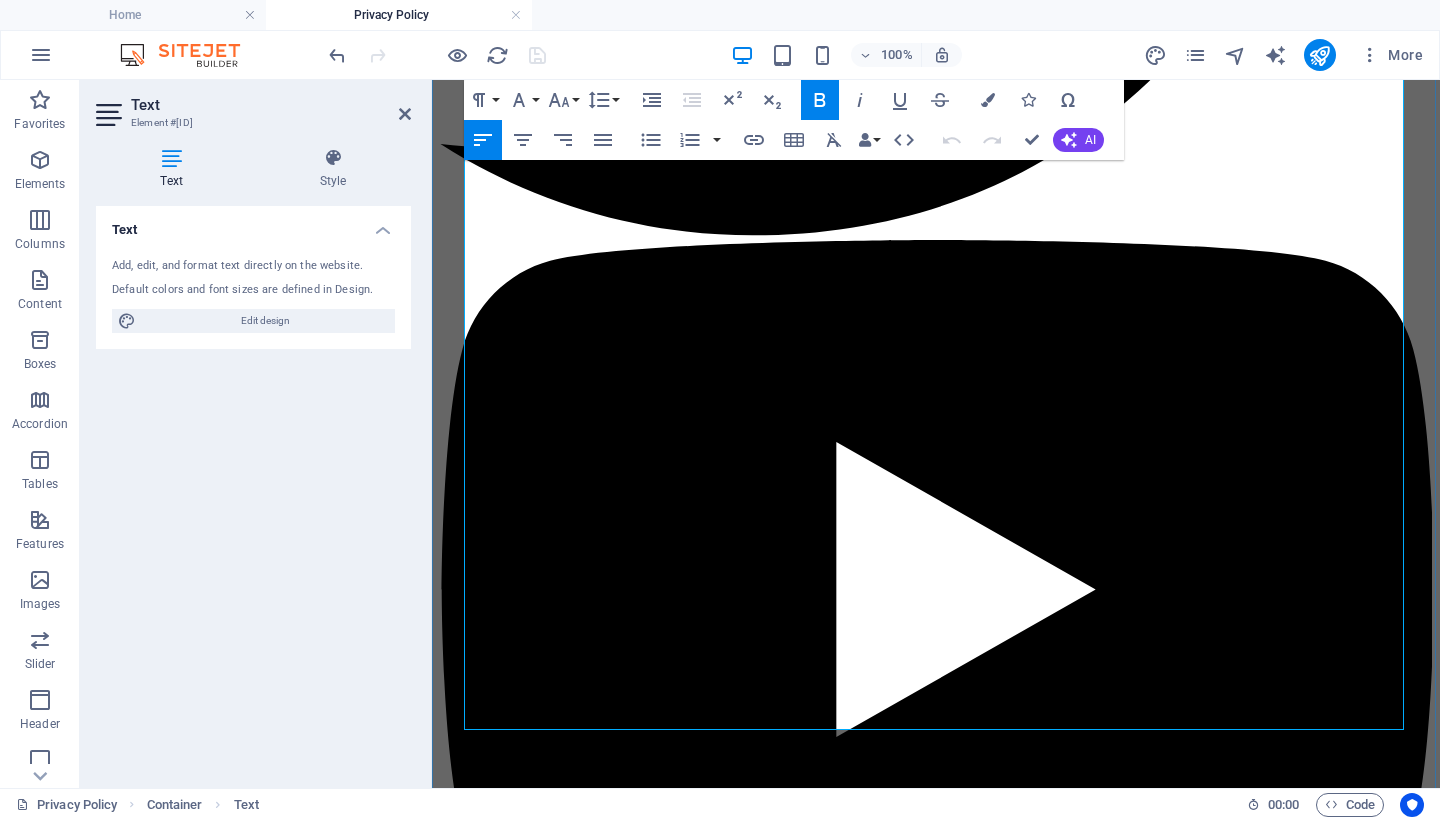 click on "[NAME] Email: [EMAIL] Website:   https://CivicInsights.US" at bounding box center (936, 6423) 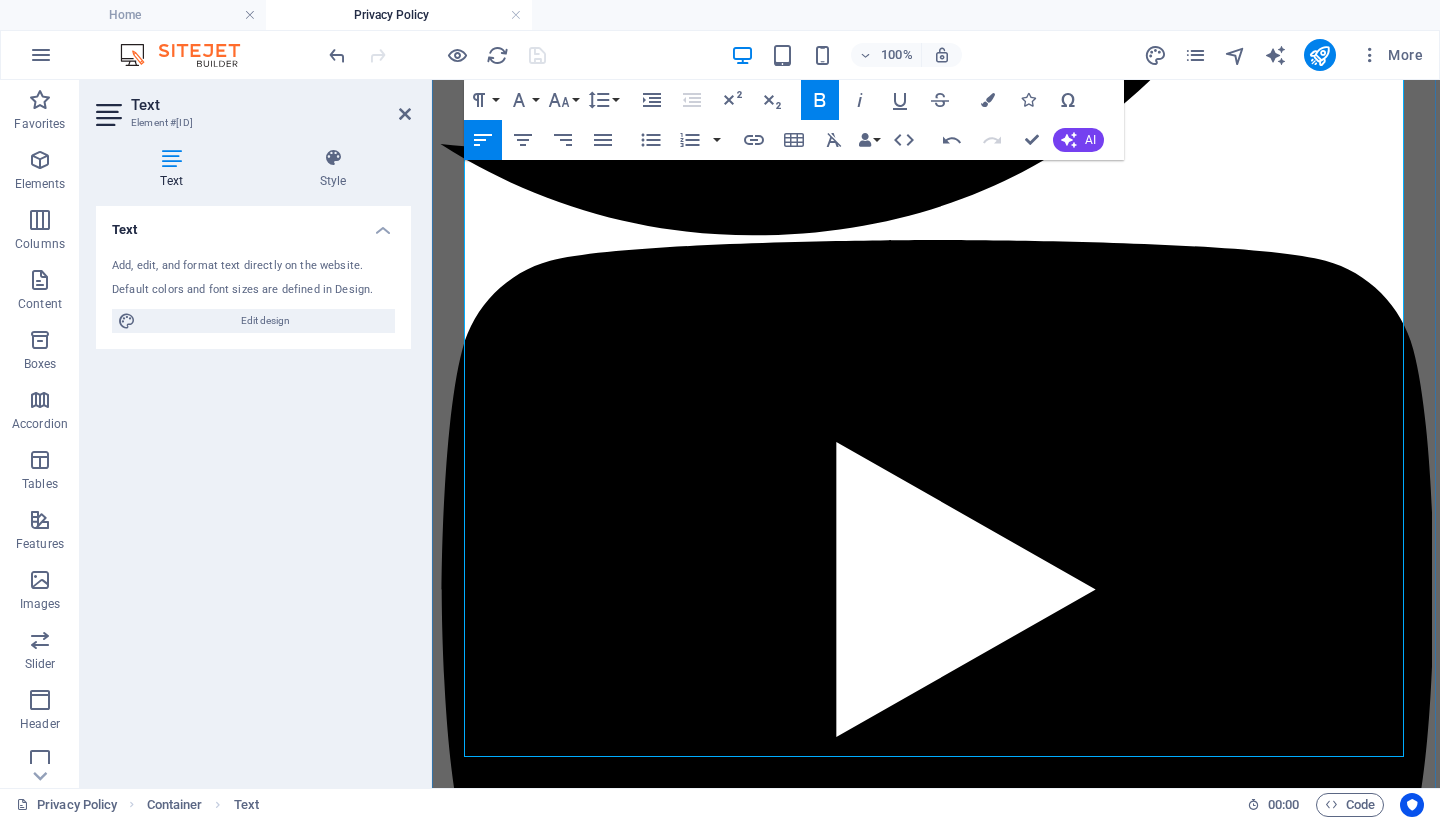 type 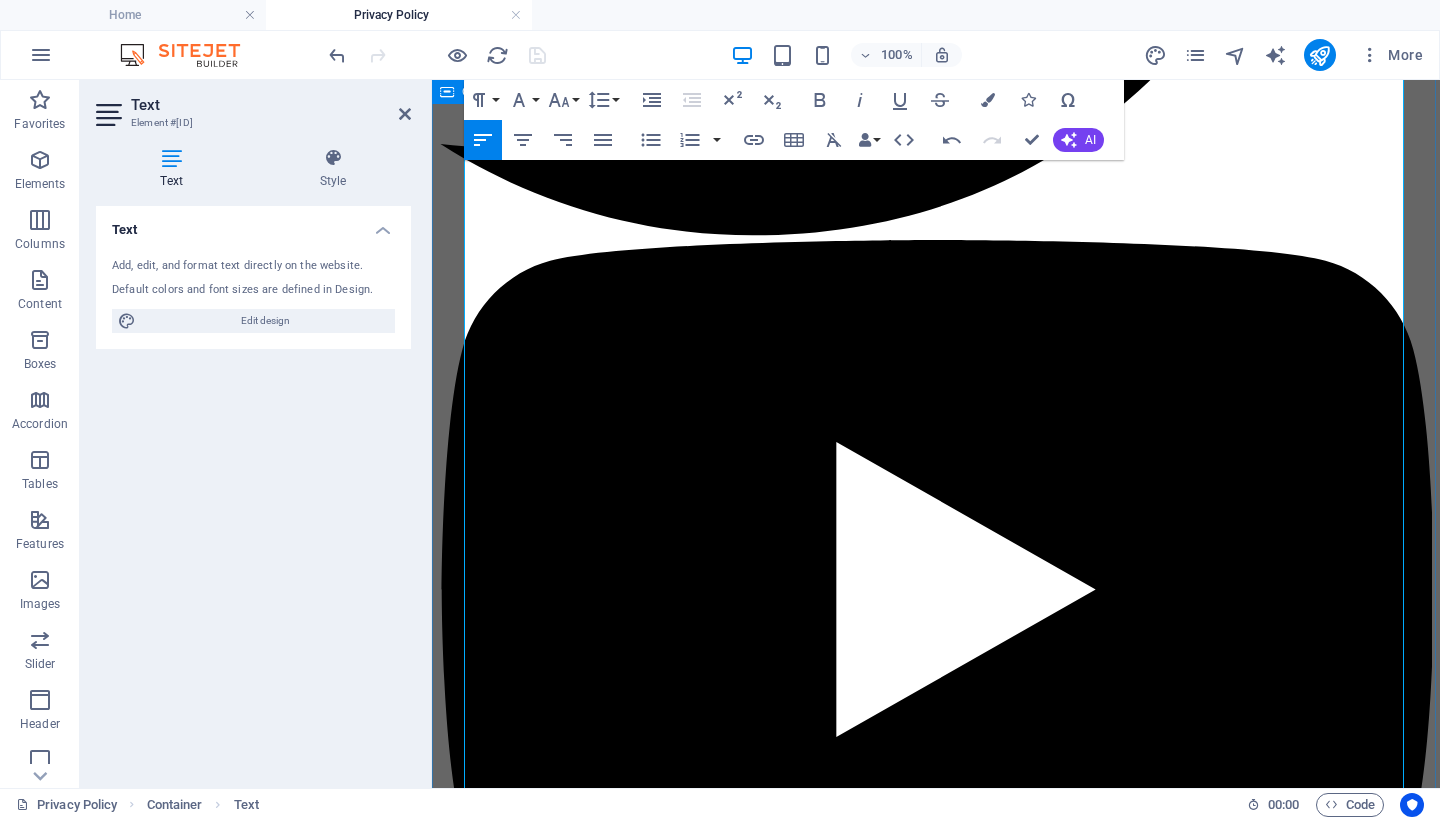 drag, startPoint x: 761, startPoint y: 746, endPoint x: 599, endPoint y: 744, distance: 162.01234 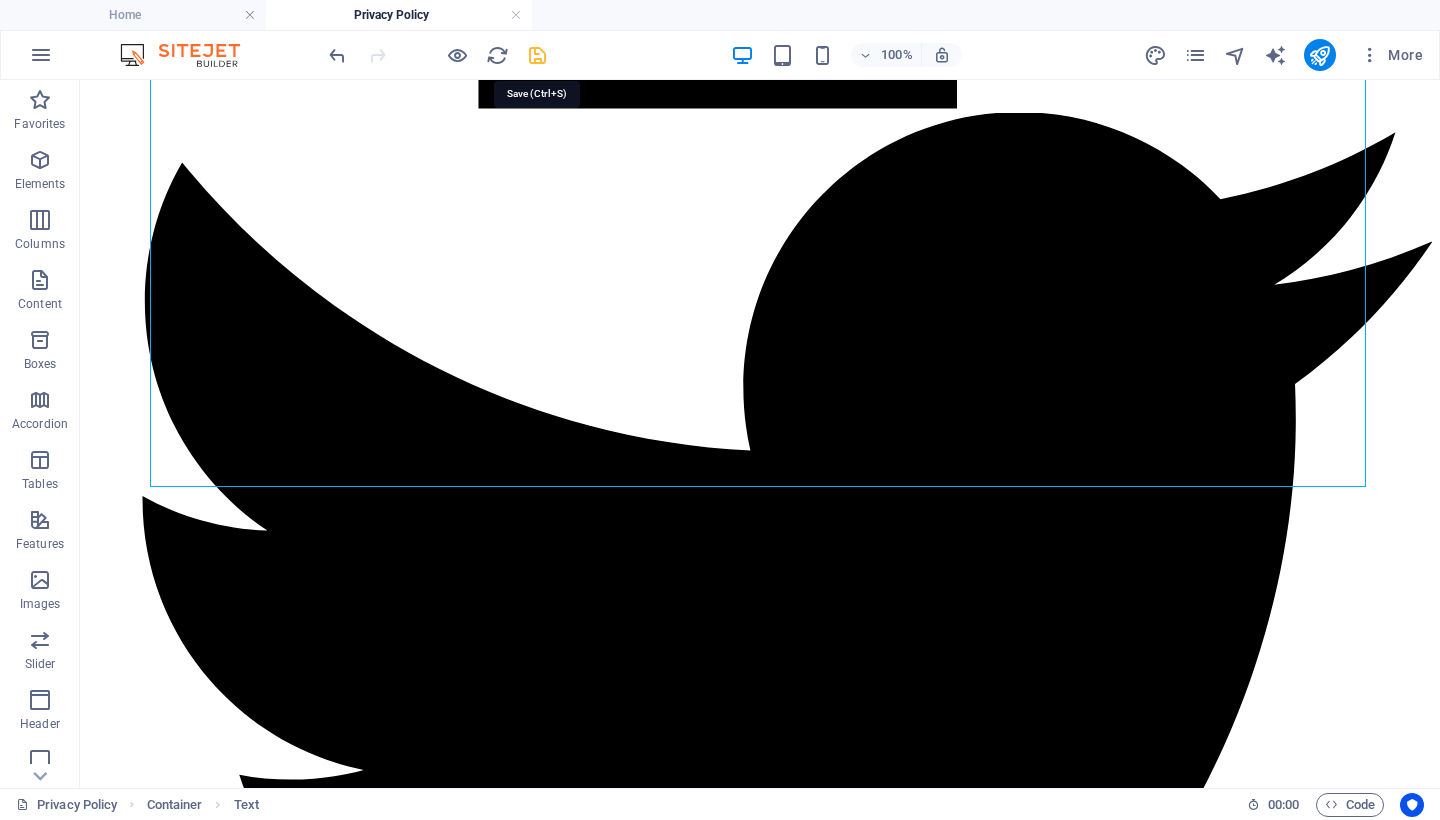 click at bounding box center [537, 55] 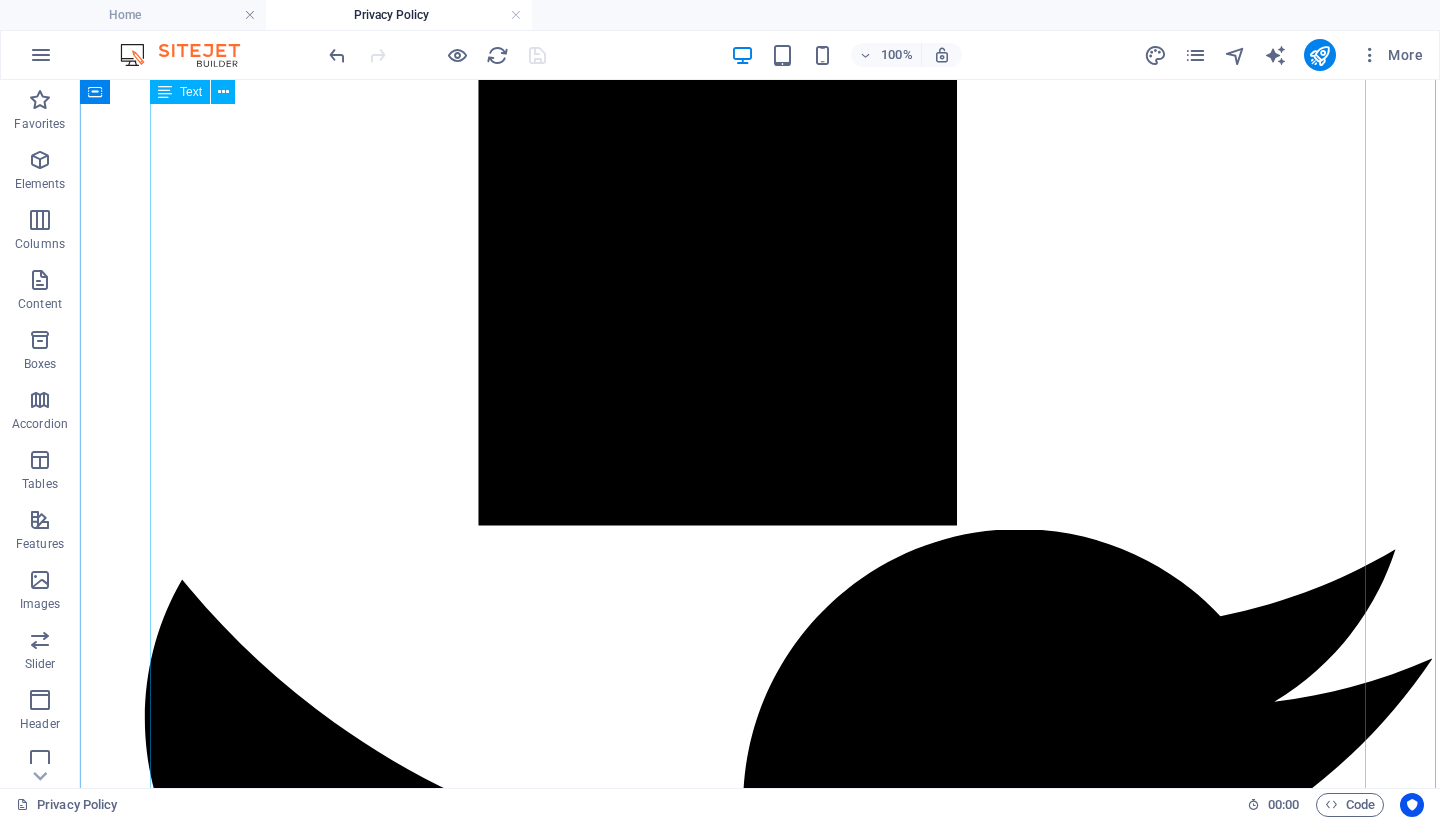 scroll, scrollTop: 2659, scrollLeft: 0, axis: vertical 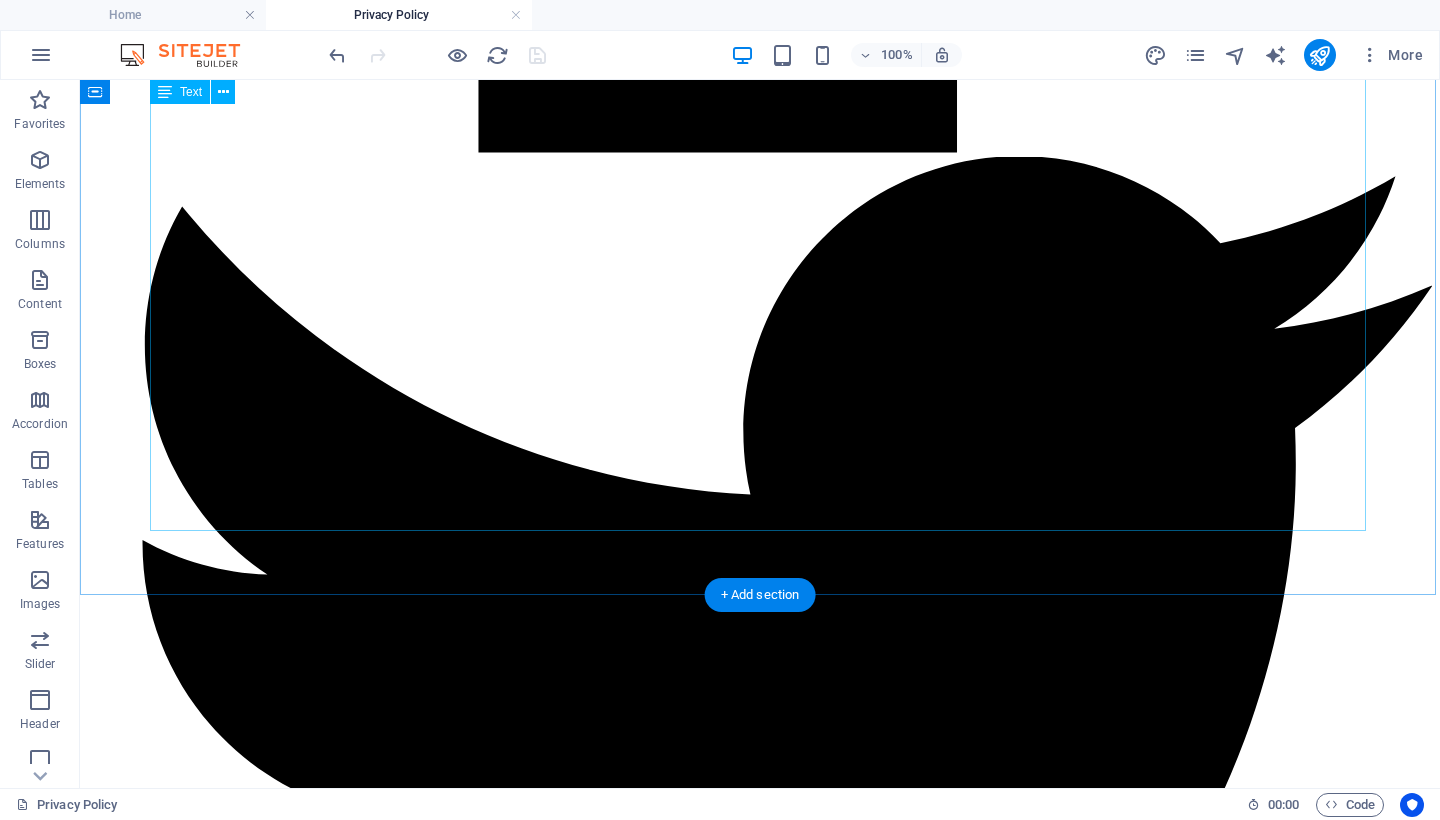 click on "Privacy Policy Effective Date:  June 22, 2025 Website:   https://CivicInsights.US Owner:   [NAME] CivicInsights.US is a personal, non-commercial weblog created and operated by [NAME] in the State of [STATE]. This website provides educational, reflective, and civic-oriented content focused on political issues, justice, liberty, and spiritual insight. Your privacy is important. This Privacy Policy outlines what information is collected when you visit the site, how it is used, and how your rights are protected. 1. Nature of the Website CivicInsights.US is a free, non-commercial informational platform. It does not require user registration, does not sell goods or services, and does not engage in behavioral profiling, advertising, or personal data sales. 2. Personal Information No personal data is collected, stored, or shared beyond what you voluntarily provide through direct contact. 3. Poll Participation CivicInsights.US may occasionally feature   polls     knowingly collected       ." at bounding box center [760, 6946] 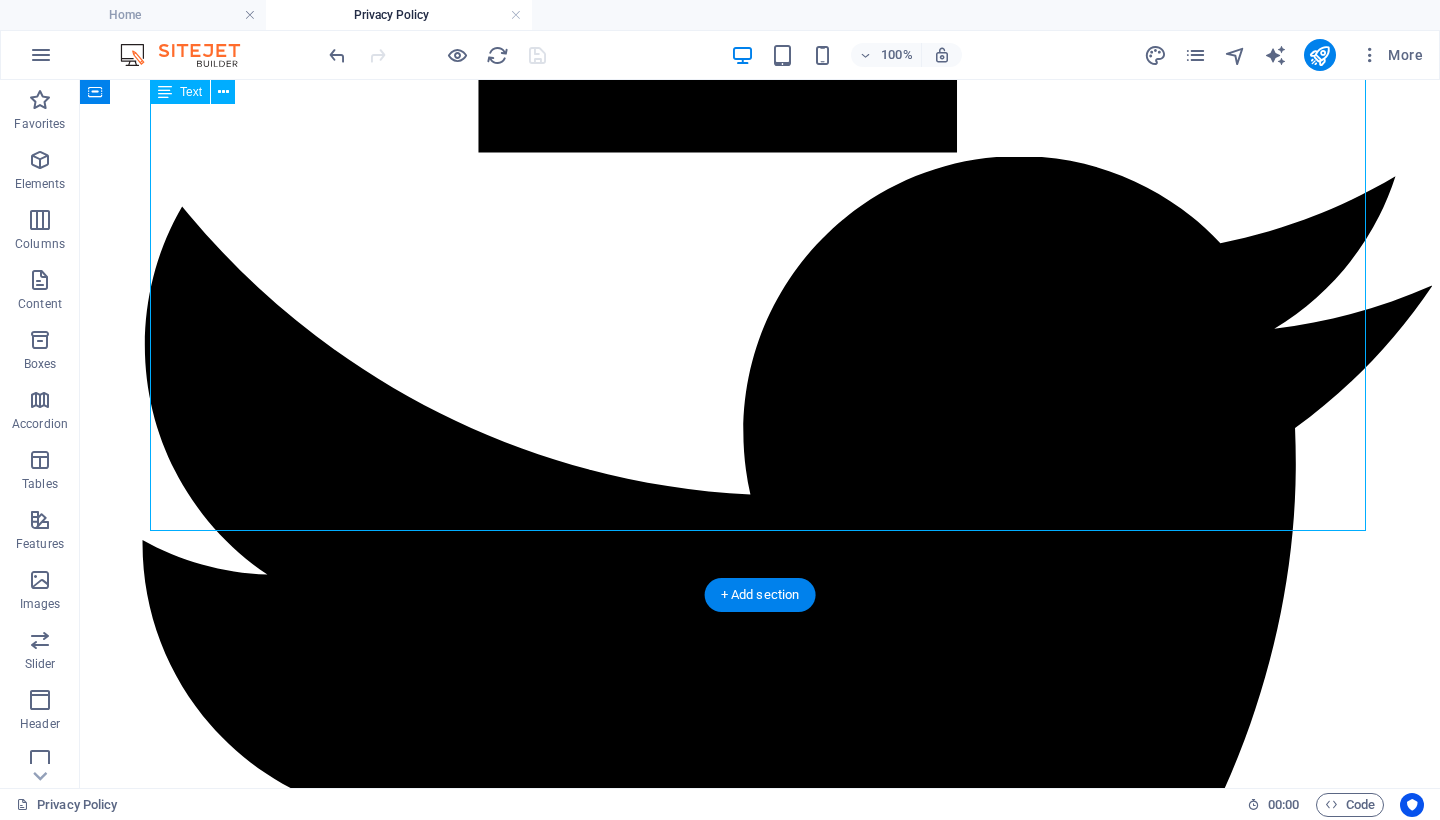 click on "Privacy Policy Effective Date:  June 22, 2025 Website:   https://CivicInsights.US Owner:   [NAME] CivicInsights.US is a personal, non-commercial weblog created and operated by [NAME] in the State of [STATE]. This website provides educational, reflective, and civic-oriented content focused on political issues, justice, liberty, and spiritual insight. Your privacy is important. This Privacy Policy outlines what information is collected when you visit the site, how it is used, and how your rights are protected. 1. Nature of the Website CivicInsights.US is a free, non-commercial informational platform. It does not require user registration, does not sell goods or services, and does not engage in behavioral profiling, advertising, or personal data sales. 2. Personal Information No personal data is collected, stored, or shared beyond what you voluntarily provide through direct contact. 3. Poll Participation CivicInsights.US may occasionally feature   polls     knowingly collected       ." at bounding box center [760, 6946] 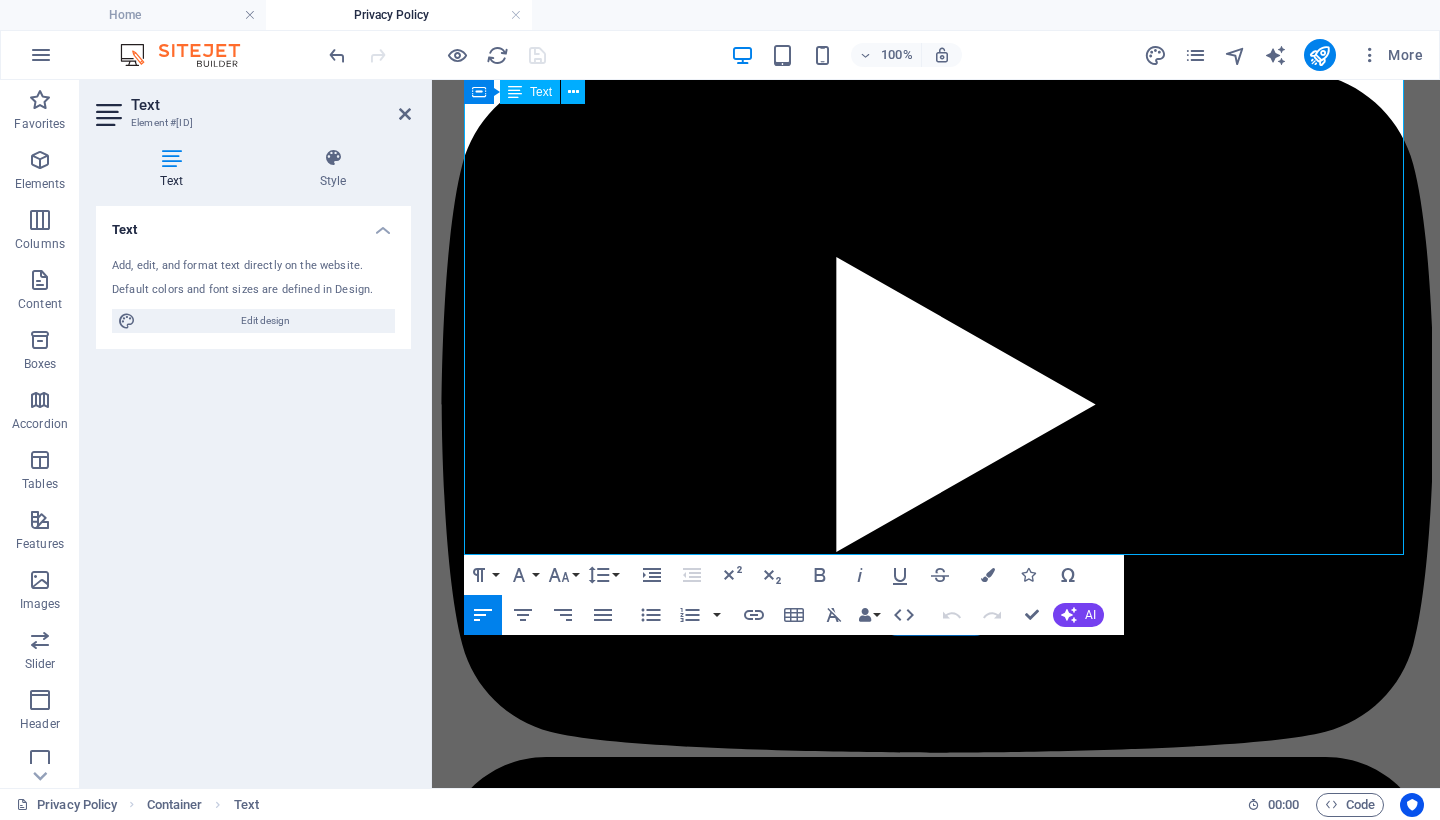 scroll, scrollTop: 2932, scrollLeft: 0, axis: vertical 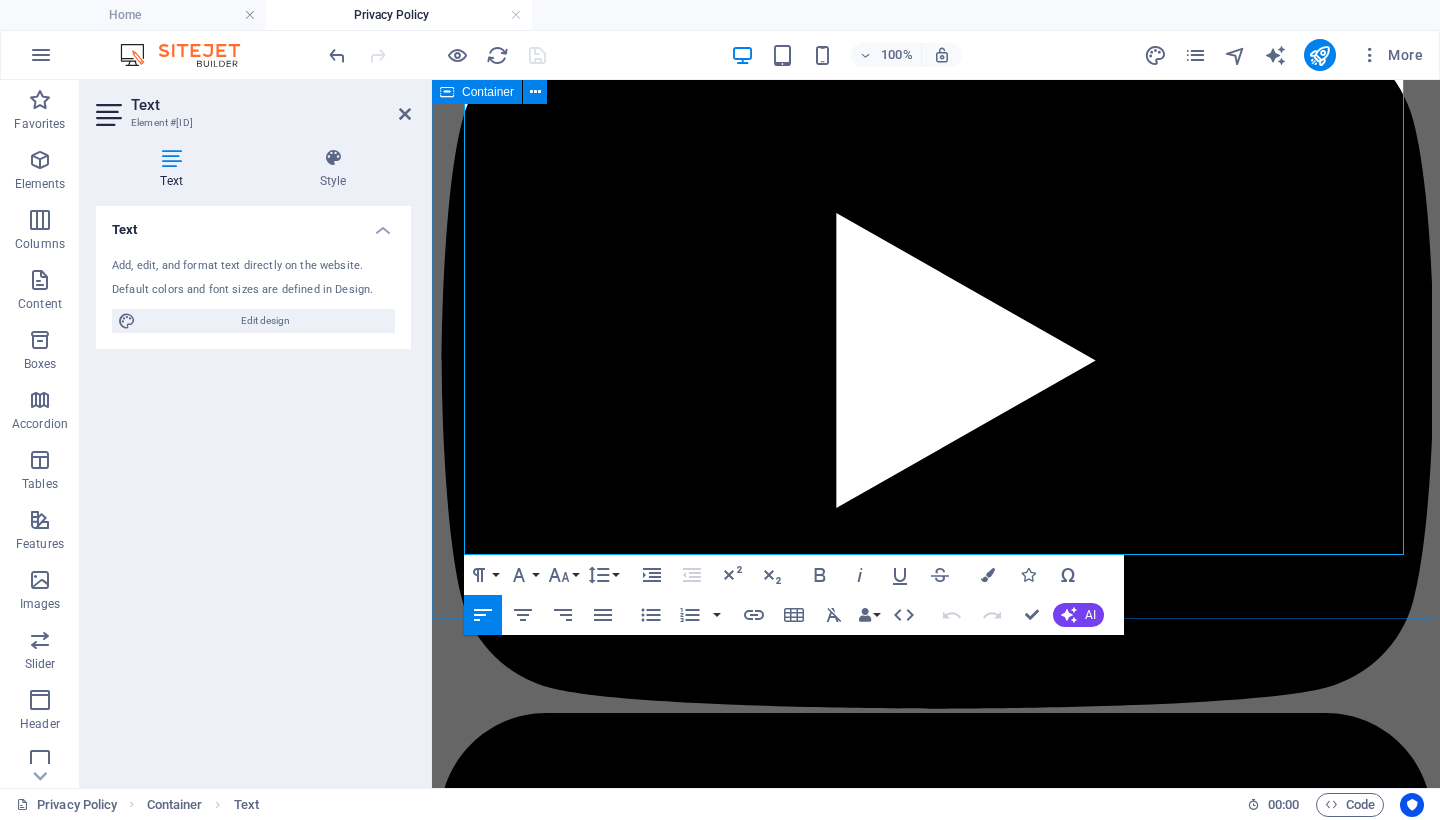 drag, startPoint x: 801, startPoint y: 486, endPoint x: 459, endPoint y: 486, distance: 342 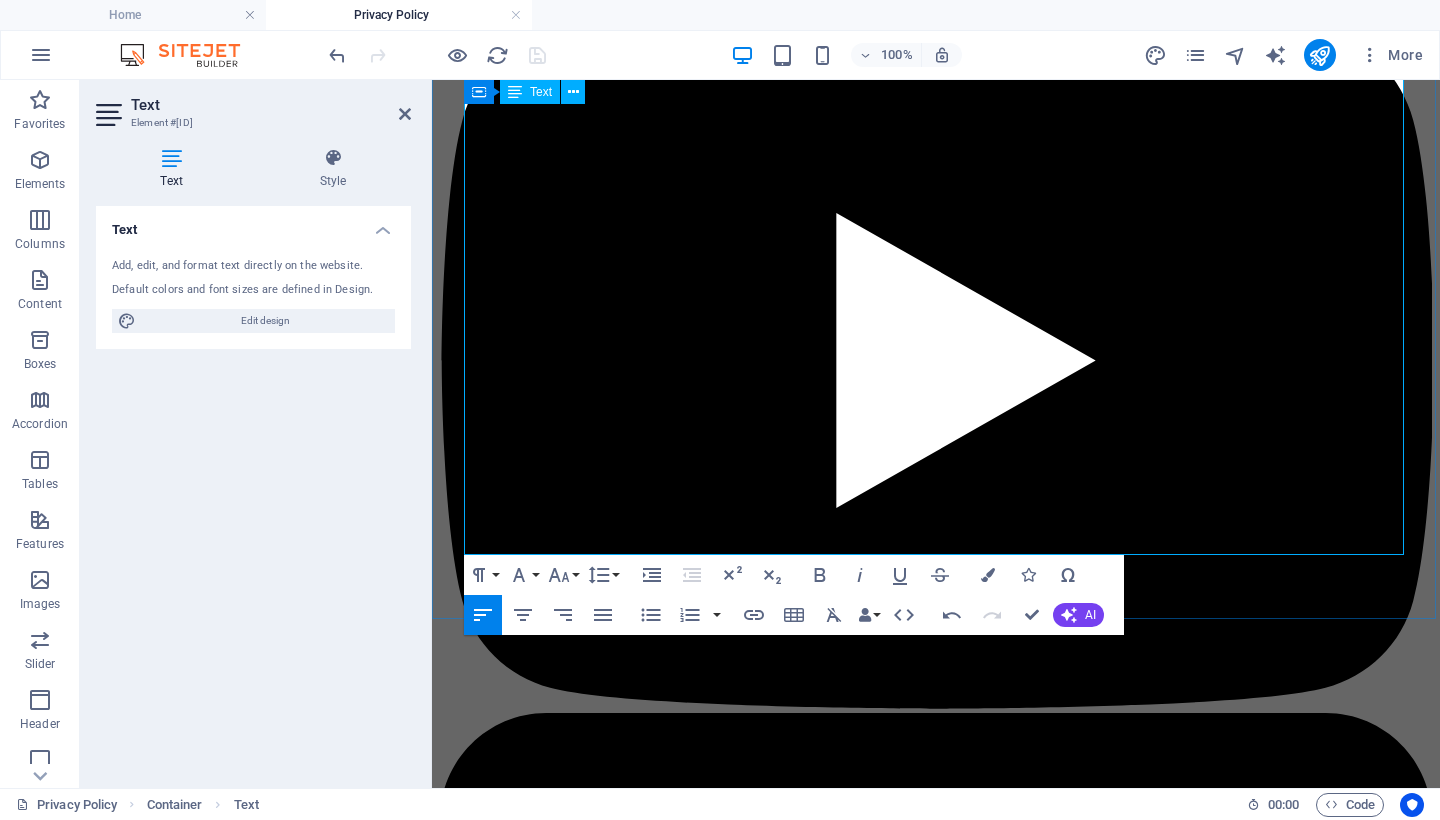 type 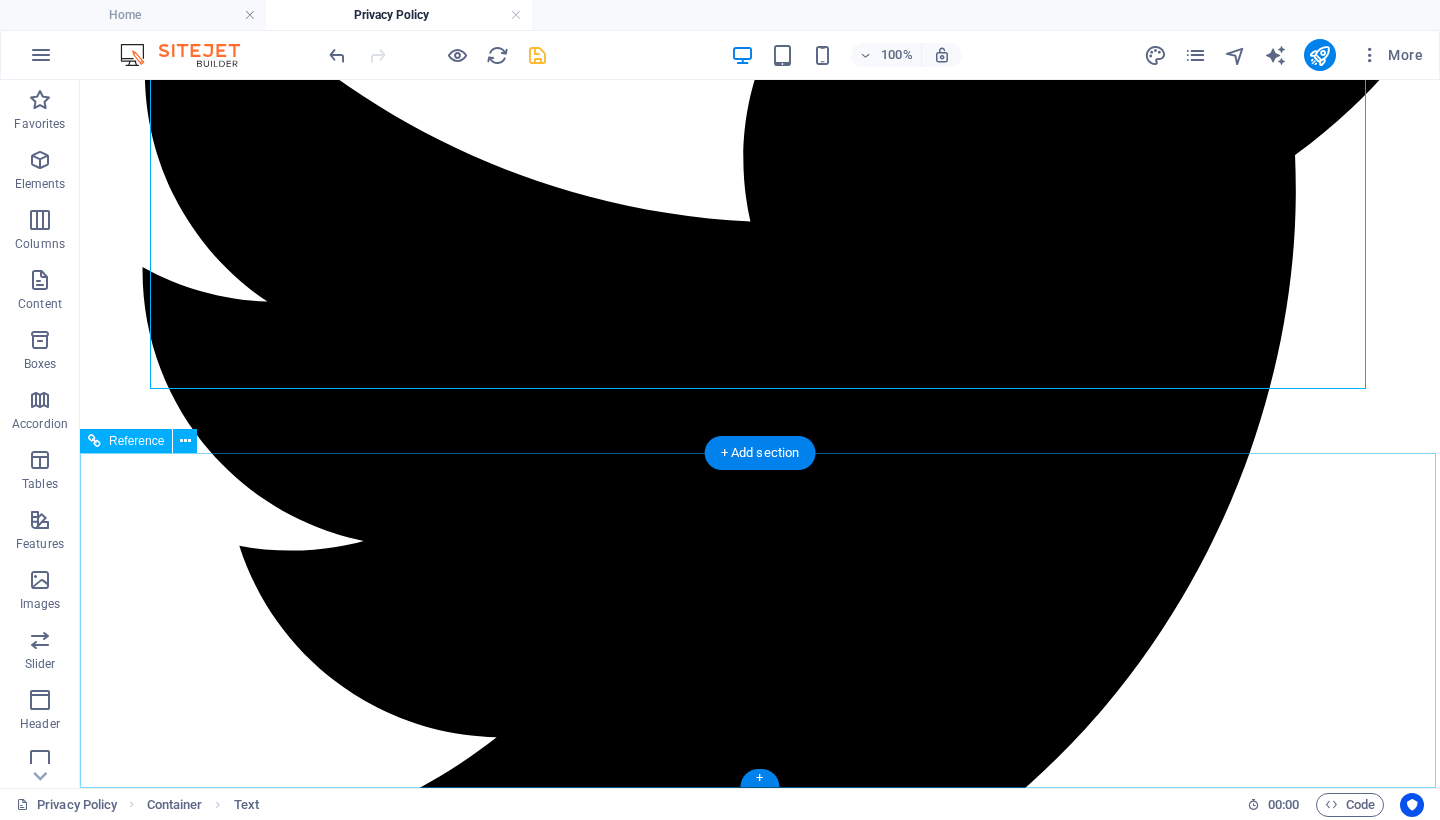 scroll, scrollTop: 2801, scrollLeft: 0, axis: vertical 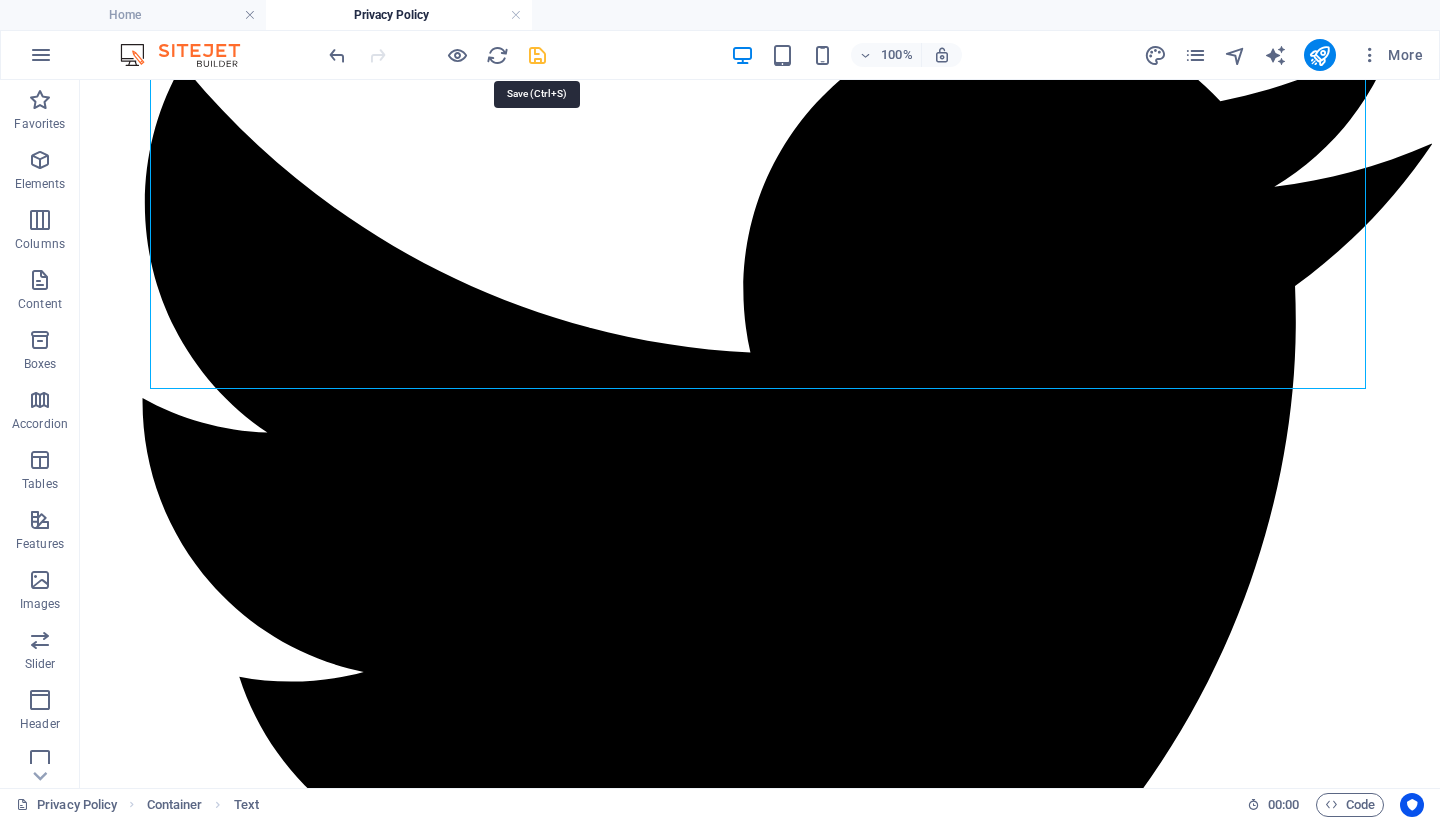 click at bounding box center (537, 55) 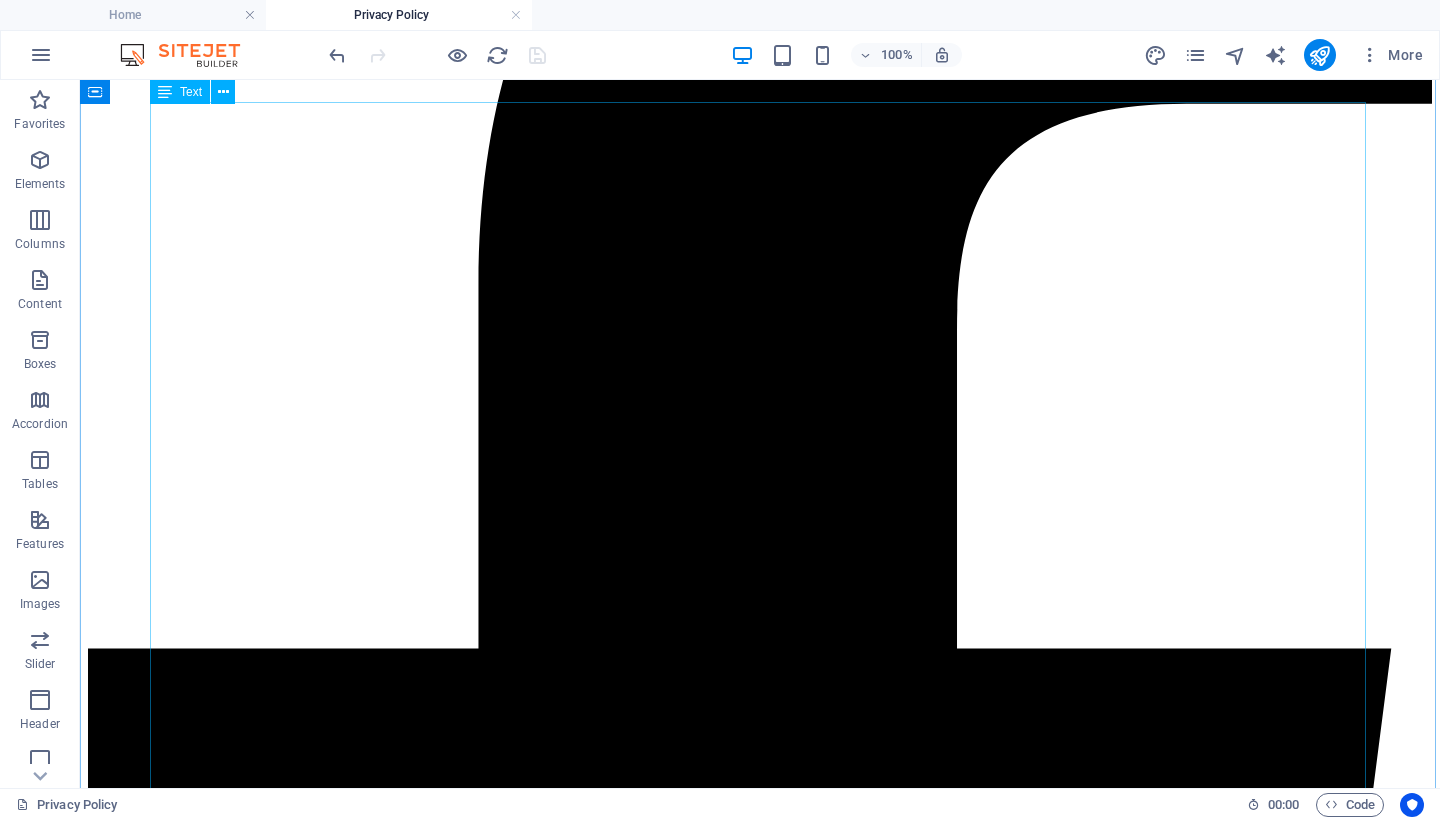 scroll, scrollTop: 0, scrollLeft: 0, axis: both 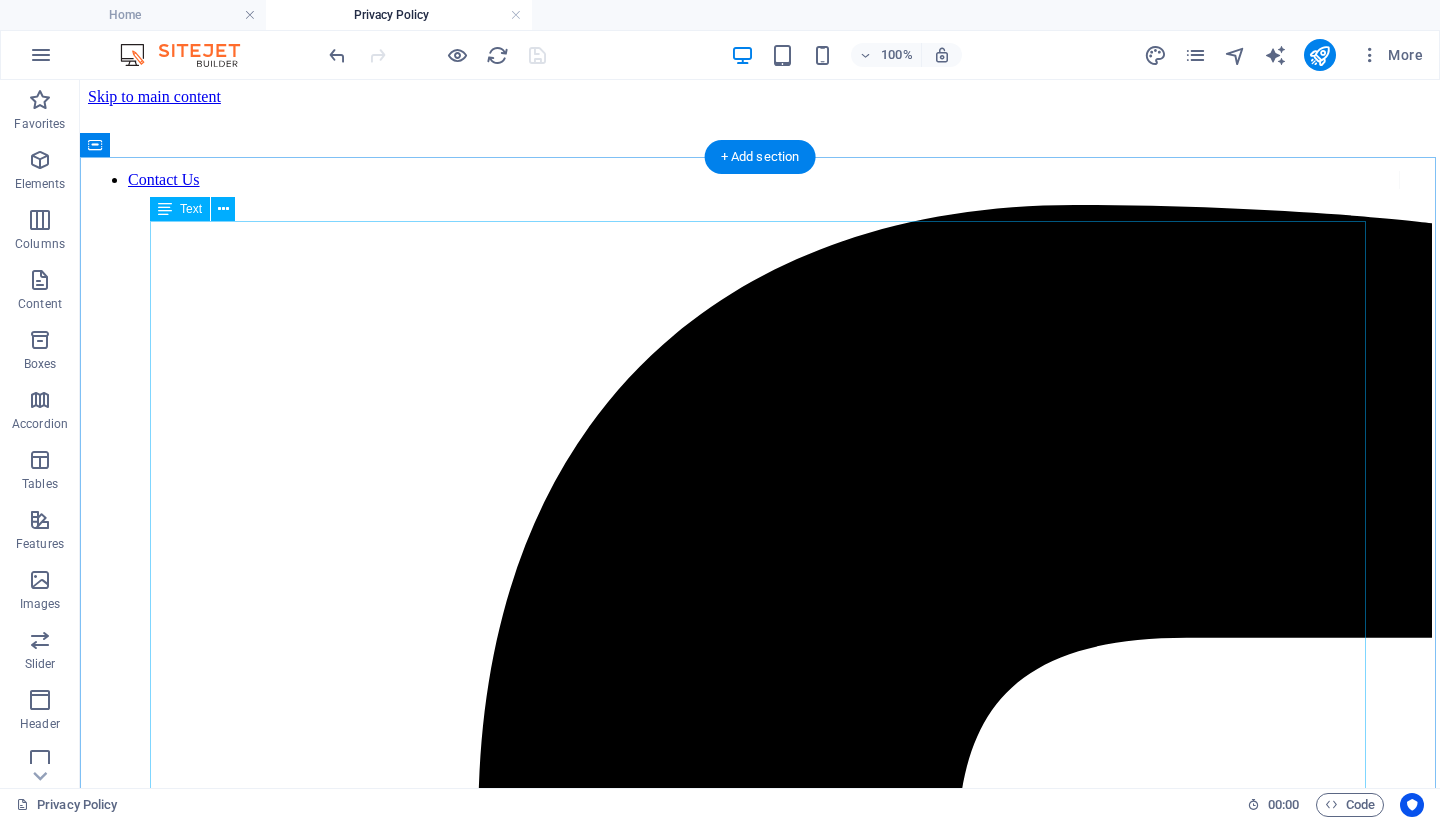 click on "Privacy Policy Effective Date:  June 22, 2025 Website:   https://CivicInsights.US Owner:   [NAME] CivicInsights.US is a personal, non-commercial weblog created and operated by [NAME] in the State of [STATE]. This website provides educational, reflective, and civic-oriented content focused on political issues, justice, liberty, and spiritual insight. Your privacy is important. This Privacy Policy outlines what information is collected when you visit the site, how it is used, and how your rights are protected. 1. Nature of the Website CivicInsights.US is a free, non-commercial informational platform. It does not require user registration, does not sell goods or services, and does not engage in behavioral profiling, advertising, or personal data sales. 2. Personal Information No personal data is collected, stored, or shared beyond what you voluntarily provide through direct contact. 3. Poll Participation CivicInsights.US may occasionally feature   polls     knowingly collected       ." at bounding box center (760, 9605) 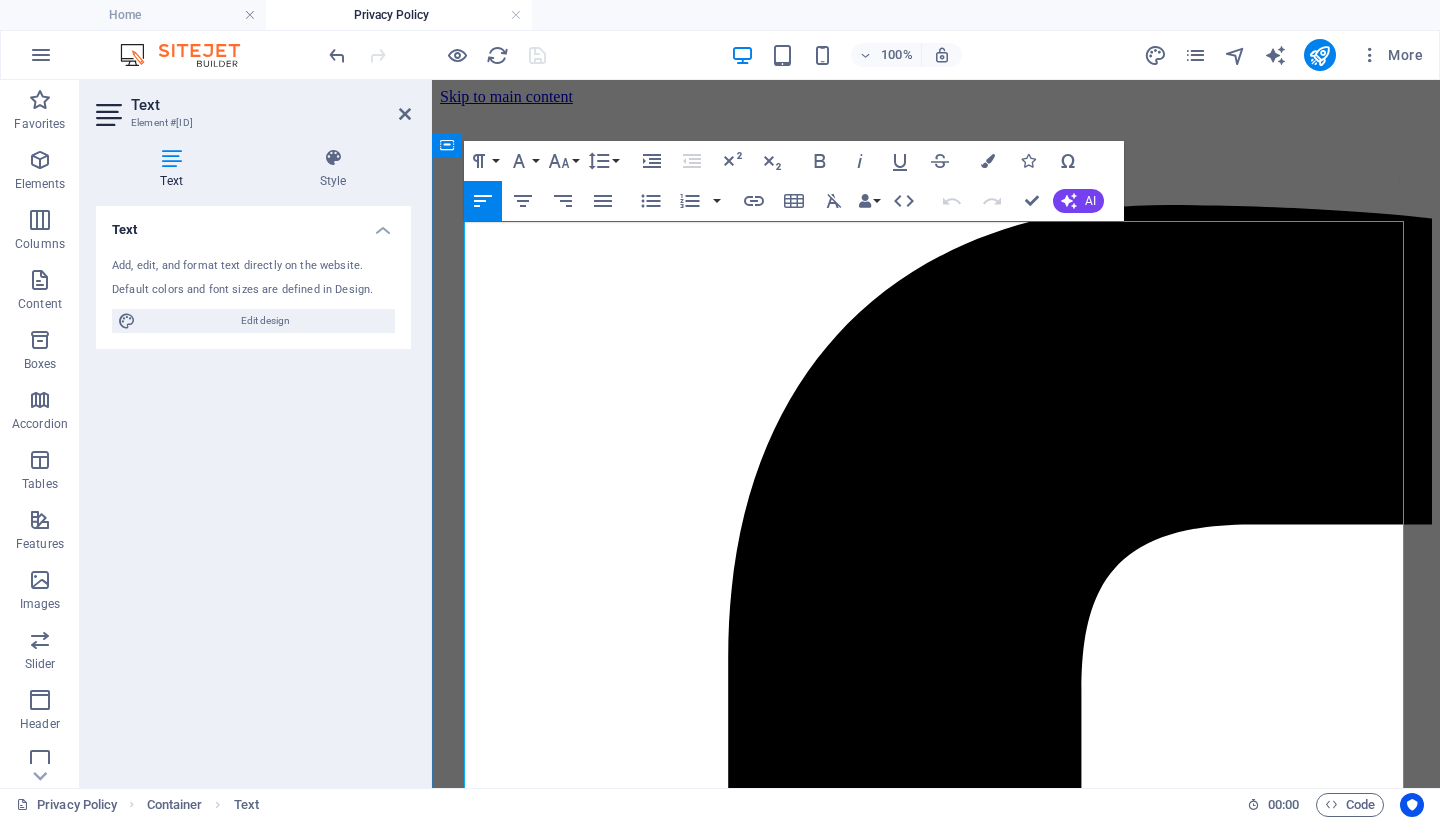 drag, startPoint x: 733, startPoint y: 344, endPoint x: 637, endPoint y: 346, distance: 96.02083 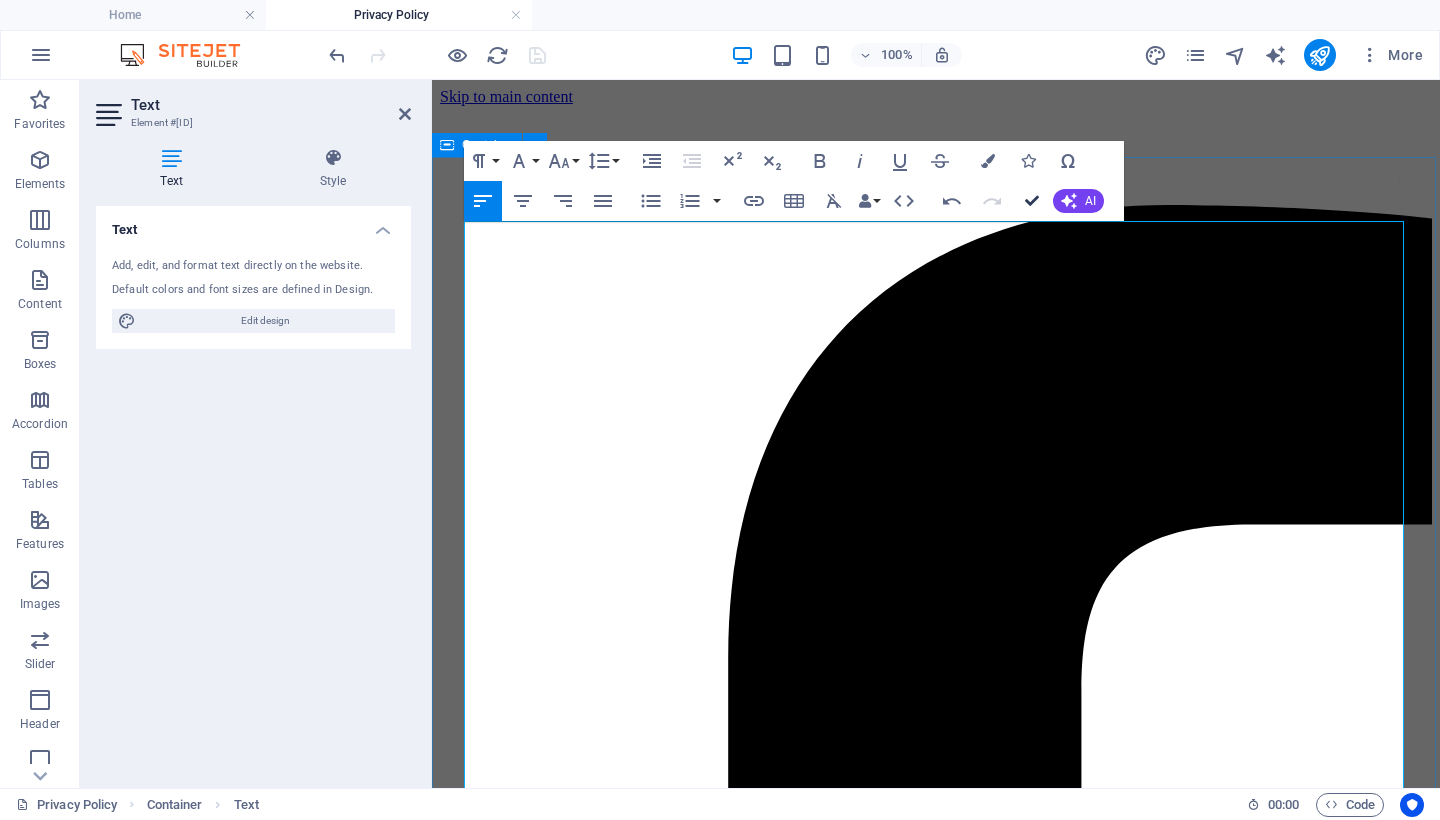 drag, startPoint x: 1031, startPoint y: 197, endPoint x: 894, endPoint y: 238, distance: 143.0035 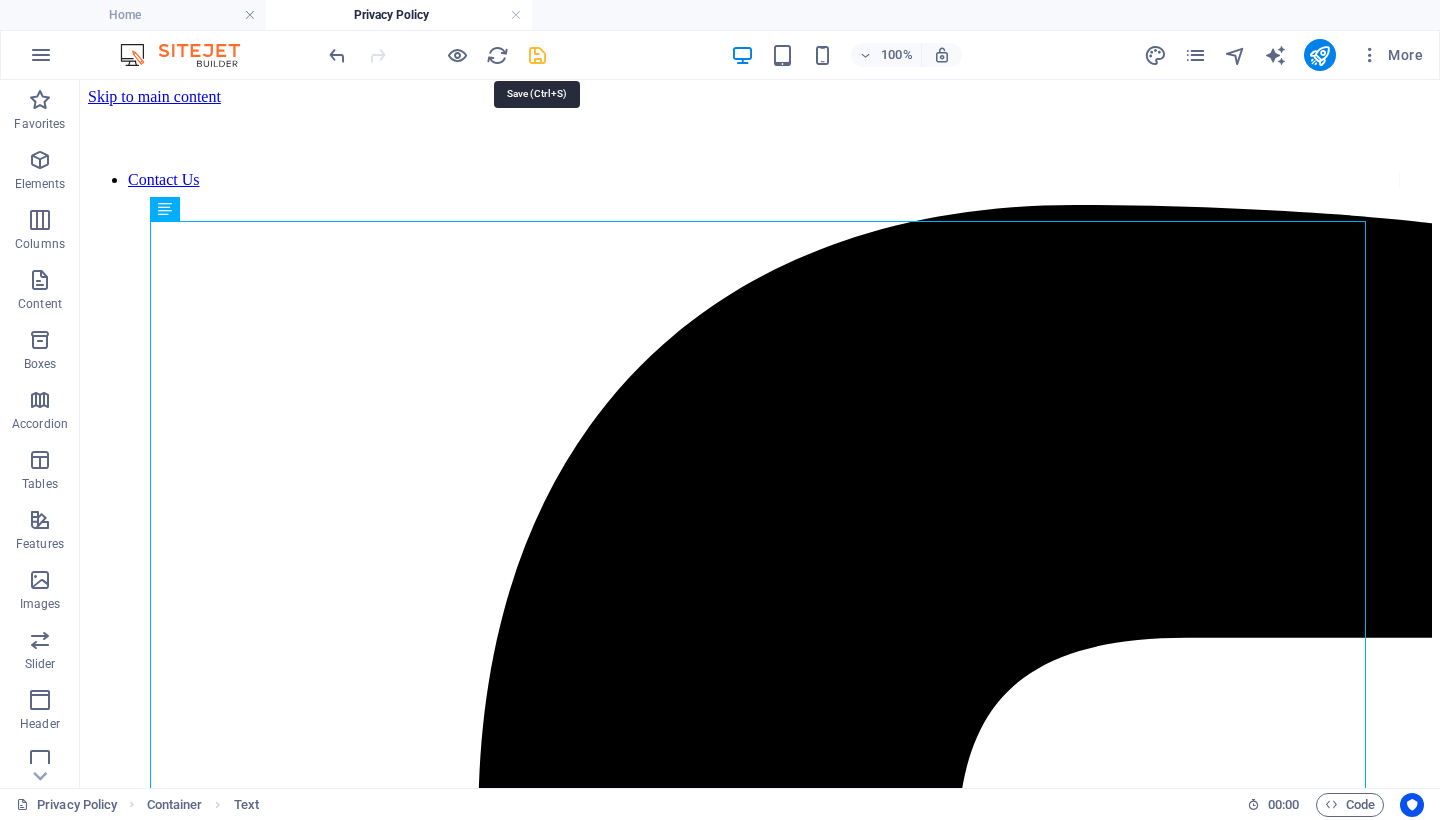 click at bounding box center (537, 55) 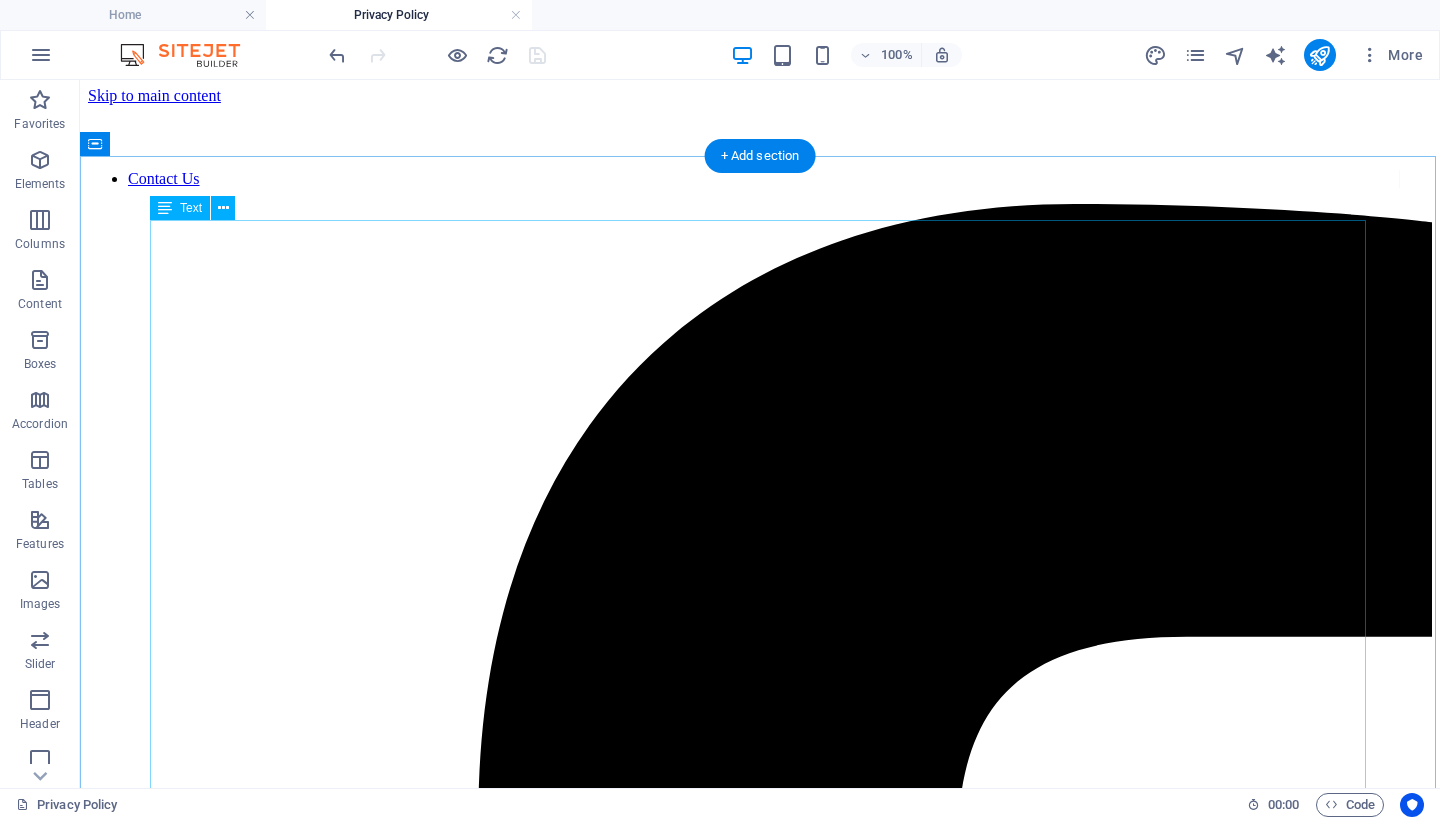 scroll, scrollTop: 0, scrollLeft: 0, axis: both 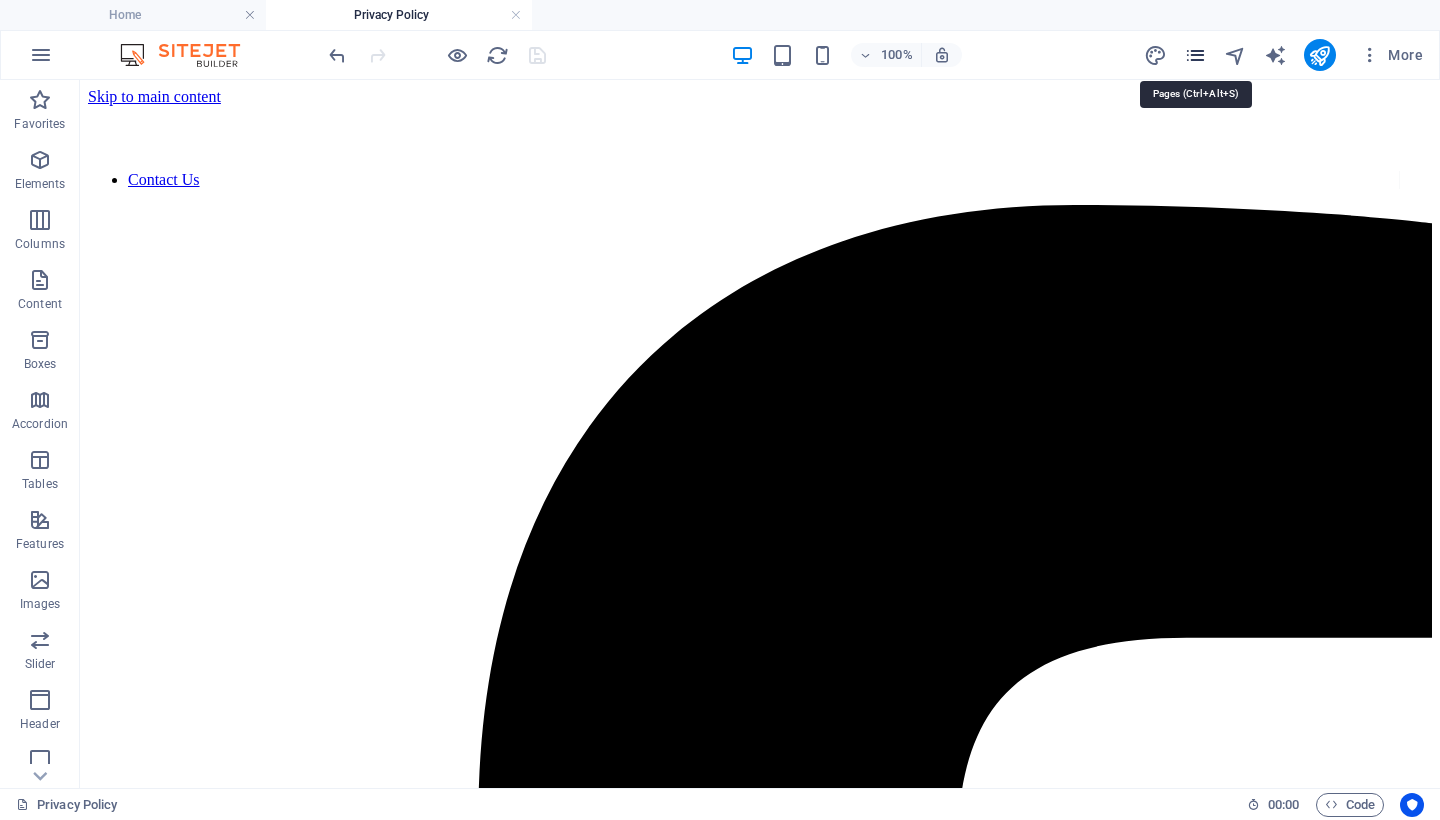 click at bounding box center [1195, 55] 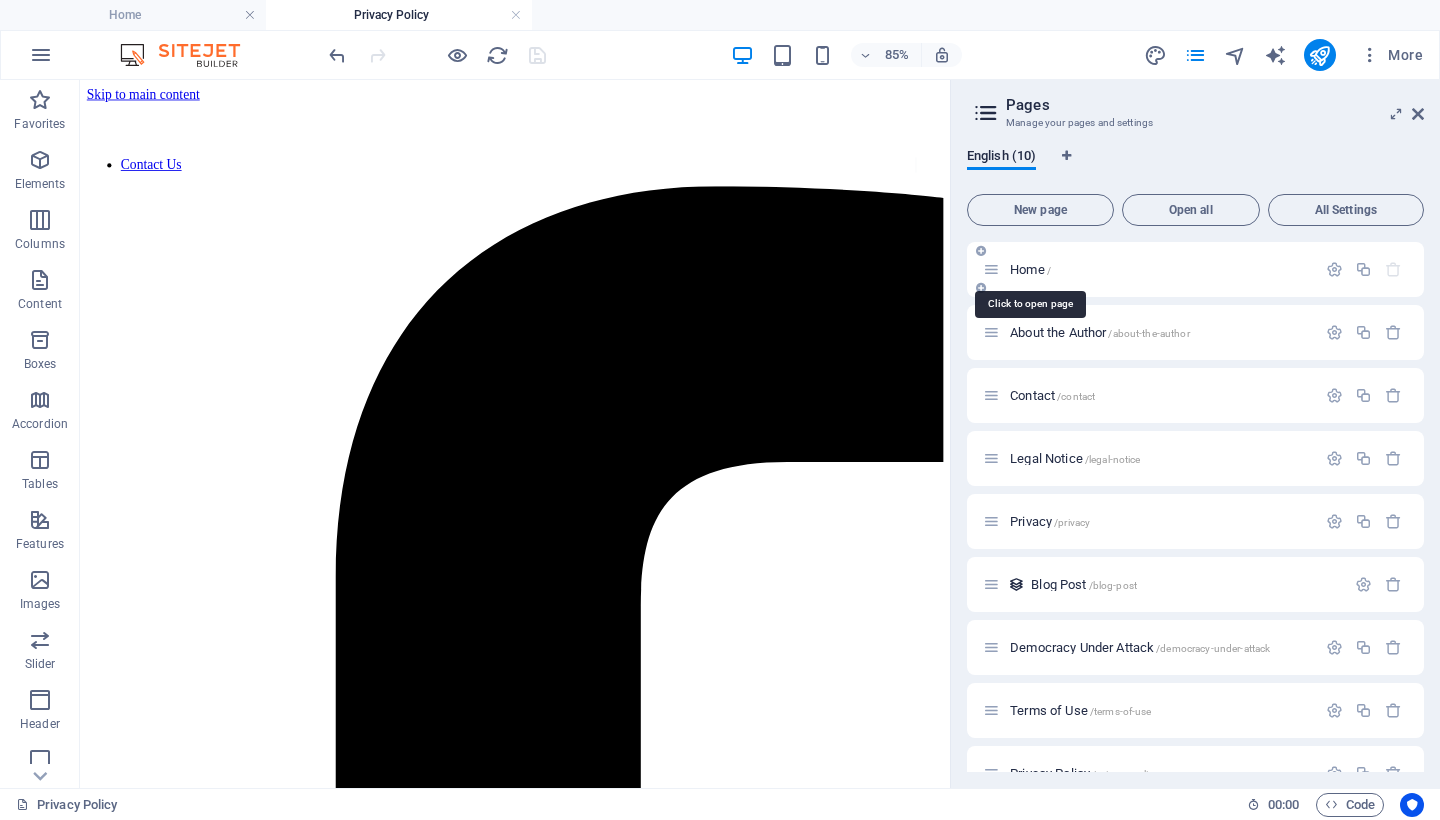 click on "Home /" at bounding box center (1030, 269) 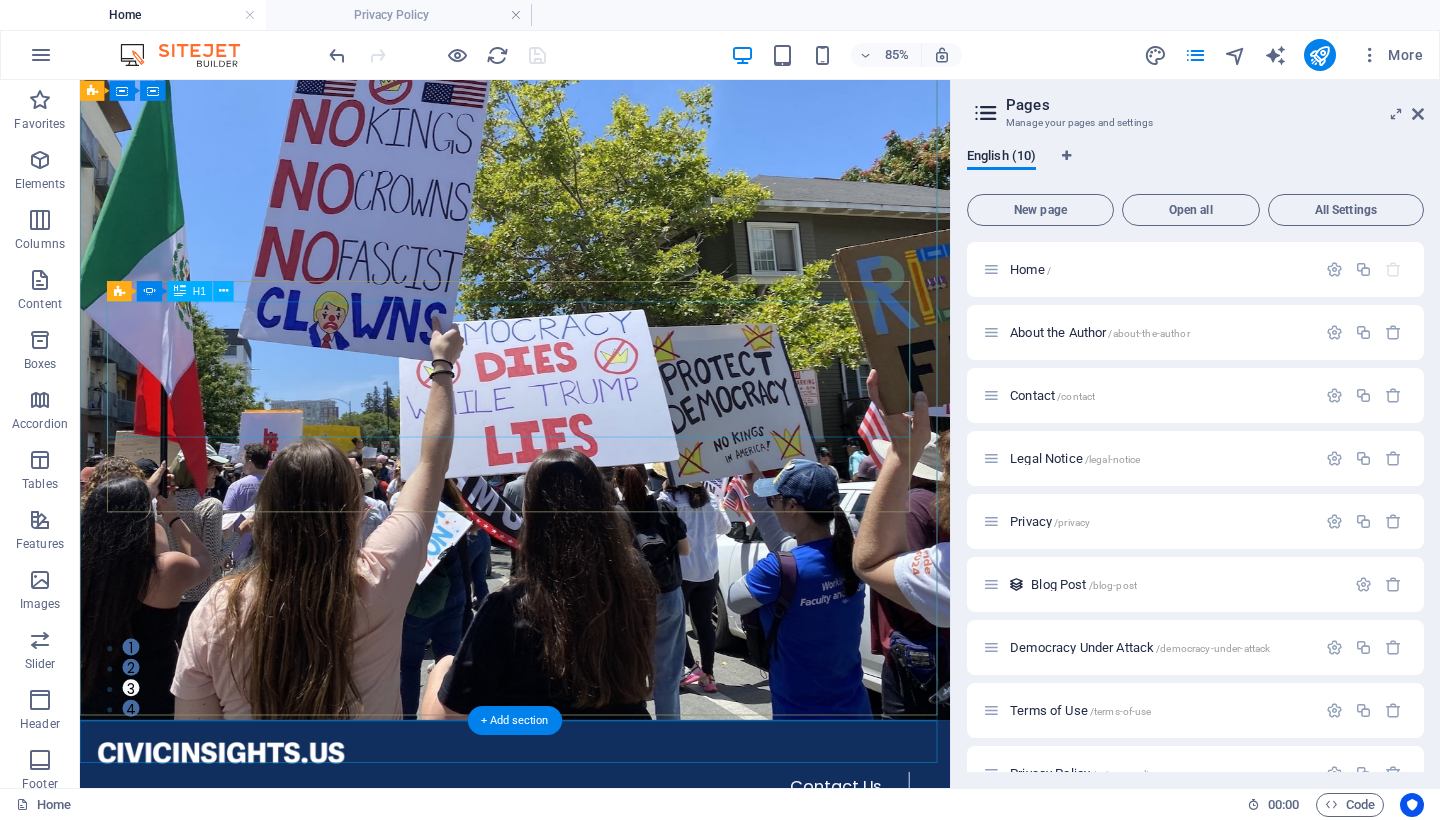 scroll, scrollTop: 0, scrollLeft: 0, axis: both 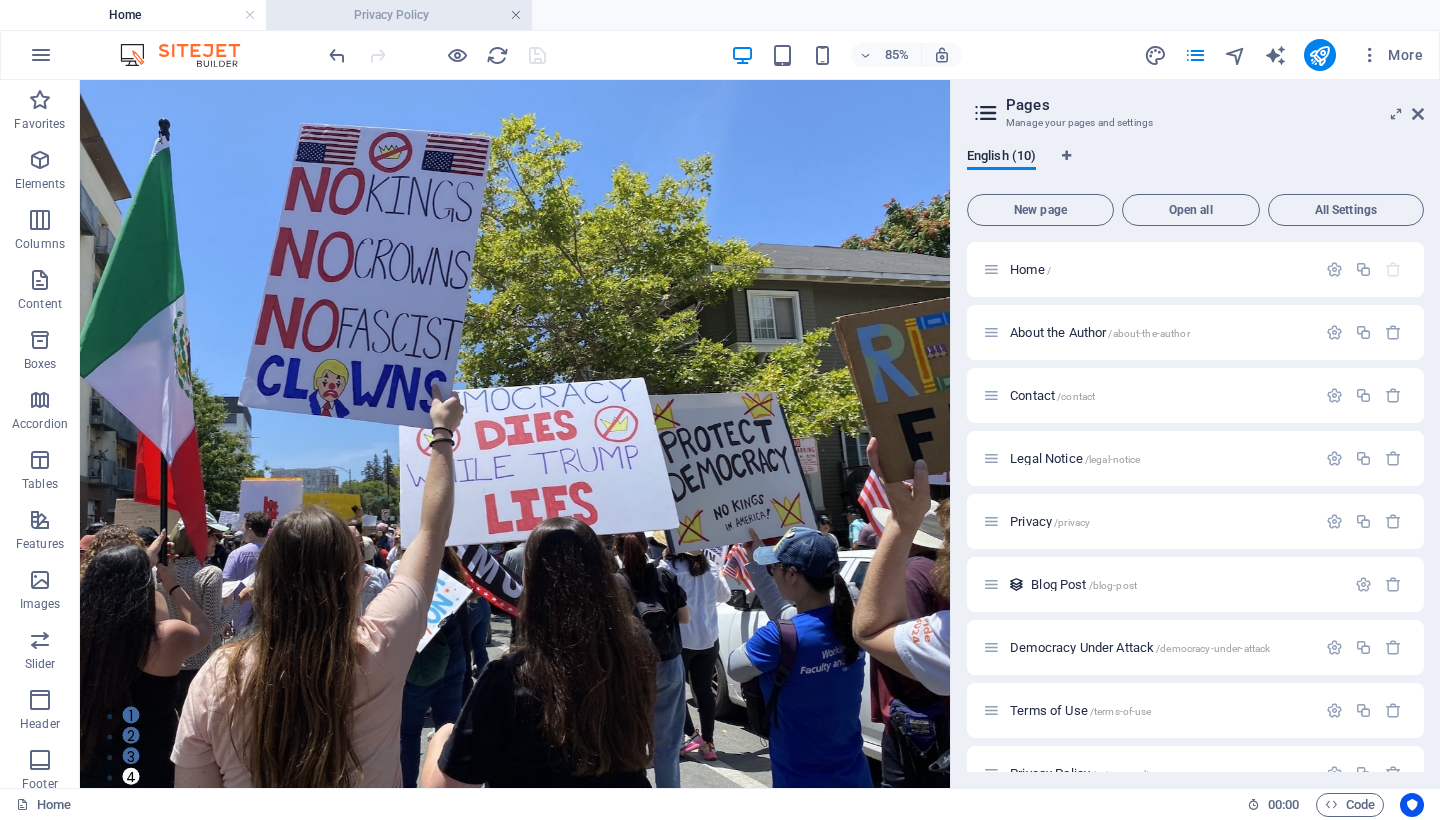 click at bounding box center (516, 15) 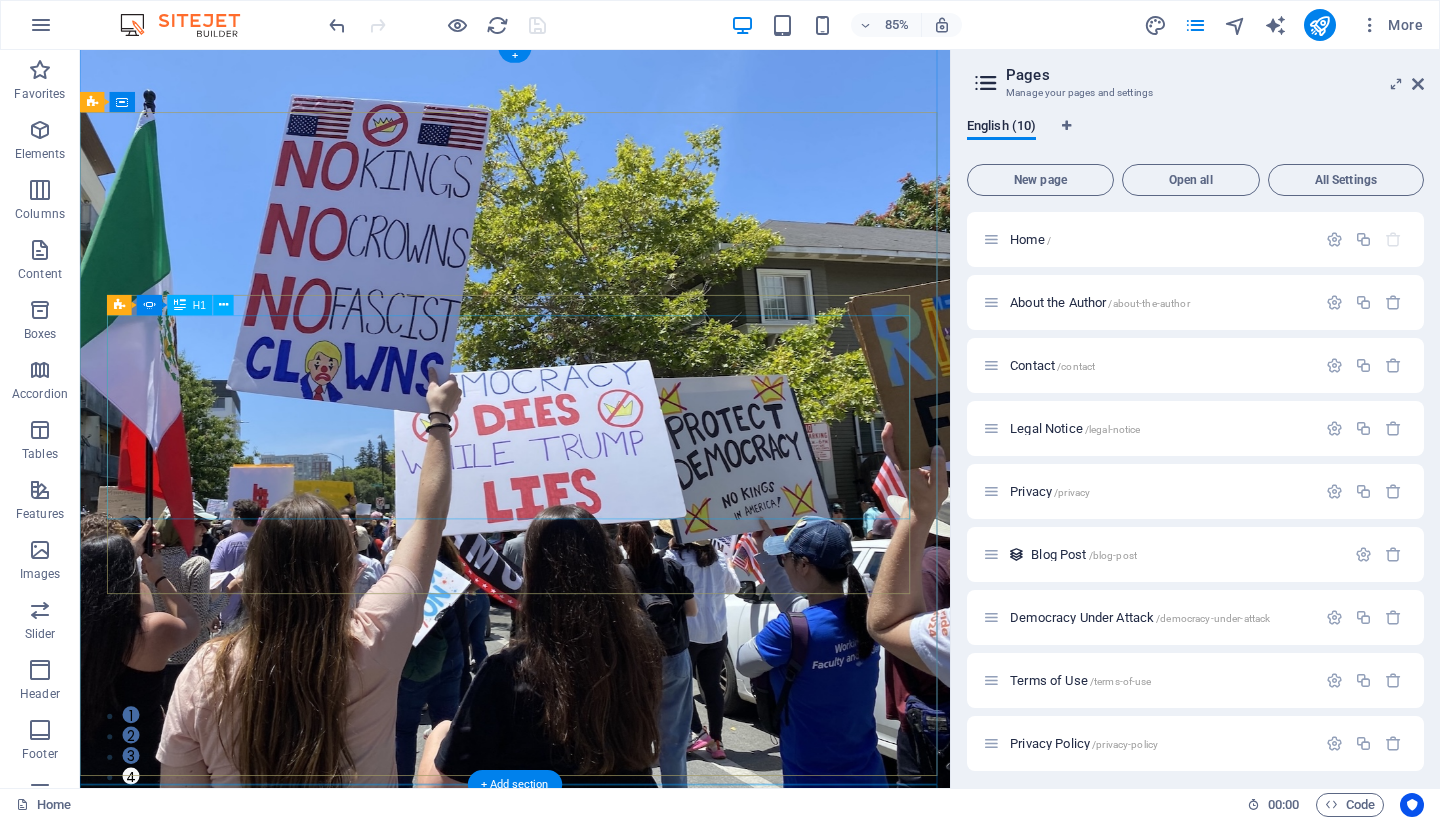 scroll, scrollTop: 380, scrollLeft: 0, axis: vertical 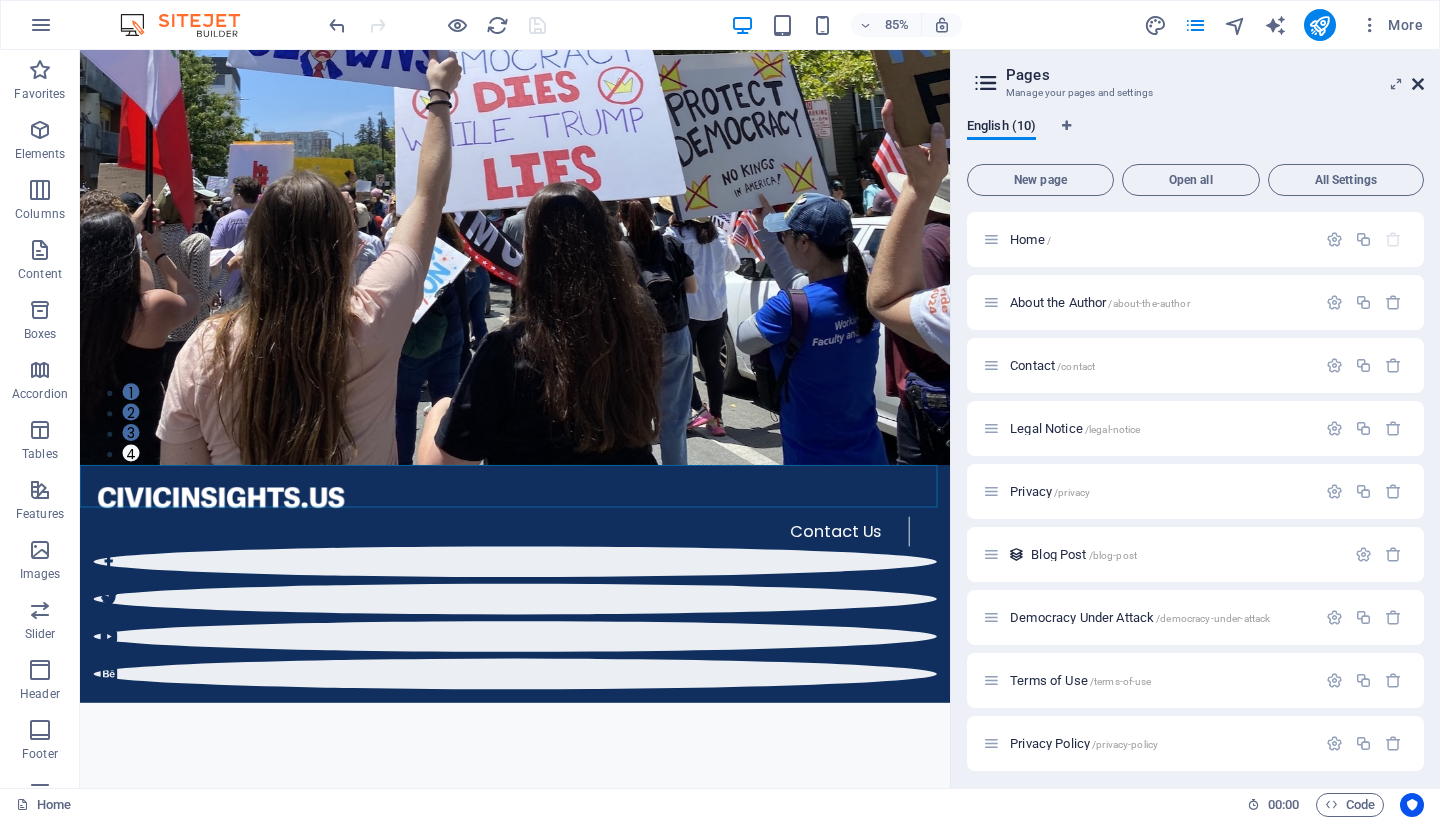 click at bounding box center (1418, 84) 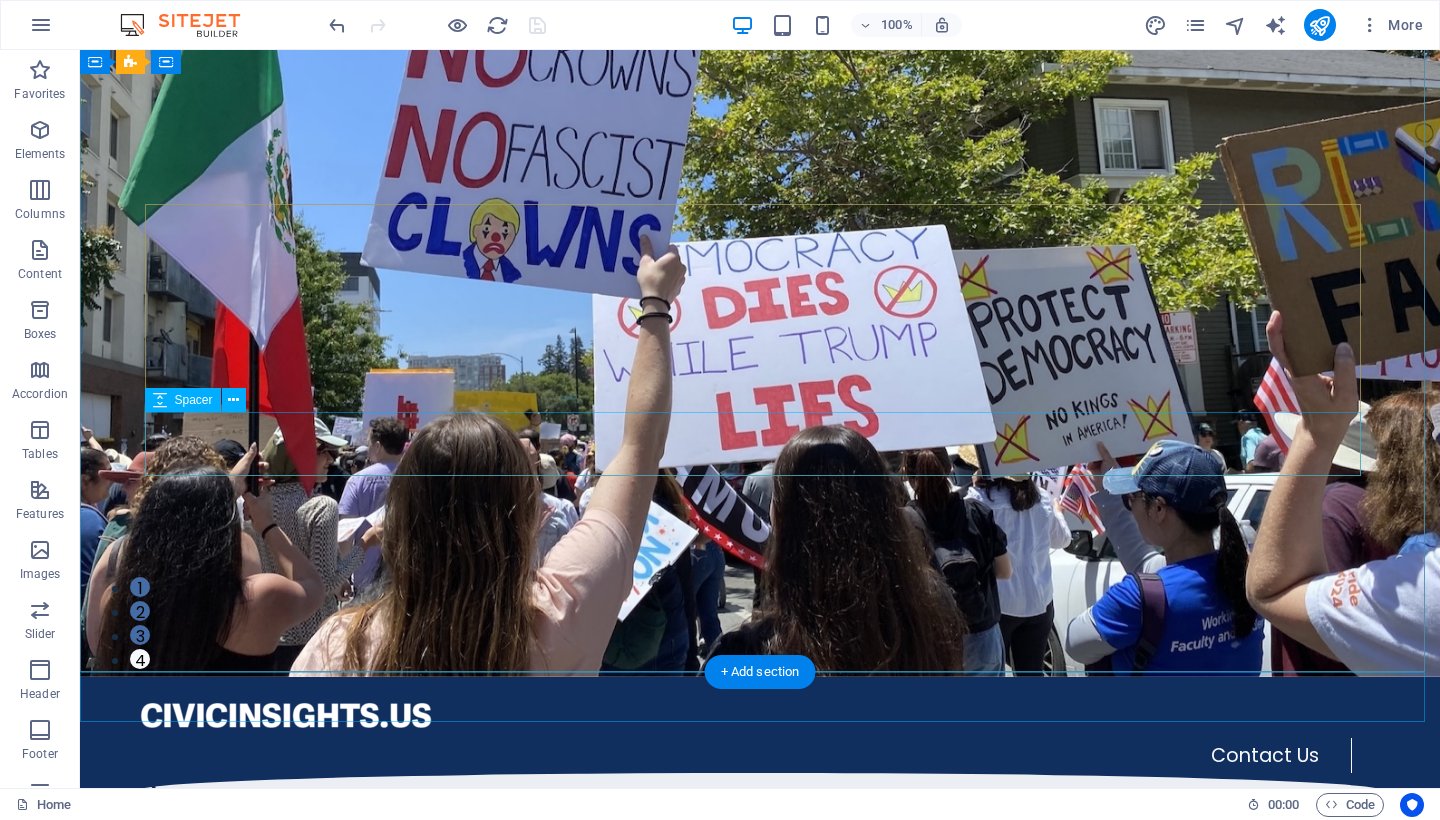 scroll, scrollTop: 515, scrollLeft: 0, axis: vertical 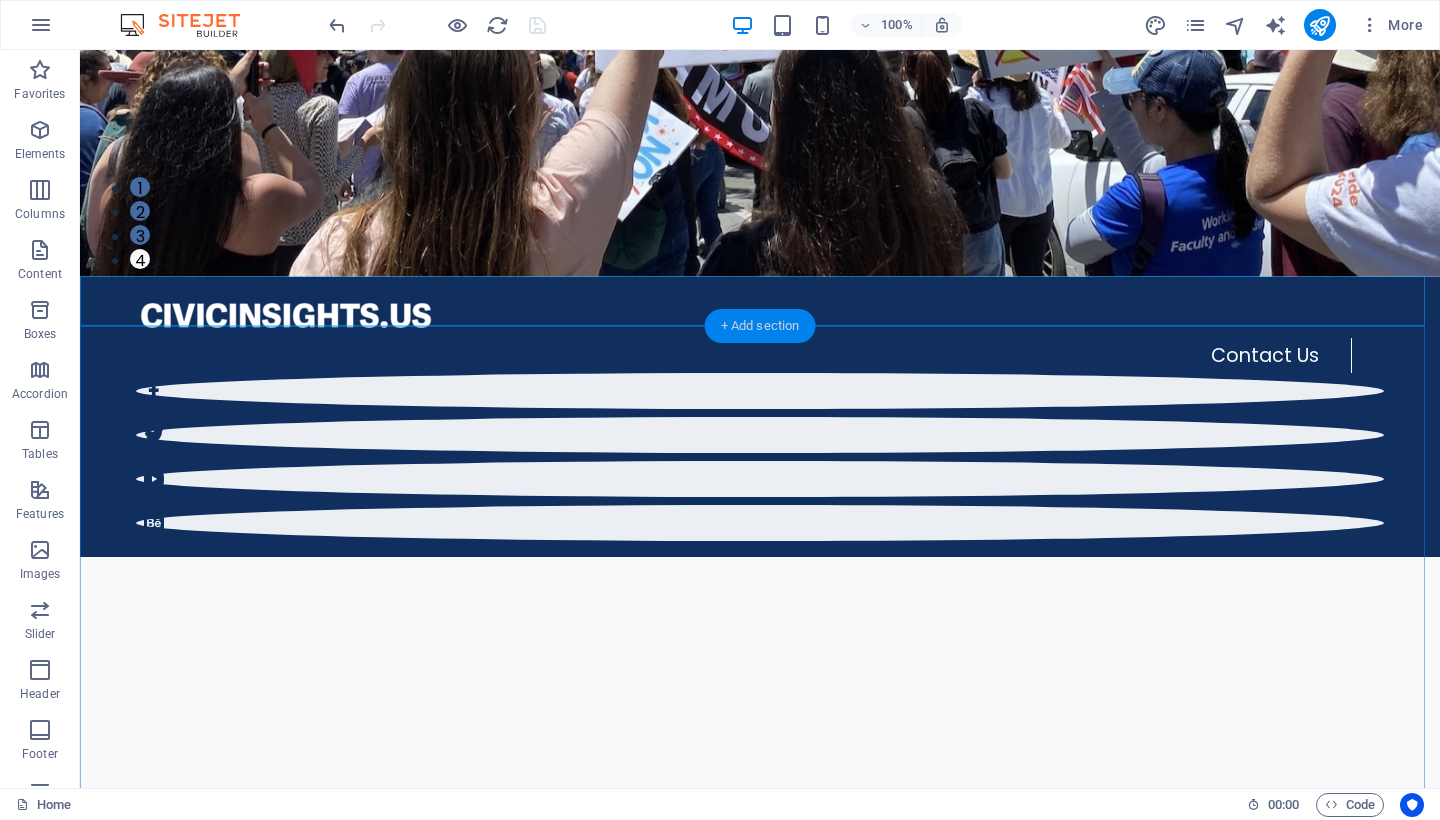 click on "+ Add section" at bounding box center (760, 326) 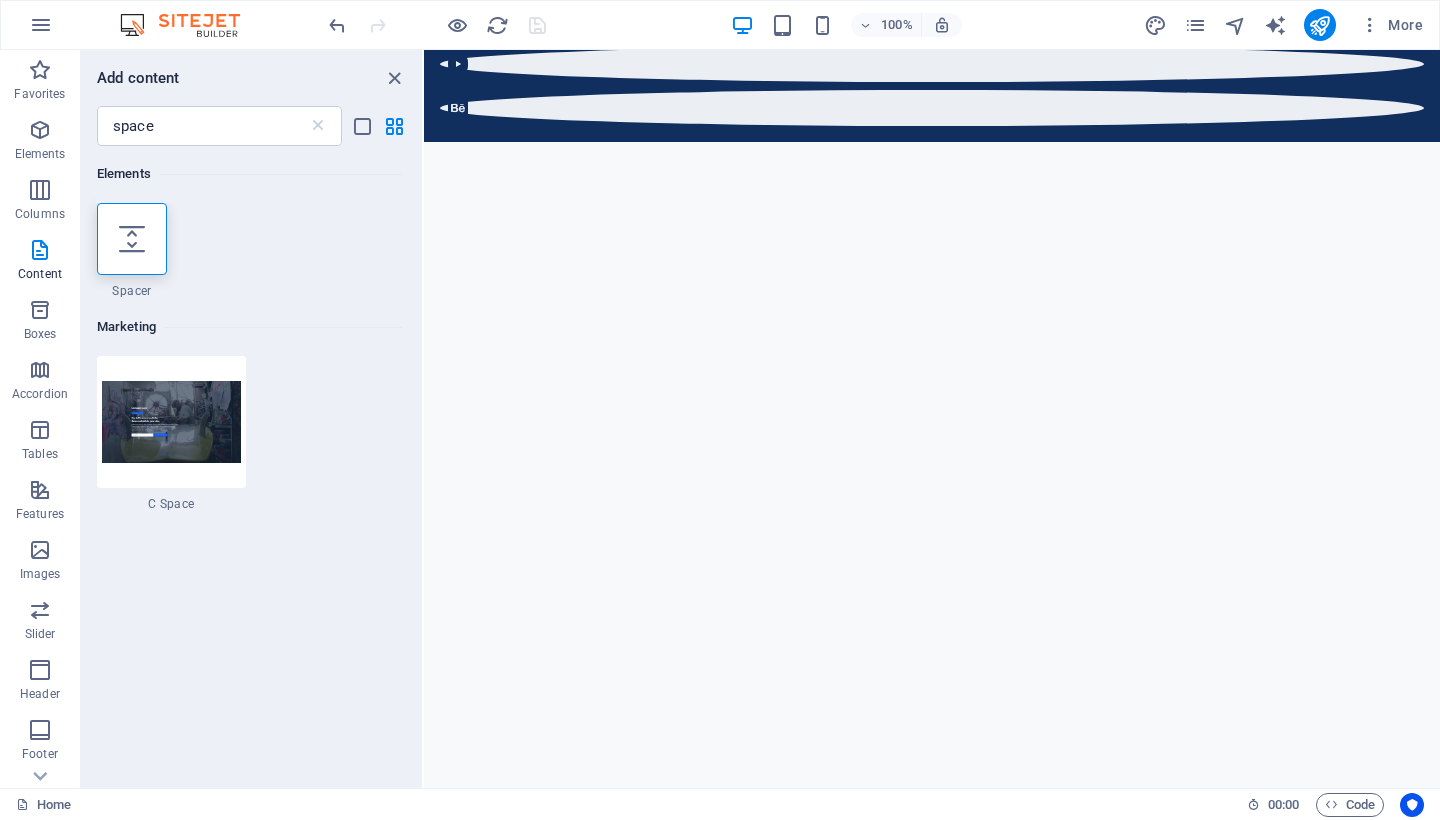 scroll, scrollTop: 515, scrollLeft: 0, axis: vertical 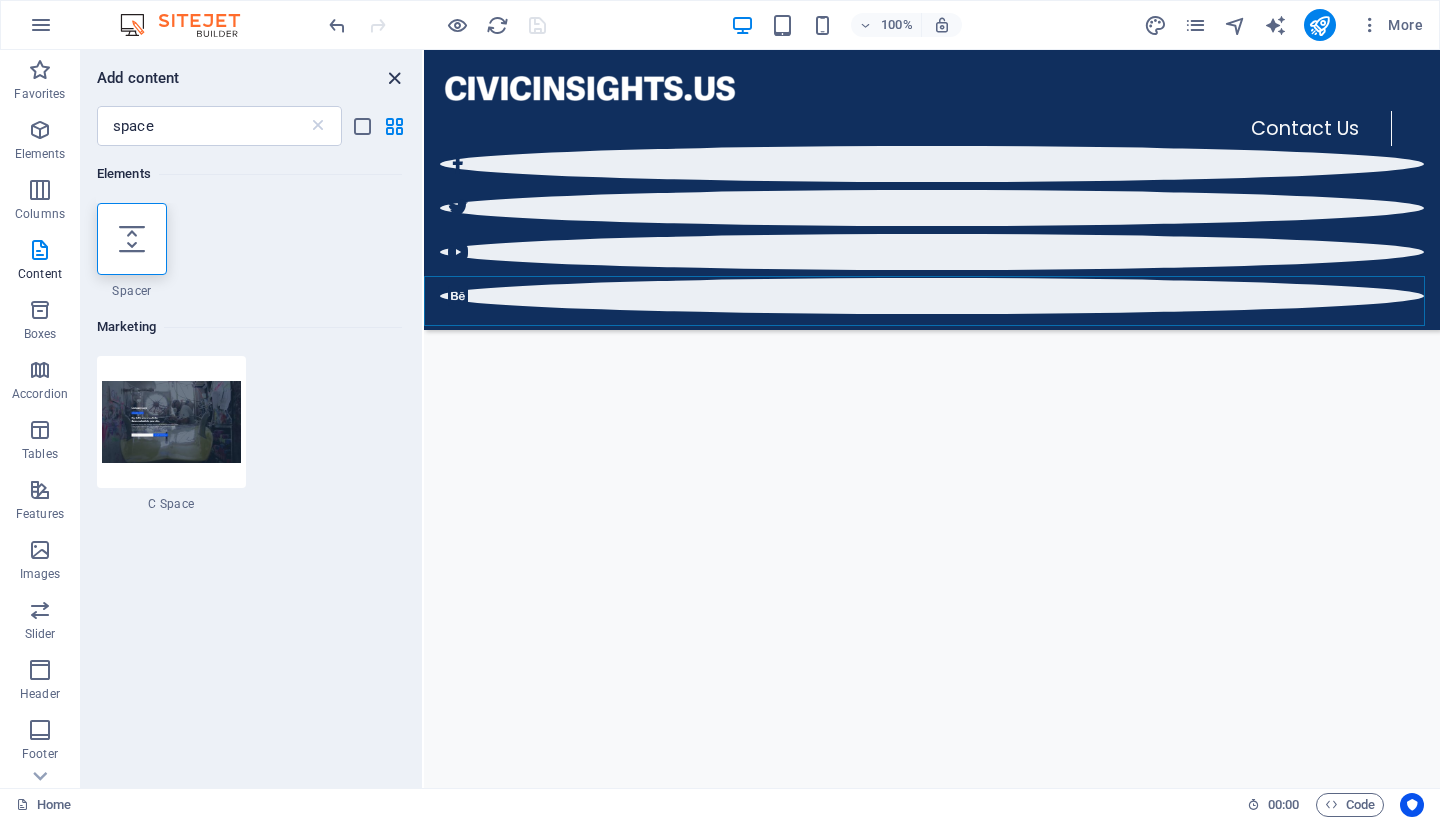 click at bounding box center [394, 78] 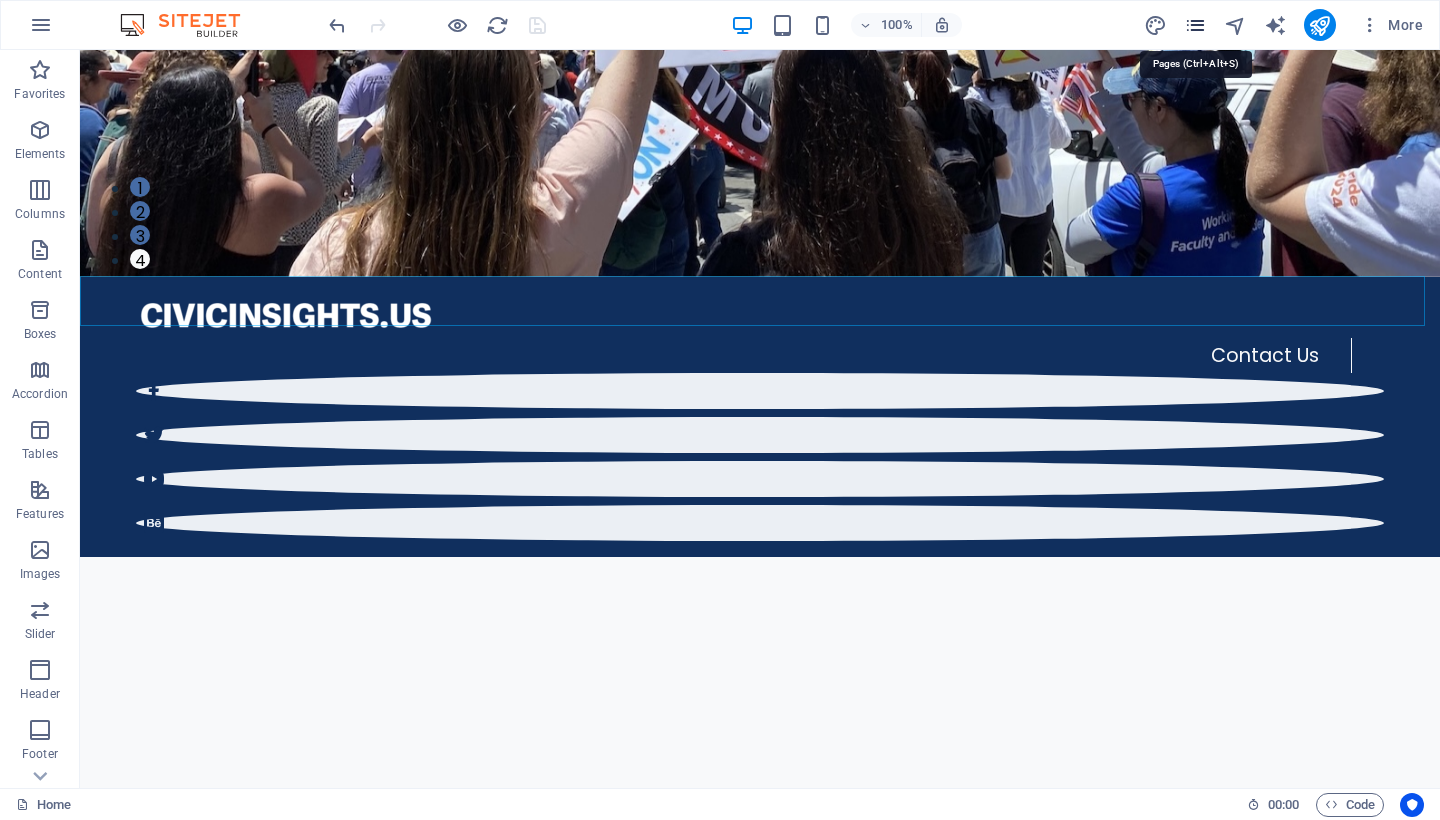 click at bounding box center (1195, 25) 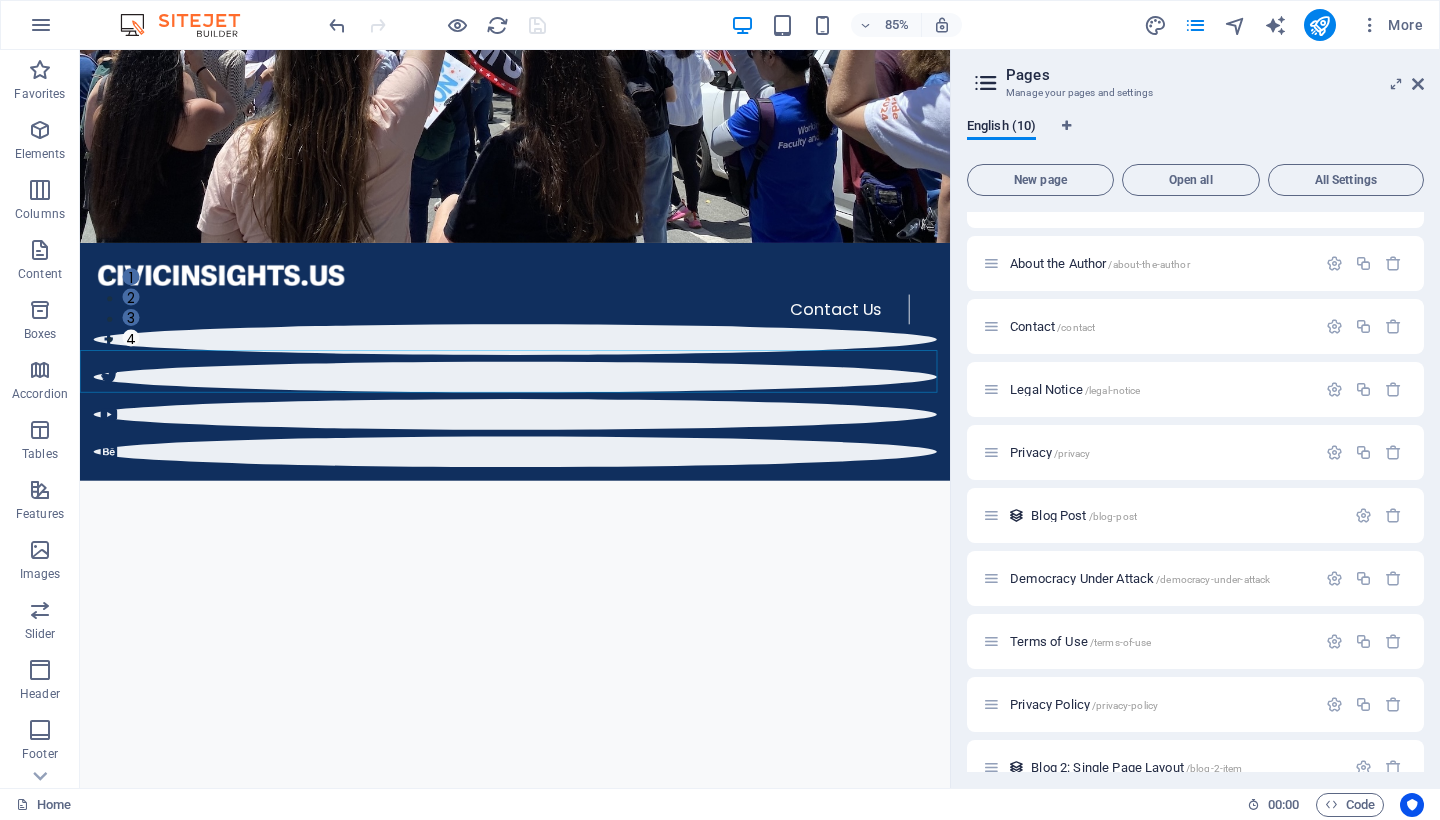 scroll, scrollTop: 70, scrollLeft: 0, axis: vertical 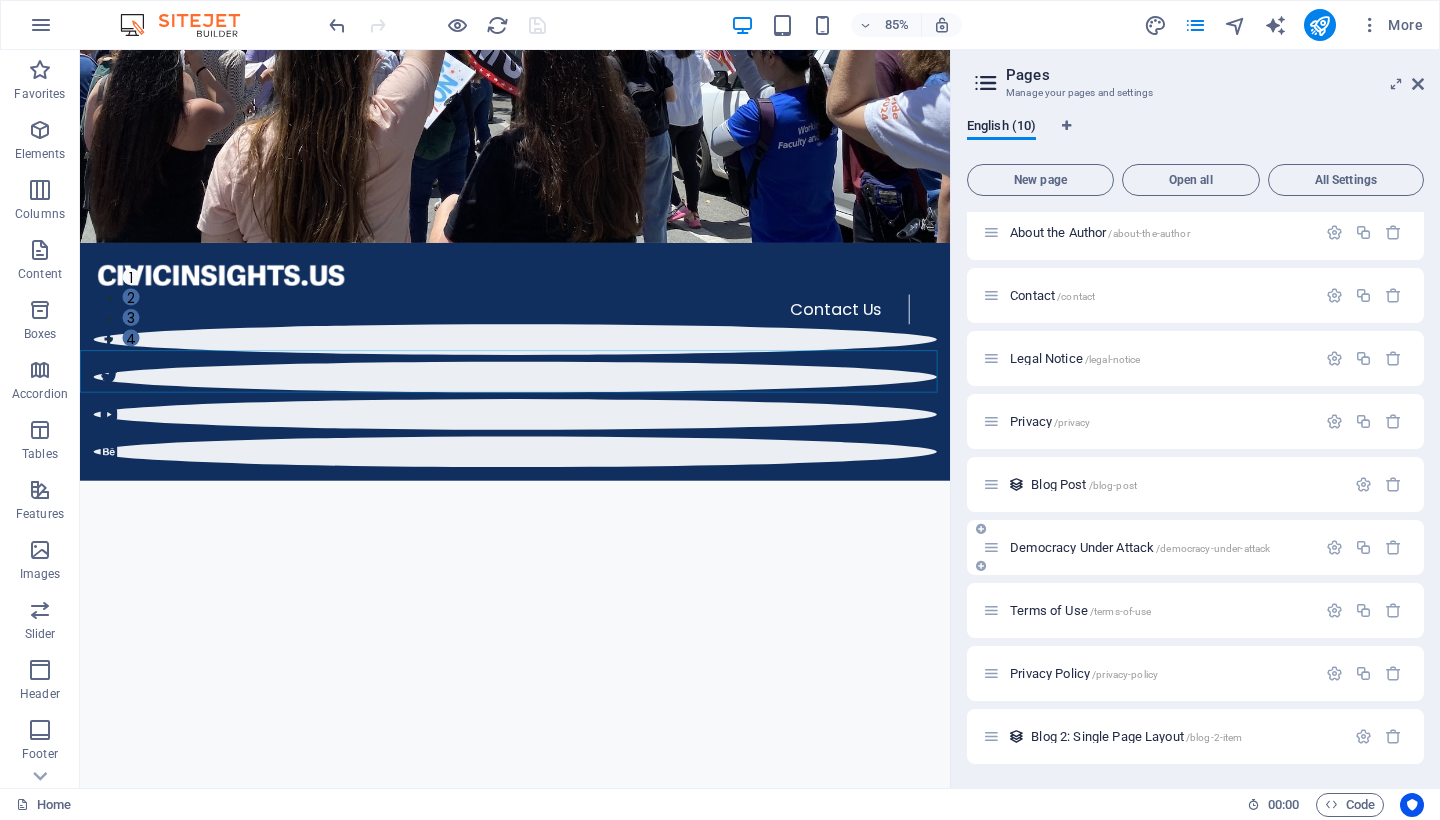 click on "Democracy Under Attack /democracy-under-attack" at bounding box center (1140, 547) 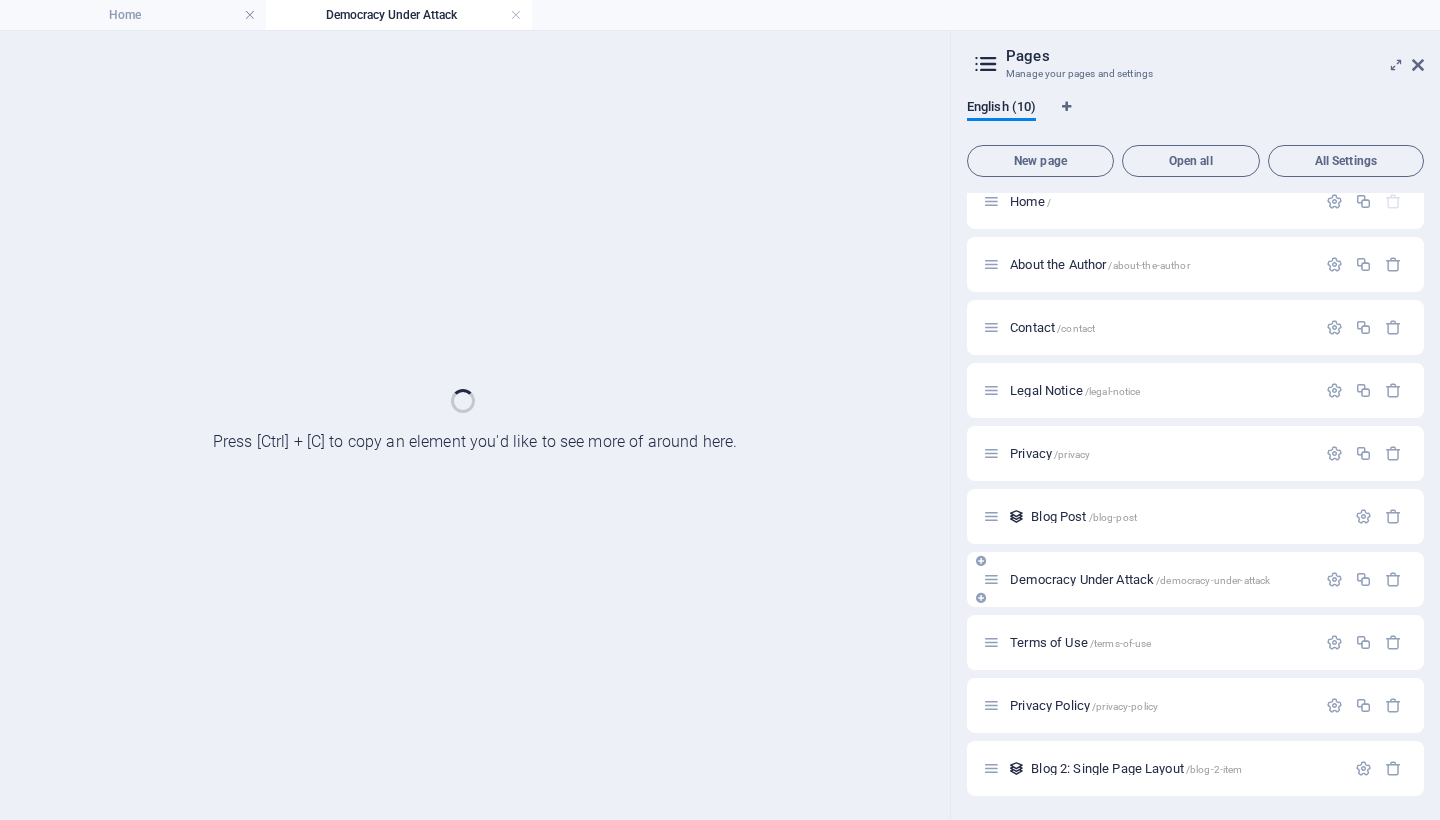 scroll, scrollTop: 19, scrollLeft: 0, axis: vertical 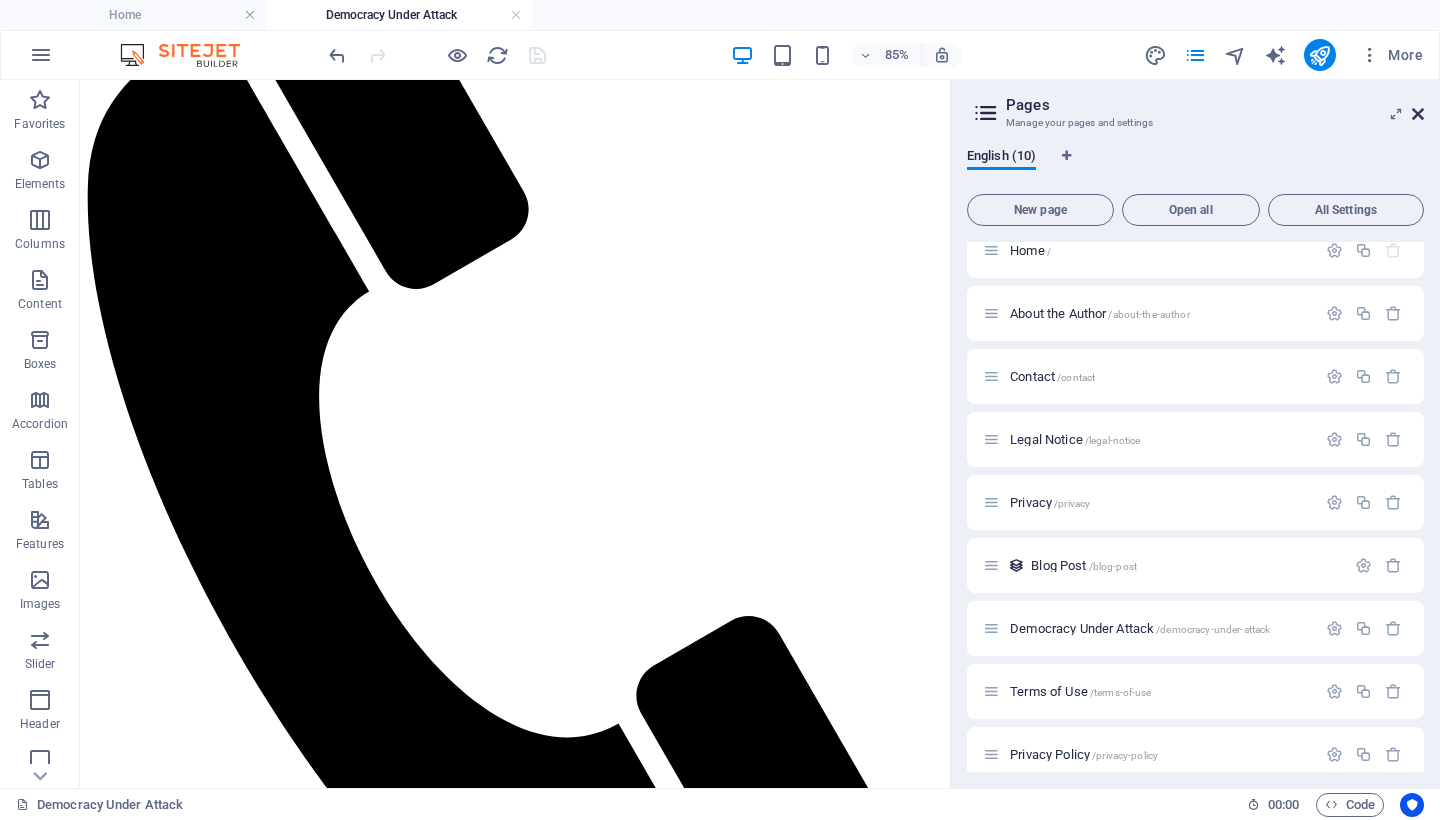 click at bounding box center (1418, 114) 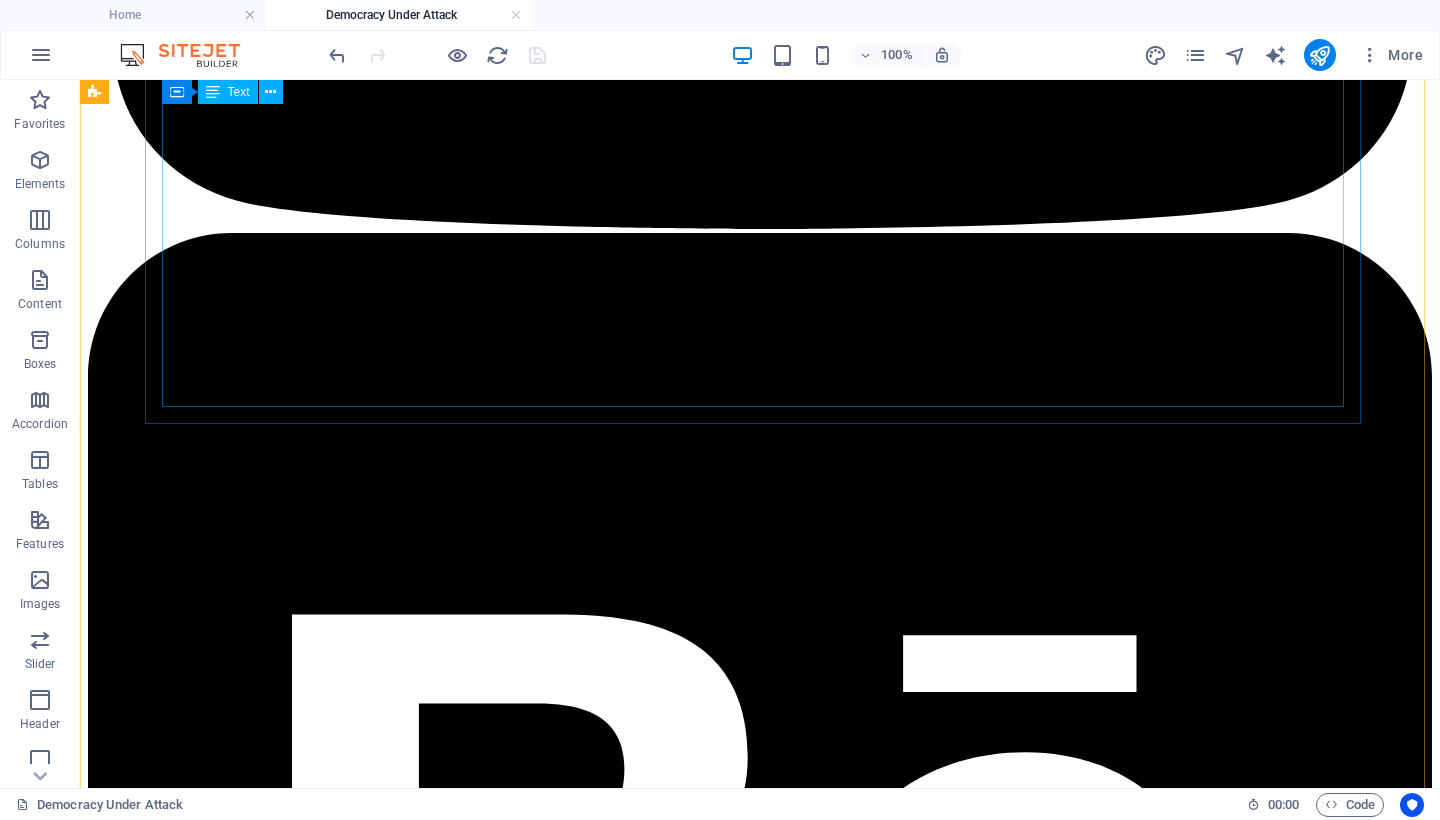scroll, scrollTop: 4624, scrollLeft: 0, axis: vertical 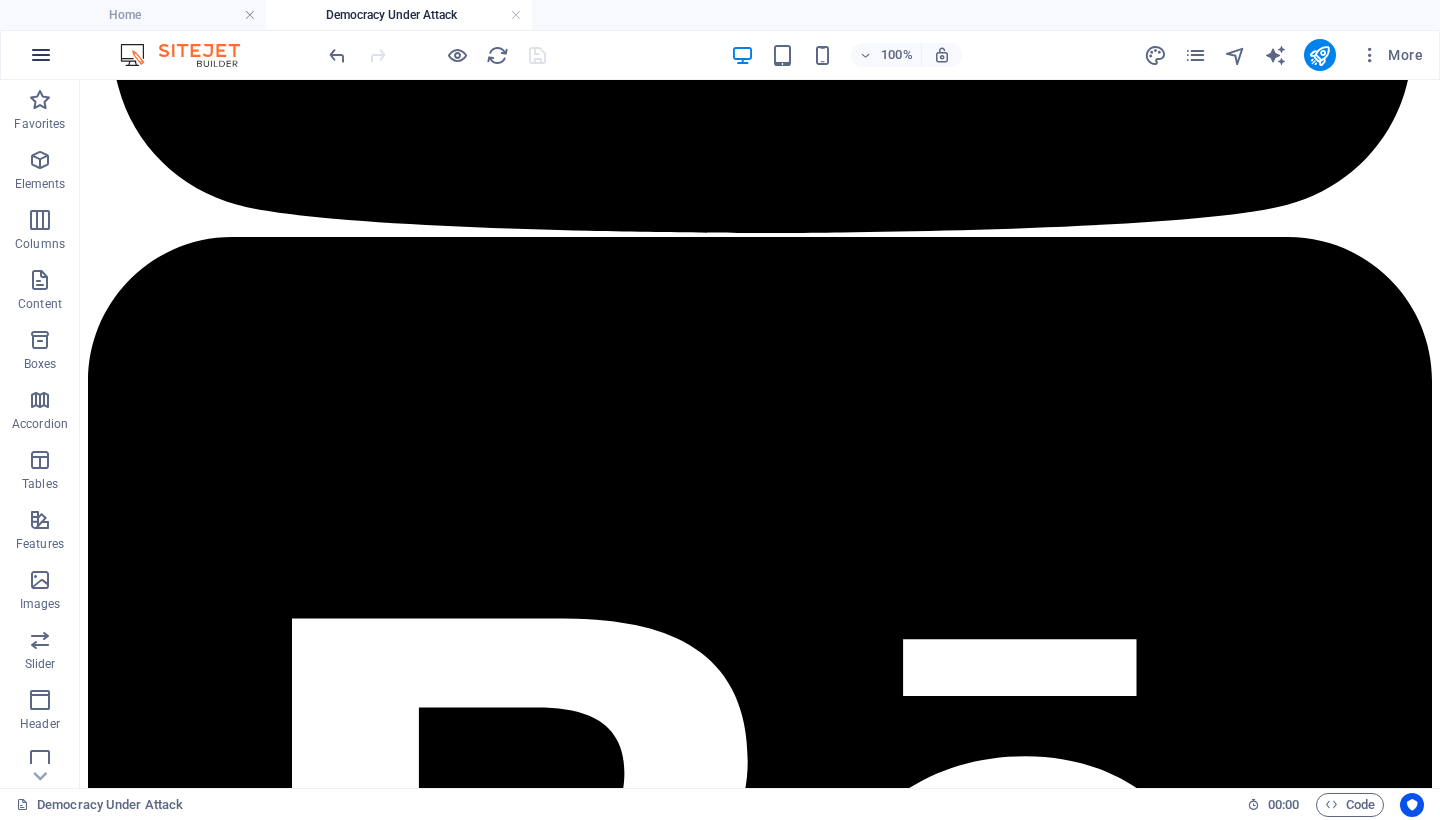 click at bounding box center (41, 55) 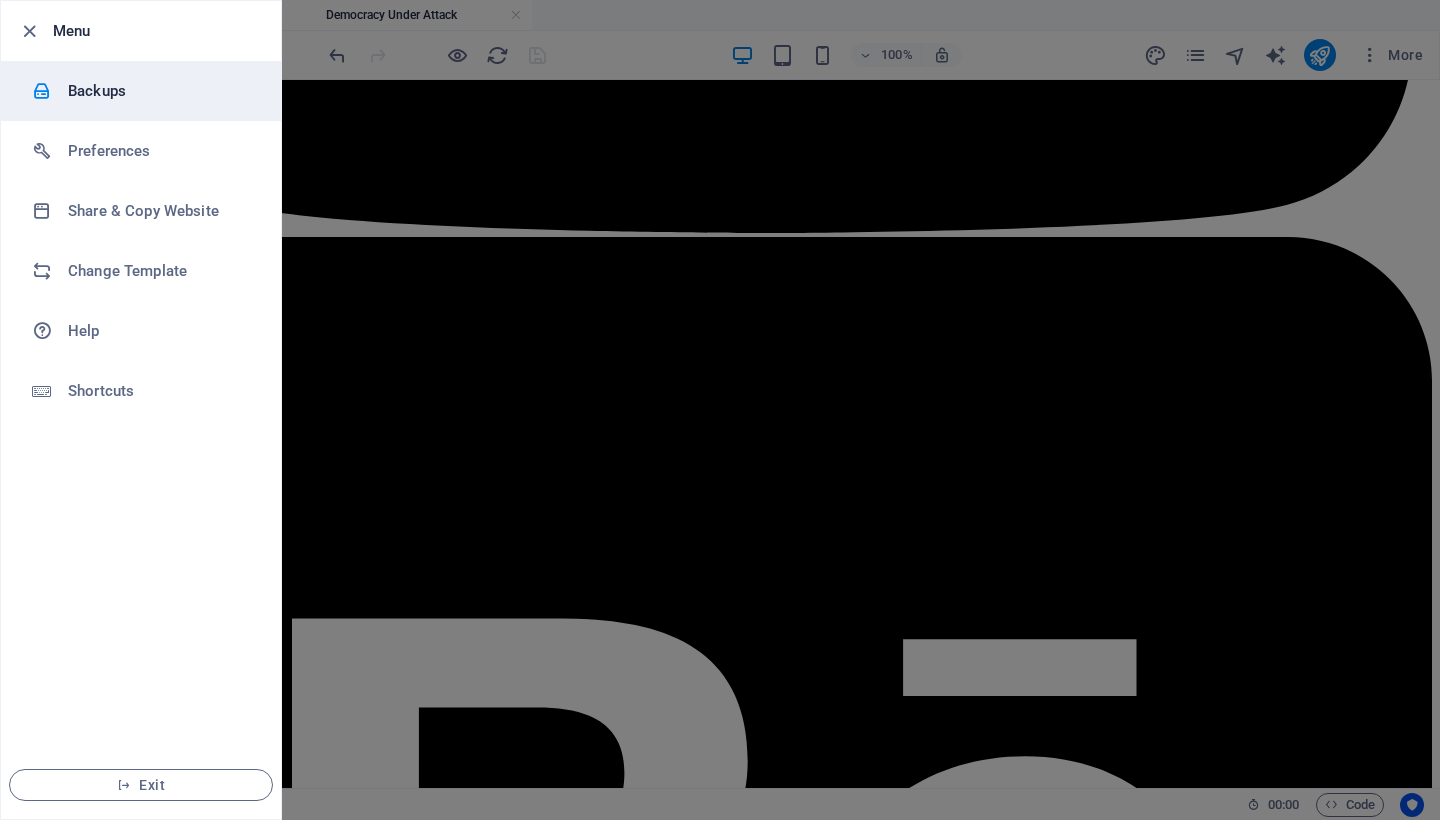 click on "Backups" at bounding box center (160, 91) 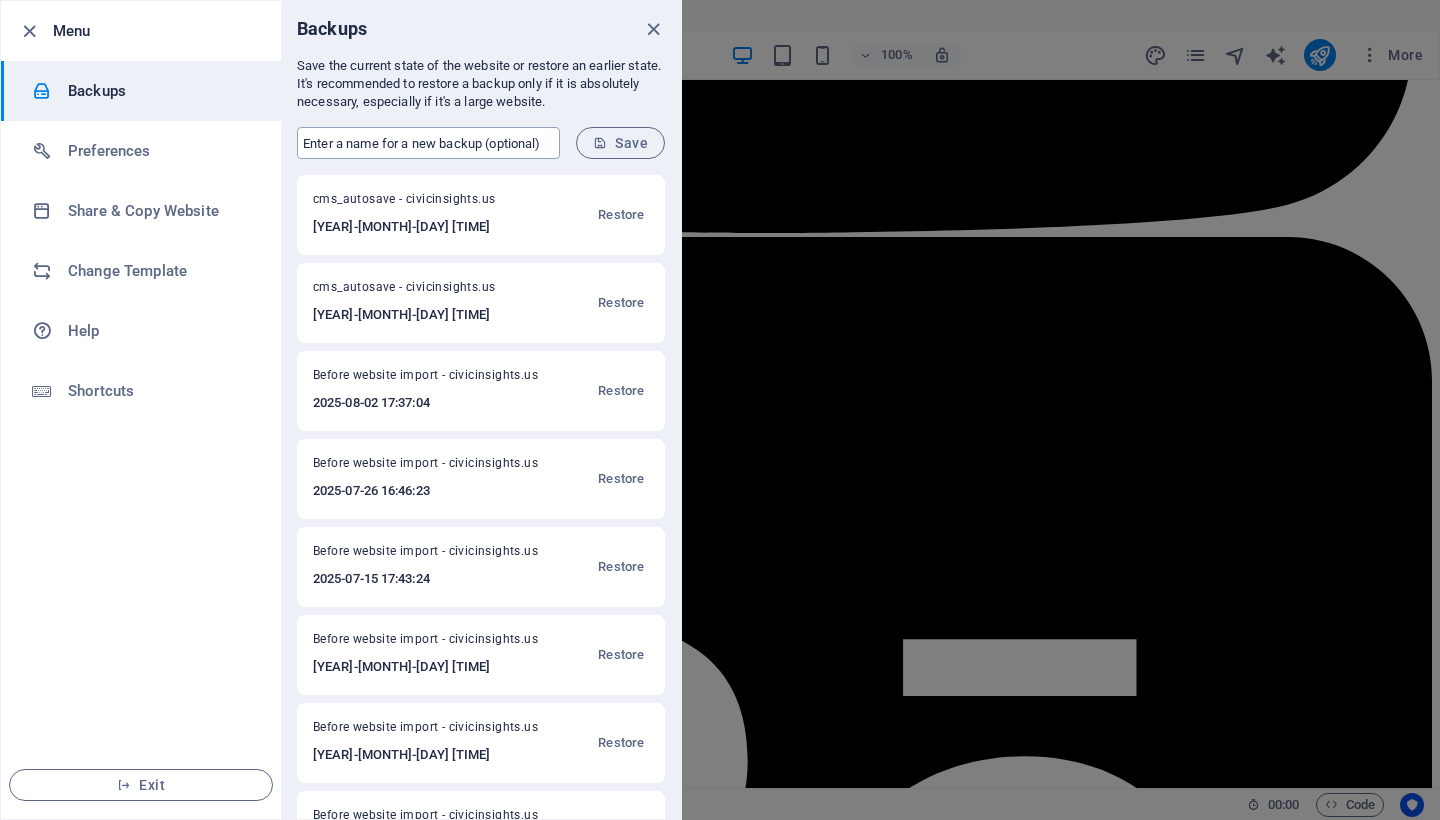click at bounding box center (428, 143) 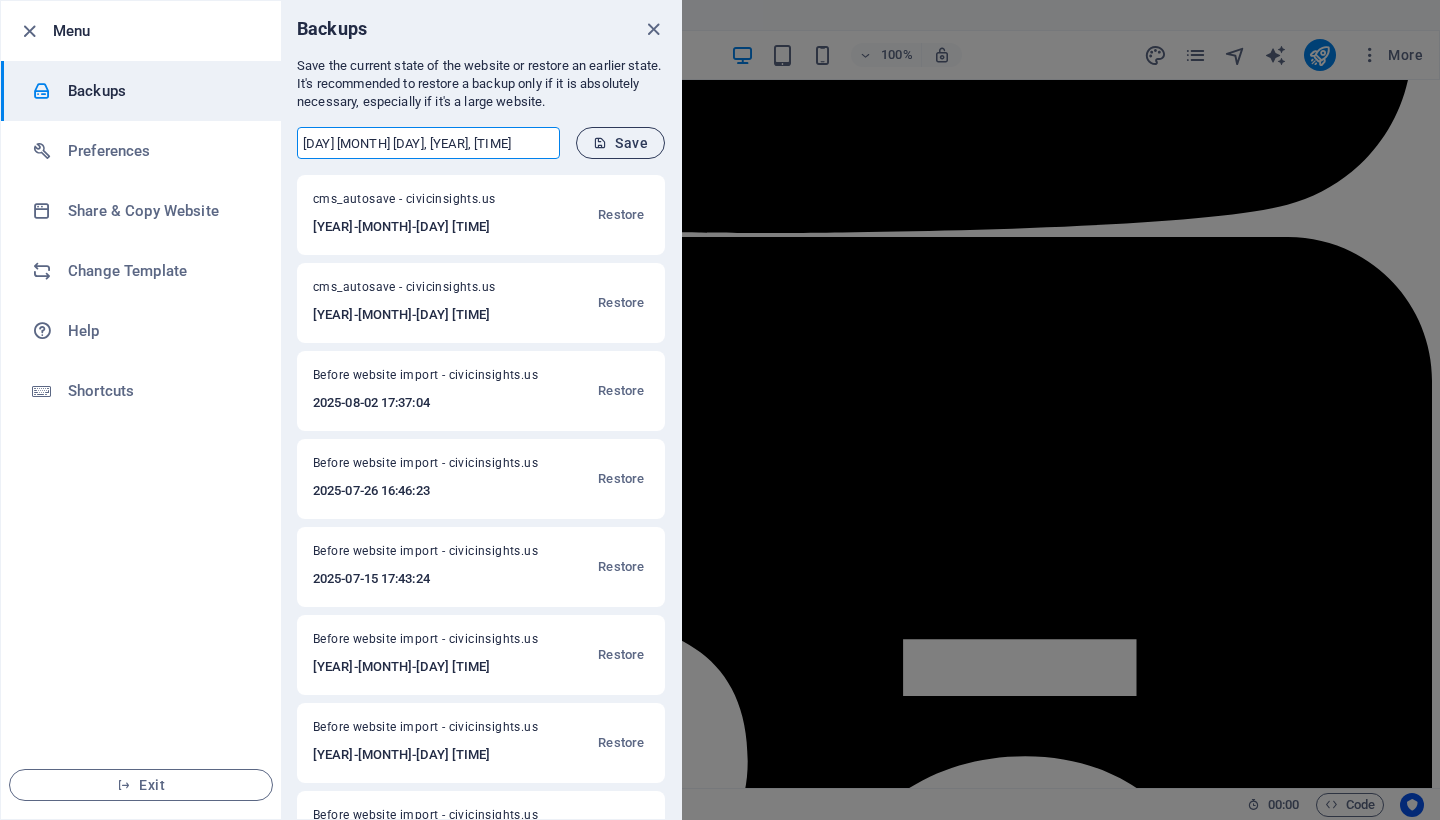 type on "[DAY] [MONTH] [DAY], [YEAR], [TIME]" 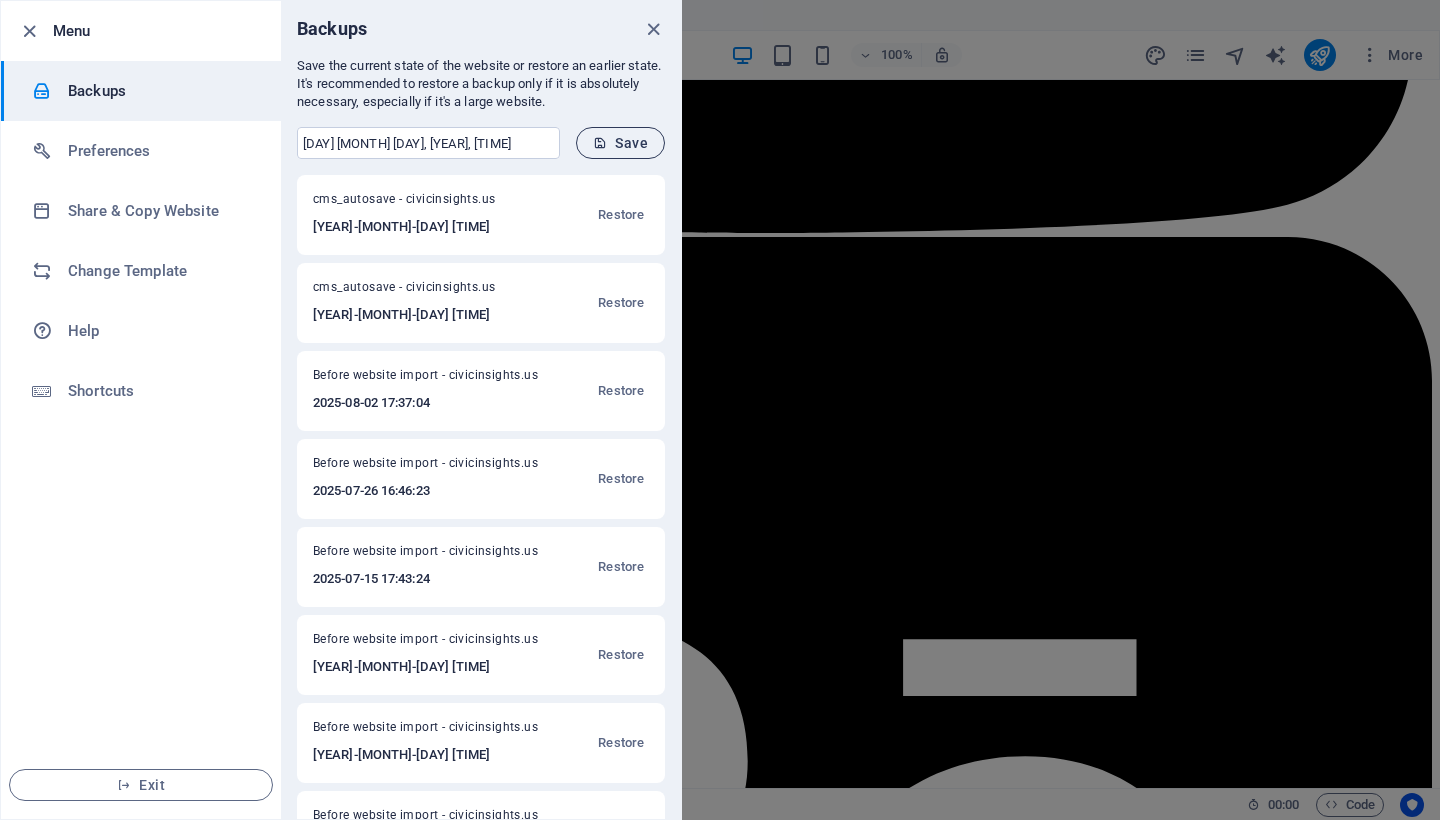 click on "Save" at bounding box center (620, 143) 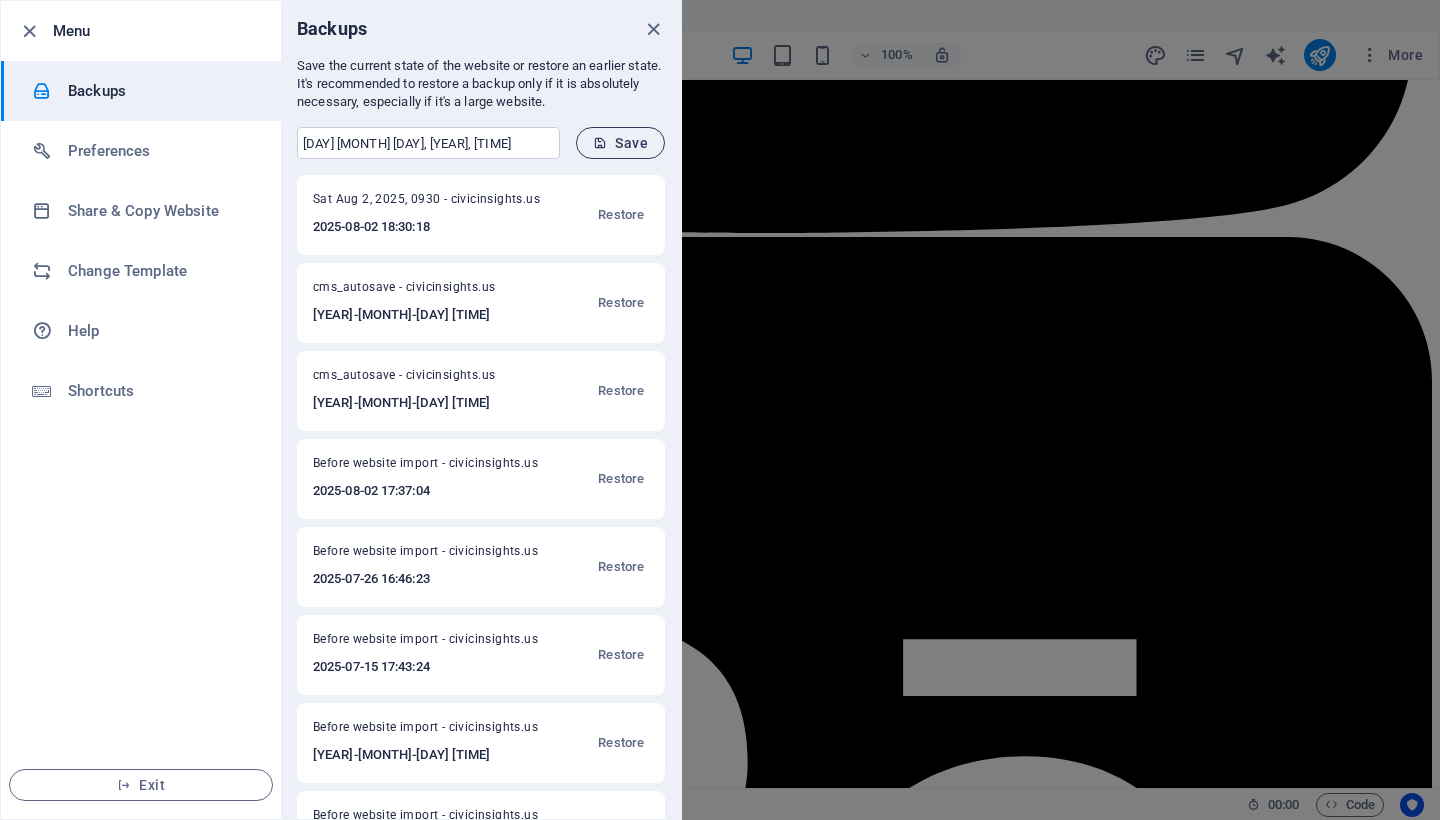 click on "Save" at bounding box center (620, 143) 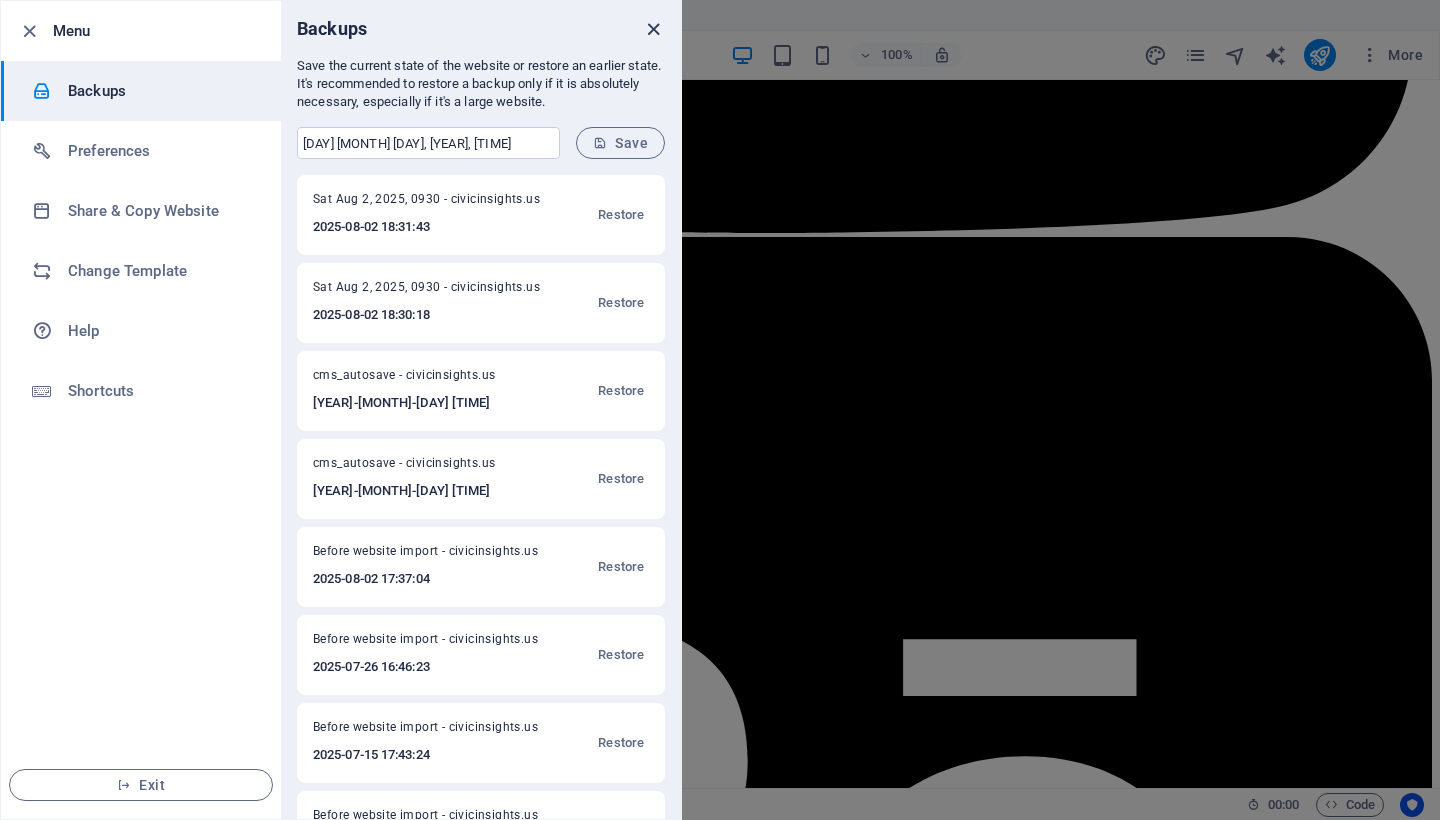 click at bounding box center (653, 29) 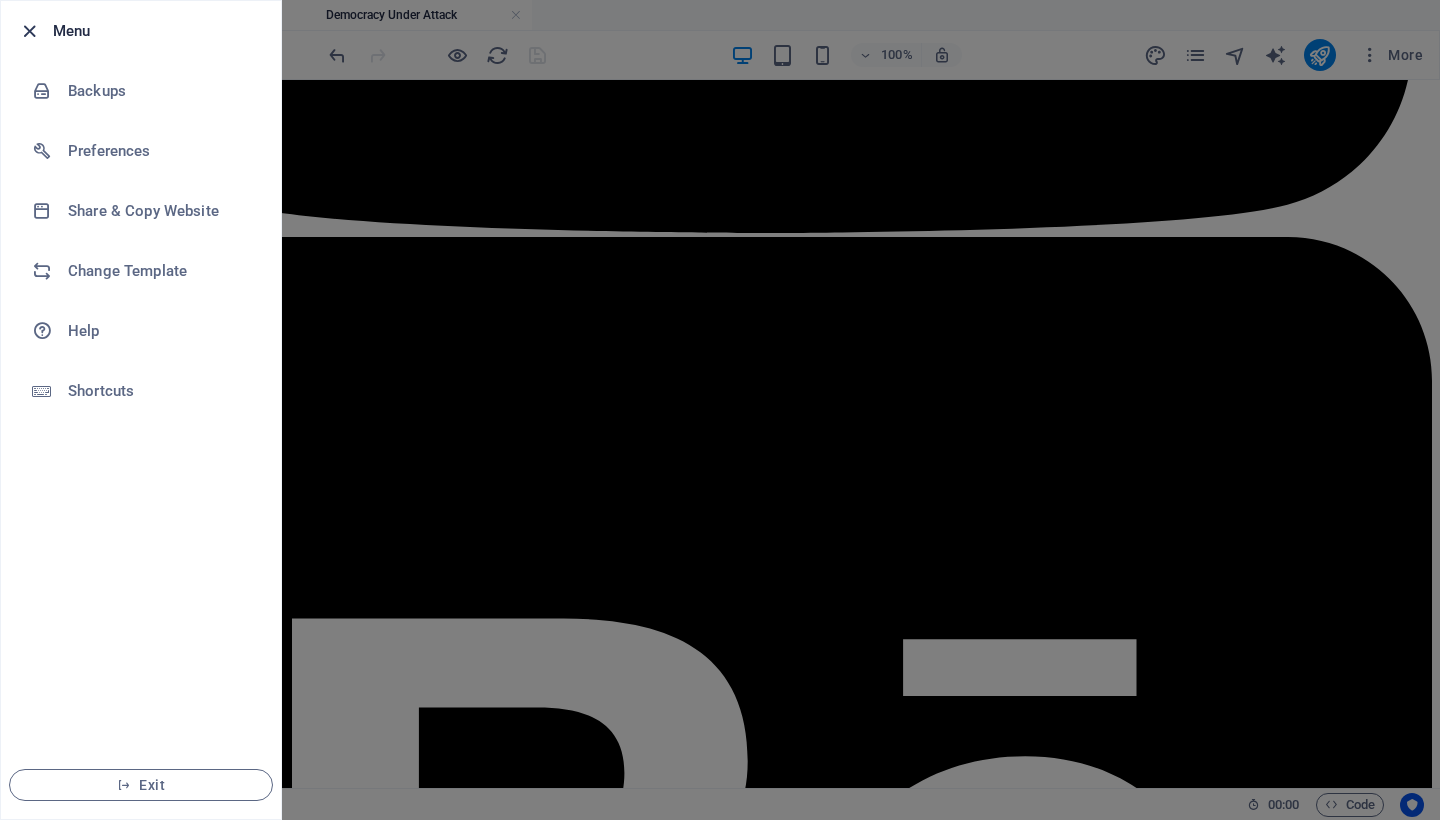 click at bounding box center [29, 31] 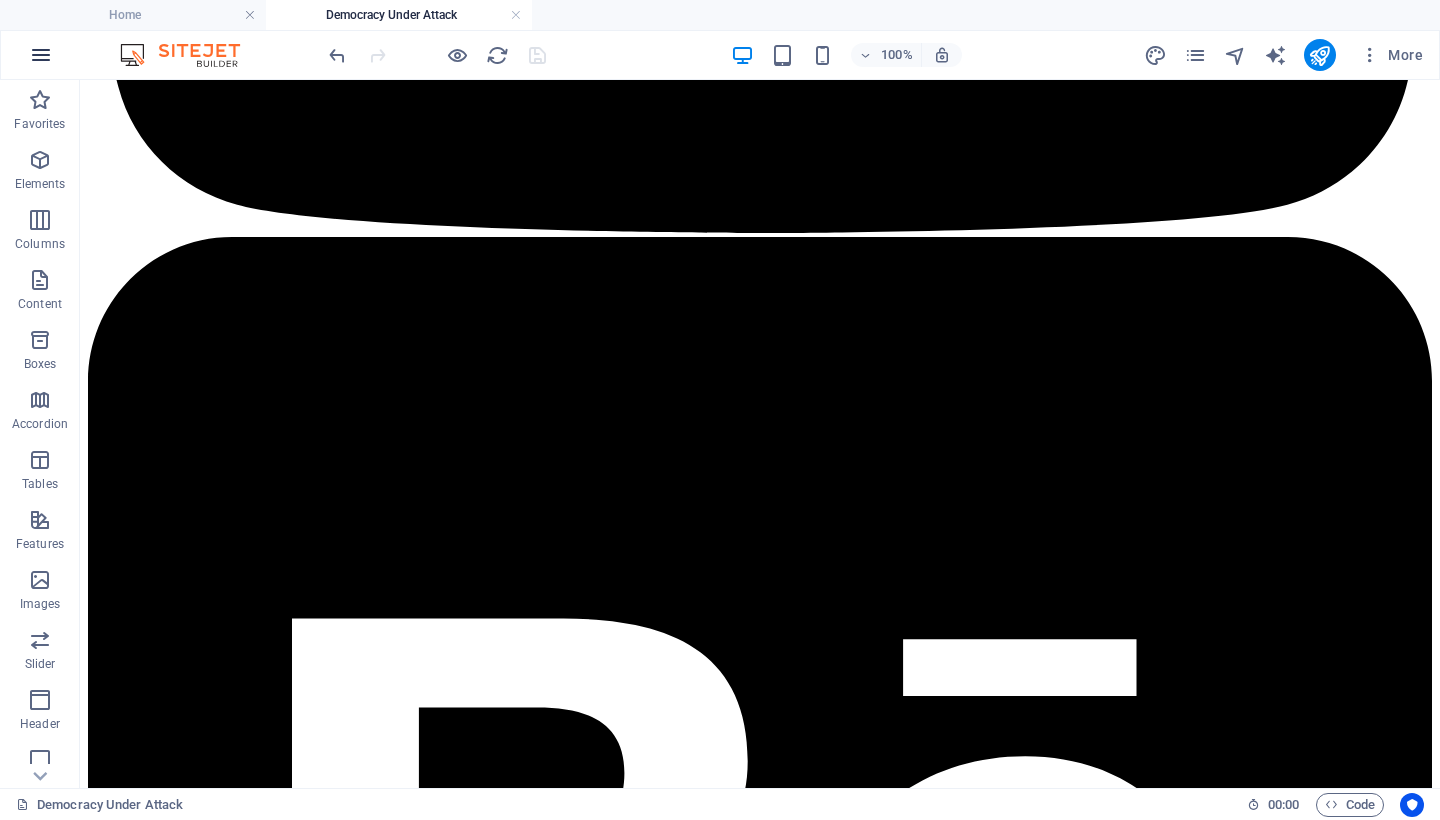 click at bounding box center [41, 55] 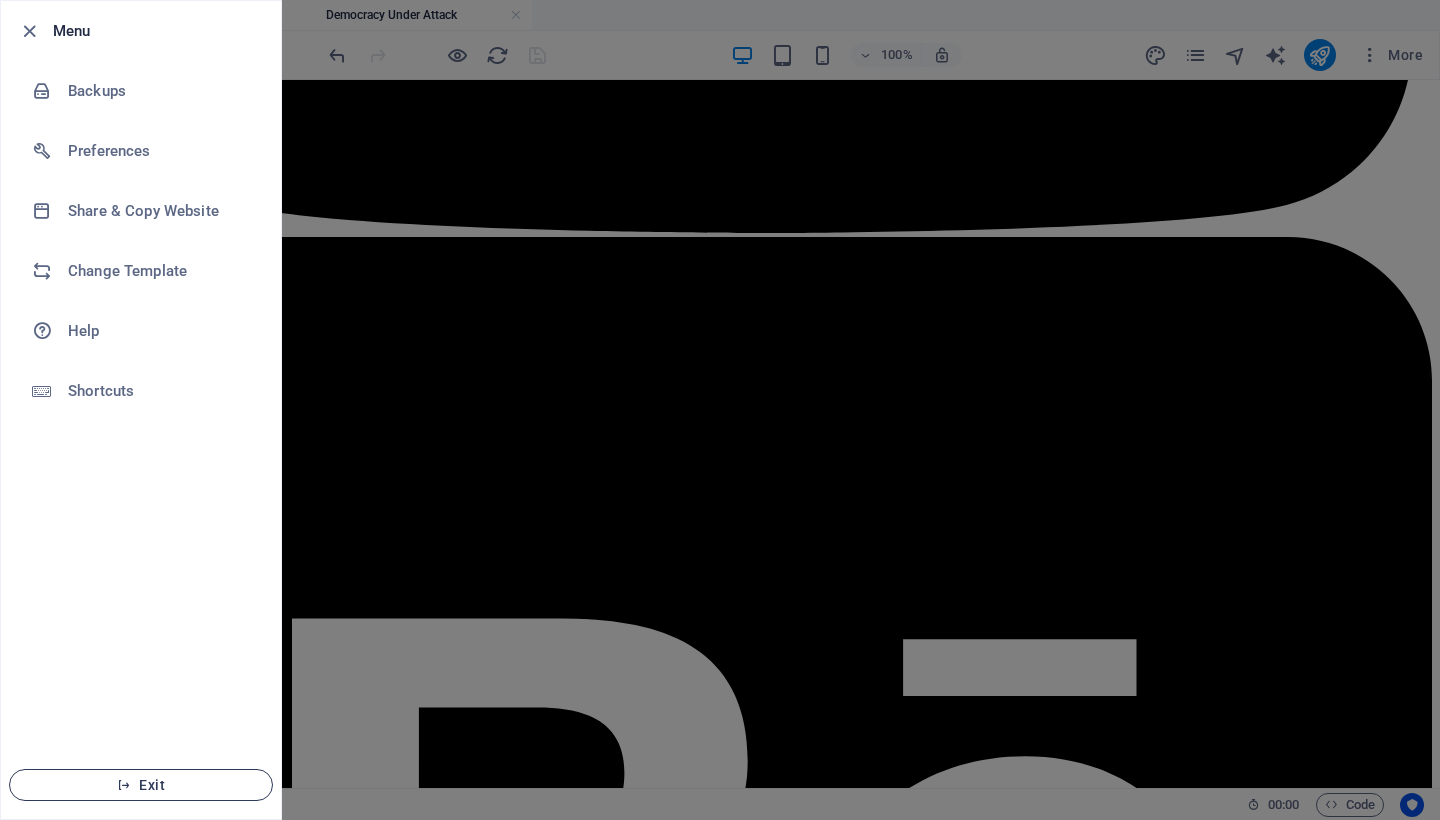 click on "Exit" at bounding box center [141, 785] 